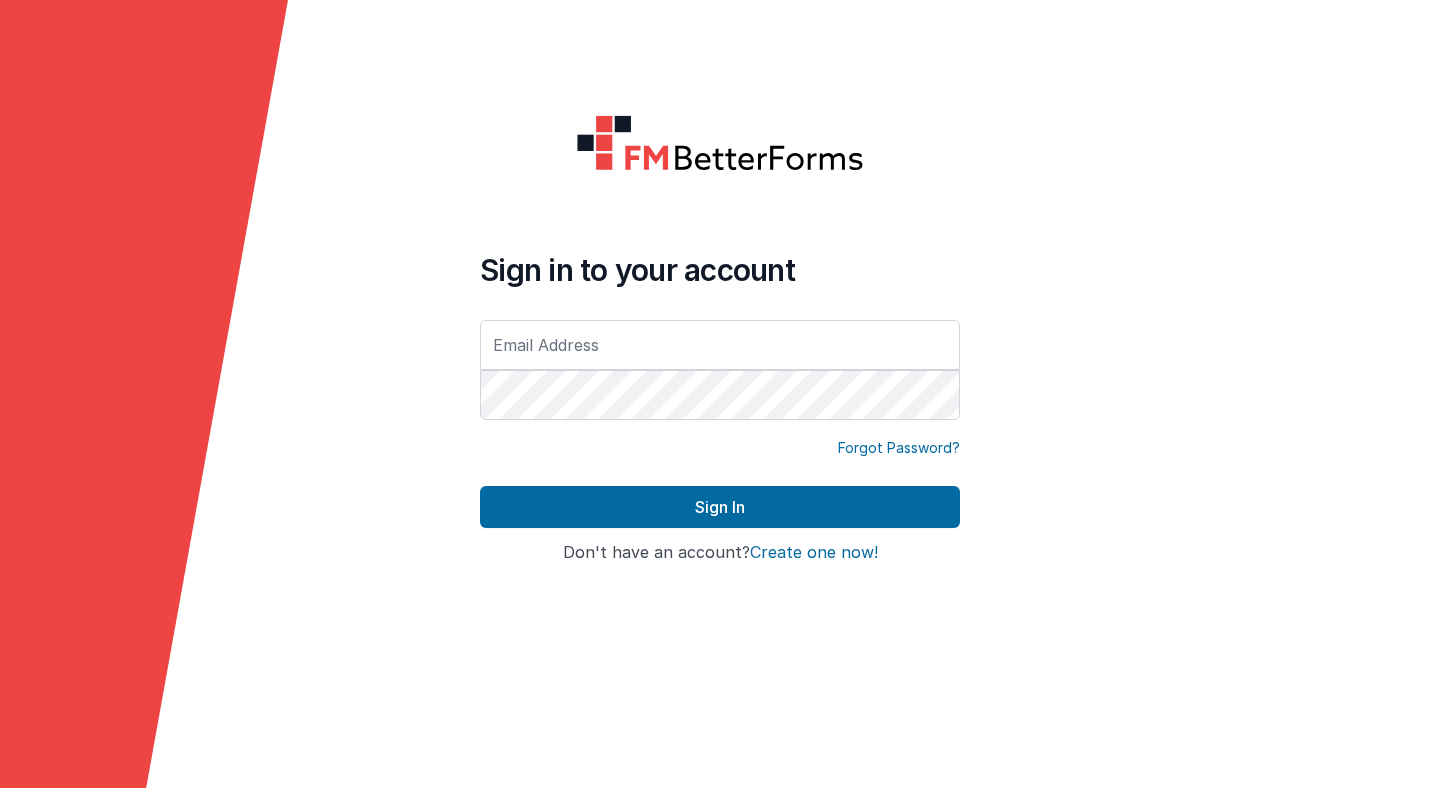 scroll, scrollTop: 0, scrollLeft: 0, axis: both 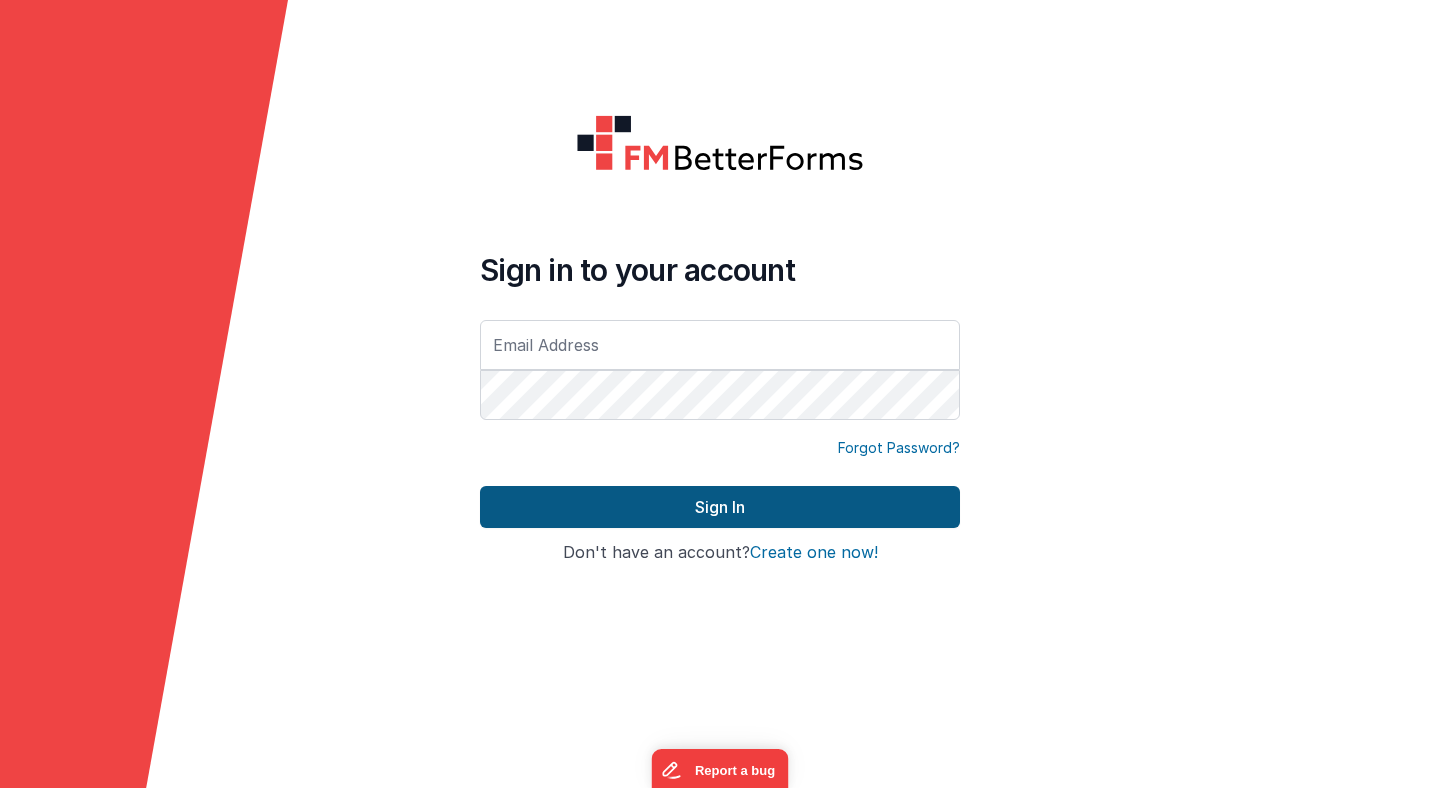 type on "stefan.muenger@theol.unibe.ch" 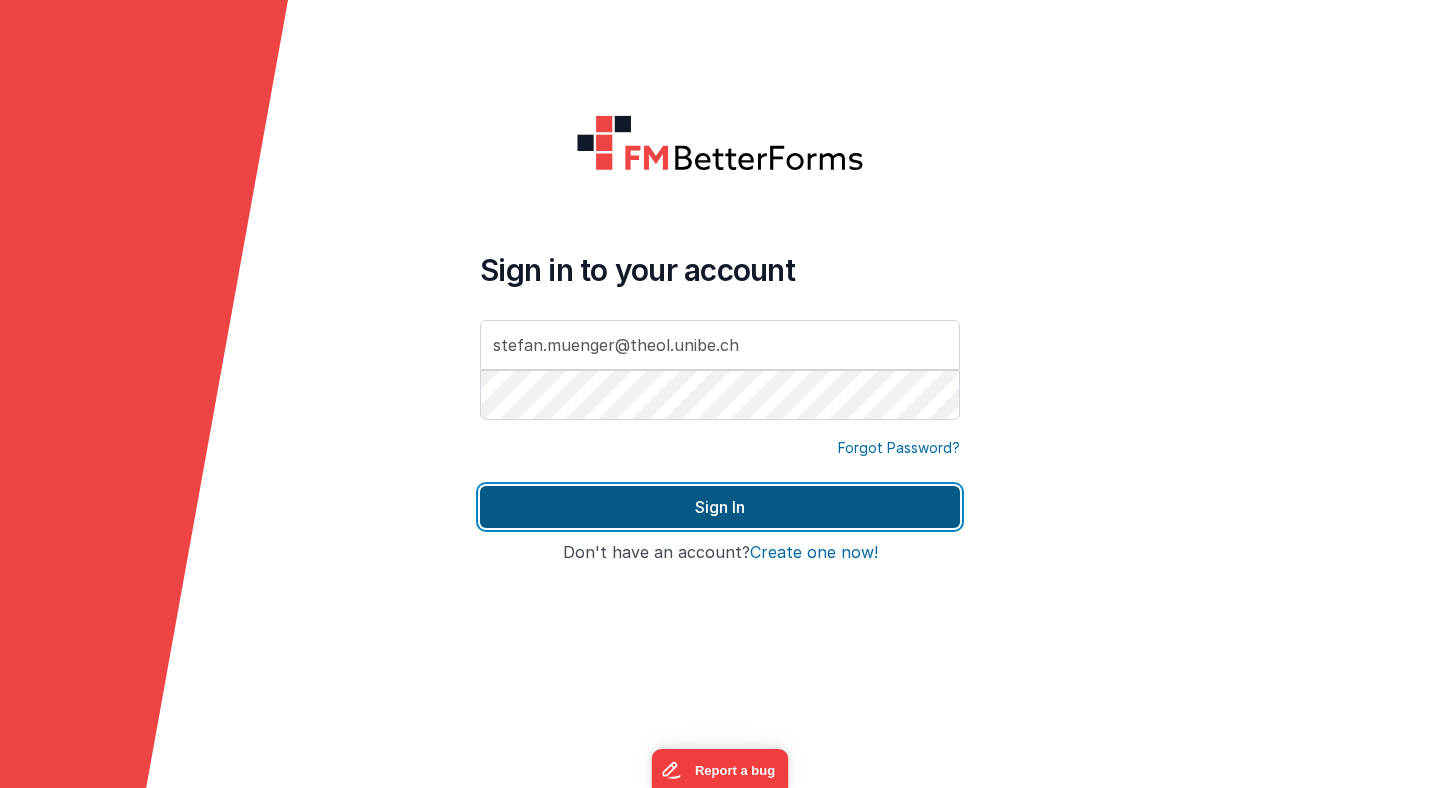 click on "Sign In" at bounding box center (720, 507) 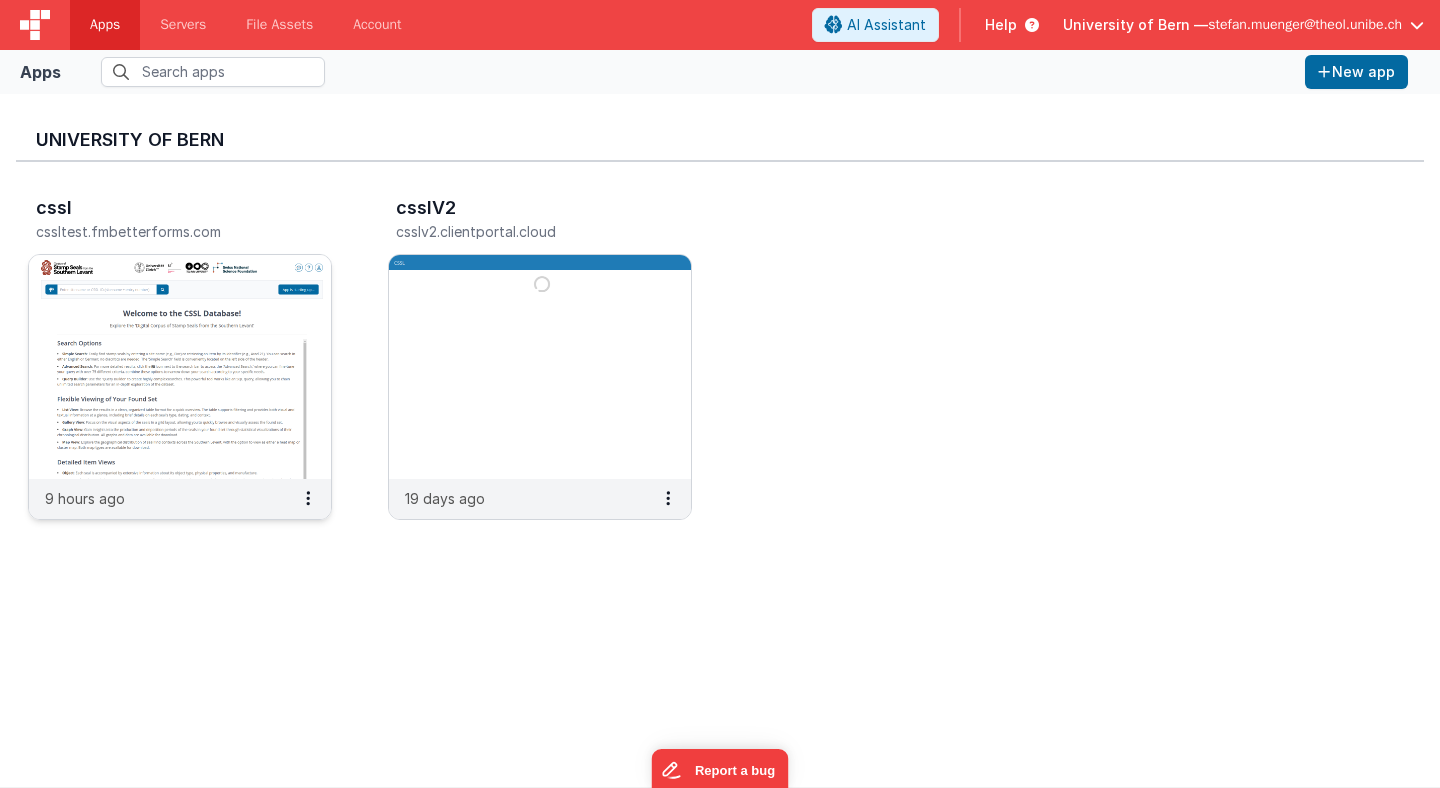 click at bounding box center (180, 367) 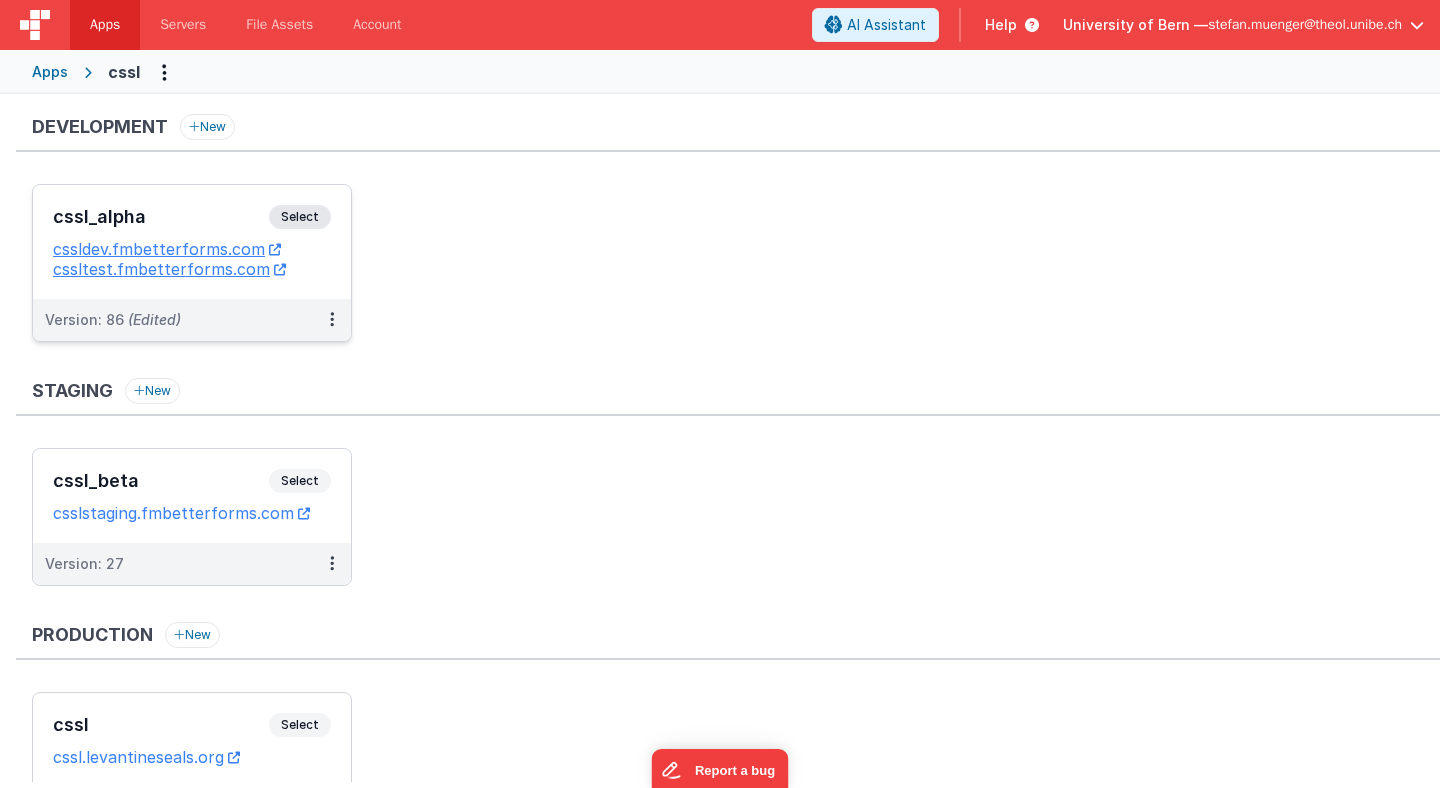 click on "Select" at bounding box center [300, 217] 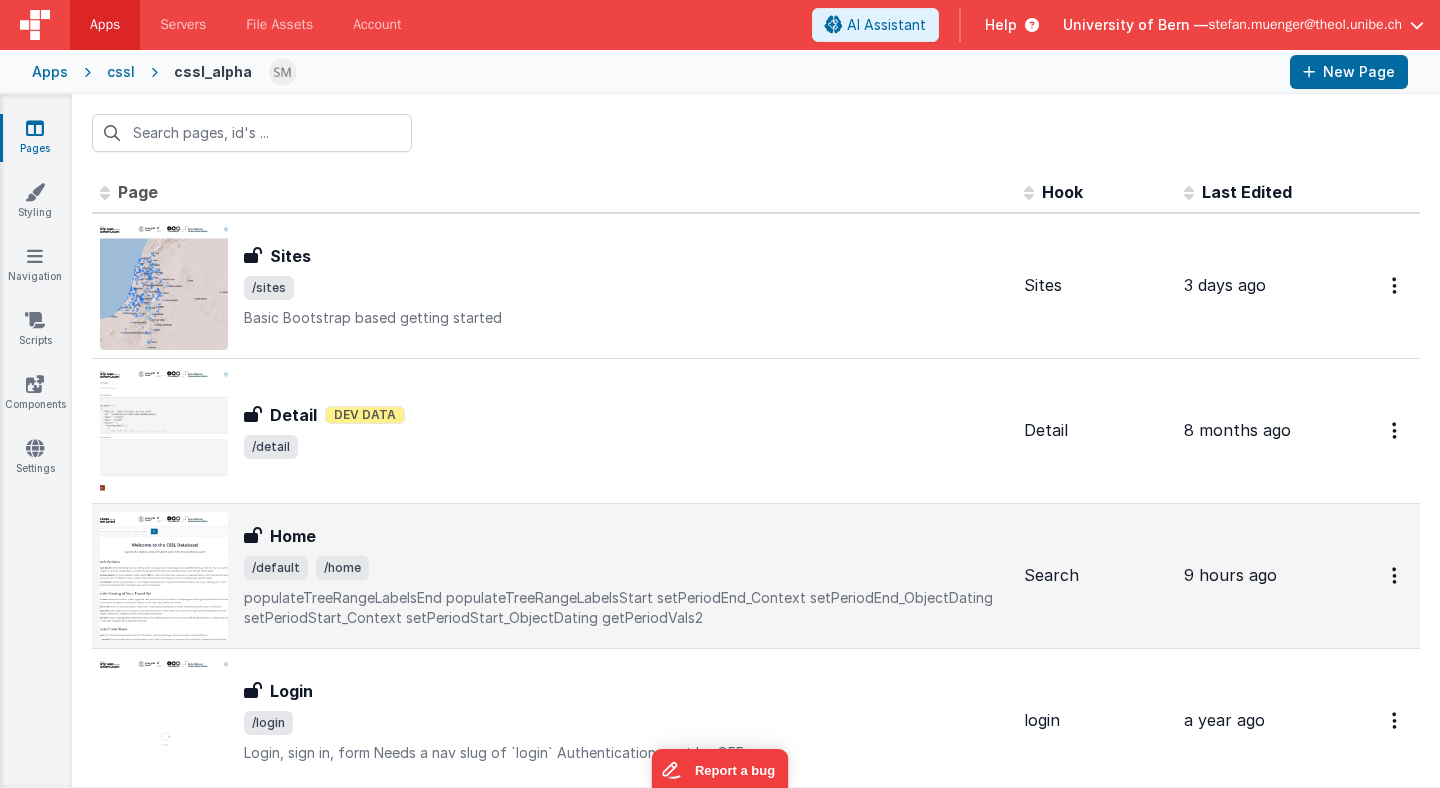 click at bounding box center (164, 576) 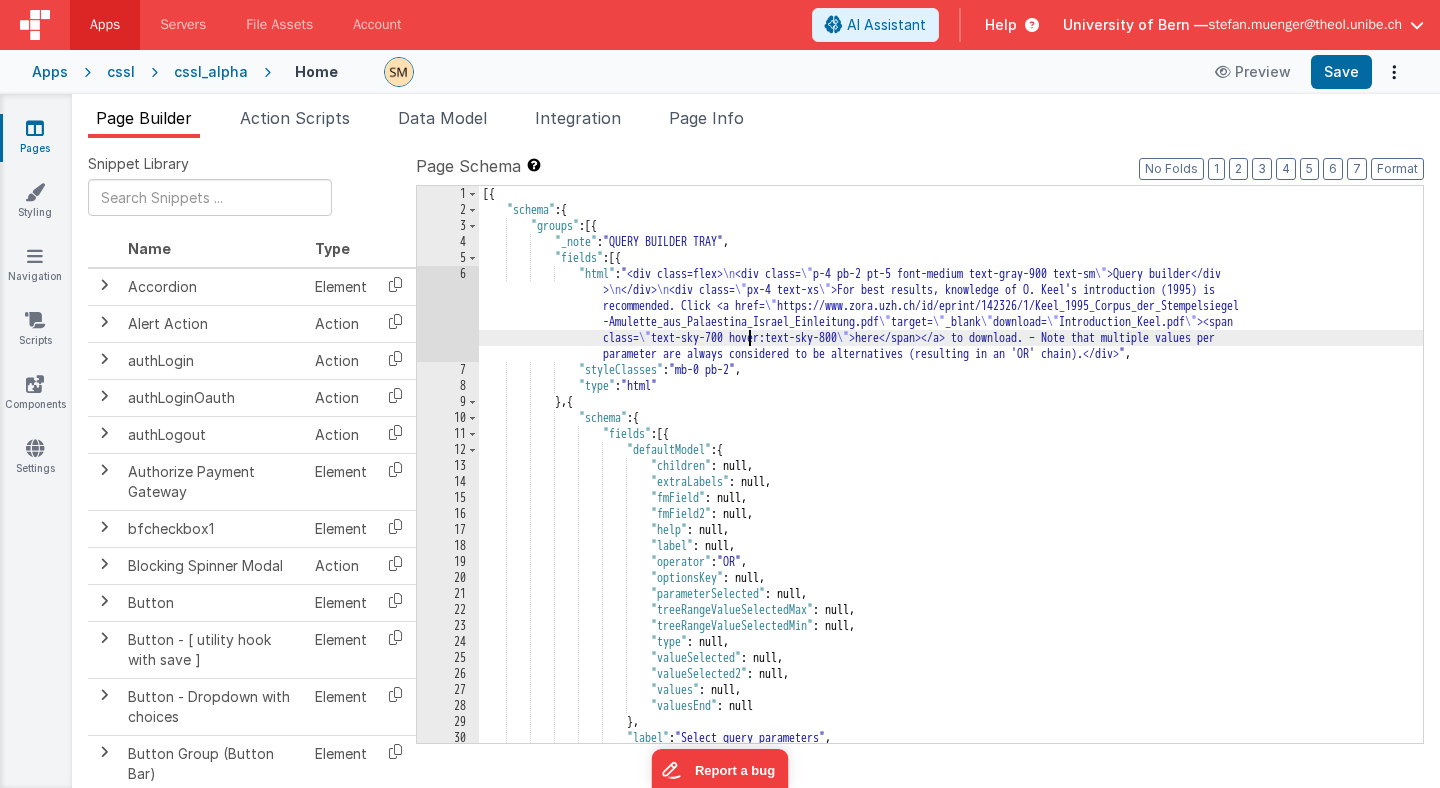 click on "[{      "schema" :  {           "groups" :  [{                "_note" :  "QUERY BUILDER TRAY" ,                "fields" :  [{                     "html" :  "<div class=flex> \n     <div class= \" p-4 pb-2 pt-5 font-medium text-gray-900 text-sm \" >Query builder</div                      > \n </div> \n <div class= \" px-4 text-xs \" >For best results, knowledge of O. Keel's introduction (1995) is                       recommended. Click <a href= \" https://www.zora.uzh.ch/id/eprint/142326/1/Keel_1995_Corpus_der_Stempelsiegel                      -Amulette_aus_Palaestina_Israel_Einleitung.pdf \"  target= \" _blank \"  download= \" Introduction_Keel.pdf \" ><span                       class= \" text-sky-700 hover:text-sky-800 \" >here</span></a> to download. – Note that multiple values per                       parameter are always considered to be alternatives (resulting in an 'OR' chain).</div>" ,           :" at bounding box center (951, 480) 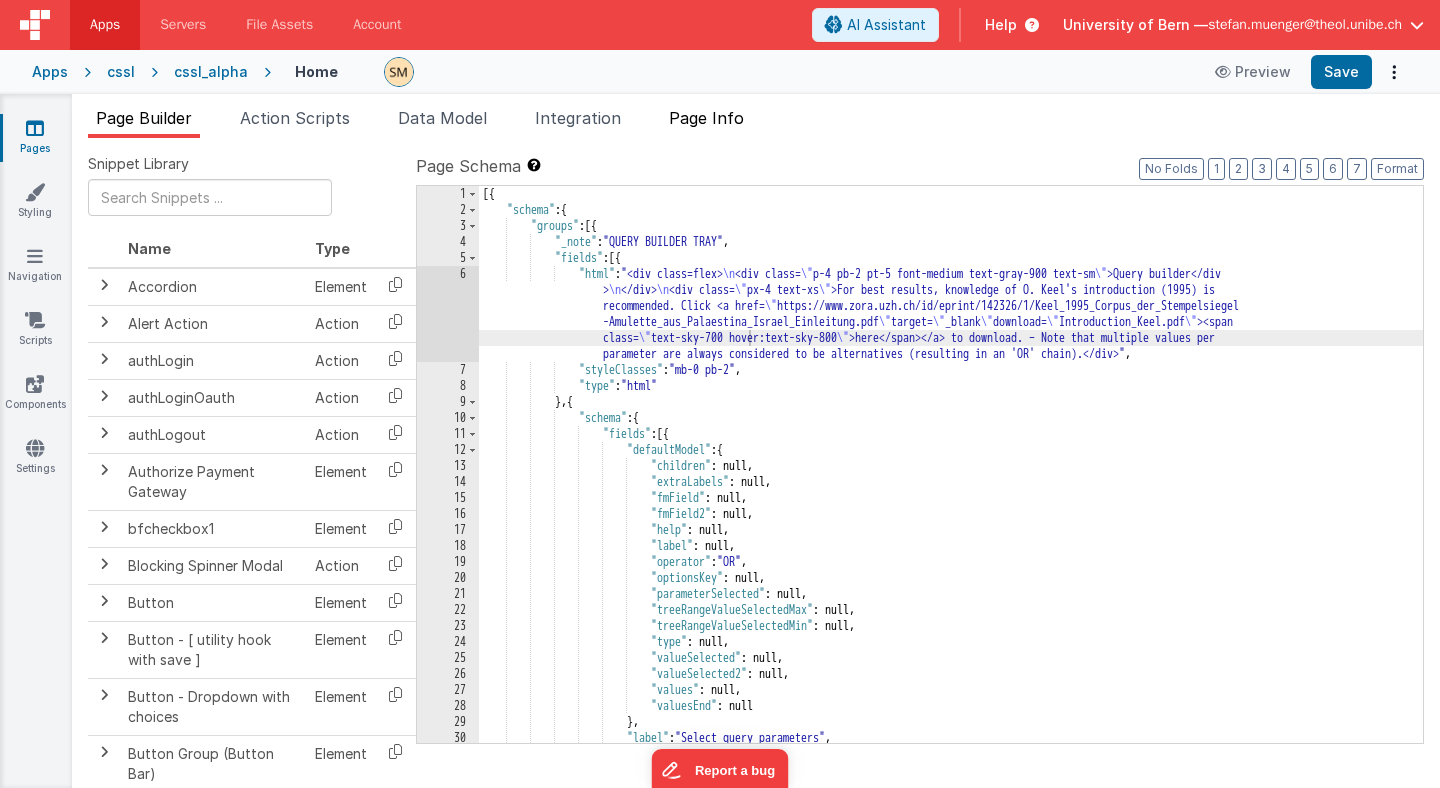 click on "Page Info" at bounding box center (706, 118) 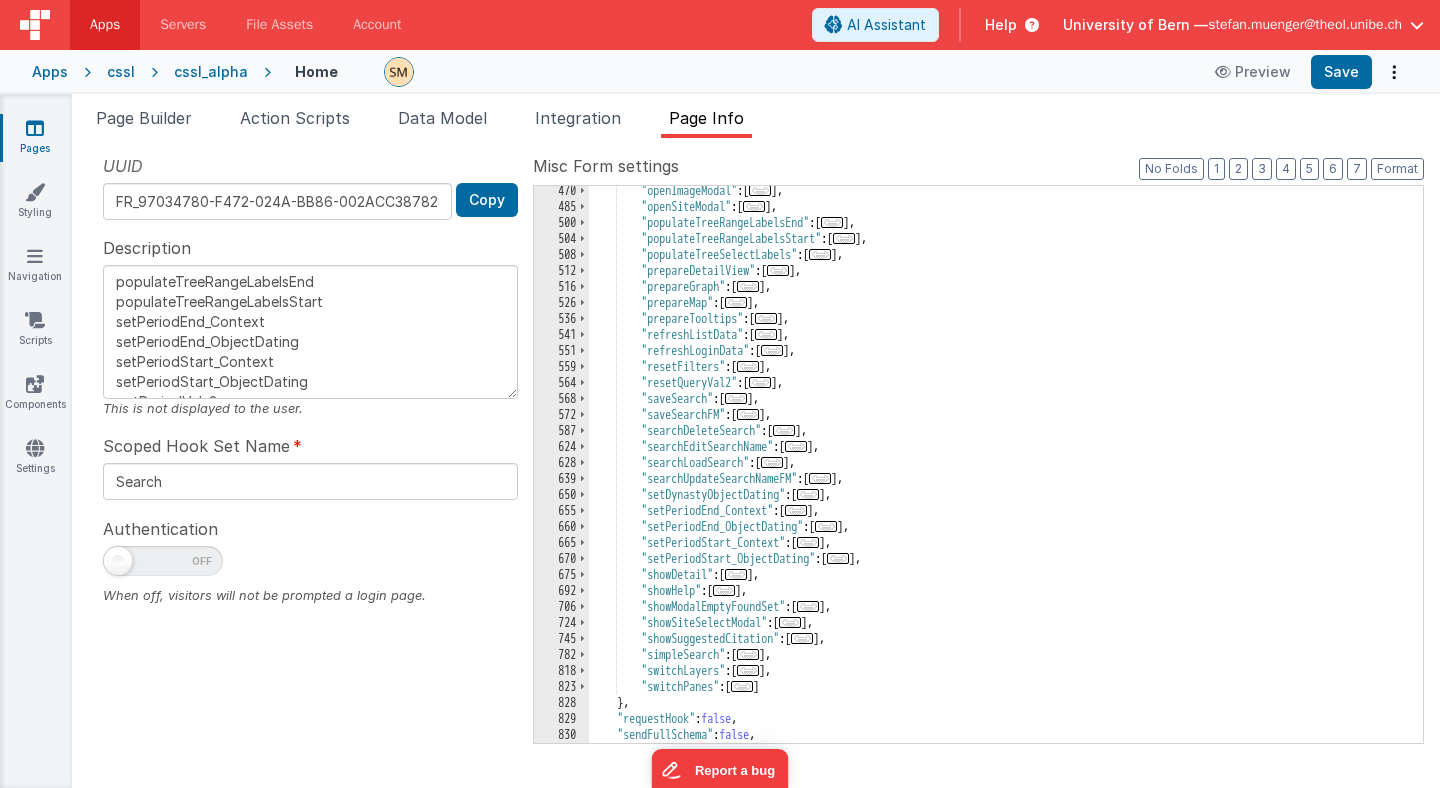 scroll, scrollTop: 648, scrollLeft: 0, axis: vertical 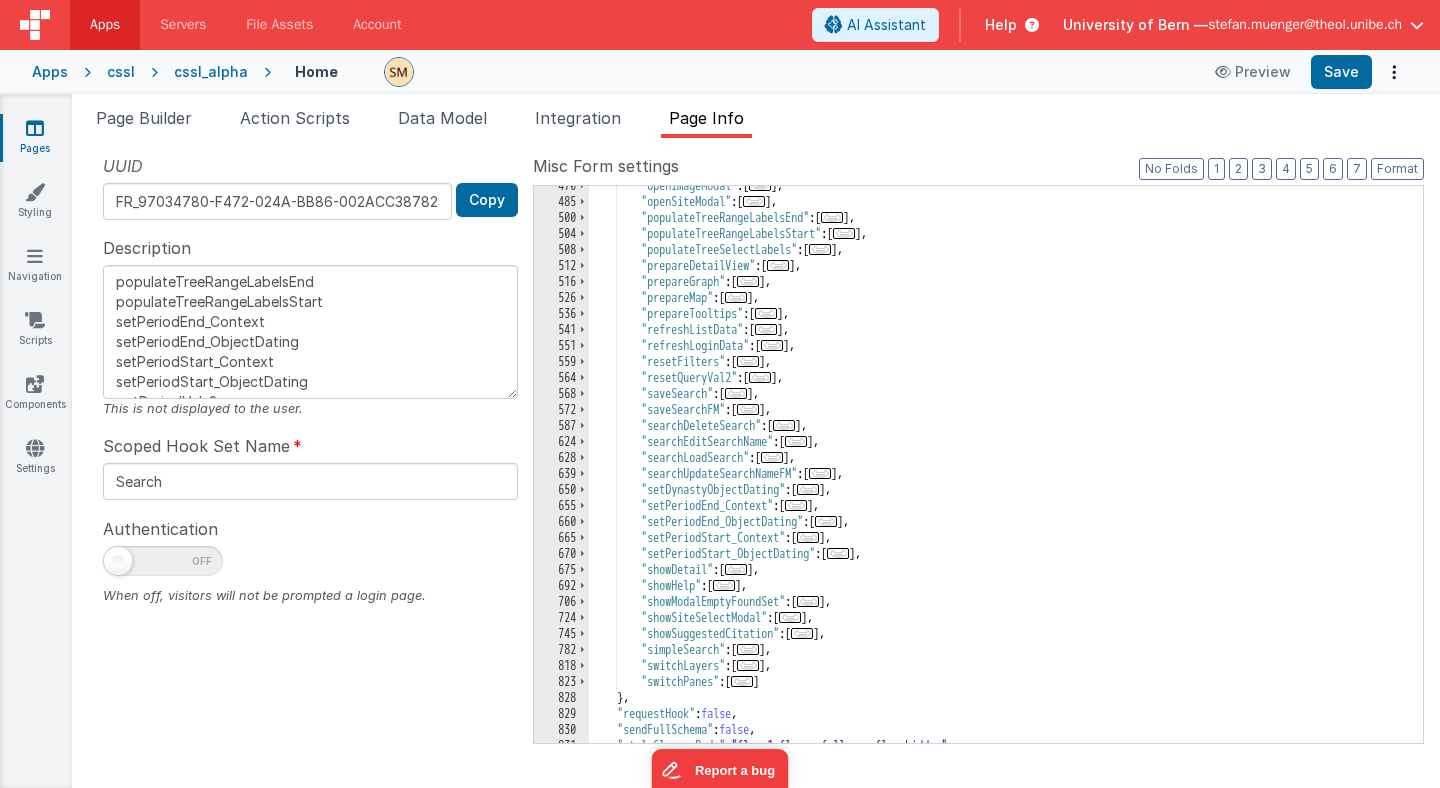 click on ""openImageModal" :  [ ... ] ,           "openSiteModal" :  [ ... ] ,           "populateTreeRangeLabelsEnd" :  [ ... ] ,           "populateTreeRangeLabelsStart" :  [ ... ] ,           "populateTreeSelectLabels" :  [ ... ] ,           "prepareDetailView" :  [ ... ] ,           "prepareGraph" :  [ ... ] ,           "prepareMap" :  [ ... ] ,           "prepareTooltips" :  [ ... ] ,           "refreshListData" :  [ ... ] ,           "refreshLoginData" :  [ ... ] ,           "resetFilters" :  [ ... ] ,           "resetQueryVal2" :  [ ... ] ,           "saveSearch" :  [ ... ] ,           "saveSearchFM" :  [ ... ] ,           "searchDeleteSearch" :  [ ... ] ,           "searchEditSearchName" :  [ ... ] ,           "searchLoadSearch" :  [ ... ] ,           "searchUpdateSearchNameFM" :  [ ... ] ,           "setDynastyObjectDating" :  [ ... ] ,           "setPeriodEnd_Context" :  [ ... ] ,           "setPeriodEnd_ObjectDating" :  [ ... ] ,           "setPeriodStart_Context" :  [ ... ] ,           :  [ ... ]" at bounding box center (1006, 472) 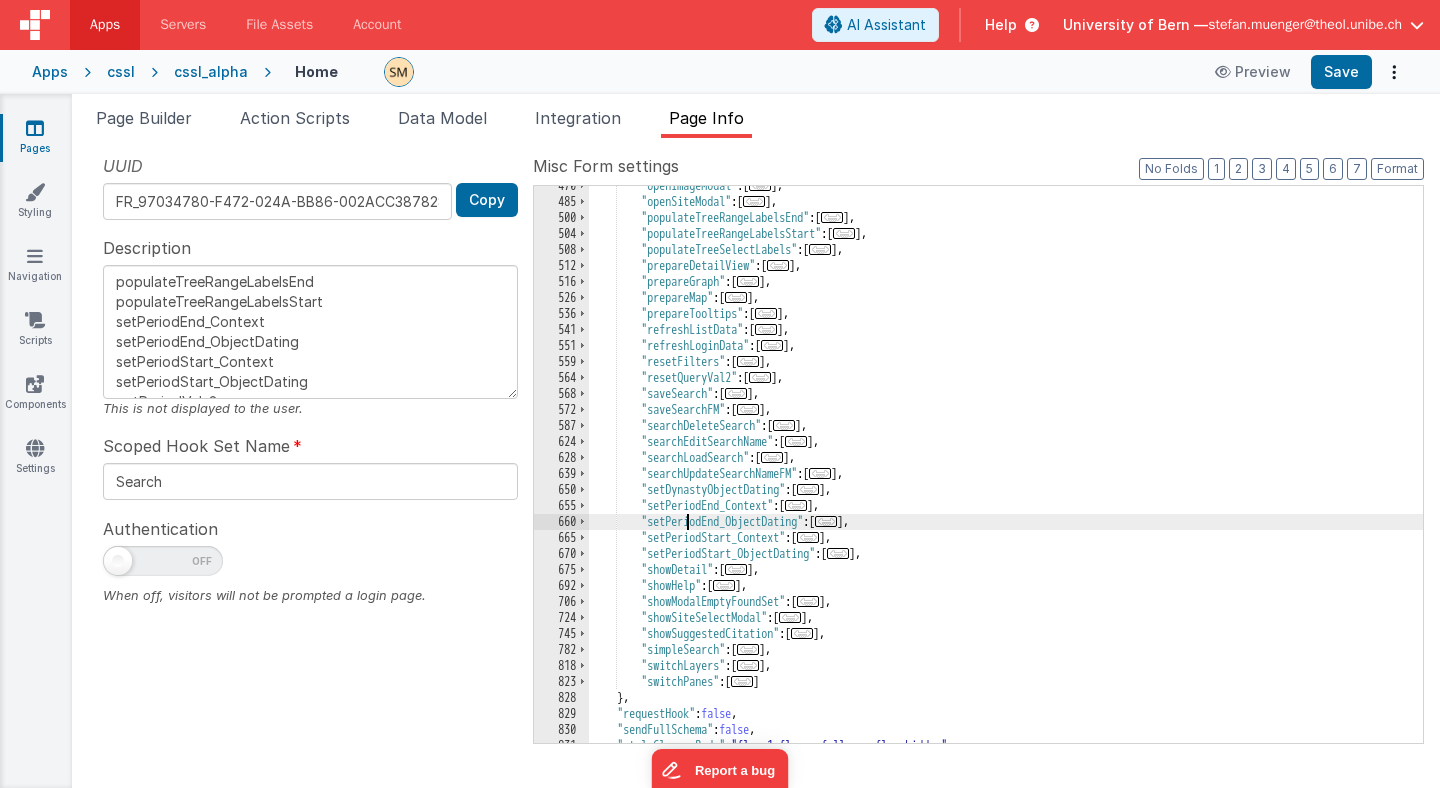 scroll, scrollTop: 0, scrollLeft: 0, axis: both 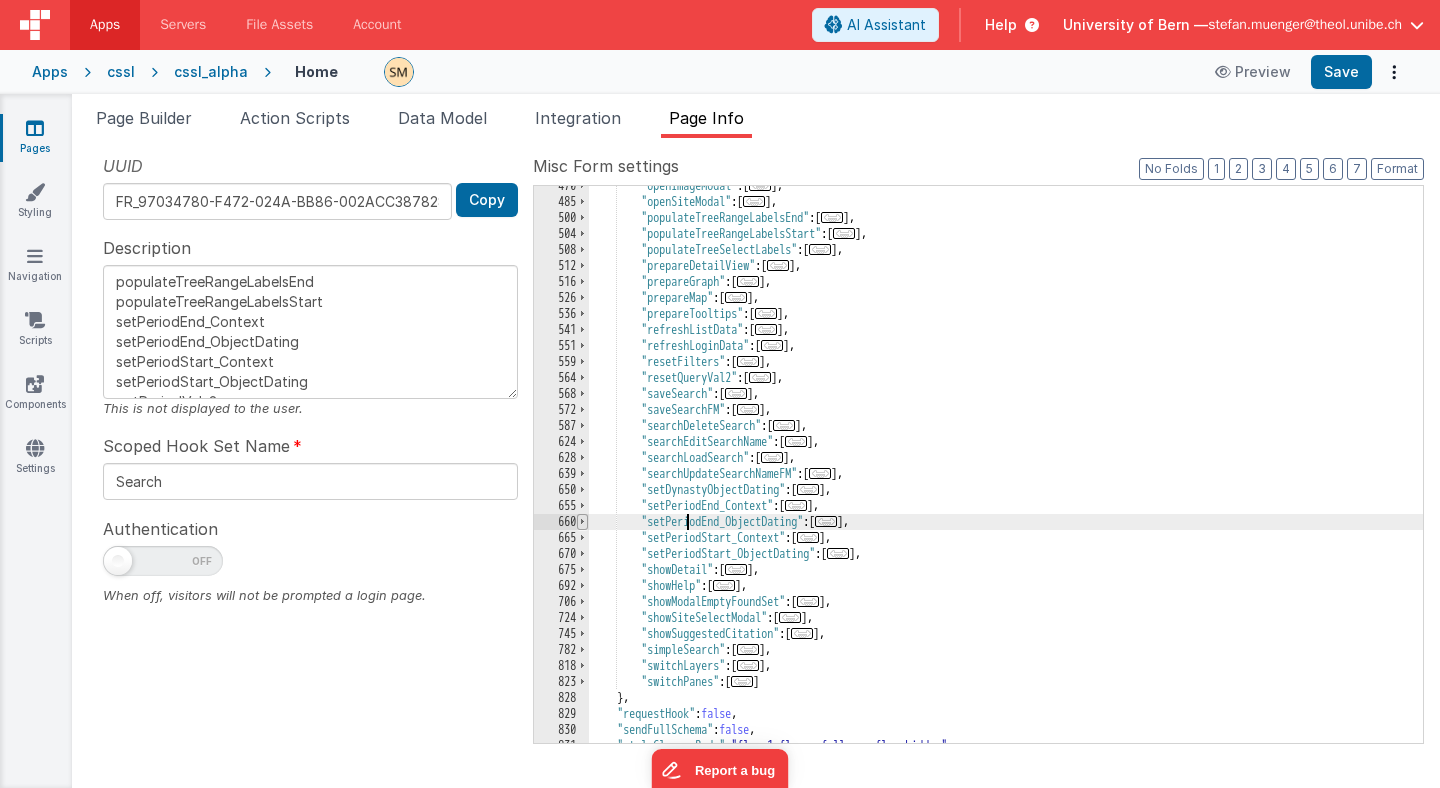 click at bounding box center [582, 522] 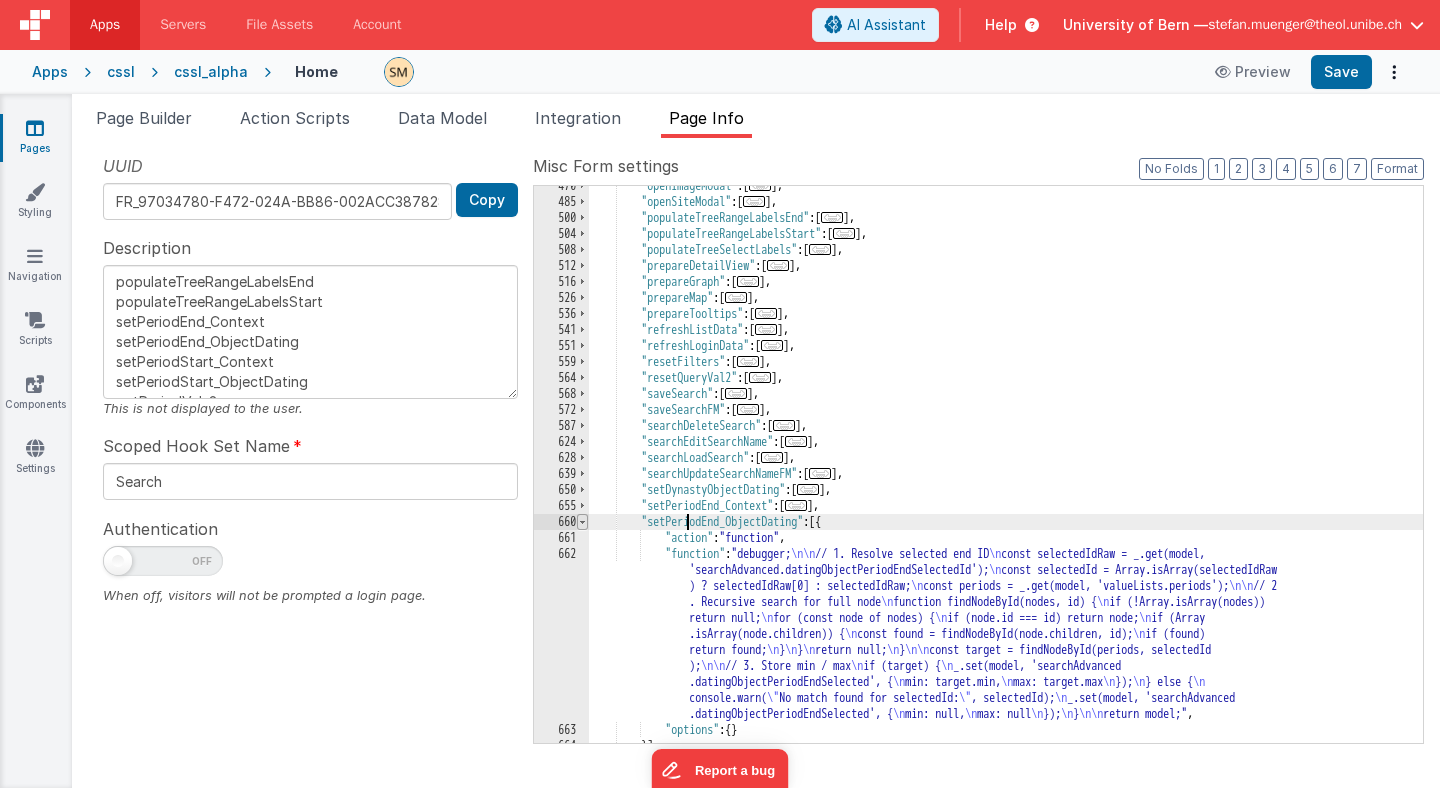 click at bounding box center (582, 522) 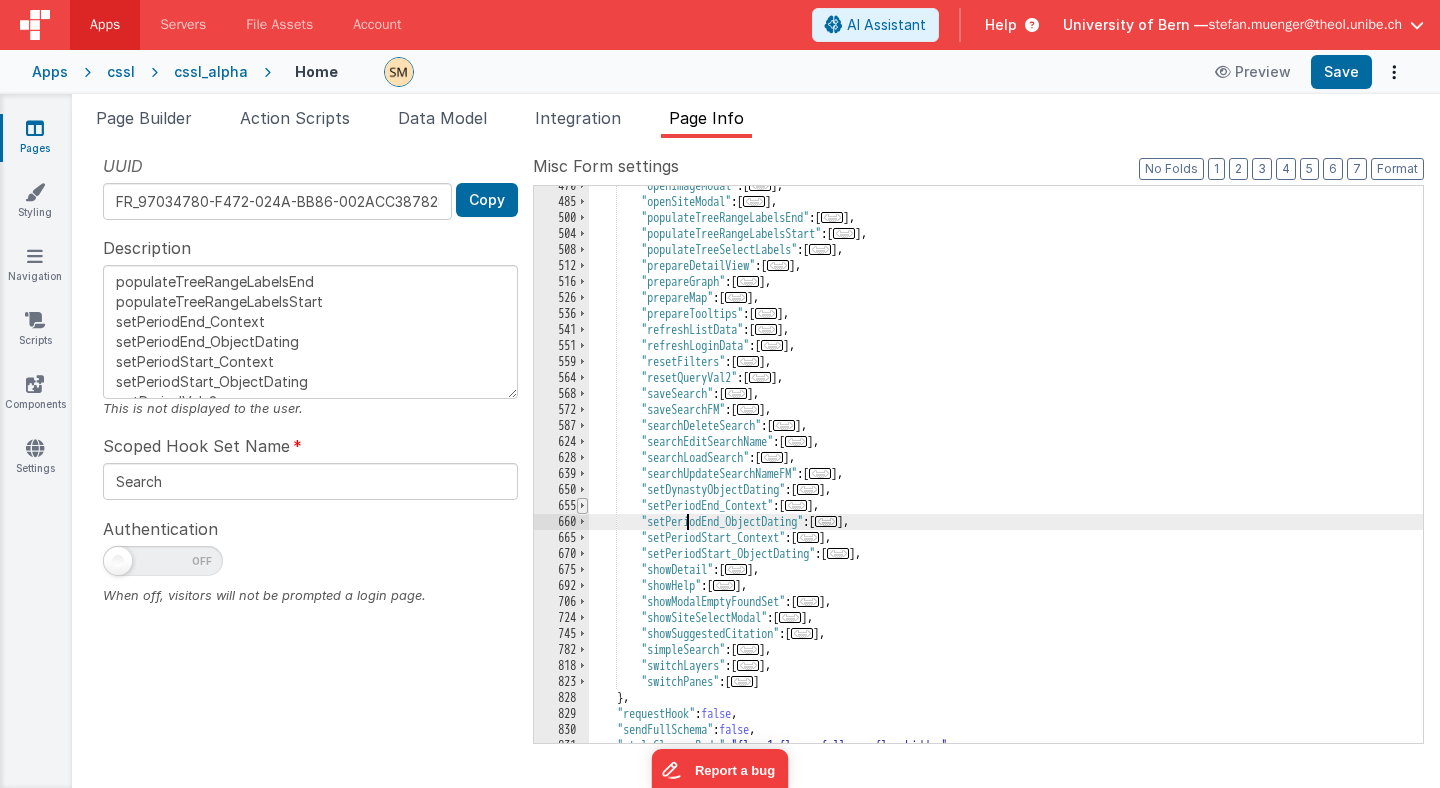 click at bounding box center [582, 506] 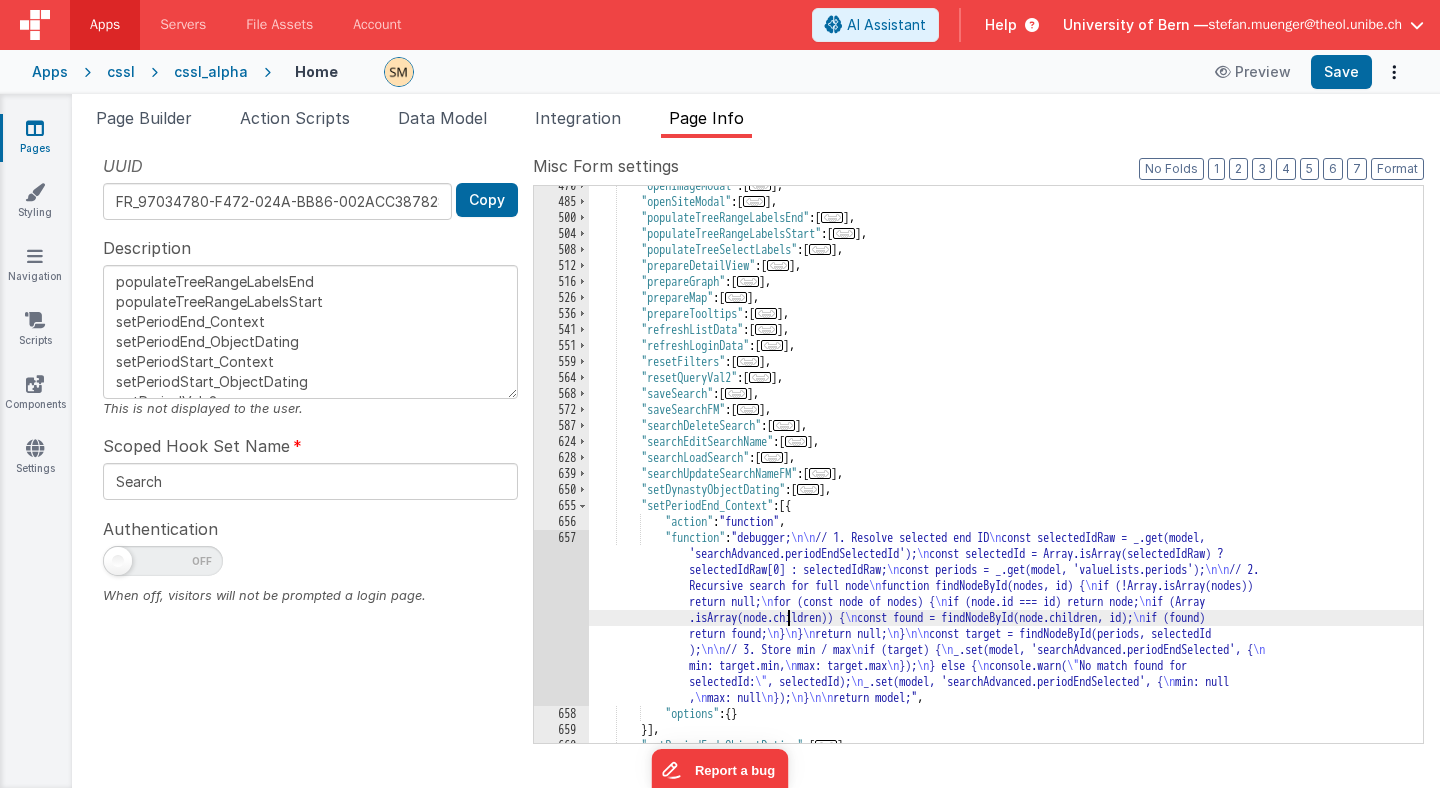 click on ""openImageModal" :  [ ... ] ,           "openSiteModal" :  [ ... ] ,           "populateTreeRangeLabelsEnd" :  [ ... ] ,           "populateTreeRangeLabelsStart" :  [ ... ] ,           "populateTreeSelectLabels" :  [ ... ] ,           "prepareDetailView" :  [ ... ] ,           "prepareGraph" :  [ ... ] ,           "prepareMap" :  [ ... ] ,           "prepareTooltips" :  [ ... ] ,           "refreshListData" :  [ ... ] ,           "refreshLoginData" :  [ ... ] ,           "resetFilters" :  [ ... ] ,           "resetQueryVal2" :  [ ... ] ,           "saveSearch" :  [ ... ] ,           "saveSearchFM" :  [ ... ] ,           "searchDeleteSearch" :  [ ... ] ,           "searchEditSearchName" :  [ ... ] ,           "searchLoadSearch" :  [ ... ] ,           "searchUpdateSearchNameFM" :  [ ... ] ,           "setDynastyObjectDating" :  [ ... ] ,           "setPeriodEnd_Context" :  [{                "action" :  "function" ,                "function" :  "debugger; \n\n // 1. Resolve selected end ID \n \n \n \n"" at bounding box center (1006, 472) 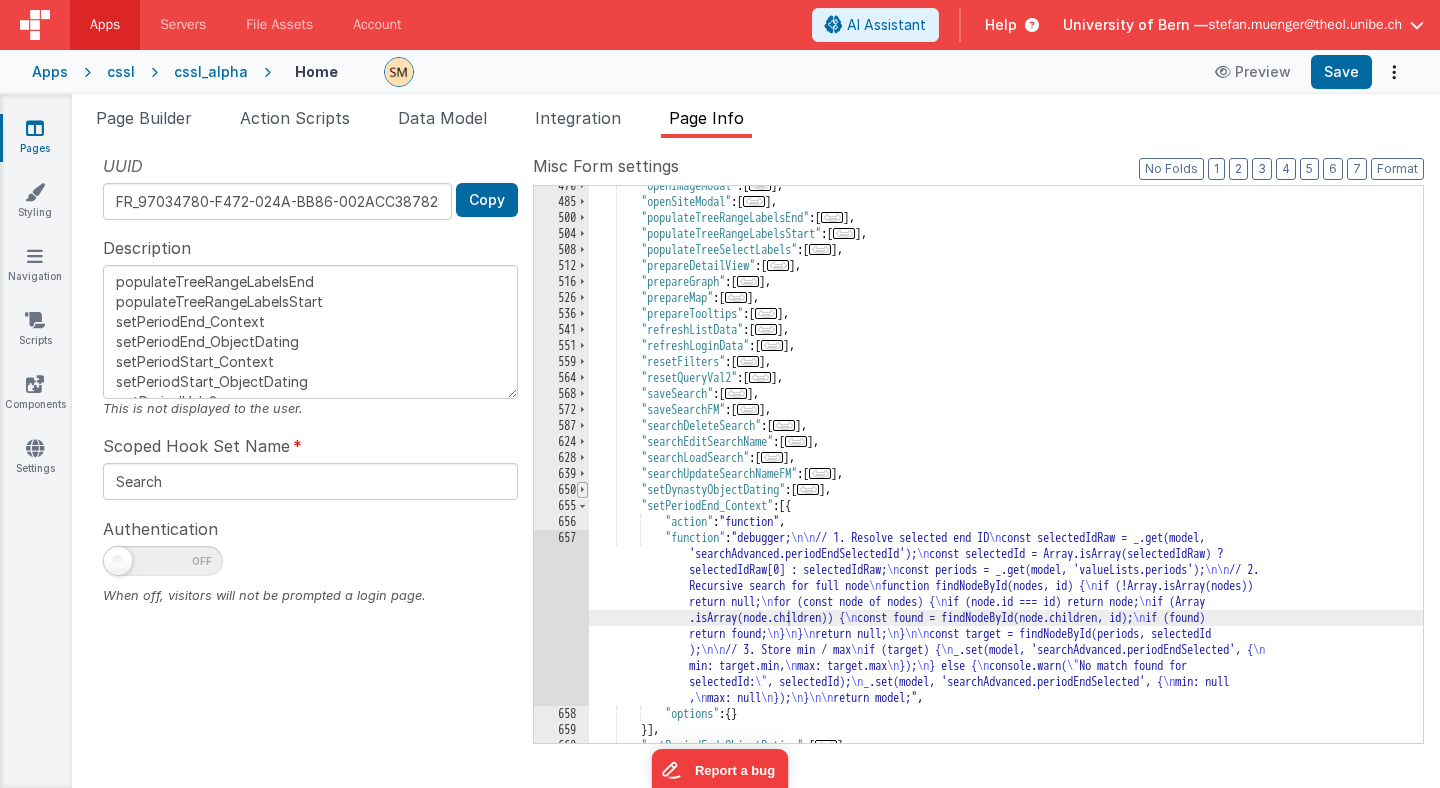 click at bounding box center [582, 490] 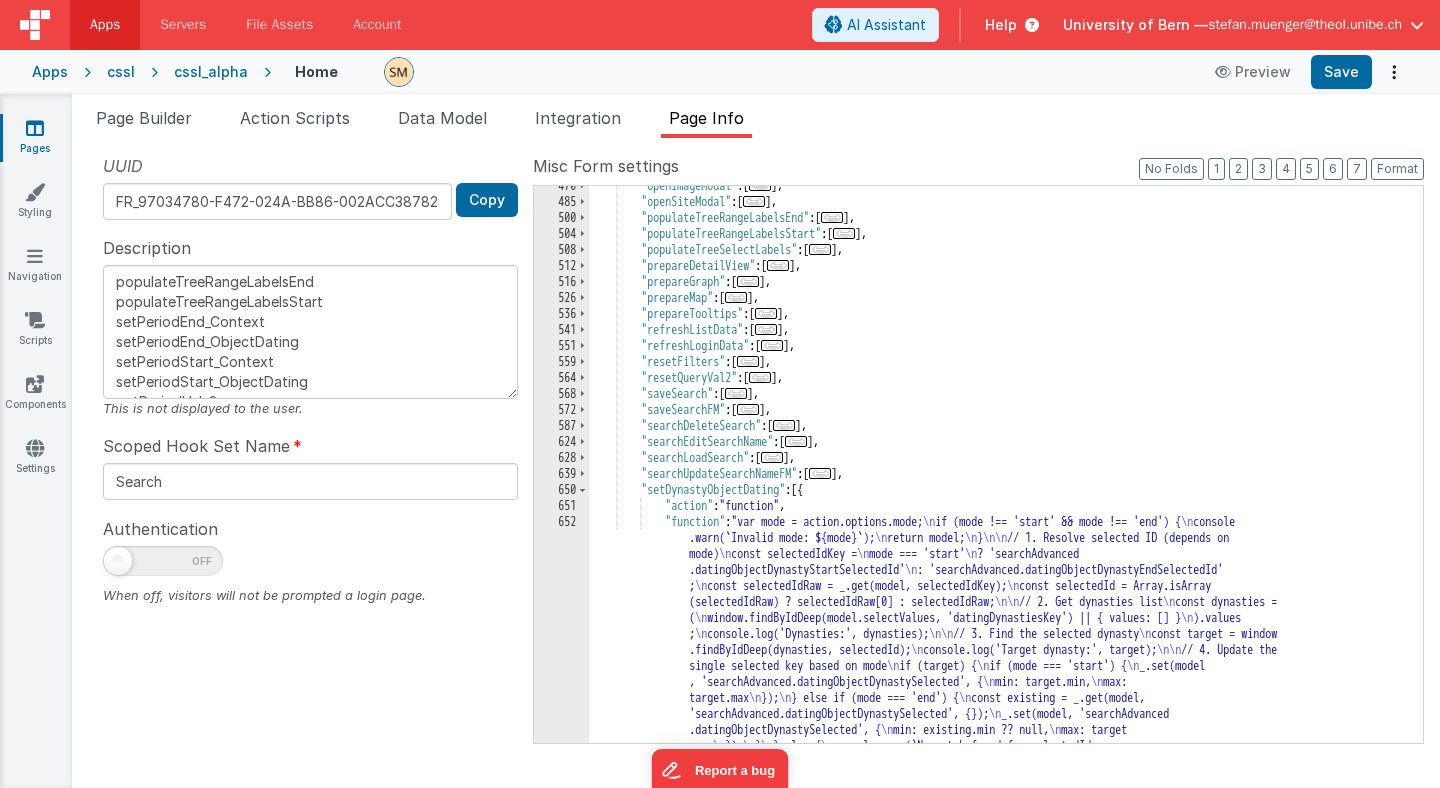 click on ""setDatingObjectDynasty" :  [{                "action" :  "function" ,                "function" :  "var mode = action.options.mode; \n if (mode !== 'start' && mode !== 'end') { \n     console \n" at bounding box center (1006, 704) 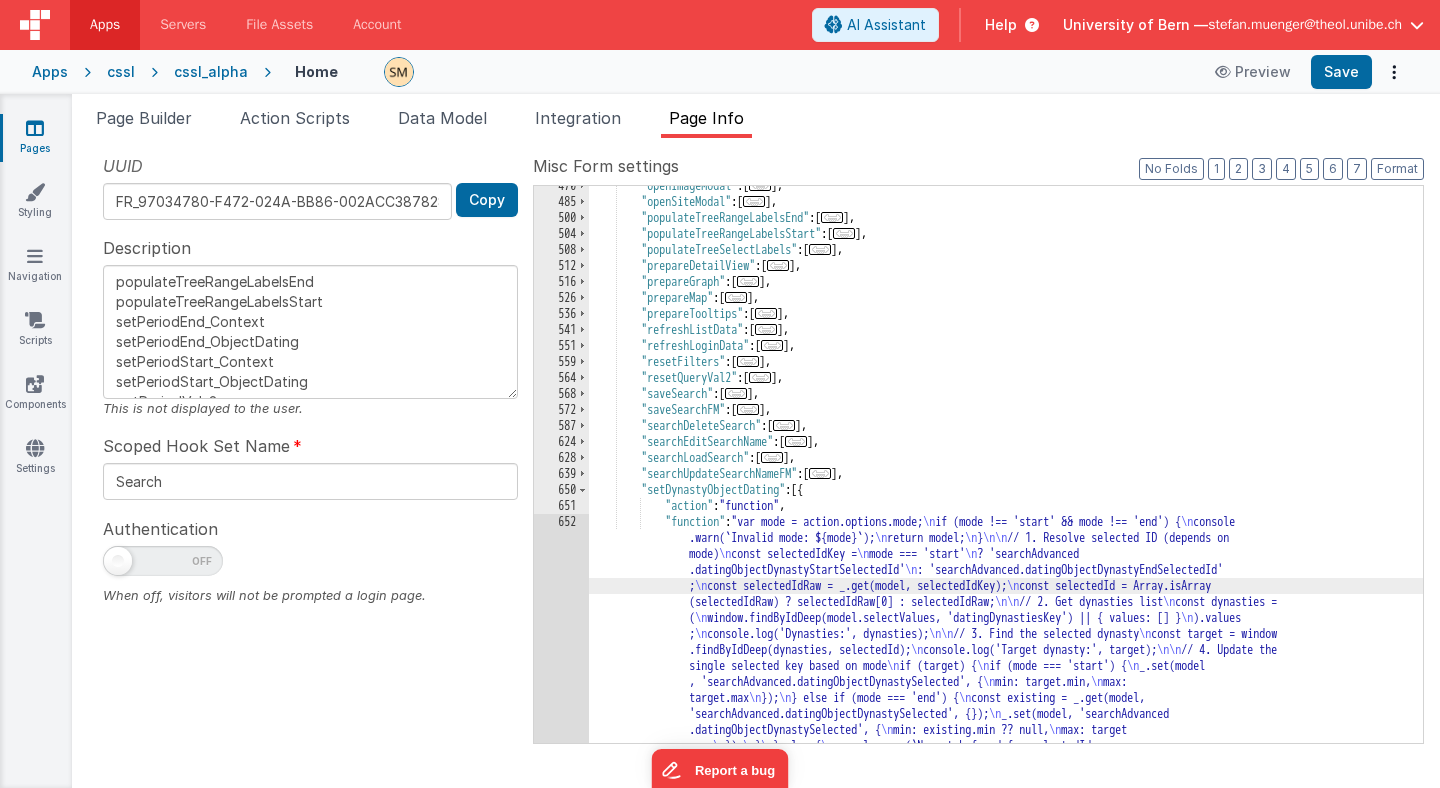 scroll, scrollTop: 915, scrollLeft: 0, axis: vertical 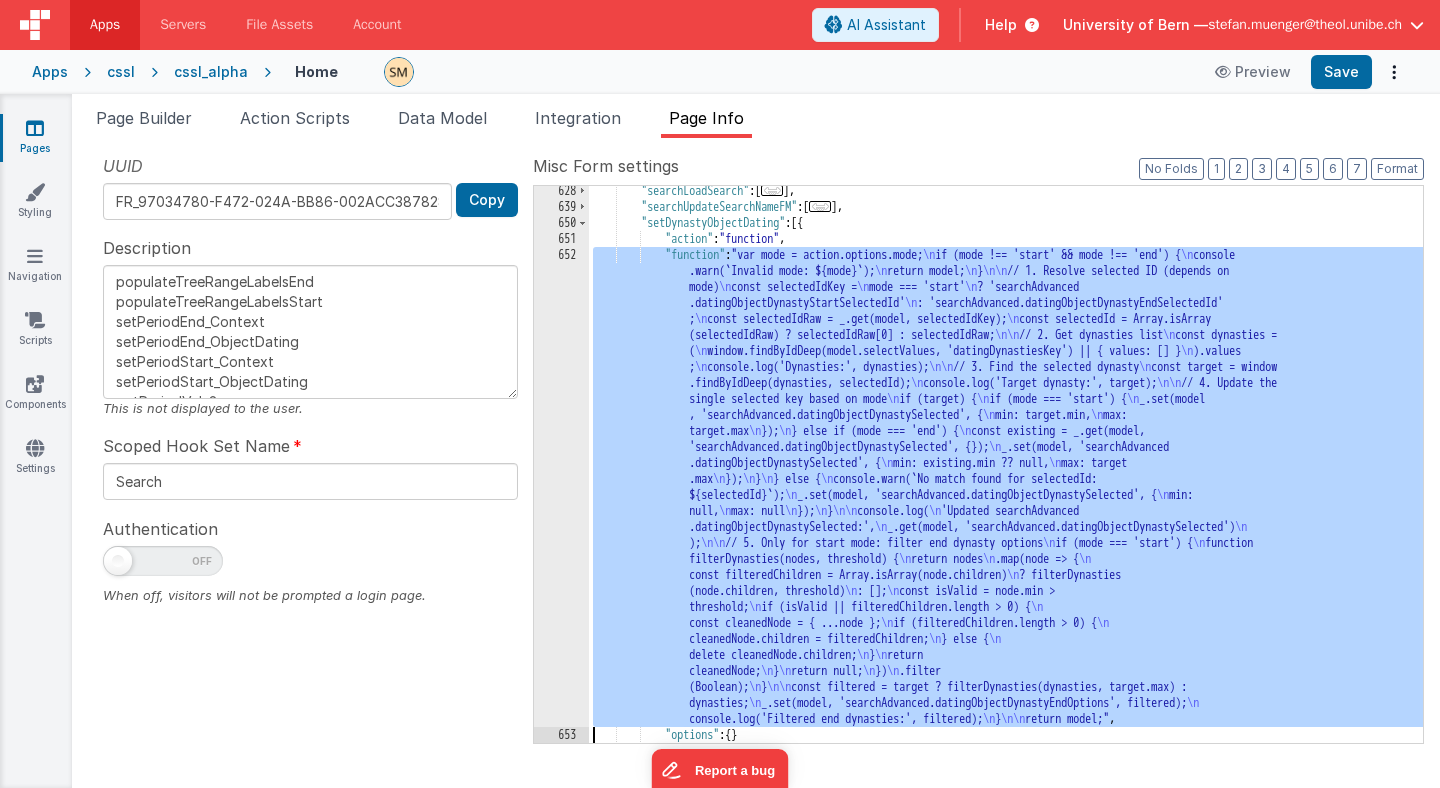 click on "652" at bounding box center (561, 487) 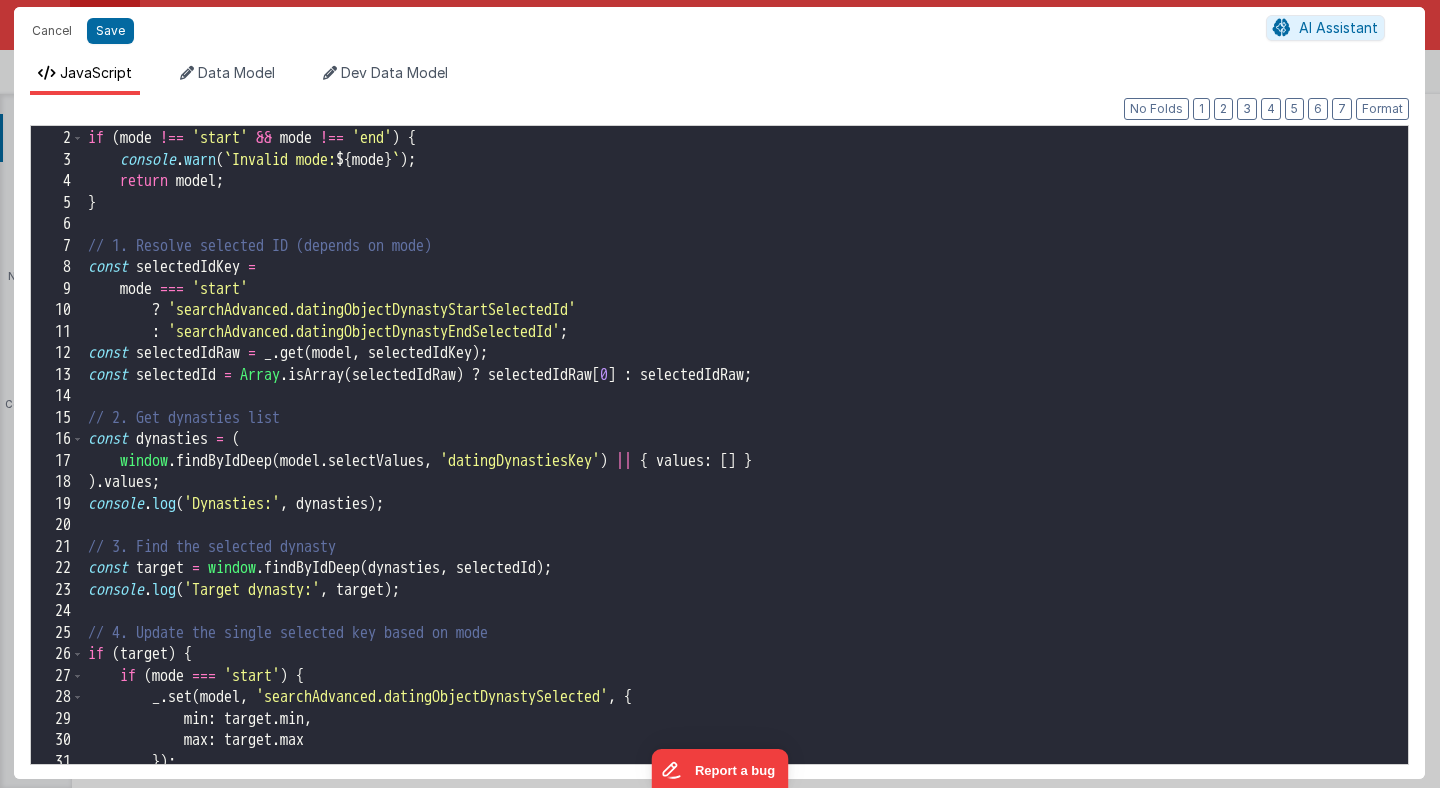 scroll, scrollTop: 0, scrollLeft: 0, axis: both 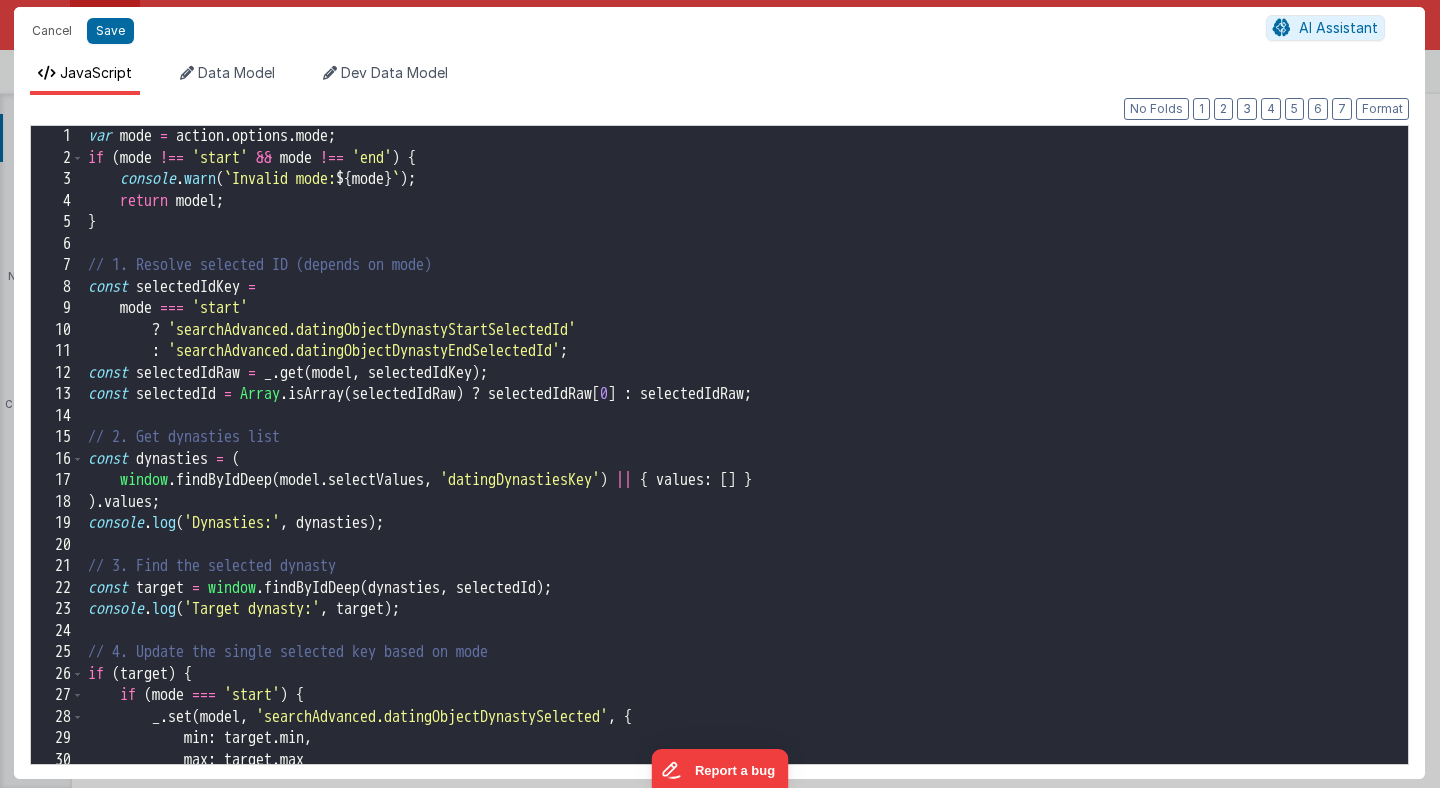 click on "var   mode   =   action . options . mode ; if   ( mode   !==   'start'   &&   mode   !==   'end' )   {      console . warn ( ` Invalid mode:  ${ mode } ` ) ;      return   model ; } // 1. Resolve selected ID (depends on mode) const   selectedIdKey   =        mode   ===   'start'           ?   'searchAdvanced.datingObjectDynastyStartSelectedId'           :   'searchAdvanced.datingObjectDynastyEndSelectedId' ; const   selectedIdRaw   =   _ . get ( model ,   selectedIdKey ) ; const   selectedId   =   Array . isArray ( selectedIdRaw )   ?   selectedIdRaw [ 0 ]   :   selectedIdRaw ; // 2. Get dynasties list const   dynasties   =   (      window . findByIdDeep ( model . selectValues ,   'datingDynastiesKey' )   ||   {   values :   [ ]   } ) . values ; console . log ( 'Dynasties:' ,   dynasties ) ; // 3. Find the selected dynasty const   target   =   window . findByIdDeep ( dynasties ,   selectedId ) ; console . log ( 'Target dynasty:' ,   target ) ; // 4. Update the single selected key based on mode if   ( target )" at bounding box center [746, 465] 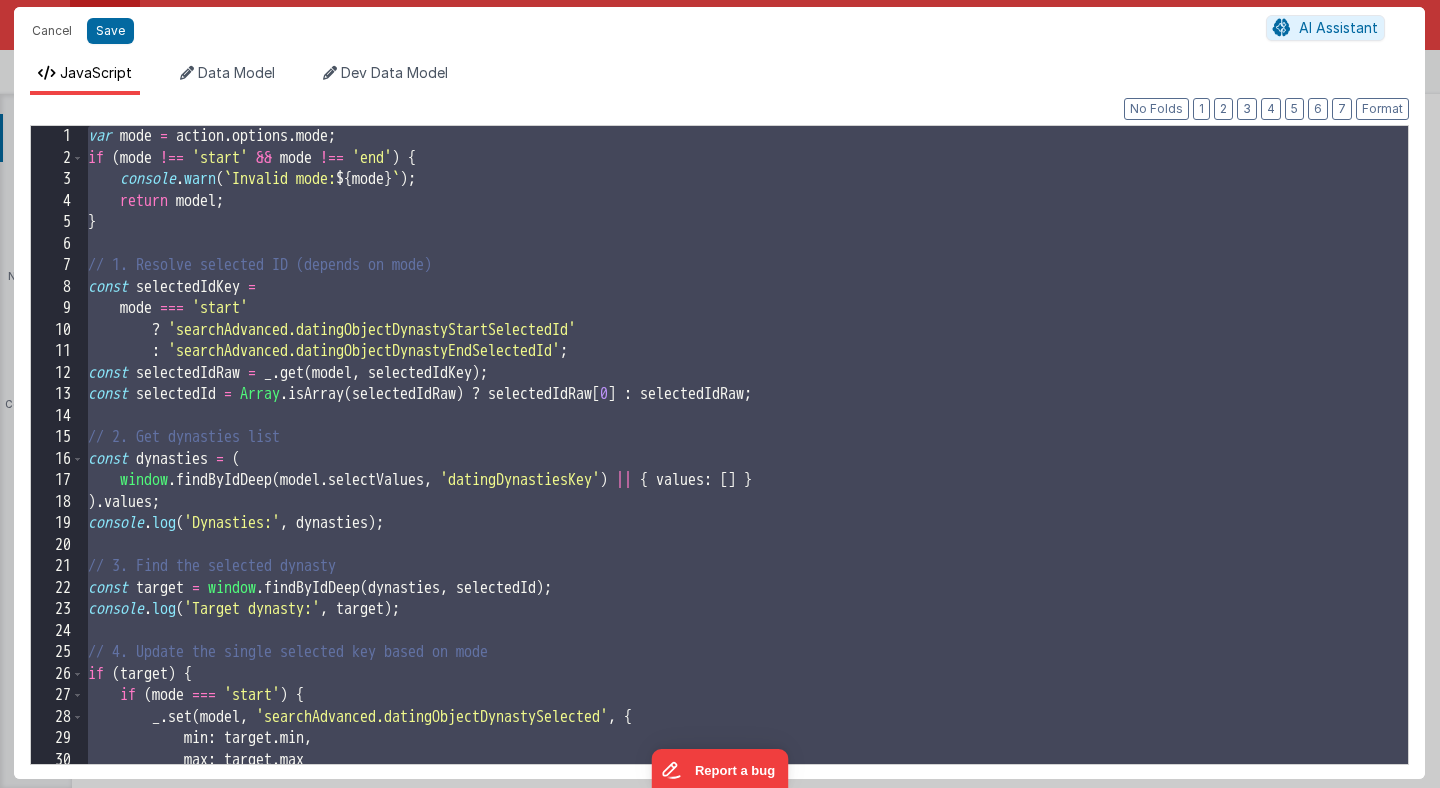 click on "var   mode   =   action . options . mode ; if   ( mode   !==   'start'   &&   mode   !==   'end' )   {      console . warn ( ` Invalid mode:  ${ mode } ` ) ;      return   model ; } // 1. Resolve selected ID (depends on mode) const   selectedIdKey   =        mode   ===   'start'           ?   'searchAdvanced.datingObjectDynastyStartSelectedId'           :   'searchAdvanced.datingObjectDynastyEndSelectedId' ; const   selectedIdRaw   =   _ . get ( model ,   selectedIdKey ) ; const   selectedId   =   Array . isArray ( selectedIdRaw )   ?   selectedIdRaw [ 0 ]   :   selectedIdRaw ; // 2. Get dynasties list const   dynasties   =   (      window . findByIdDeep ( model . selectValues ,   'datingDynastiesKey' )   ||   {   values :   [ ]   } ) . values ; console . log ( 'Dynasties:' ,   dynasties ) ; // 3. Find the selected dynasty const   target   =   window . findByIdDeep ( dynasties ,   selectedId ) ; console . log ( 'Target dynasty:' ,   target ) ; // 4. Update the single selected key based on mode if   ( target )" at bounding box center (746, 465) 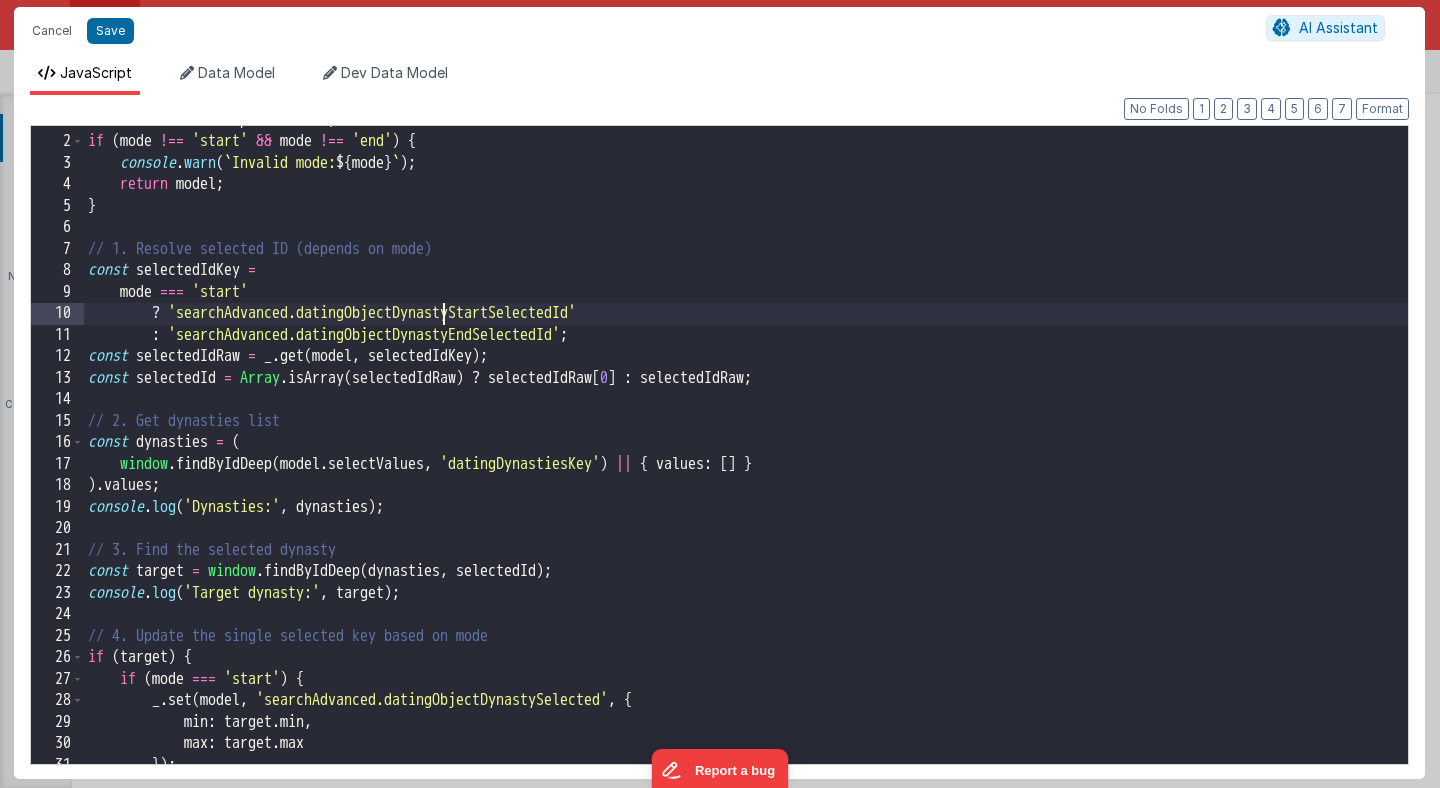 scroll, scrollTop: 0, scrollLeft: 0, axis: both 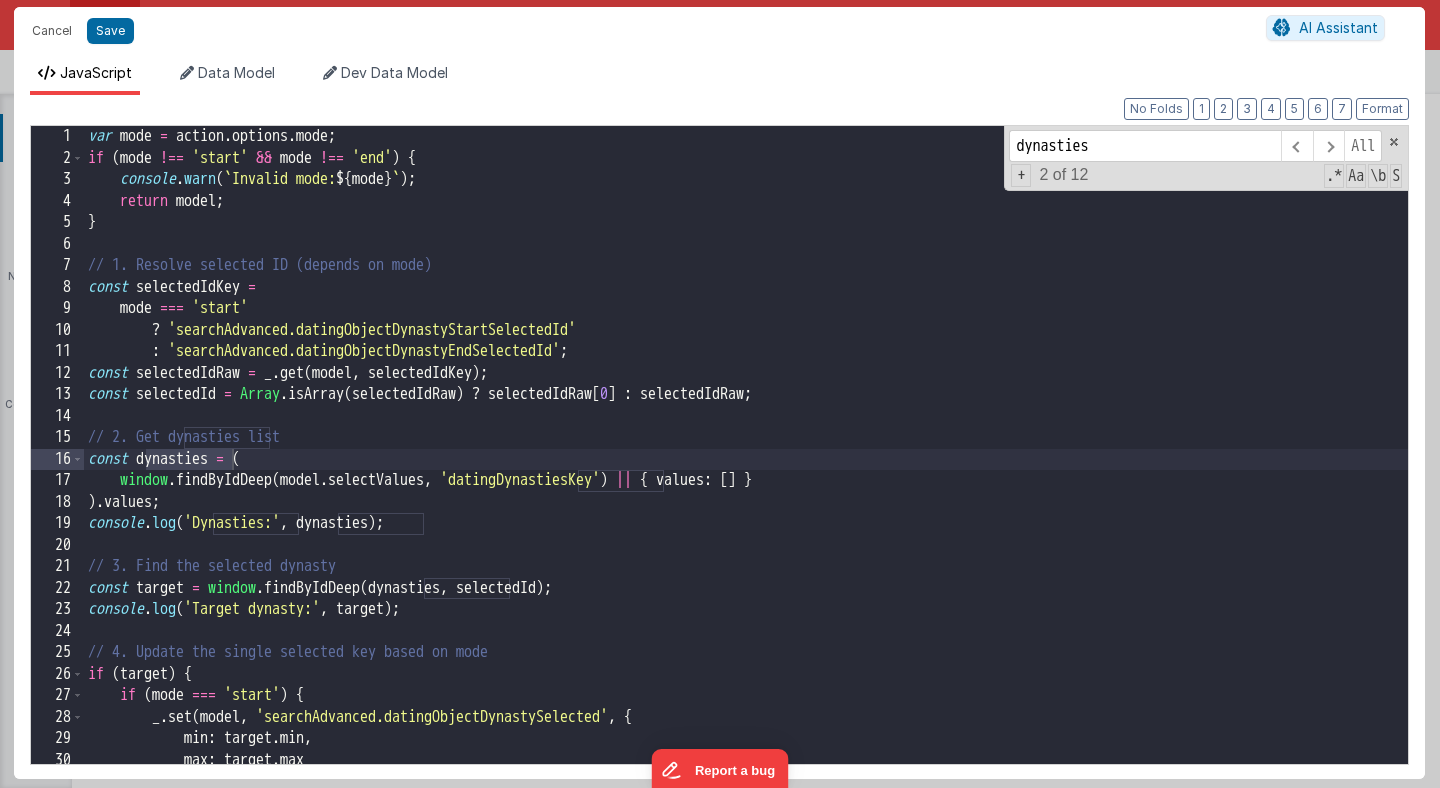 type on "dynasties" 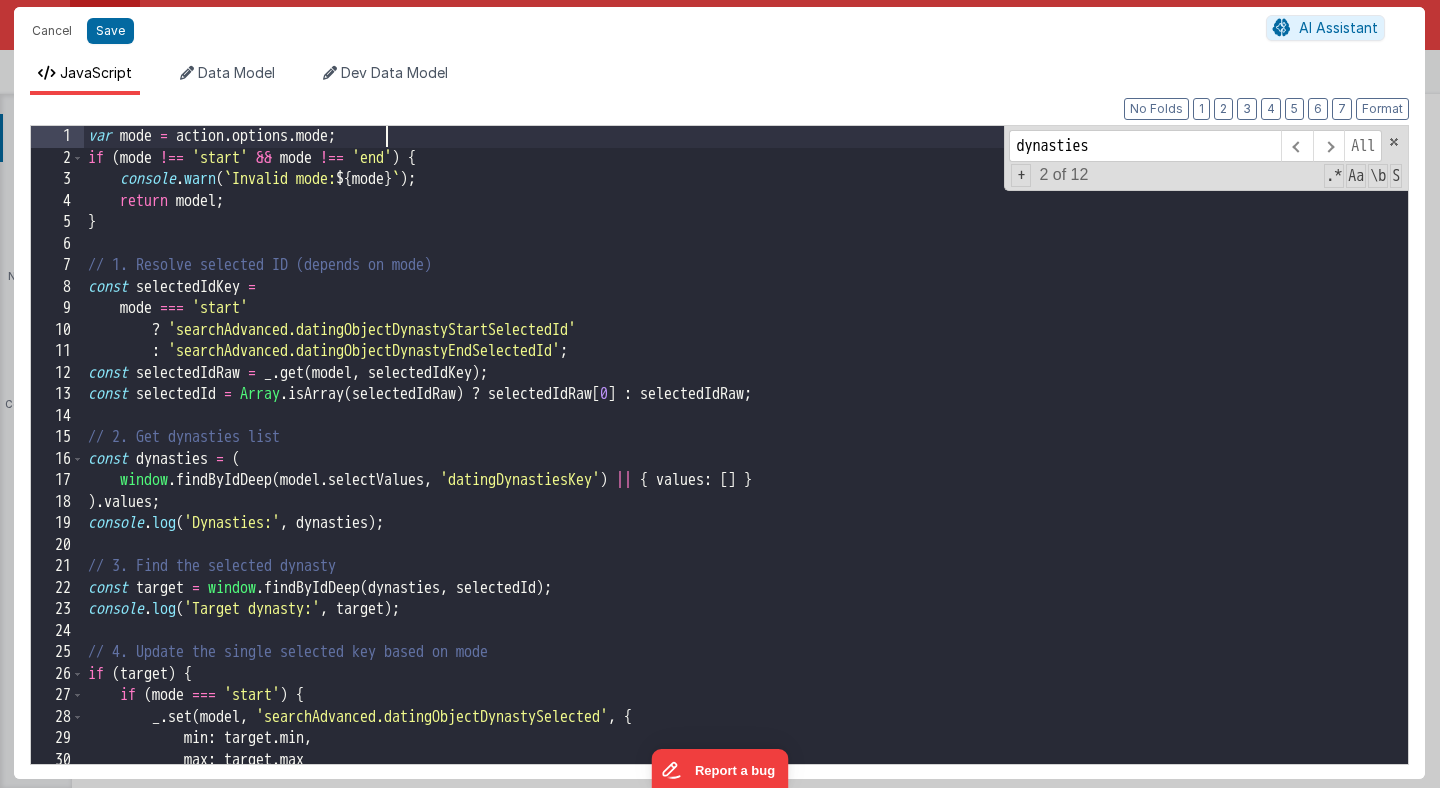 click on "var   mode   =   action . options . mode ; if   ( mode   !==   'start'   &&   mode   !==   'end' )   {      console . warn ( ` Invalid mode:  ${ mode } ` ) ;      return   model ; } // 1. Resolve selected ID (depends on mode) const   selectedIdKey   =        mode   ===   'start'           ?   'searchAdvanced.datingObjectDynastyStartSelectedId'           :   'searchAdvanced.datingObjectDynastyEndSelectedId' ; const   selectedIdRaw   =   _ . get ( model ,   selectedIdKey ) ; const   selectedId   =   Array . isArray ( selectedIdRaw )   ?   selectedIdRaw [ 0 ]   :   selectedIdRaw ; // 2. Get dynasties list const   dynasties   =   (      window . findByIdDeep ( model . selectValues ,   'datingDynastiesKey' )   ||   {   values :   [ ]   } ) . values ; console . log ( 'Dynasties:' ,   dynasties ) ; // 3. Find the selected dynasty const   target   =   window . findByIdDeep ( dynasties ,   selectedId ) ; console . log ( 'Target dynasty:' ,   target ) ; // 4. Update the single selected key based on mode if   ( target )" at bounding box center (746, 465) 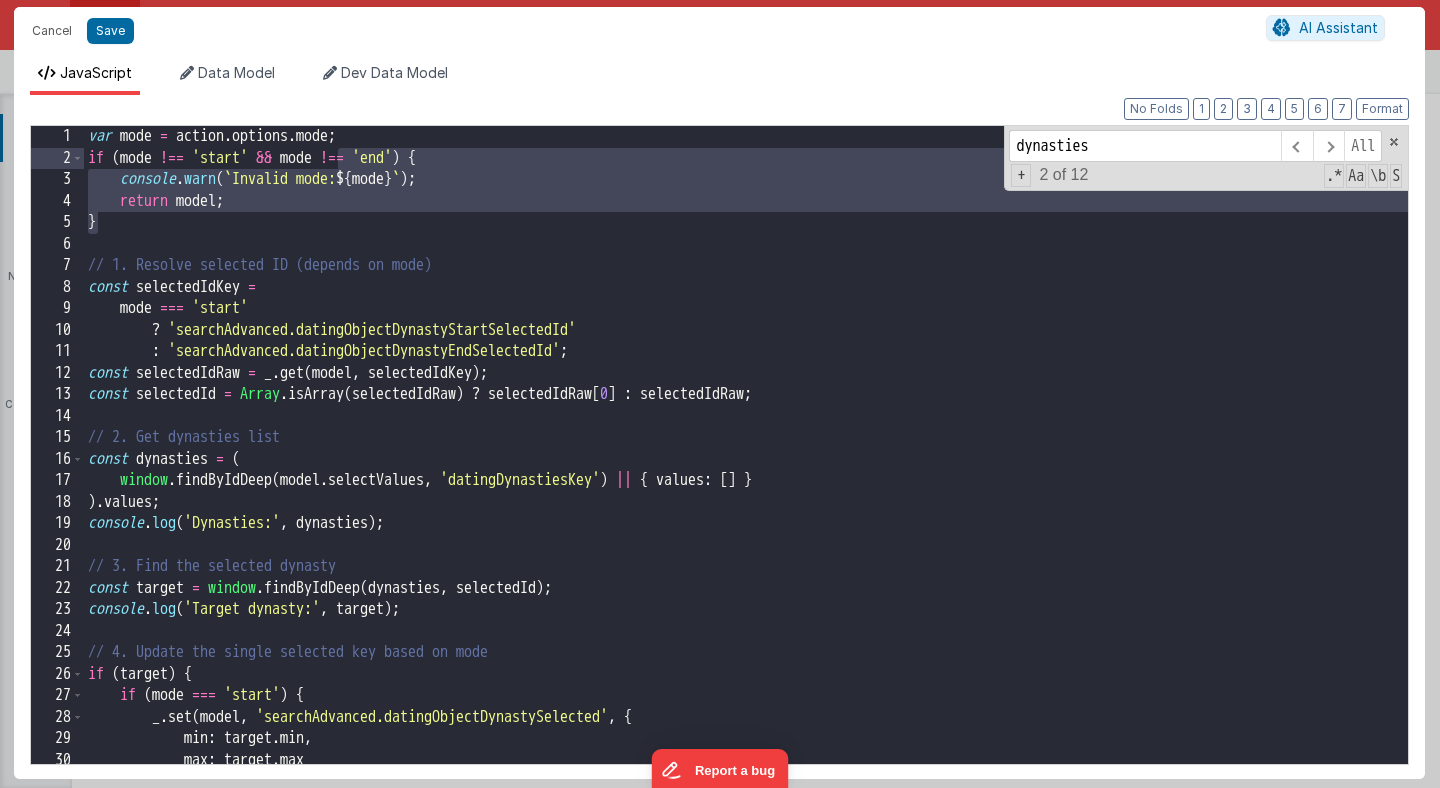 drag, startPoint x: 346, startPoint y: 215, endPoint x: 338, endPoint y: 150, distance: 65.490456 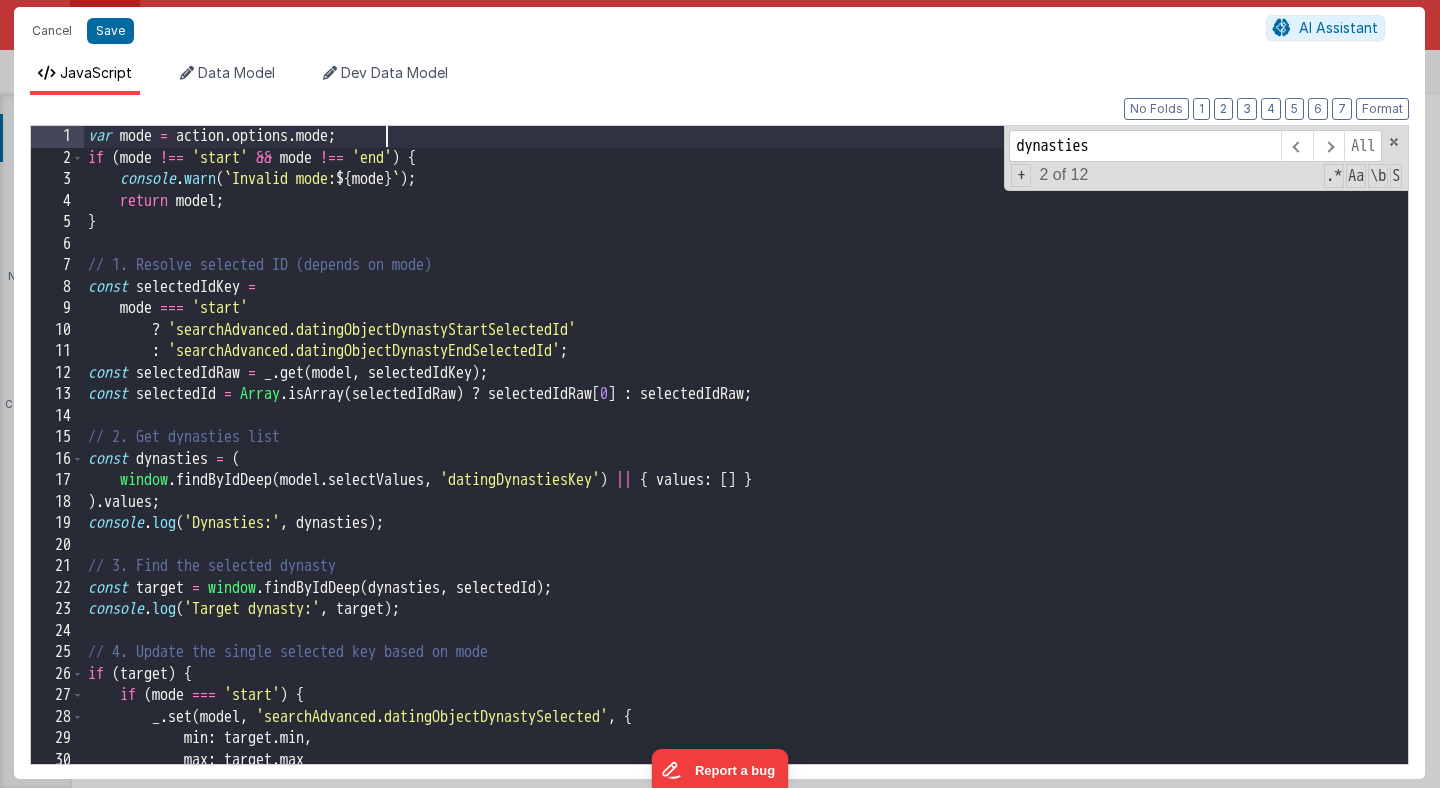 click on "var   mode   =   action . options . mode ; if   ( mode   !==   'start'   &&   mode   !==   'end' )   {      console . warn ( ` Invalid mode:  ${ mode } ` ) ;      return   model ; } // 1. Resolve selected ID (depends on mode) const   selectedIdKey   =        mode   ===   'start'           ?   'searchAdvanced.datingObjectDynastyStartSelectedId'           :   'searchAdvanced.datingObjectDynastyEndSelectedId' ; const   selectedIdRaw   =   _ . get ( model ,   selectedIdKey ) ; const   selectedId   =   Array . isArray ( selectedIdRaw )   ?   selectedIdRaw [ 0 ]   :   selectedIdRaw ; // 2. Get dynasties list const   dynasties   =   (      window . findByIdDeep ( model . selectValues ,   'datingDynastiesKey' )   ||   {   values :   [ ]   } ) . values ; console . log ( 'Dynasties:' ,   dynasties ) ; // 3. Find the selected dynasty const   target   =   window . findByIdDeep ( dynasties ,   selectedId ) ; console . log ( 'Target dynasty:' ,   target ) ; // 4. Update the single selected key based on mode if   ( target )" at bounding box center (746, 465) 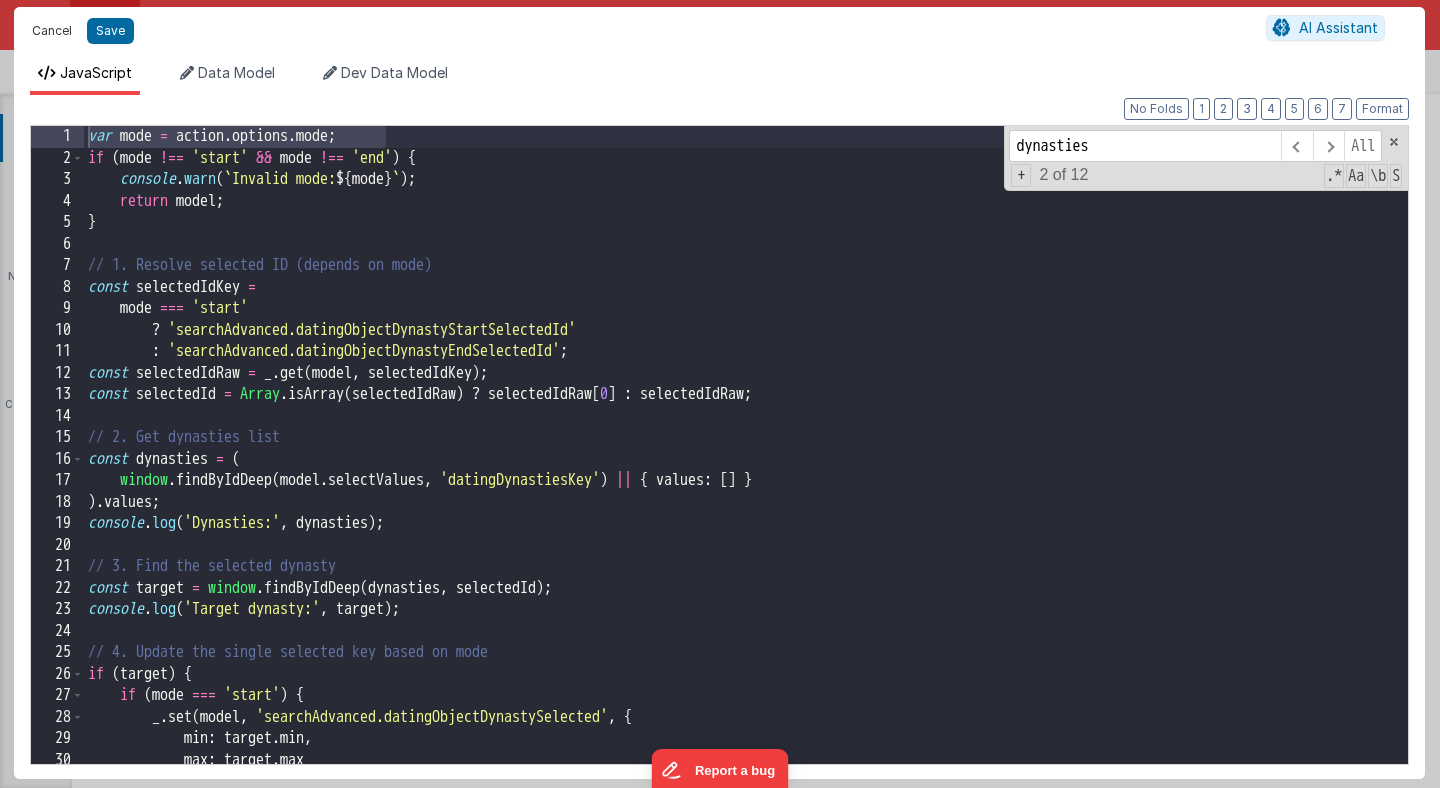 click on "Cancel" at bounding box center [52, 31] 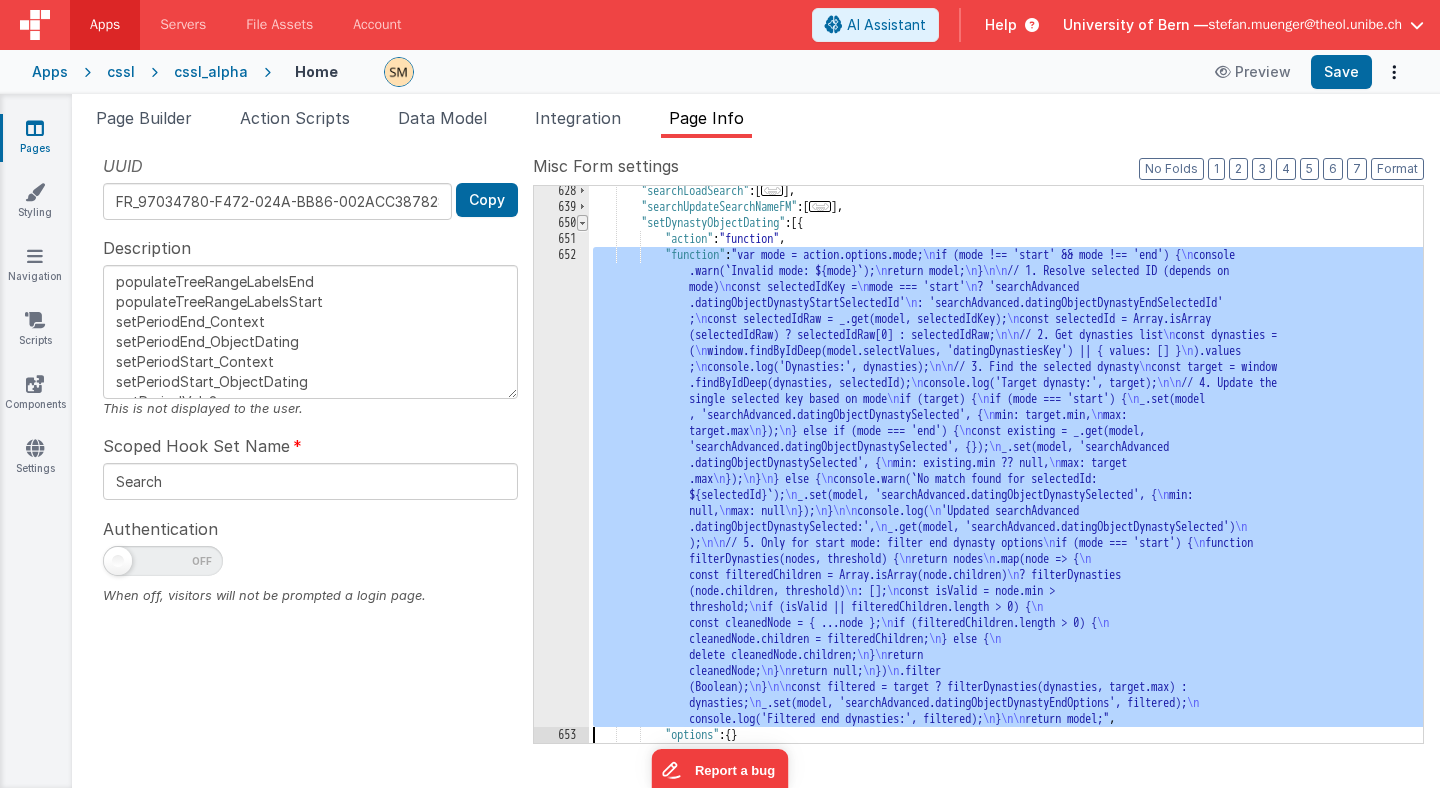 click at bounding box center (582, 223) 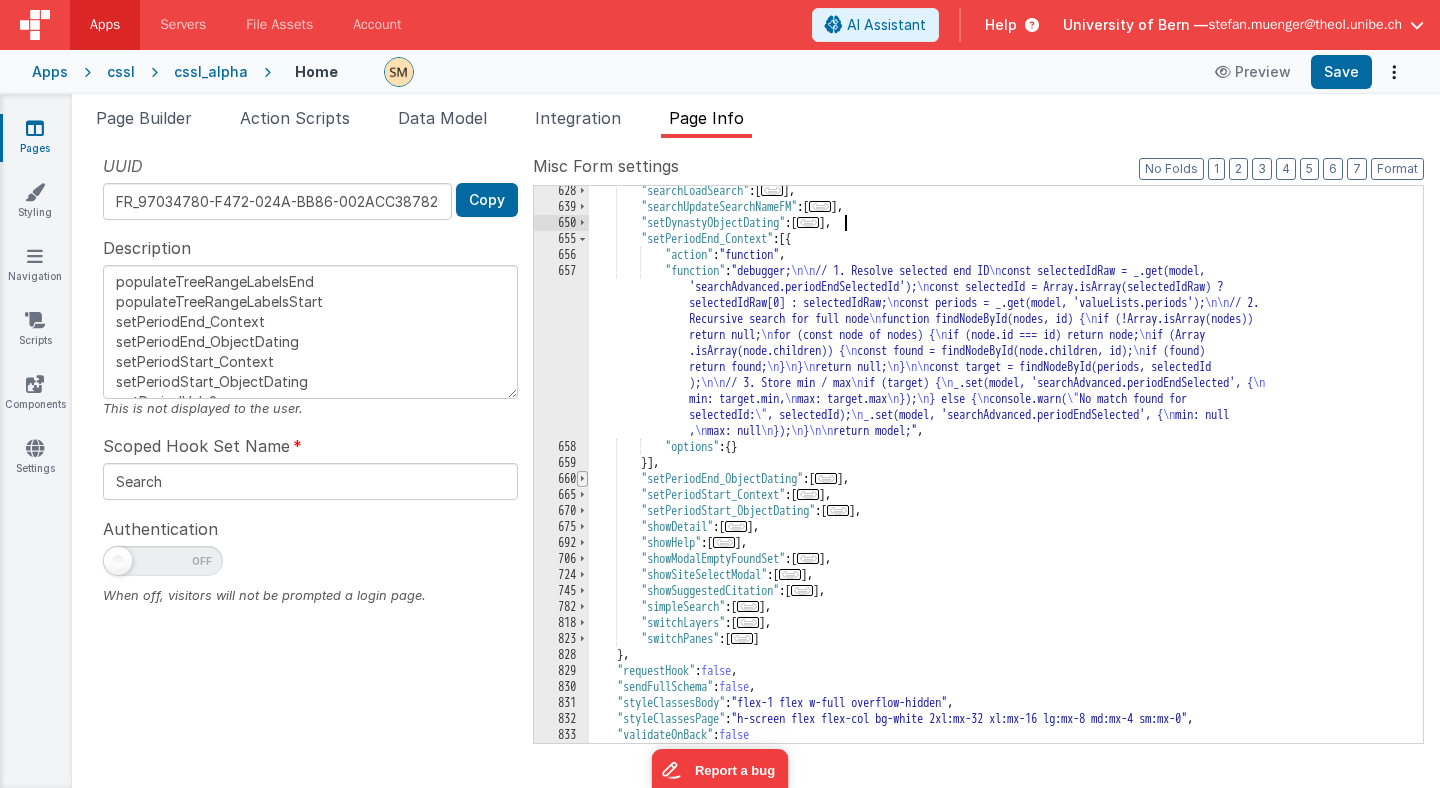 click at bounding box center [582, 479] 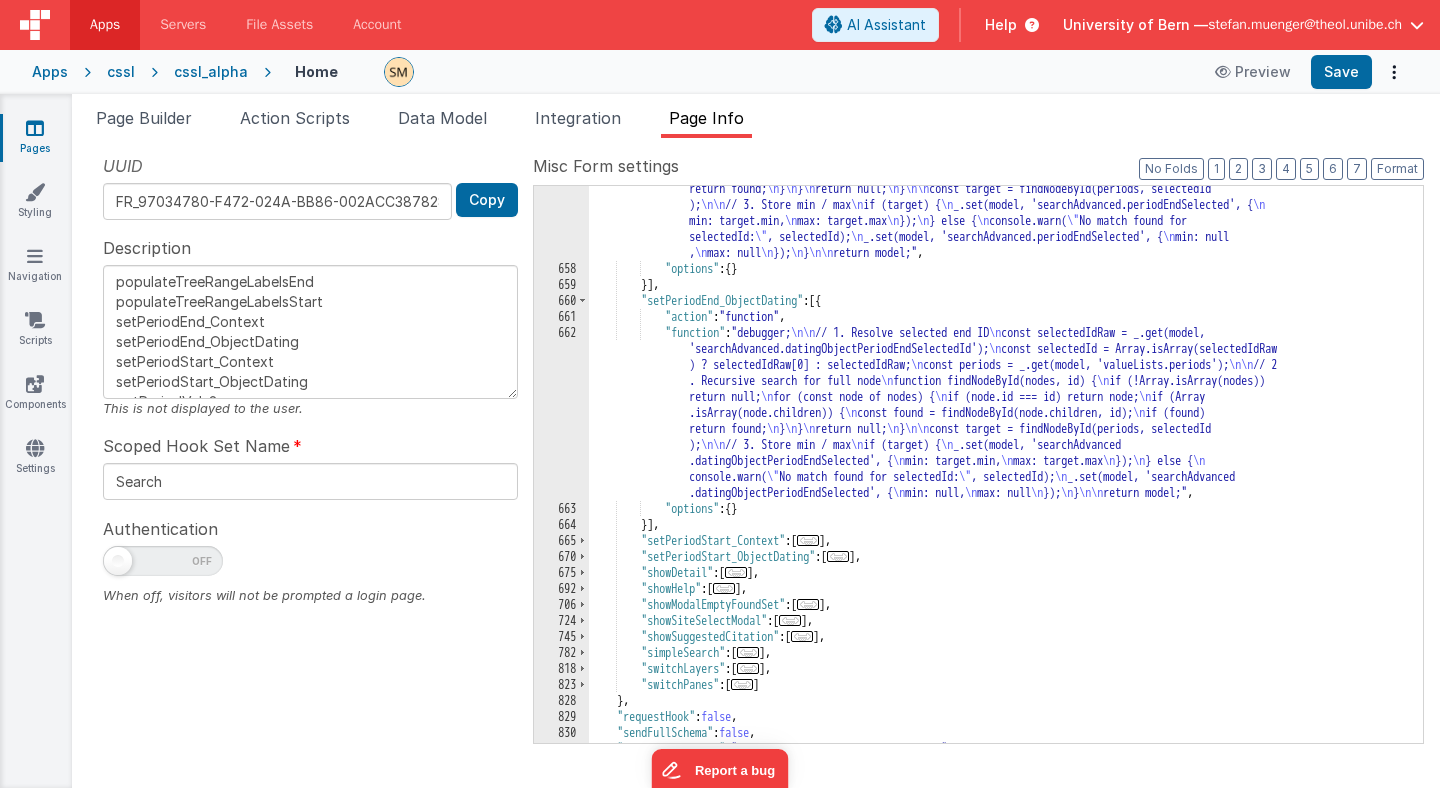 scroll, scrollTop: 1099, scrollLeft: 0, axis: vertical 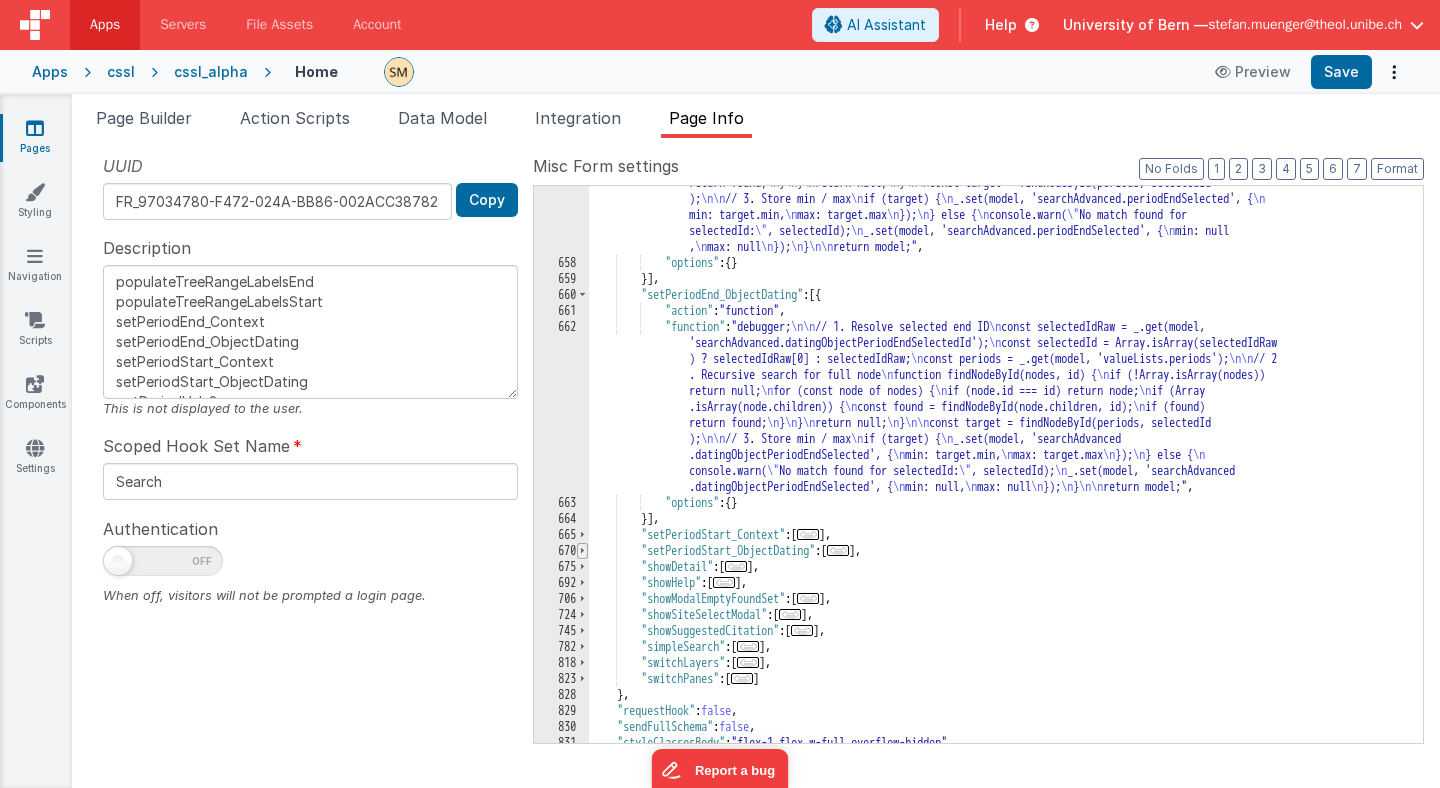 click at bounding box center (582, 551) 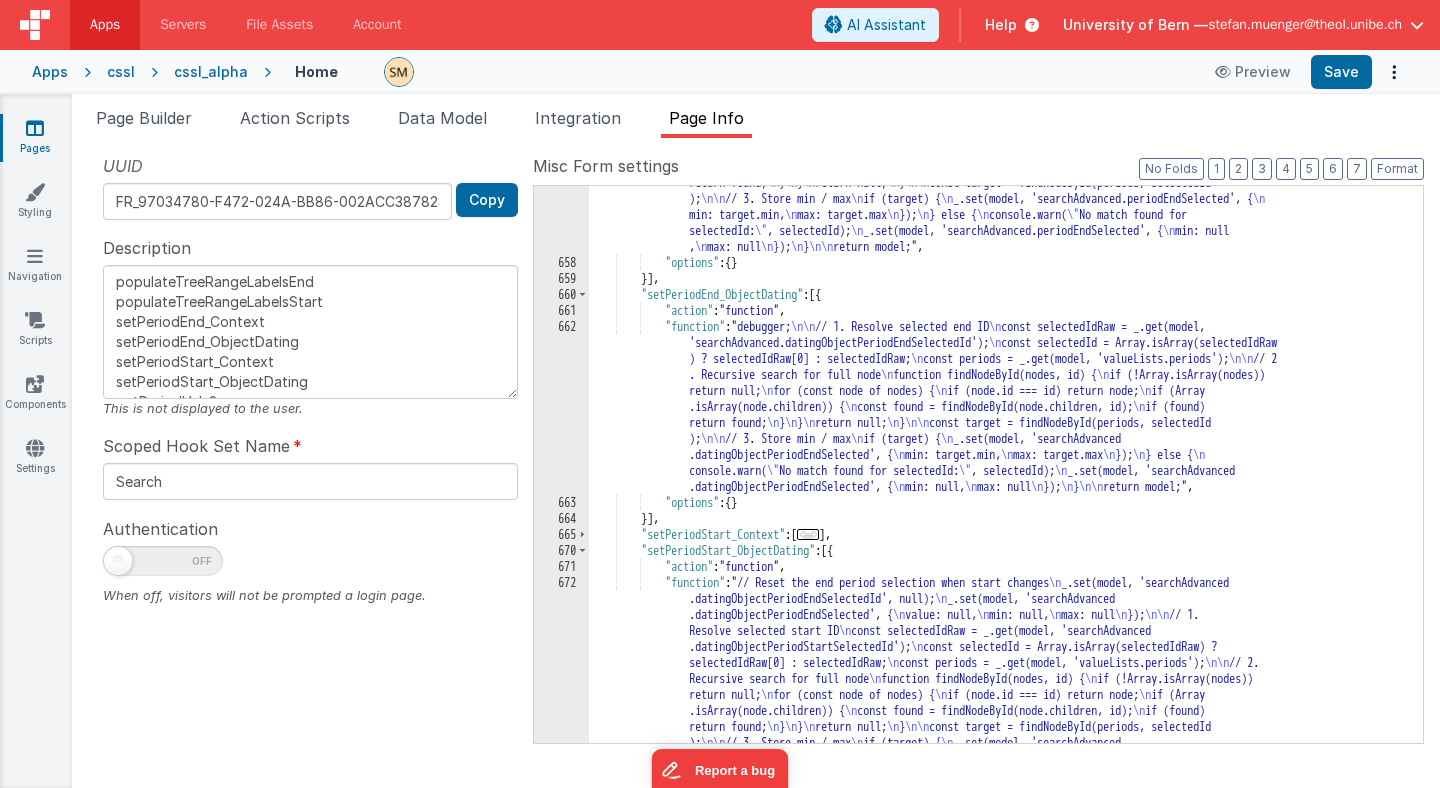 click on ""function" :  "debugger; \n\n // 1. Resolve selected end ID \n const selectedIdRaw = _.get(model,                   'searchAdvanced.periodEndSelectedId'); \n const selectedId = Array.isArray(selectedIdRaw) ?                   selectedIdRaw[0] : selectedIdRaw; \n const periods = _.get(model, 'valueLists.periods'); \n\n // 2.                   Recursive search for full node \n function findNodeById(nodes, id) { \n   if (!Array.isArray(nodes))                   return null; \n   for (const node of nodes) { \n     if (node.id === id) return node; \n     if (Array                  .isArray(node.children)) { \n       const found = findNodeById(node.children, id); \n       if (found)                   return found; \n     } \n   } \n   return null; \n } \n\n const target = findNodeById(periods, selectedId                  ); \n\n // 3. Store min / max \n if (target) { \n \n   \n \n   })" at bounding box center (1006, 621) 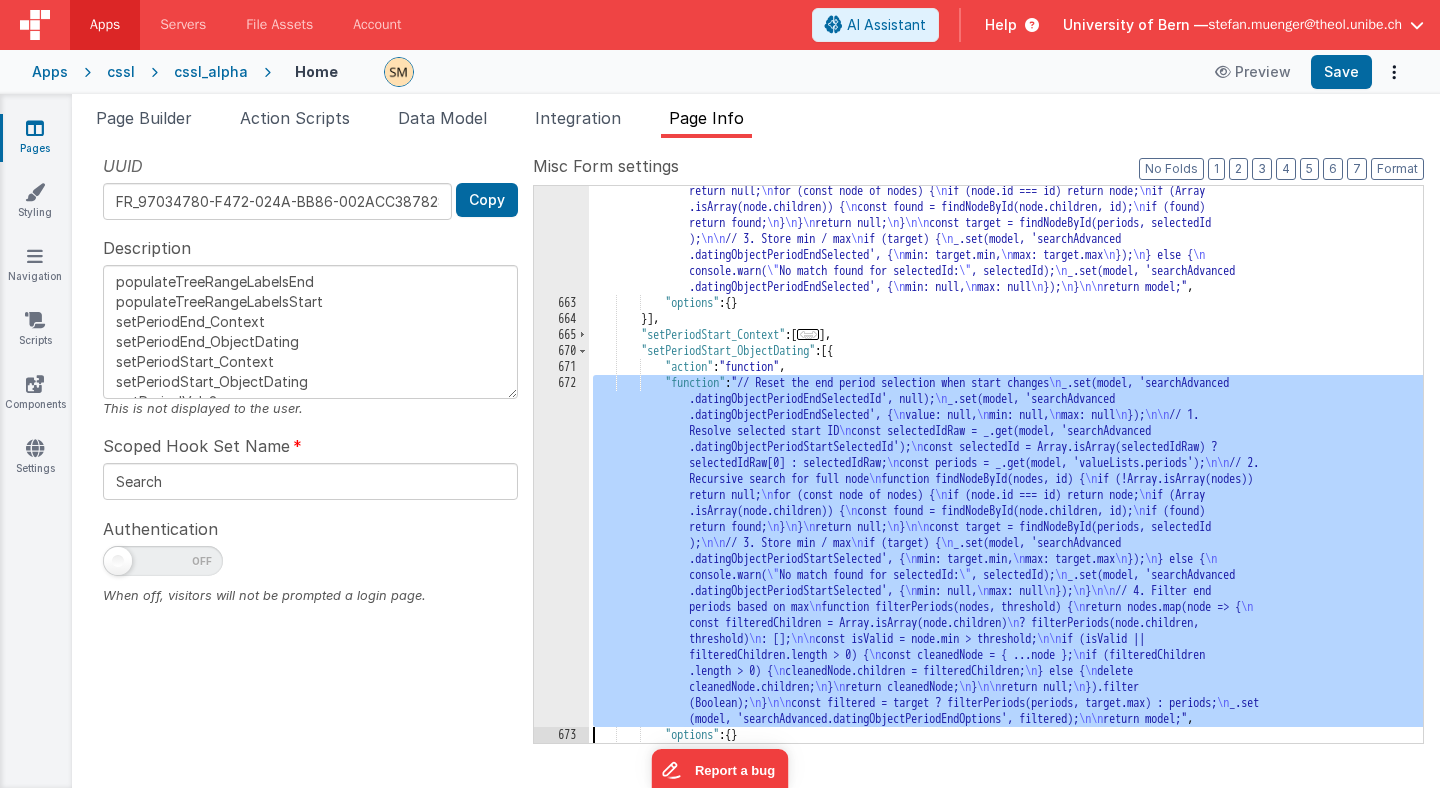 scroll, scrollTop: 1299, scrollLeft: 0, axis: vertical 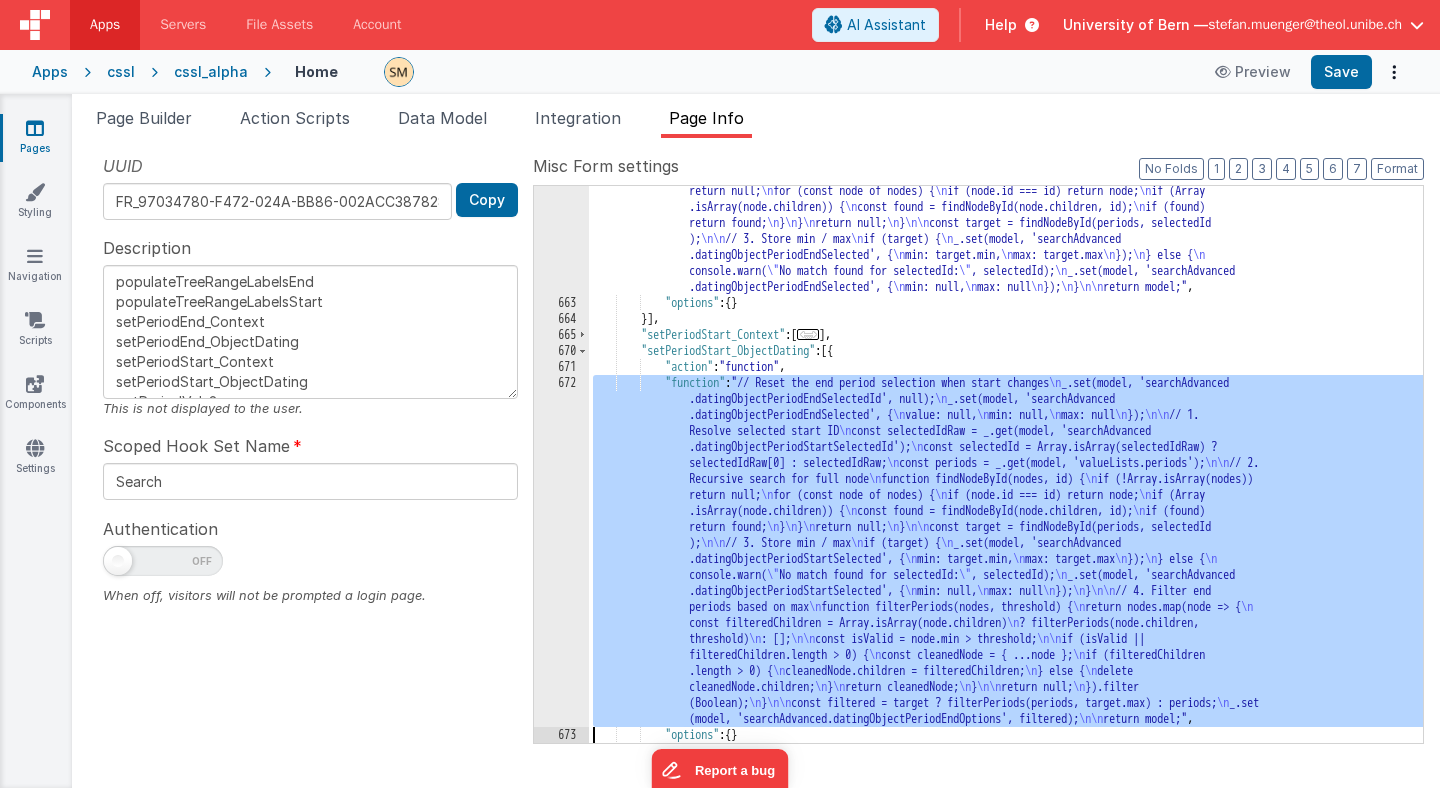 click on "672" at bounding box center [561, 551] 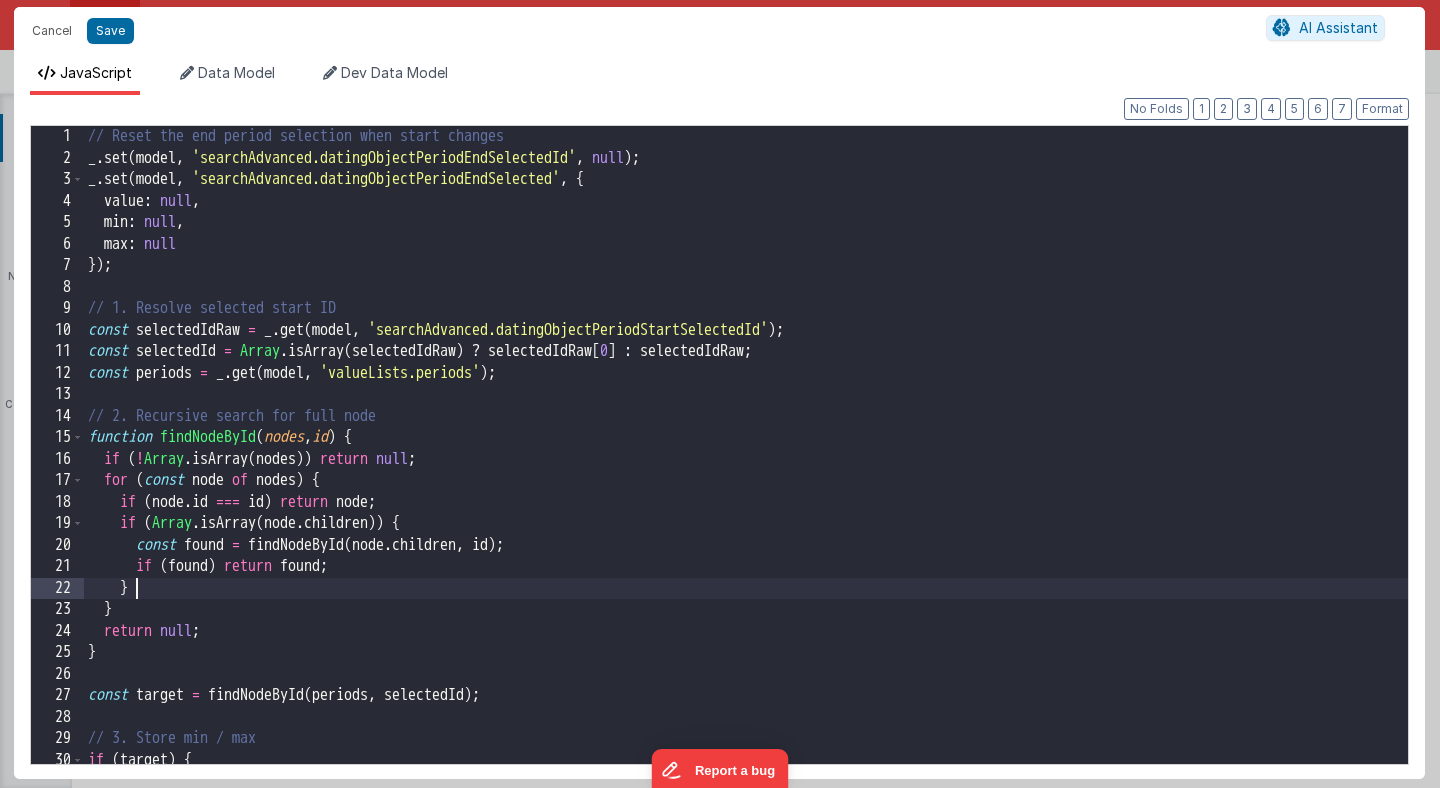 click on "// Reset the end period selection when start changes _ . set ( model ,   'searchAdvanced.datingObjectPeriodEndSelectedId' ,   null ) ; _ . set ( model ,   'searchAdvanced.datingObjectPeriodEndSelected' ,   {    value :   null ,    min :   null ,    max :   null }) ; // 1. Resolve selected start ID const   selectedIdRaw   =   _ . get ( model ,   'searchAdvanced.datingObjectPeriodStartSelectedId' ) ; const   selectedId   =   Array . isArray ( selectedIdRaw )   ?   selectedIdRaw [ 0 ]   :   selectedIdRaw ; const   periods   =   _ . get ( model ,   'valueLists.periods' ) ; // 2. Recursive search for full node function   findNodeById ( nodes ,  id )   {    if   ( ! Array . isArray ( nodes ))   return   null ;    for   ( const   node   of   nodes )   {      if   ( node . id   ===   id )   return   node ;      if   ( Array . isArray ( node . children ))   {         const   found   =   findNodeById ( node . children ,   id ) ;         if   ( found )   return   found ;      }    }    return   null ; } const   target" at bounding box center [746, 466] 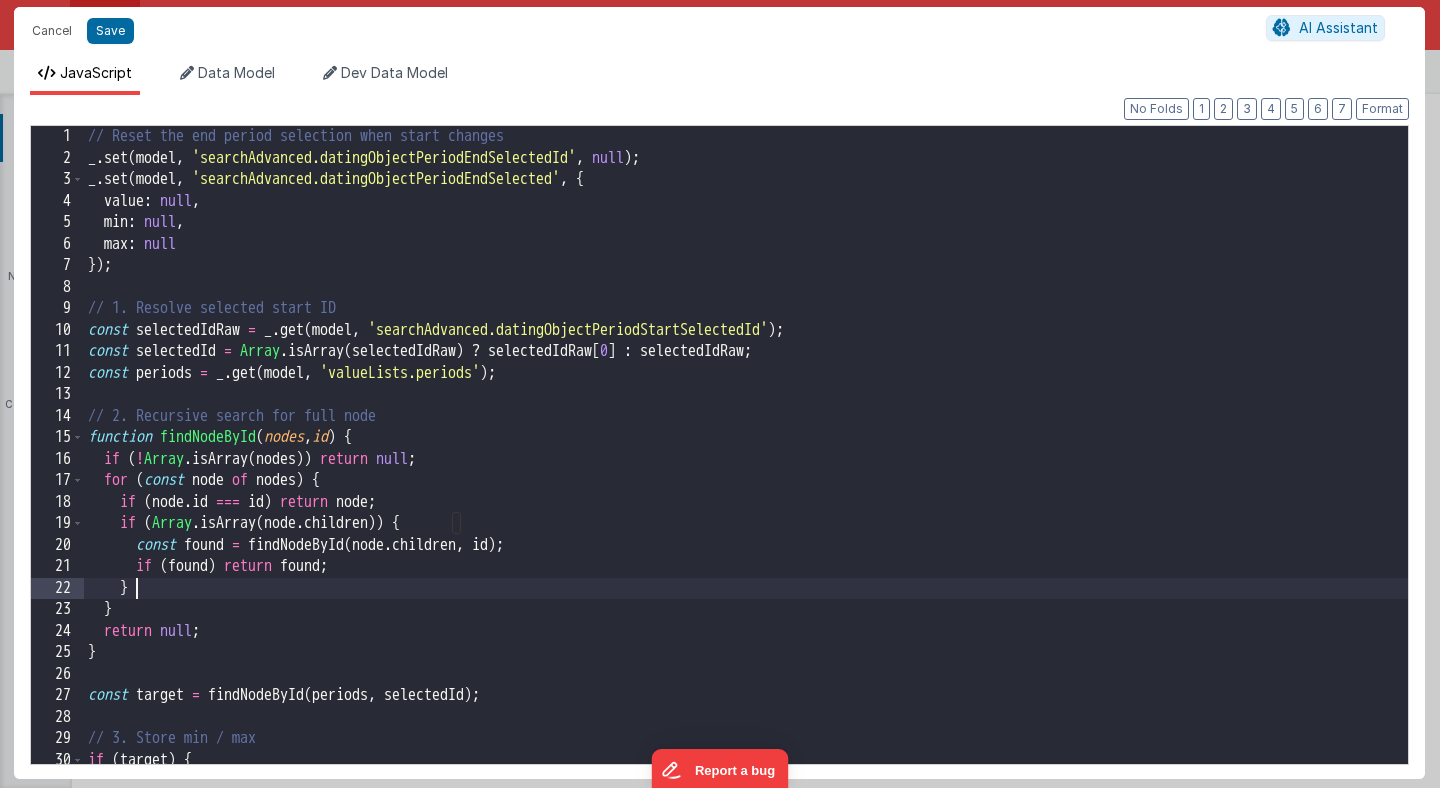 scroll, scrollTop: 0, scrollLeft: 0, axis: both 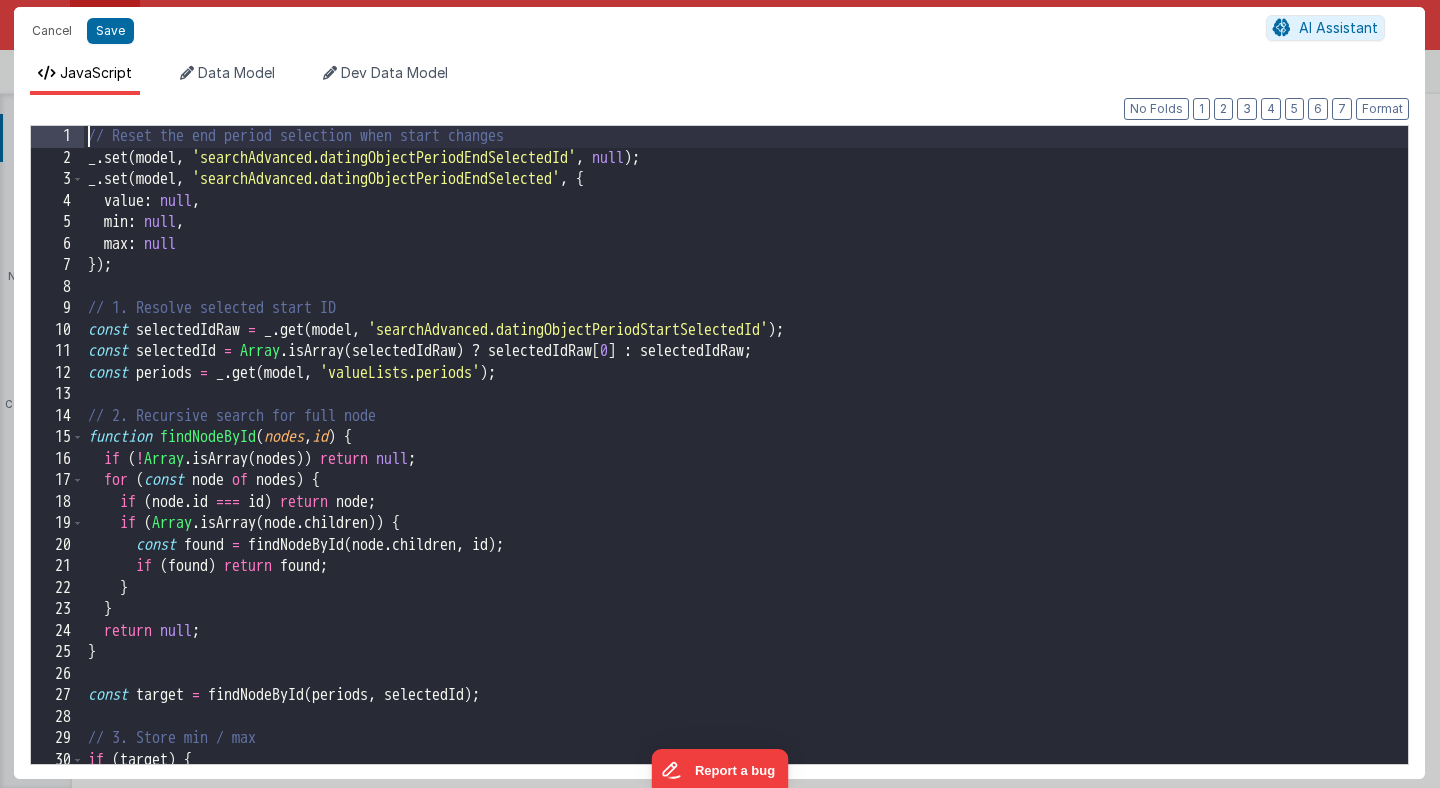 click on "// Reset the end period selection when start changes _ . set ( model ,   'searchAdvanced.datingObjectPeriodEndSelectedId' ,   null ) ; _ . set ( model ,   'searchAdvanced.datingObjectPeriodEndSelected' ,   {    value :   null ,    min :   null ,    max :   null }) ; // 1. Resolve selected start ID const   selectedIdRaw   =   _ . get ( model ,   'searchAdvanced.datingObjectPeriodStartSelectedId' ) ; const   selectedId   =   Array . isArray ( selectedIdRaw )   ?   selectedIdRaw [ 0 ]   :   selectedIdRaw ; const   periods   =   _ . get ( model ,   'valueLists.periods' ) ; // 2. Recursive search for full node function   findNodeById ( nodes ,  id )   {    if   ( ! Array . isArray ( nodes ))   return   null ;    for   ( const   node   of   nodes )   {      if   ( node . id   ===   id )   return   node ;      if   ( Array . isArray ( node . children ))   {         const   found   =   findNodeById ( node . children ,   id ) ;         if   ( found )   return   found ;      }    }    return   null ; } const   target" at bounding box center [746, 466] 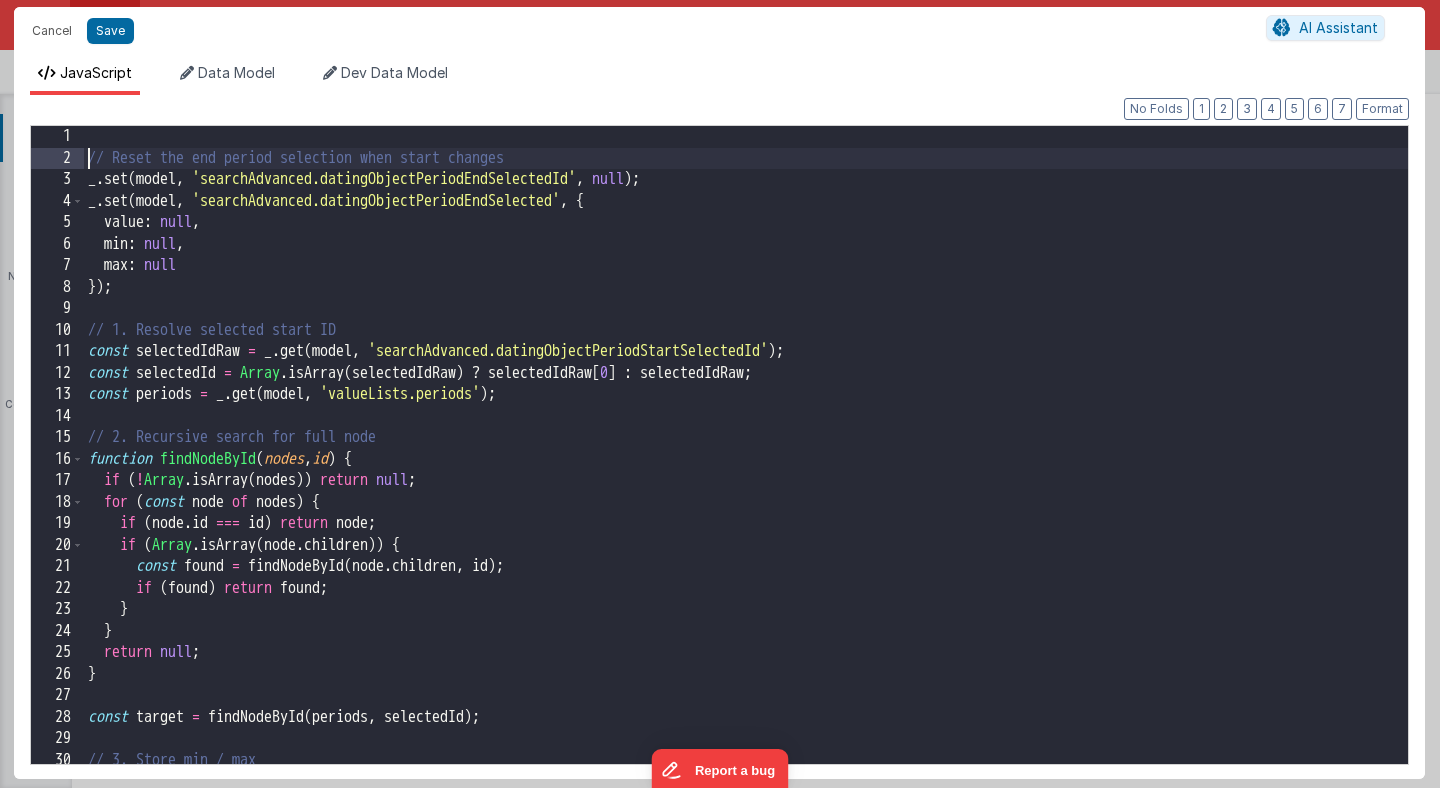 type 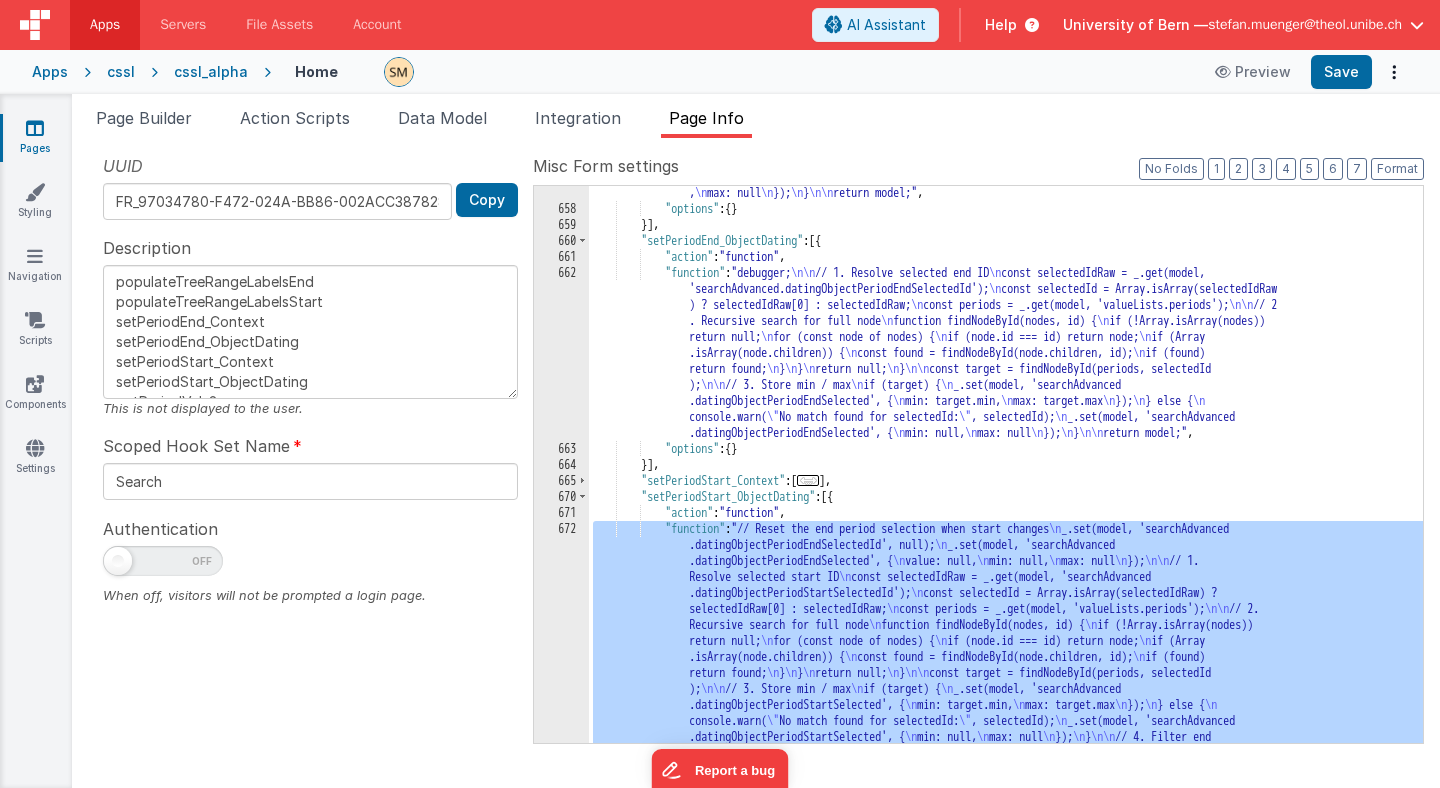 scroll, scrollTop: 1113, scrollLeft: 0, axis: vertical 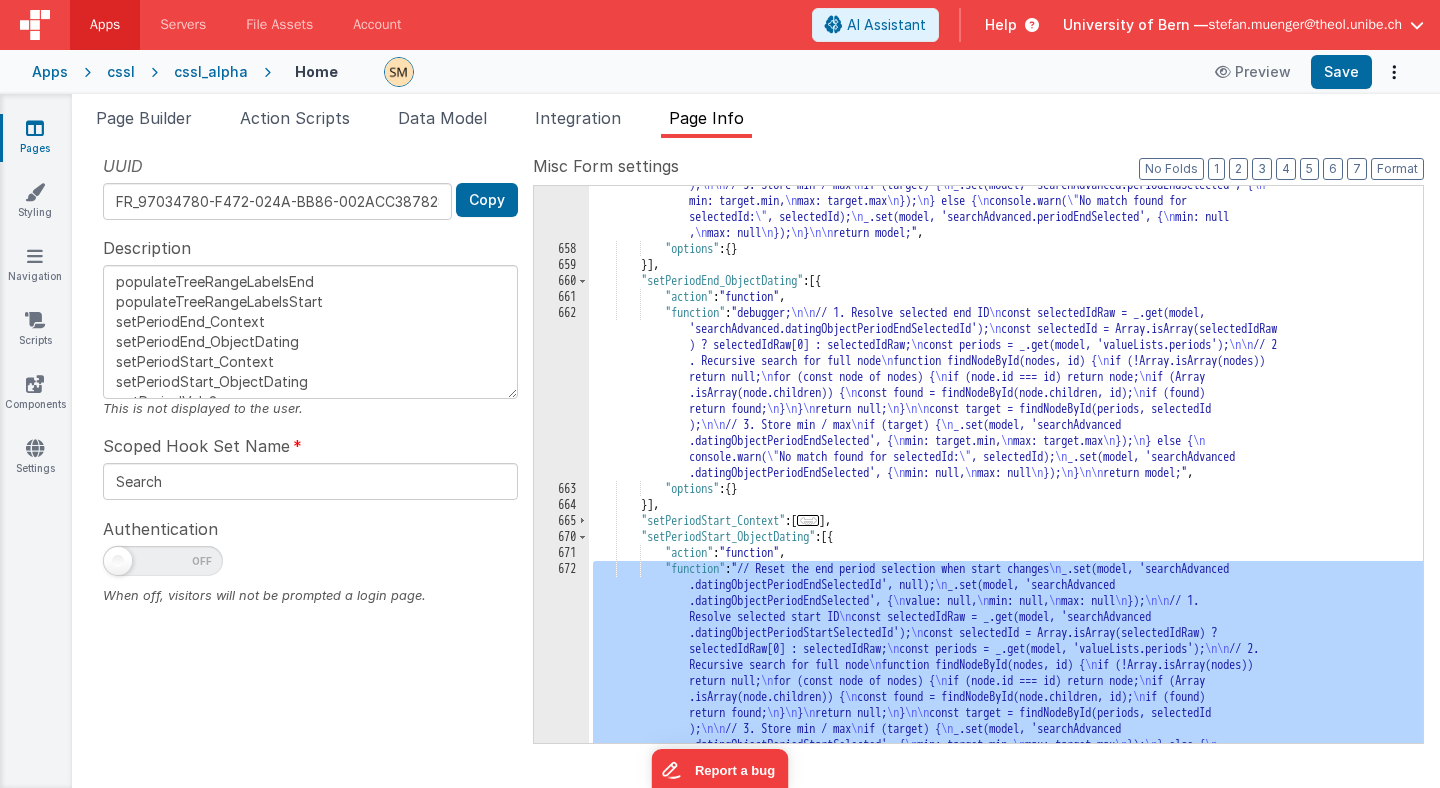 click on ""function" :  "debugger; \n\n // 1. Resolve selected end ID \n const selectedIdRaw = _.get(model,                   'searchAdvanced.periodEndSelectedId'); \n const selectedId = Array.isArray(selectedIdRaw) ?                   selectedIdRaw[0] : selectedIdRaw; \n const periods = _.get(model, 'valueLists.periods'); \n\n // 2.                   Recursive search for full node \n function findNodeById(nodes, id) { \n   if (!Array.isArray(nodes))                   return null; \n   for (const node of nodes) { \n     if (node.id === id) return node; \n     if (Array                  .isArray(node.children)) { \n       const found = findNodeById(node.children, id); \n       if (found)                   return found; \n     } \n   } \n   return null; \n } \n\n const target = findNodeById(periods, selectedId                  ); \n\n // 3. Store min / max \n if (target) { \n \n   \n \n   })" at bounding box center [1006, 607] 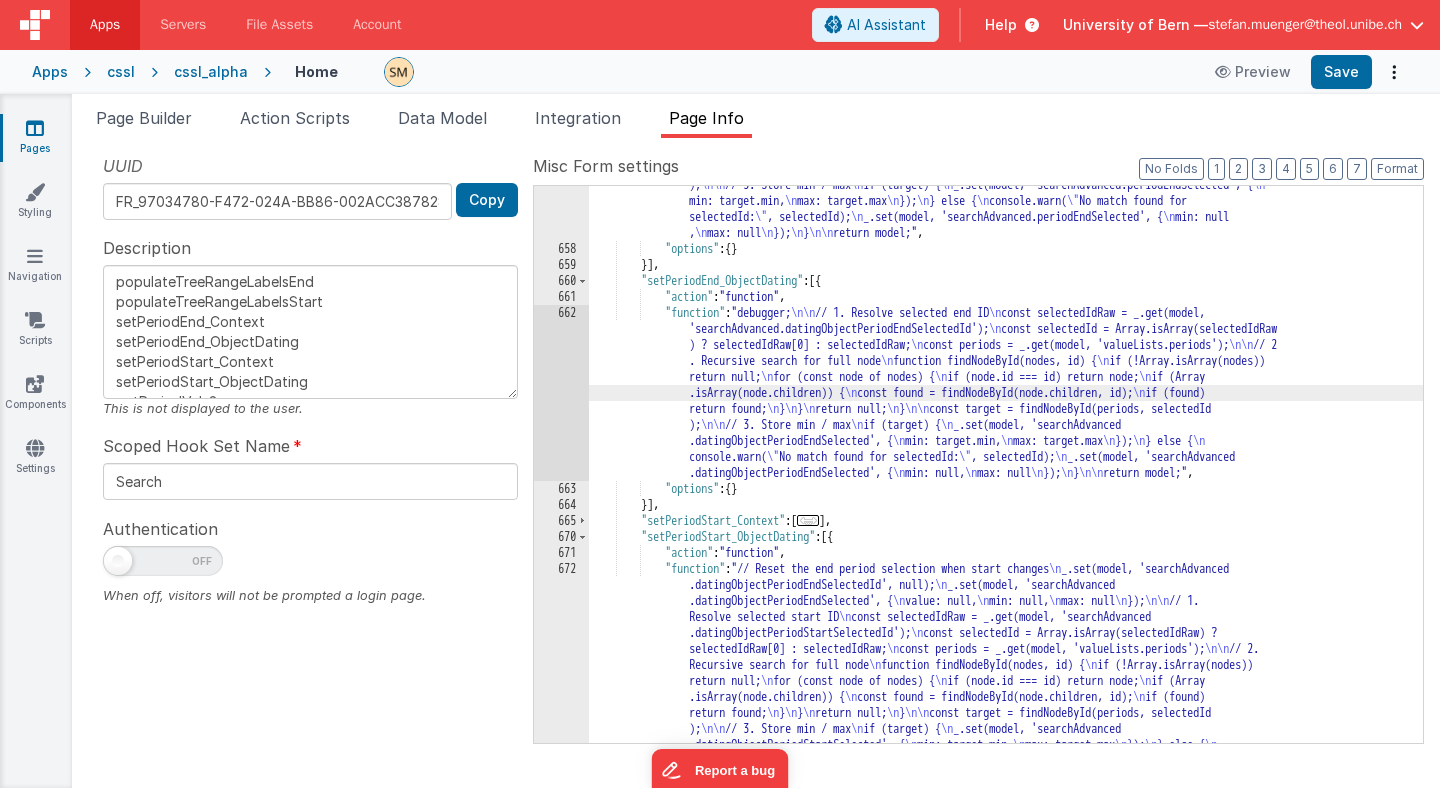 click on "662" at bounding box center [561, 393] 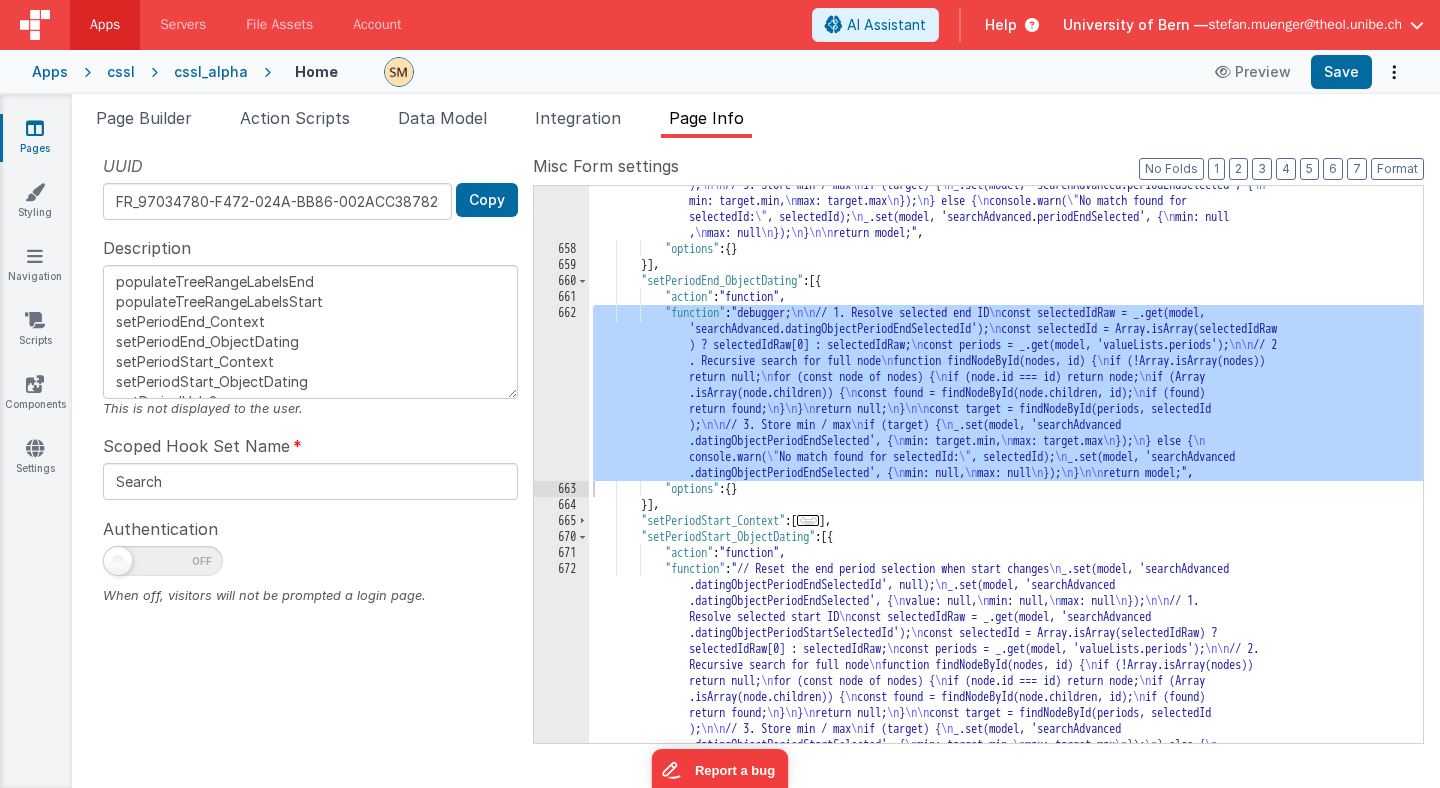 click on "662" at bounding box center [561, 393] 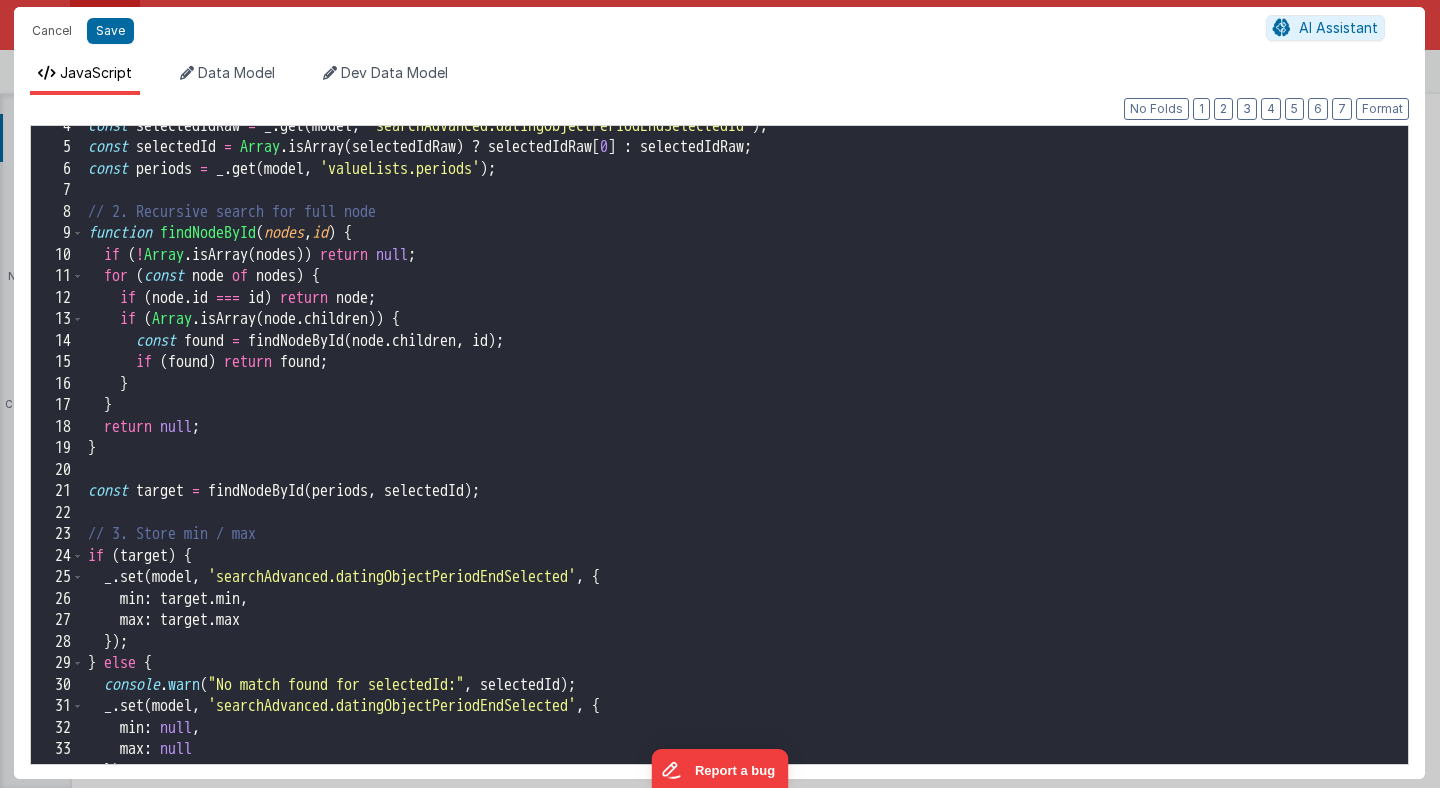 scroll, scrollTop: 0, scrollLeft: 0, axis: both 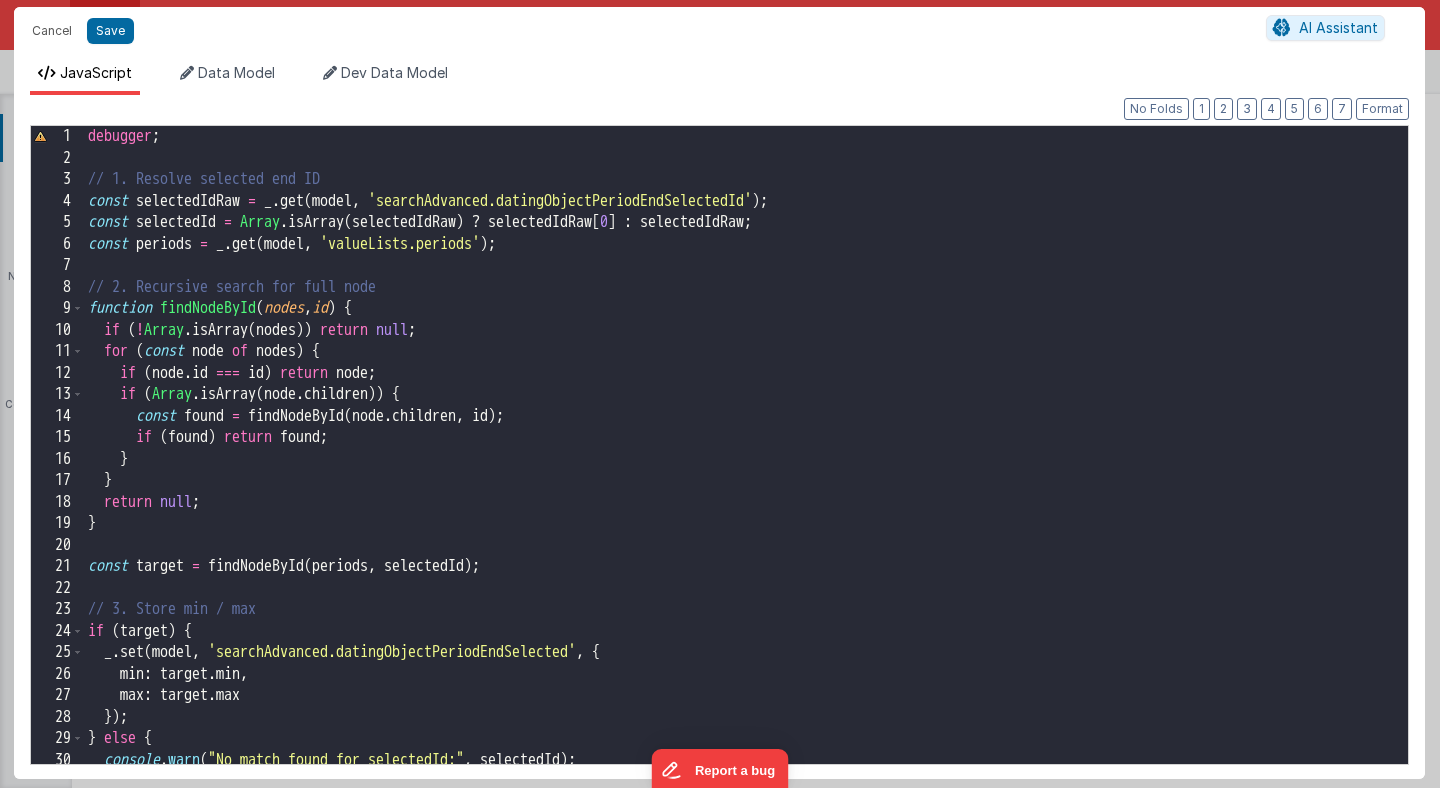 click on "debugger ; // 1. Resolve selected end ID const   selectedIdRaw   =   _ . get ( model ,   'searchAdvanced.datingObjectPeriodEndSelectedId' ) ; const   selectedId   =   Array . isArray ( selectedIdRaw )   ?   selectedIdRaw [ 0 ]   :   selectedIdRaw ; const   periods   =   _ . get ( model ,   'valueLists.periods' ) ; // 2. Recursive search for full node function   findNodeById ( nodes ,  id )   {    if   ( ! Array . isArray ( nodes ))   return   null ;    for   ( const   node   of   nodes )   {      if   ( node . id   ===   id )   return   node ;      if   ( Array . isArray ( node . children ))   {         const   found   =   findNodeById ( node . children ,   id ) ;         if   ( found )   return   found ;      }    }    return   null ; } const   target   =   findNodeById ( periods ,   selectedId ) ; // 3. Store min / max if   ( target )   {    _ . set ( model ,   'searchAdvanced.datingObjectPeriodEndSelected' ,   {      min :   target . min ,      max :   target . max    }) ; }   else   {    console.warn (" at bounding box center (746, 466) 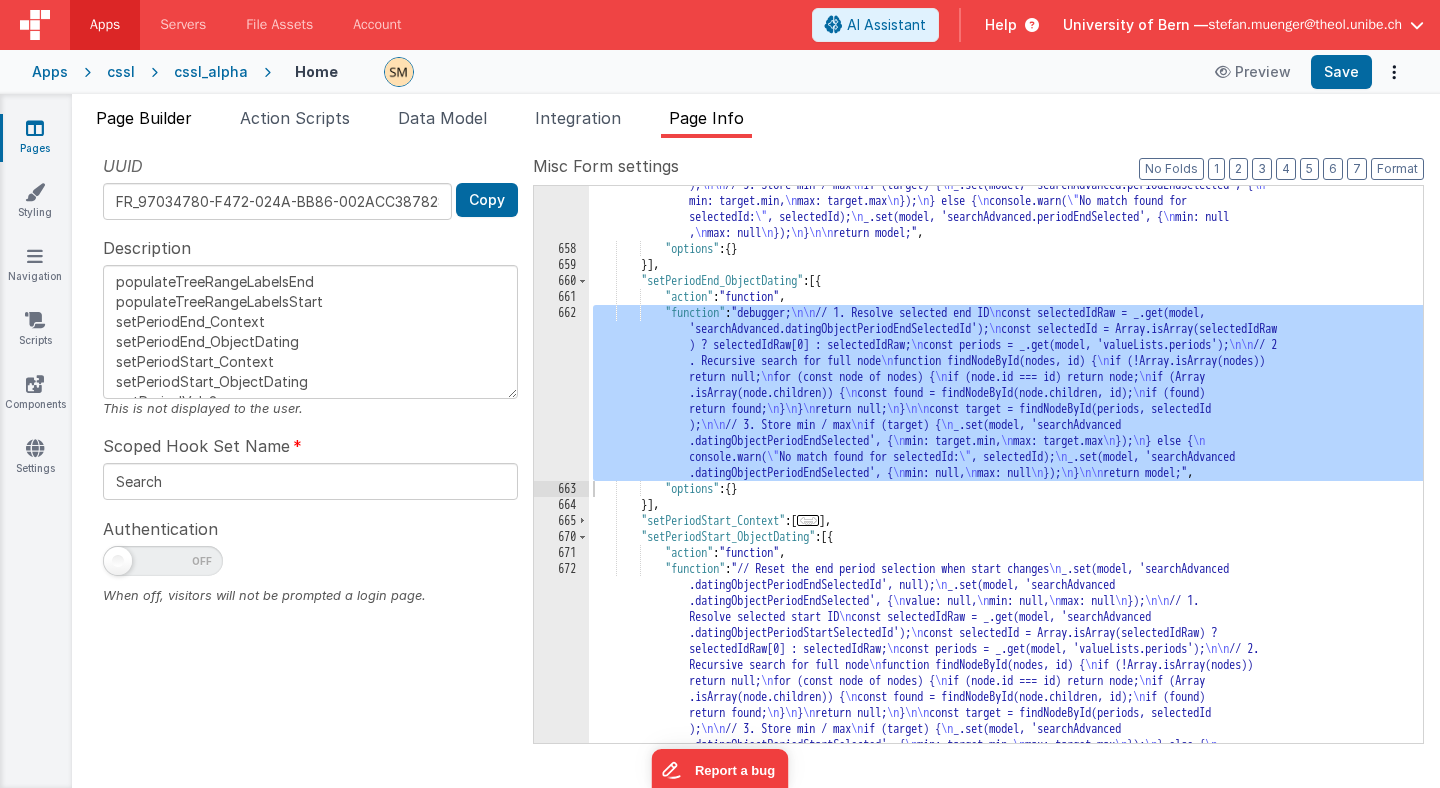 click on "Page Builder" at bounding box center (144, 118) 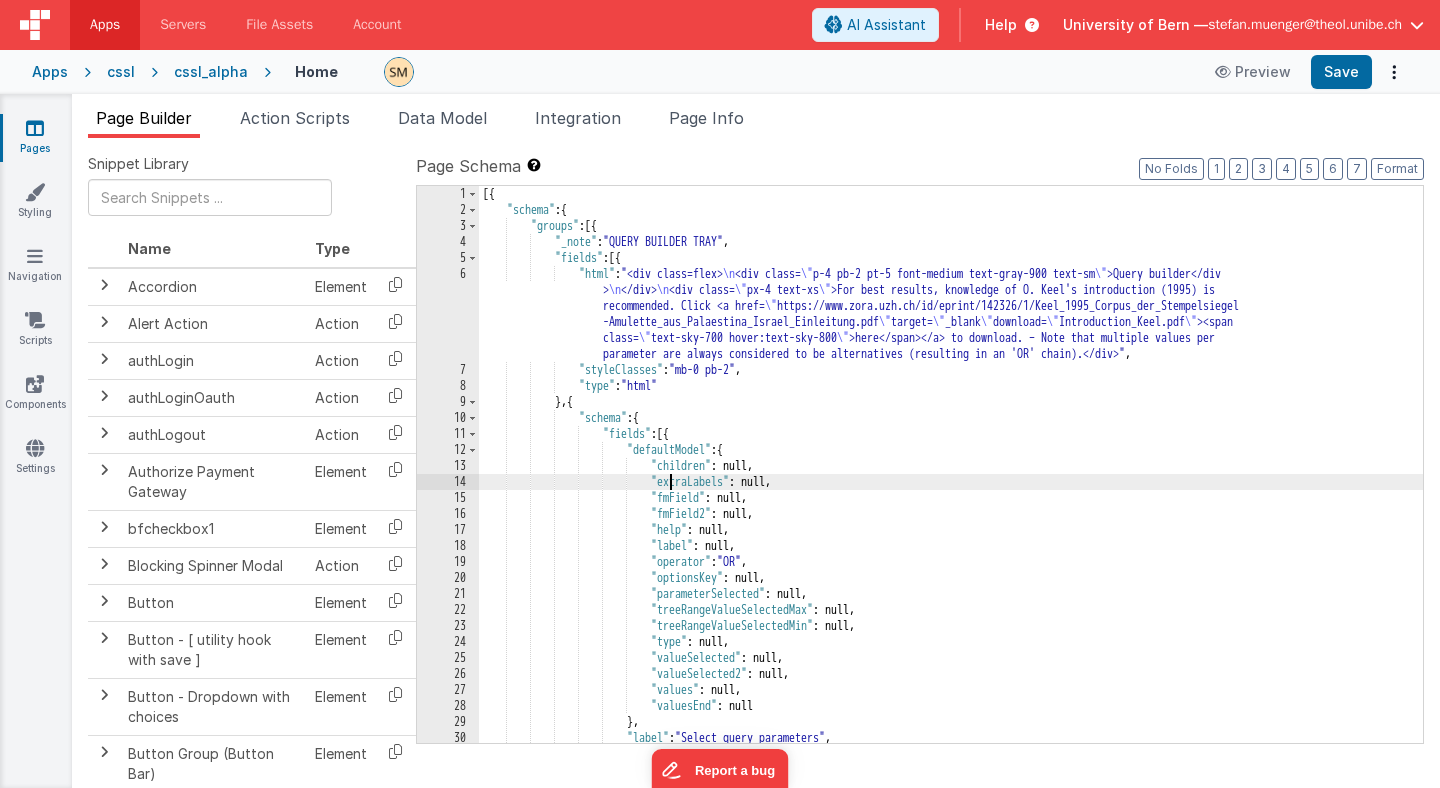 click on "[{      "schema" :  {           "groups" :  [{                "_note" :  "QUERY BUILDER TRAY" ,                "fields" :  [{                     "html" :  "<div class=flex> \n     <div class= \" p-4 pb-2 pt-5 font-medium text-gray-900 text-sm \" >Query builder</div                      > \n </div> \n <div class= \" px-4 text-xs \" >For best results, knowledge of O. Keel's introduction (1995) is                       recommended. Click <a href= \" https://www.zora.uzh.ch/id/eprint/142326/1/Keel_1995_Corpus_der_Stempelsiegel                      -Amulette_aus_Palaestina_Israel_Einleitung.pdf \"  target= \" _blank \"  download= \" Introduction_Keel.pdf \" ><span                       class= \" text-sky-700 hover:text-sky-800 \" >here</span></a> to download. – Note that multiple values per                       parameter are always considered to be alternatives (resulting in an 'OR' chain).</div>" ,           :" at bounding box center (951, 480) 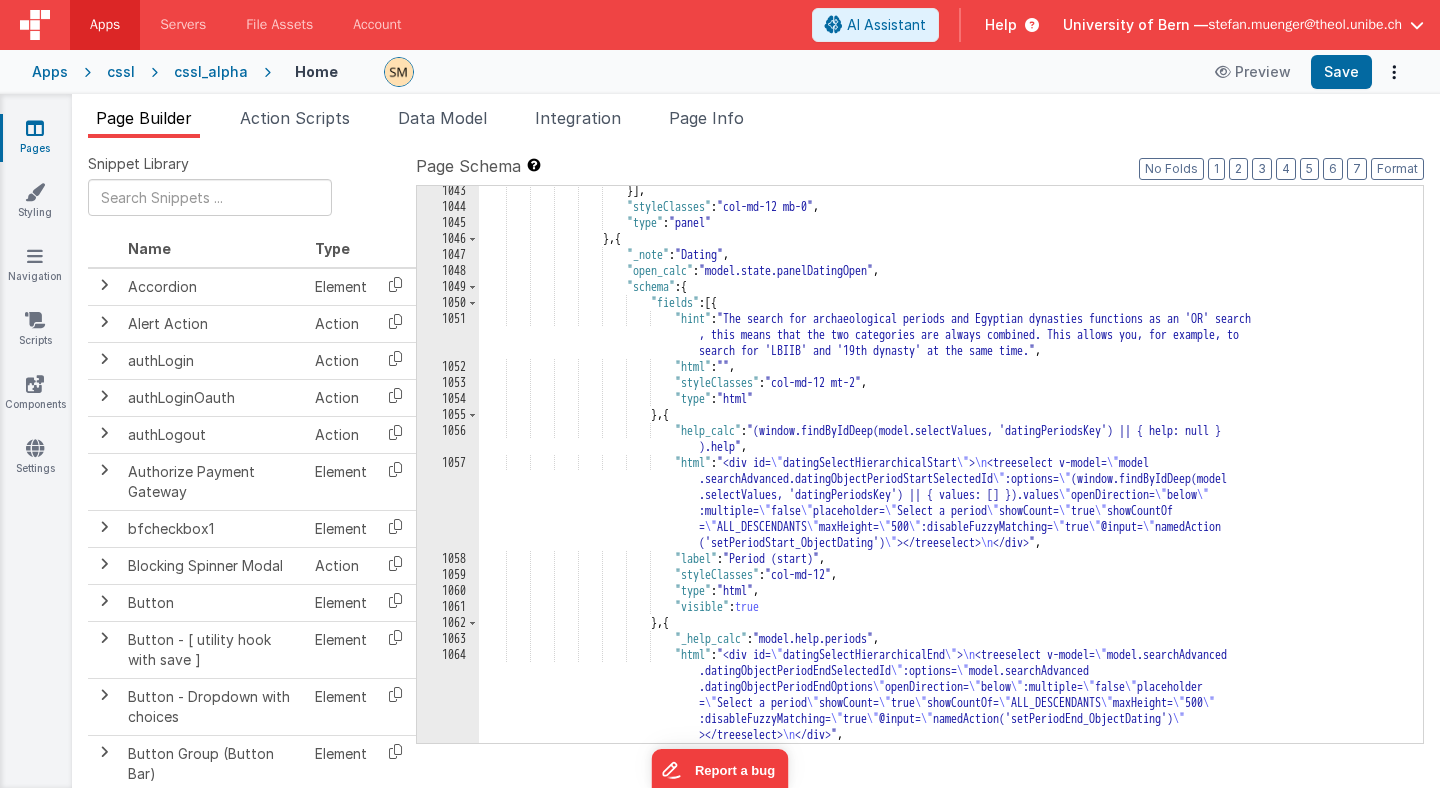 scroll, scrollTop: 17237, scrollLeft: 0, axis: vertical 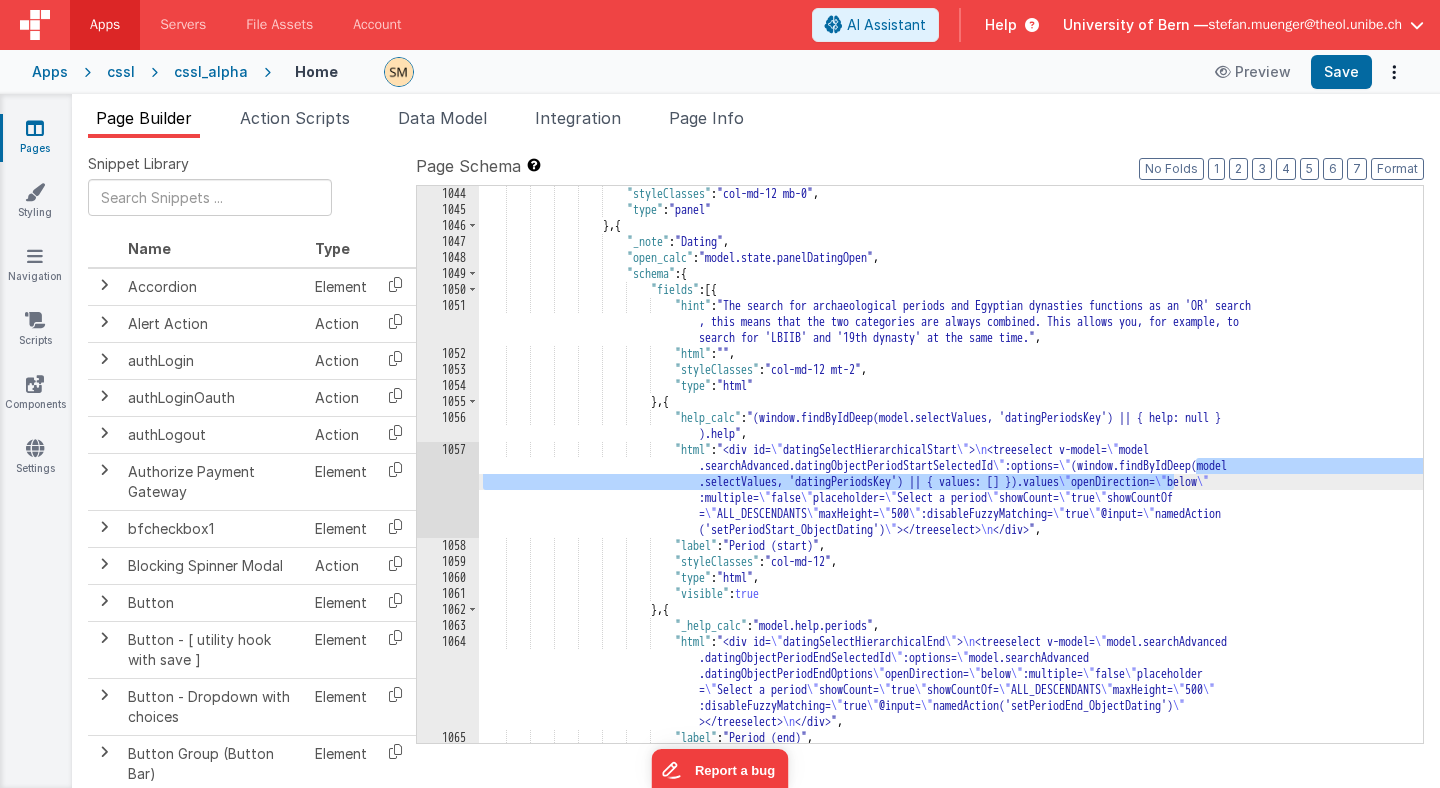 drag, startPoint x: 1195, startPoint y: 466, endPoint x: 1174, endPoint y: 485, distance: 28.319605 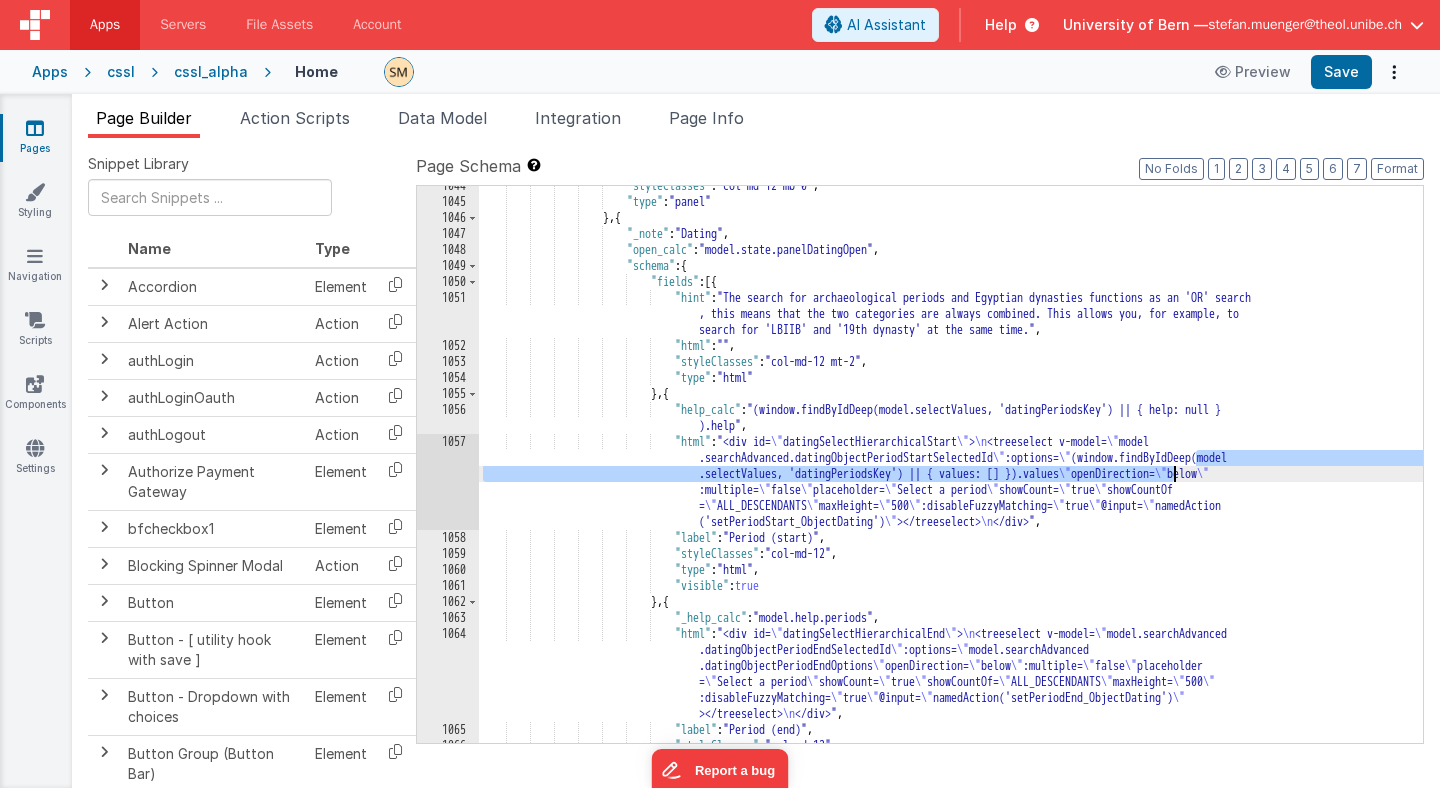 scroll, scrollTop: 17245, scrollLeft: 0, axis: vertical 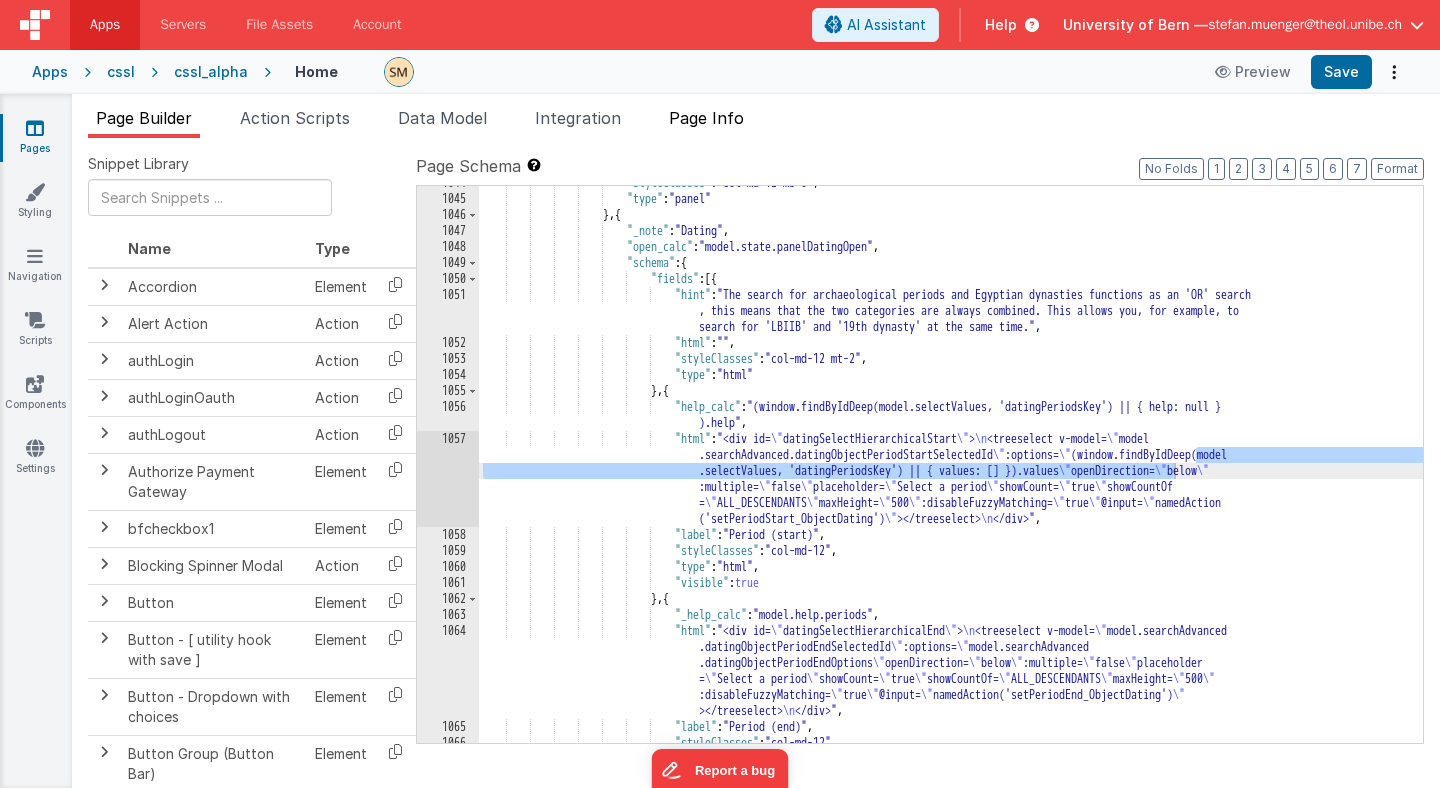click on "Page Info" at bounding box center (706, 118) 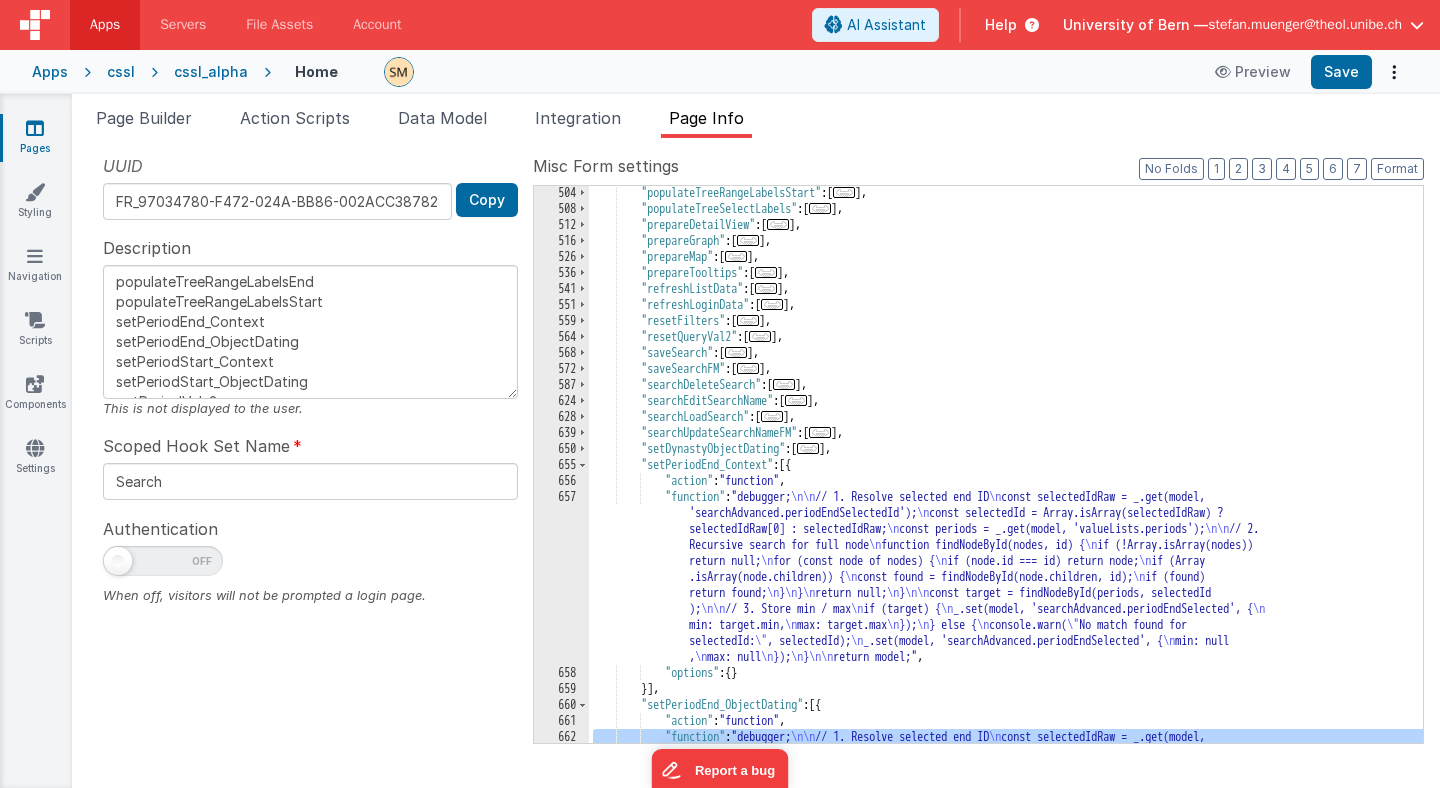 scroll, scrollTop: 689, scrollLeft: 0, axis: vertical 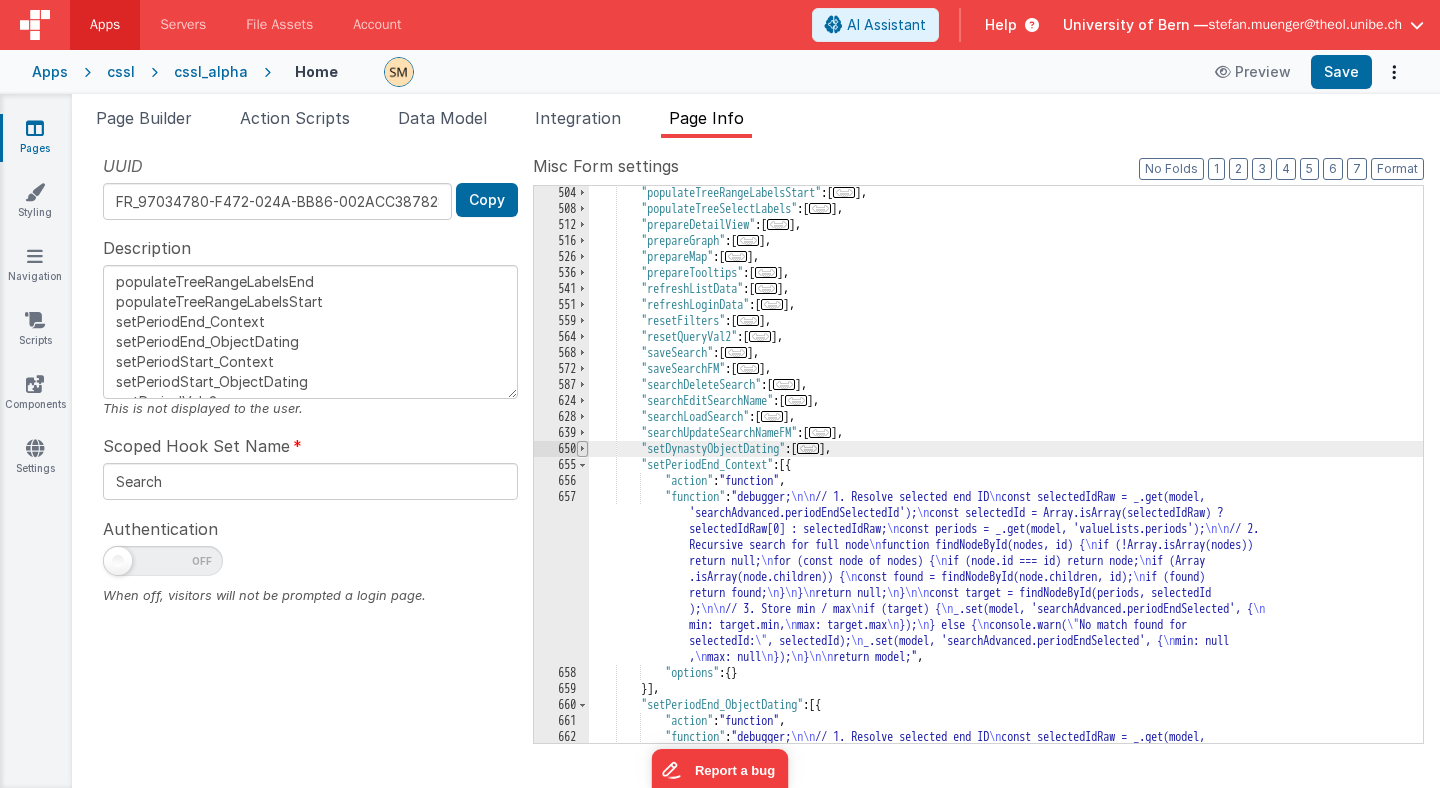 click at bounding box center [582, 449] 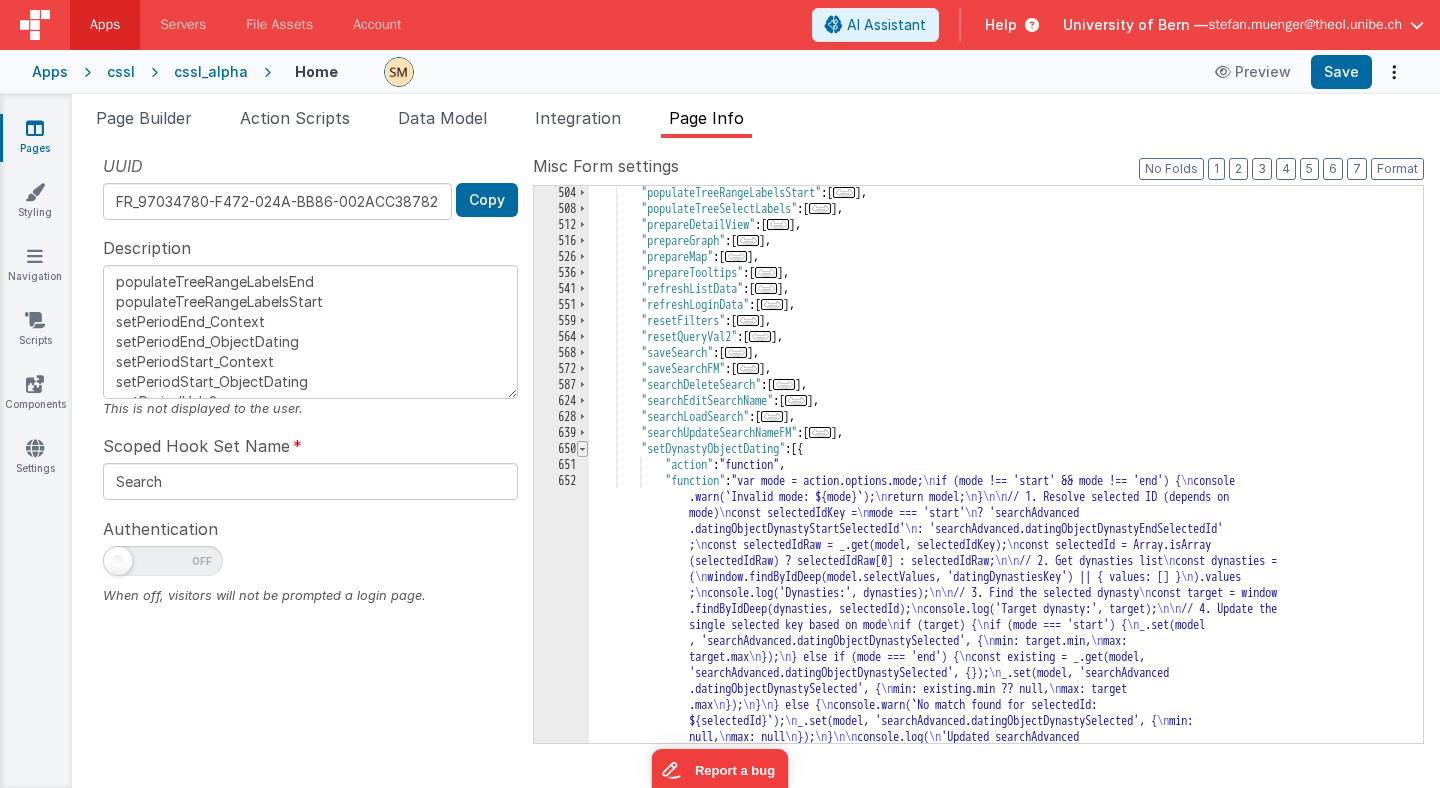 click at bounding box center (582, 449) 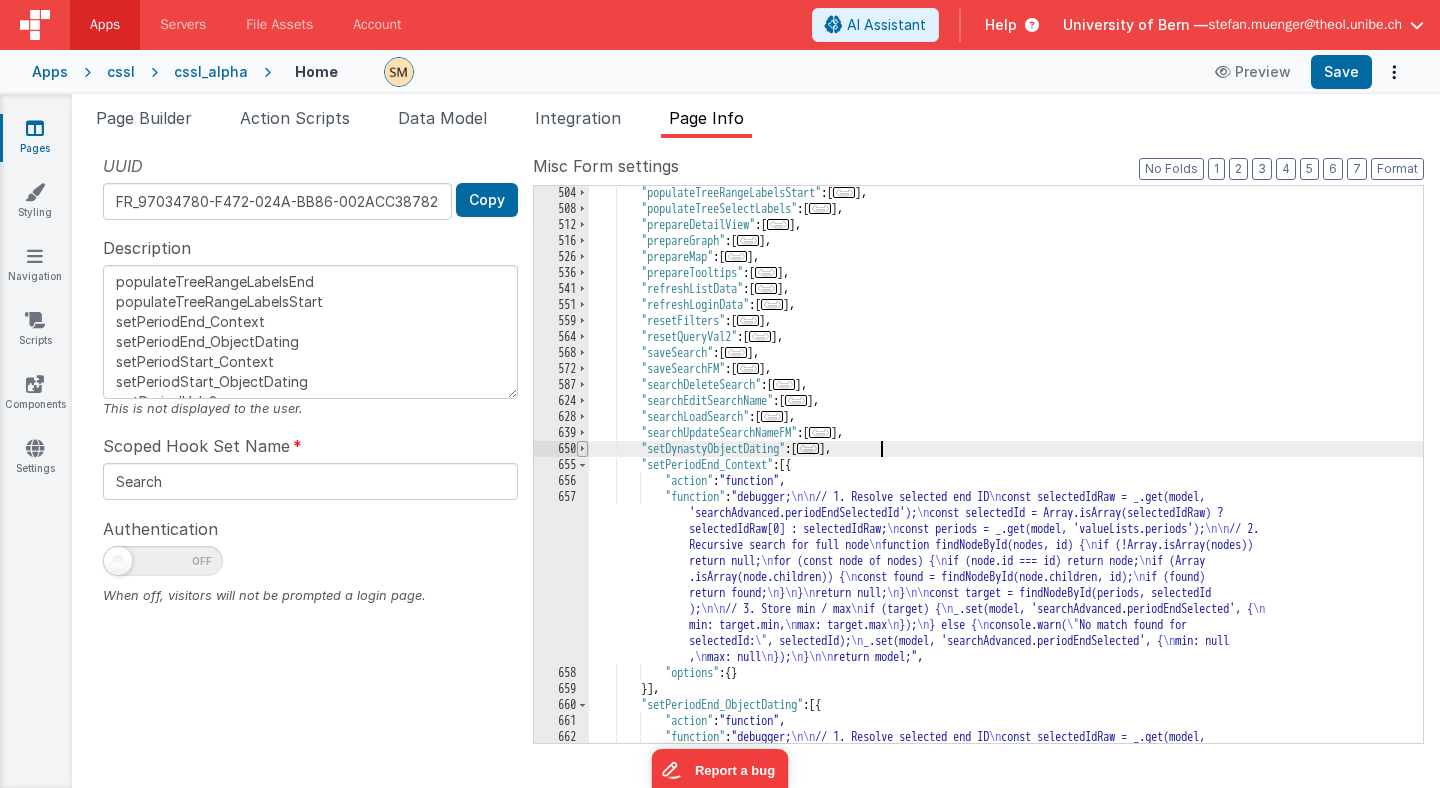 type on "populateTreeRangeLabelsEnd
populateTreeRangeLabelsStart
setPeriodEnd_Context
setPeriodEnd_ObjectDating
setPeriodStart_Context
setPeriodStart_ObjectDating
getPeriodVals2" 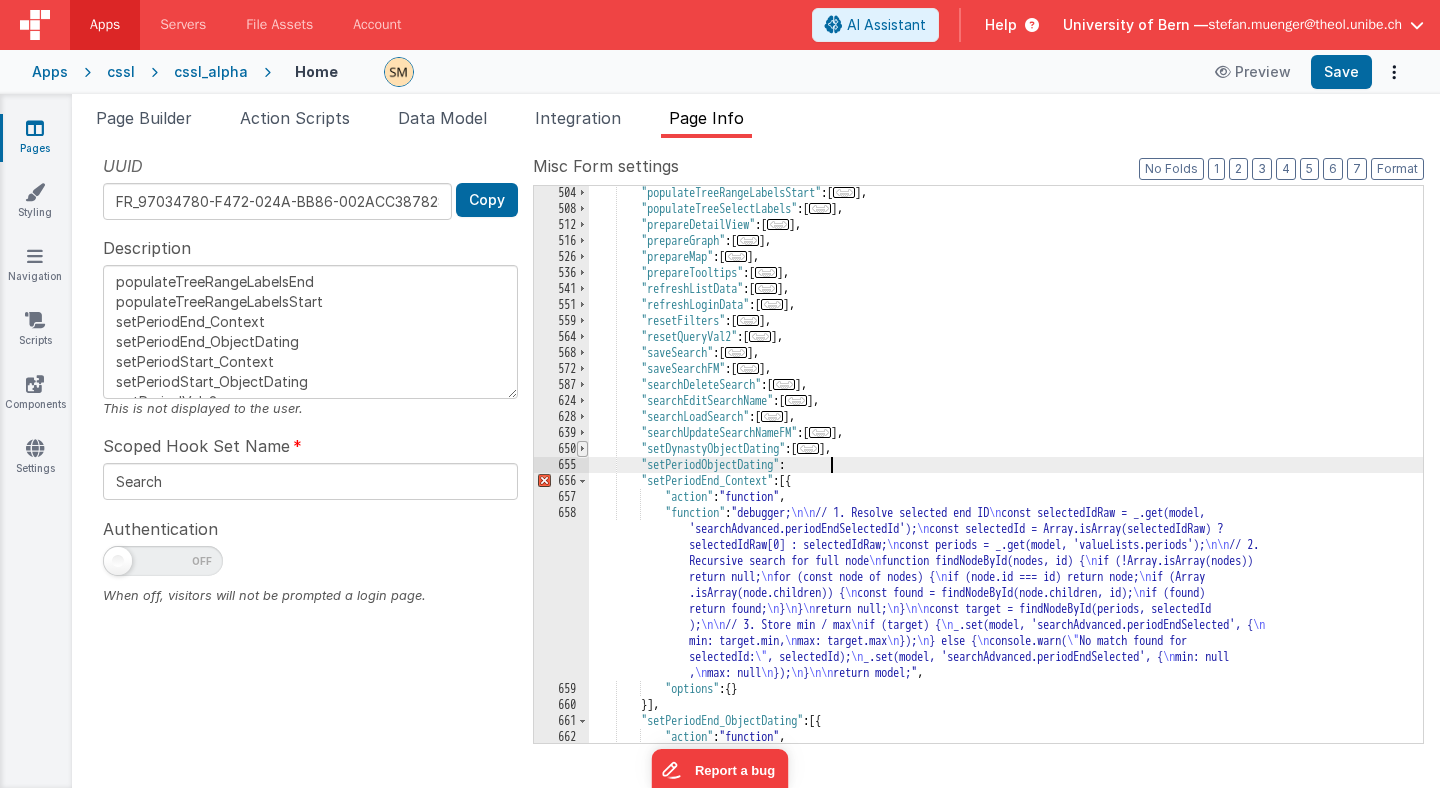 type 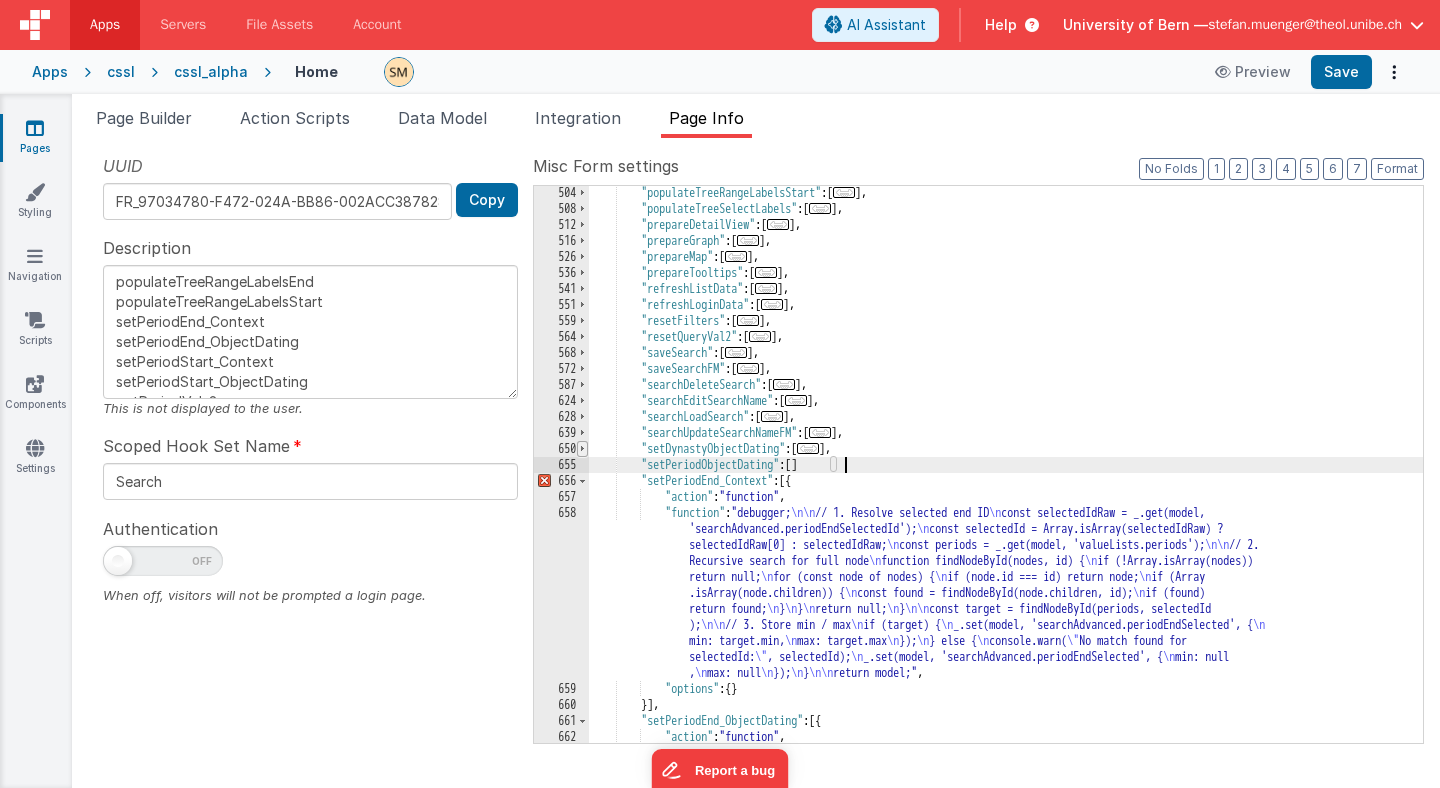 type on "populateTreeRangeLabelsEnd
populateTreeRangeLabelsStart
setPeriodEnd_Context
setPeriodEnd_ObjectDating
setPeriodStart_Context
setPeriodStart_ObjectDating
getPeriodVals2" 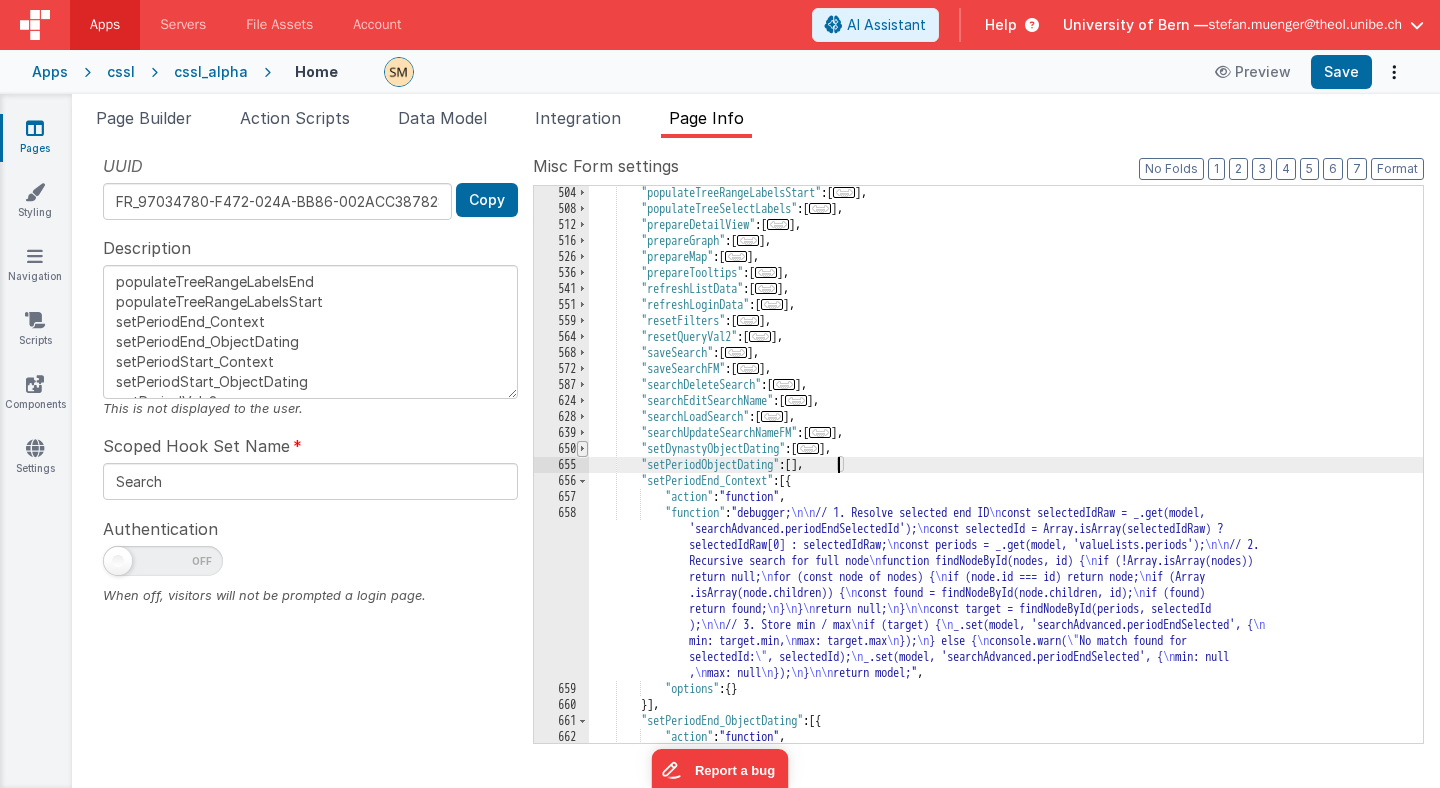 type on "populateTreeRangeLabelsEnd
populateTreeRangeLabelsStart
setPeriodEnd_Context
setPeriodEnd_ObjectDating
setPeriodStart_Context
setPeriodStart_ObjectDating
getPeriodVals2" 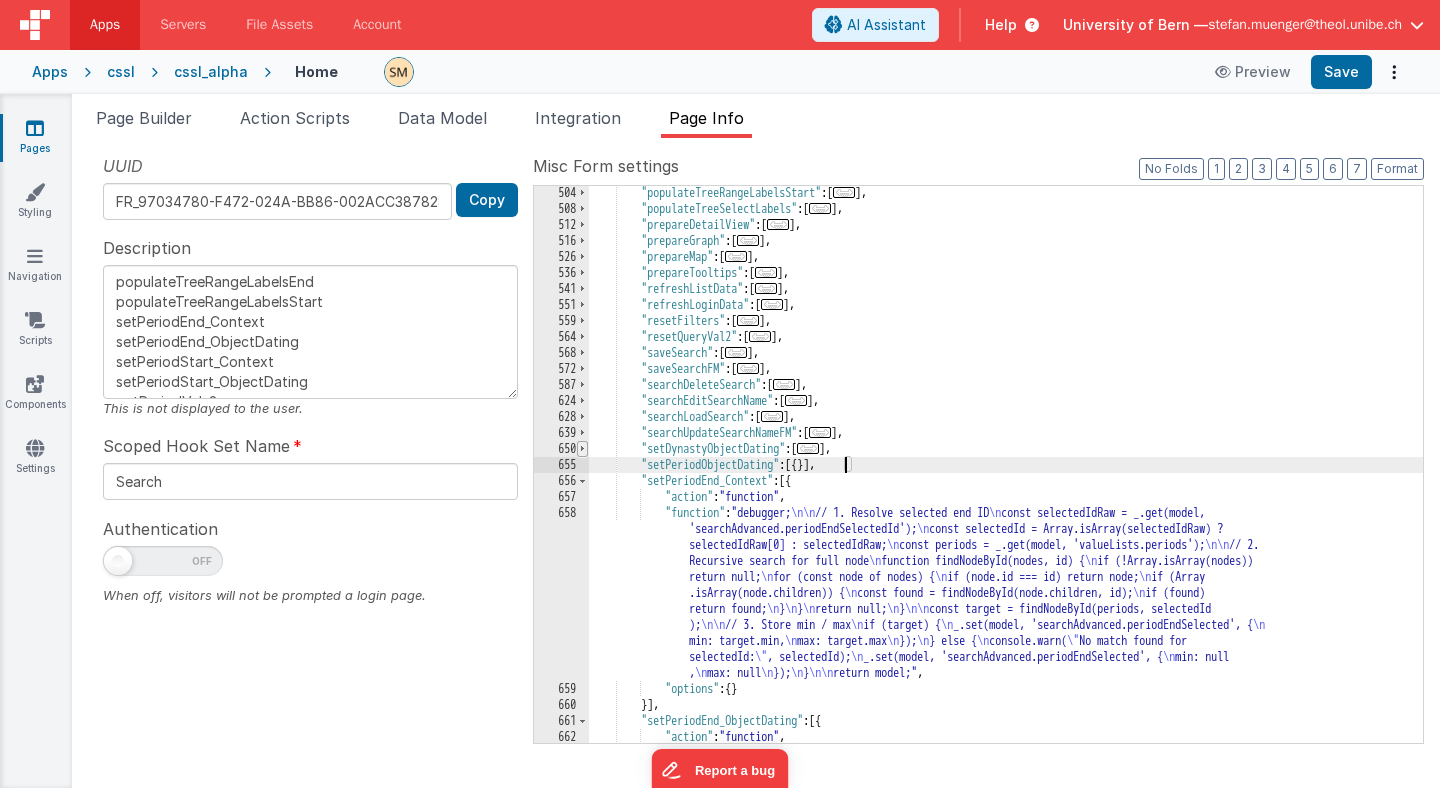 type on "populateTreeRangeLabelsEnd
populateTreeRangeLabelsStart
setPeriodEnd_Context
setPeriodEnd_ObjectDating
setPeriodStart_Context
setPeriodStart_ObjectDating
getPeriodVals2" 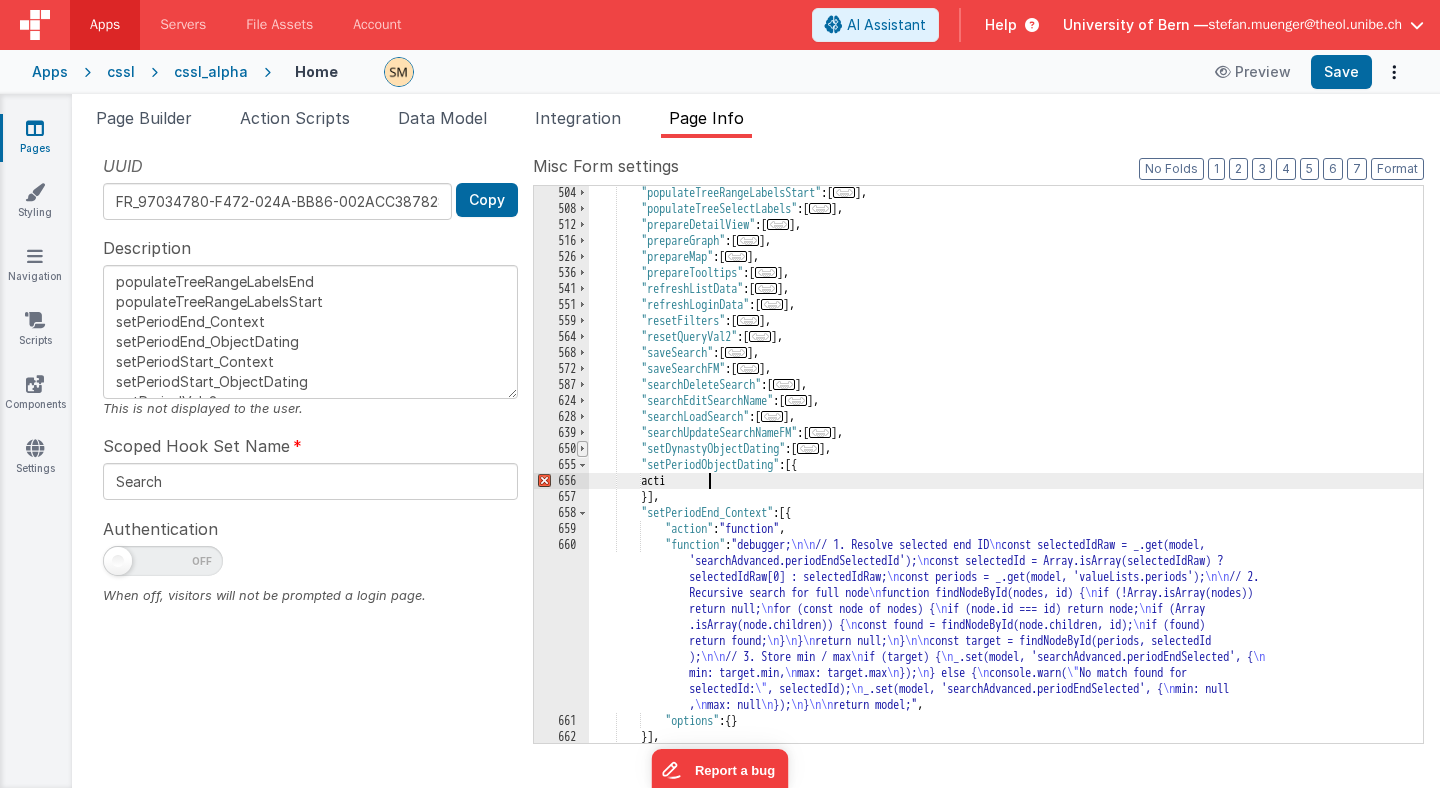 type 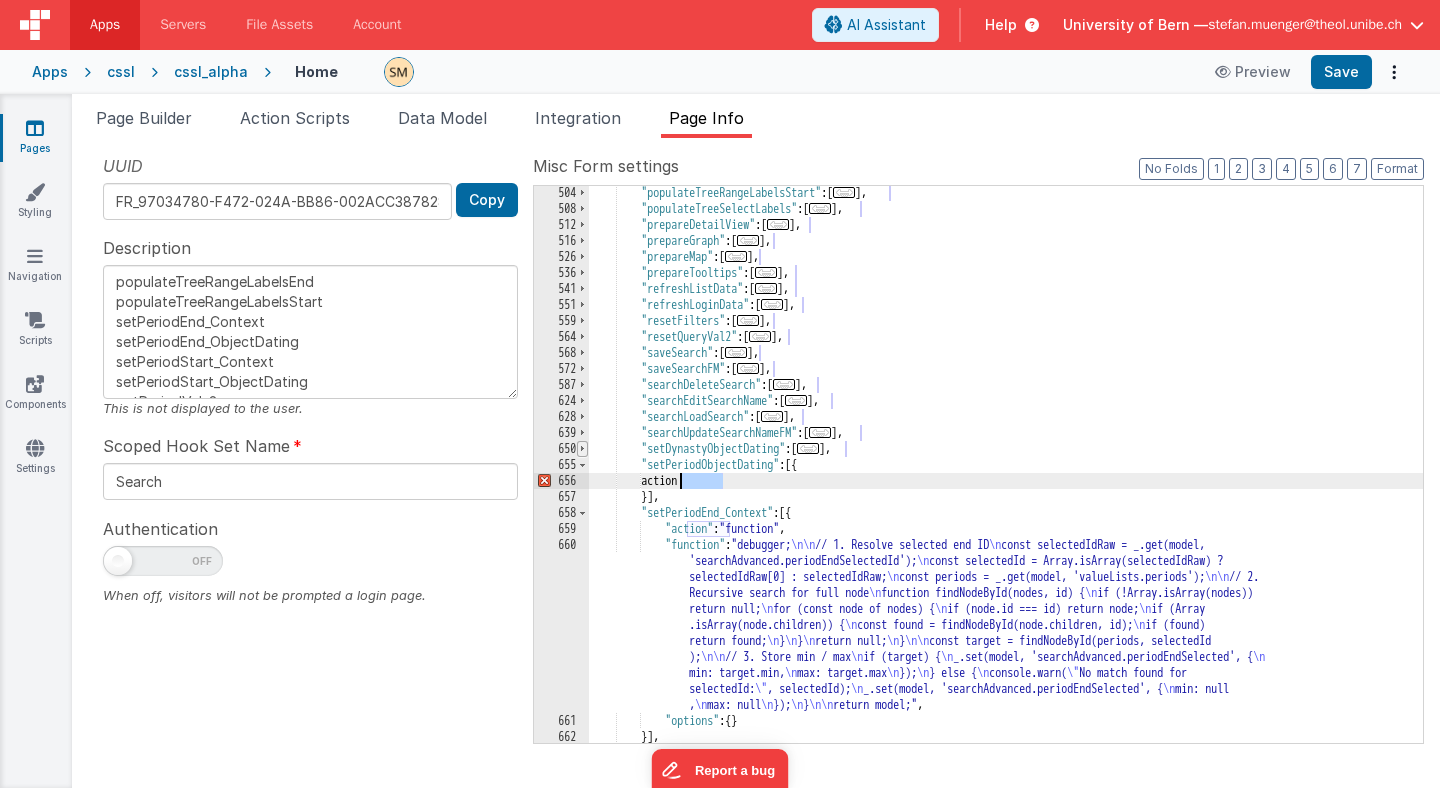 type on "populateTreeRangeLabelsEnd
populateTreeRangeLabelsStart
setPeriodEnd_Context
setPeriodEnd_ObjectDating
setPeriodStart_Context
setPeriodStart_ObjectDating
getPeriodVals2" 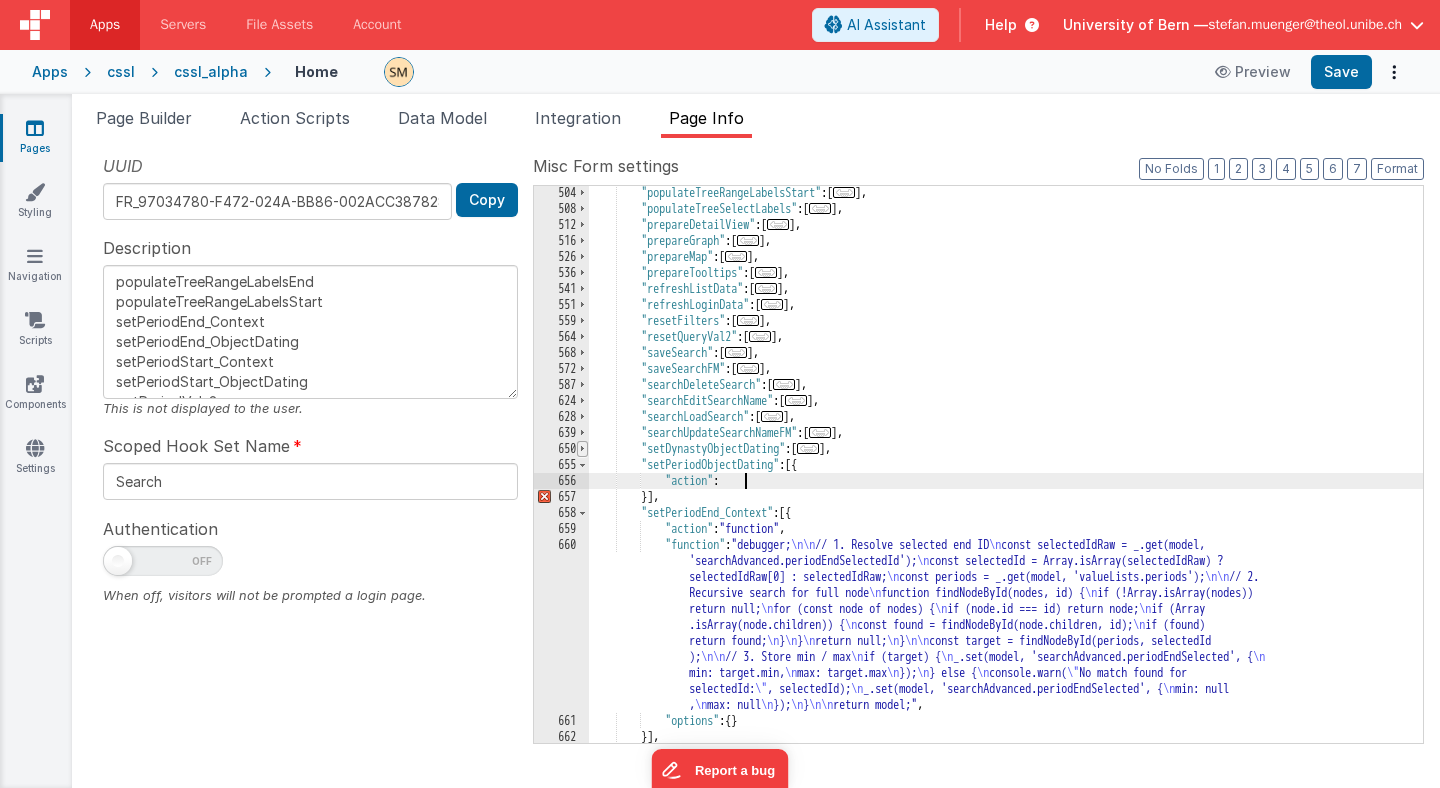 type 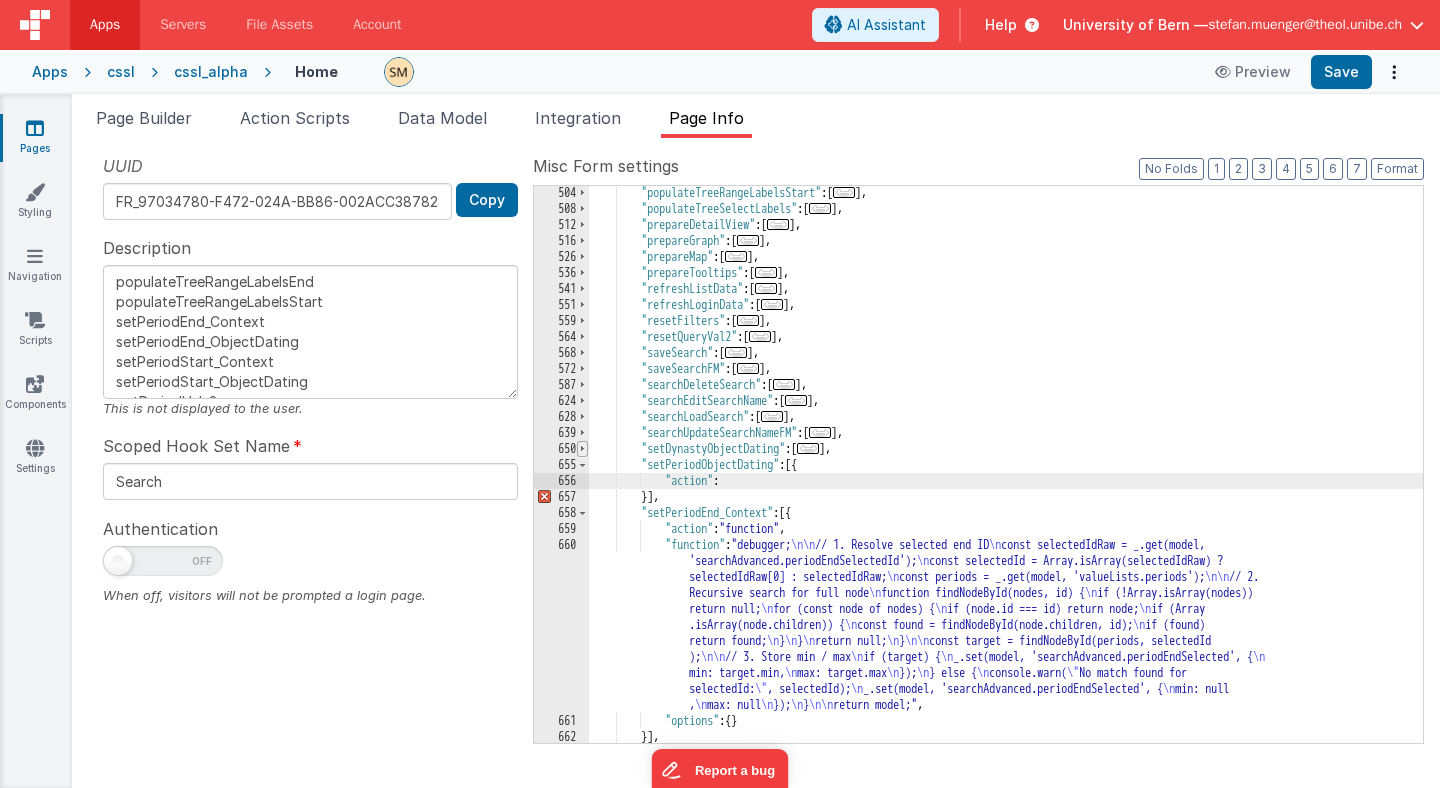 type on "populateTreeRangeLabelsEnd
populateTreeRangeLabelsStart
setPeriodEnd_Context
setPeriodEnd_ObjectDating
setPeriodStart_Context
setPeriodStart_ObjectDating
getPeriodVals2" 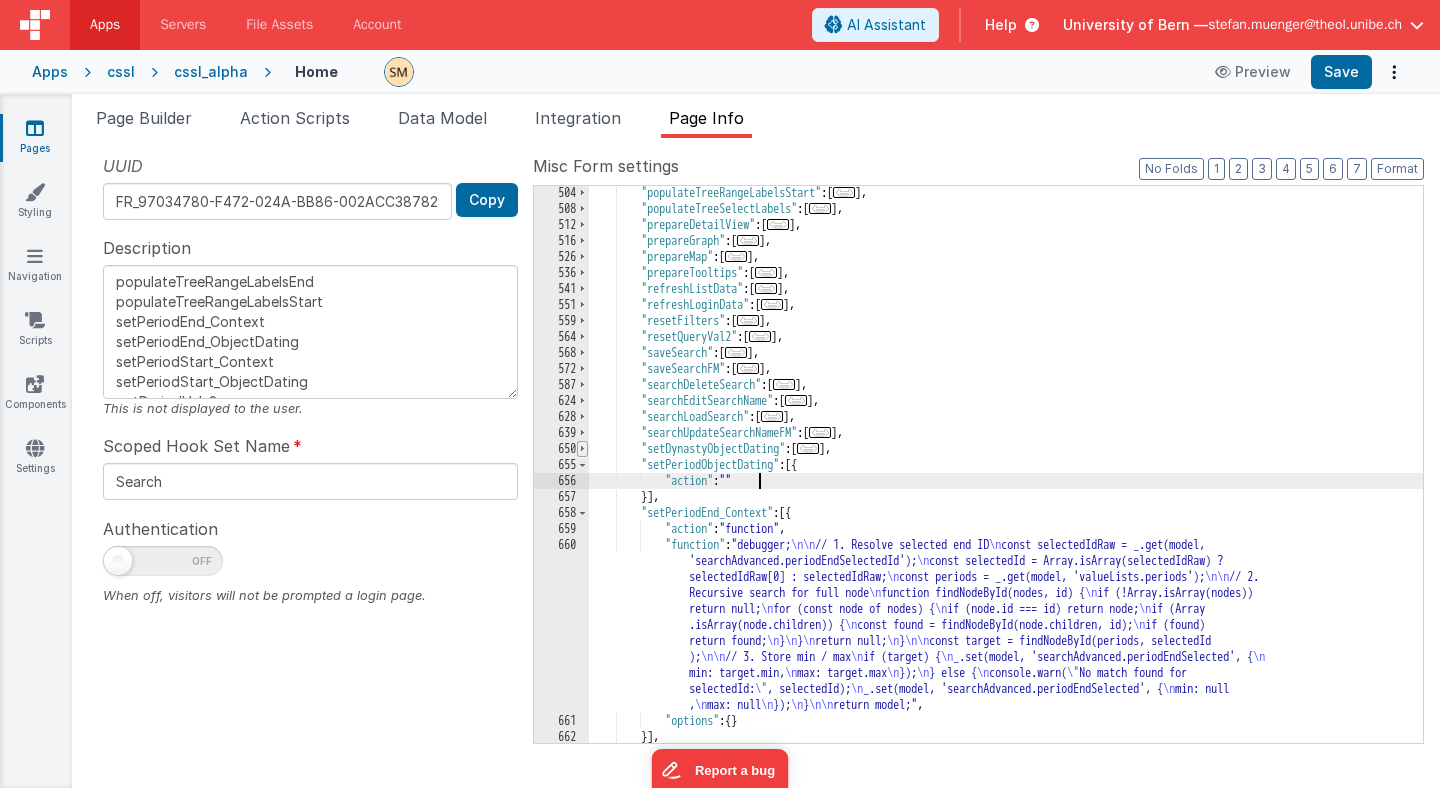 type on "populateTreeRangeLabelsEnd
populateTreeRangeLabelsStart
setPeriodEnd_Context
setPeriodEnd_ObjectDating
setPeriodStart_Context
setPeriodStart_ObjectDating
getPeriodVals2" 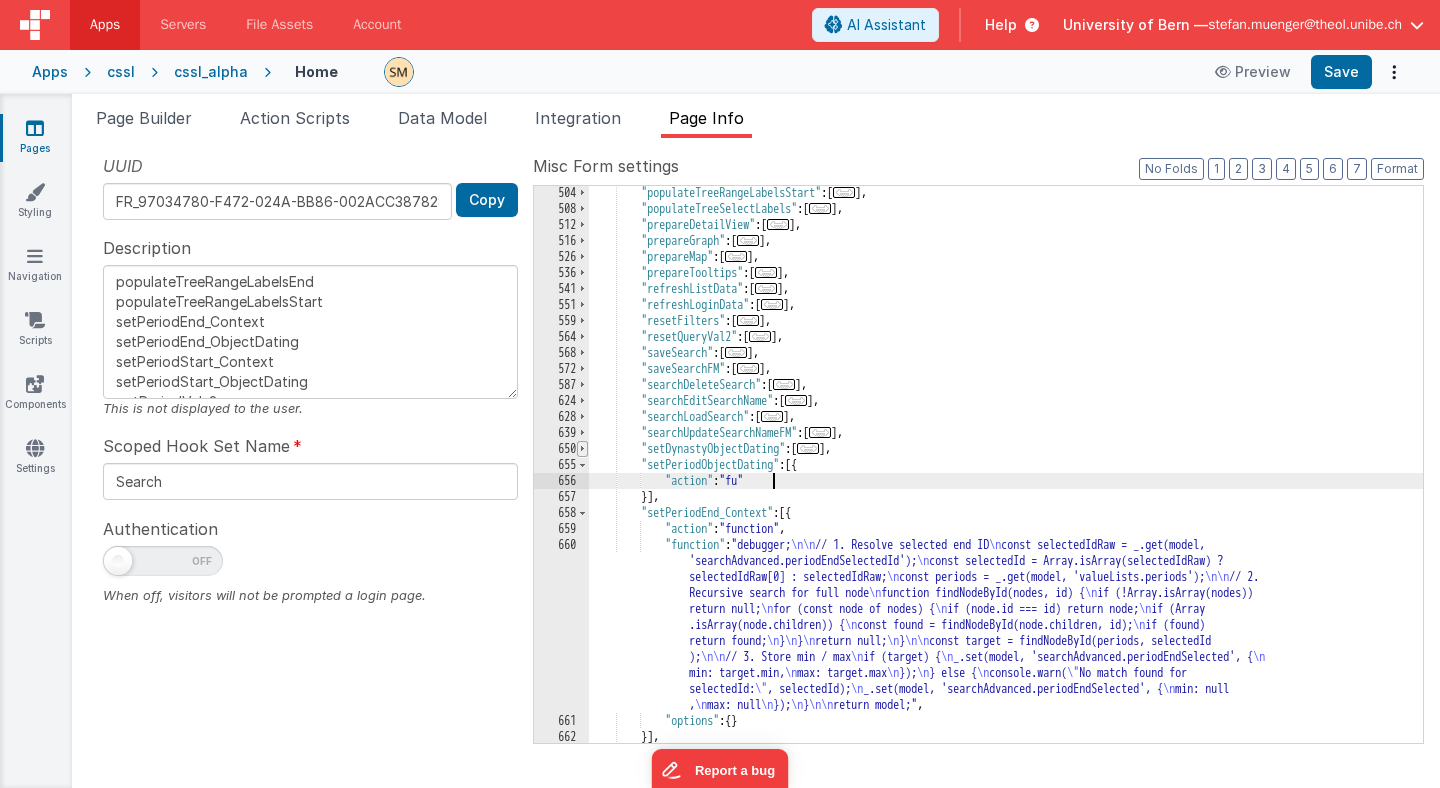 type on "populateTreeRangeLabelsEnd
populateTreeRangeLabelsStart
setPeriodEnd_Context
setPeriodEnd_ObjectDating
setPeriodStart_Context
setPeriodStart_ObjectDating
getPeriodVals2" 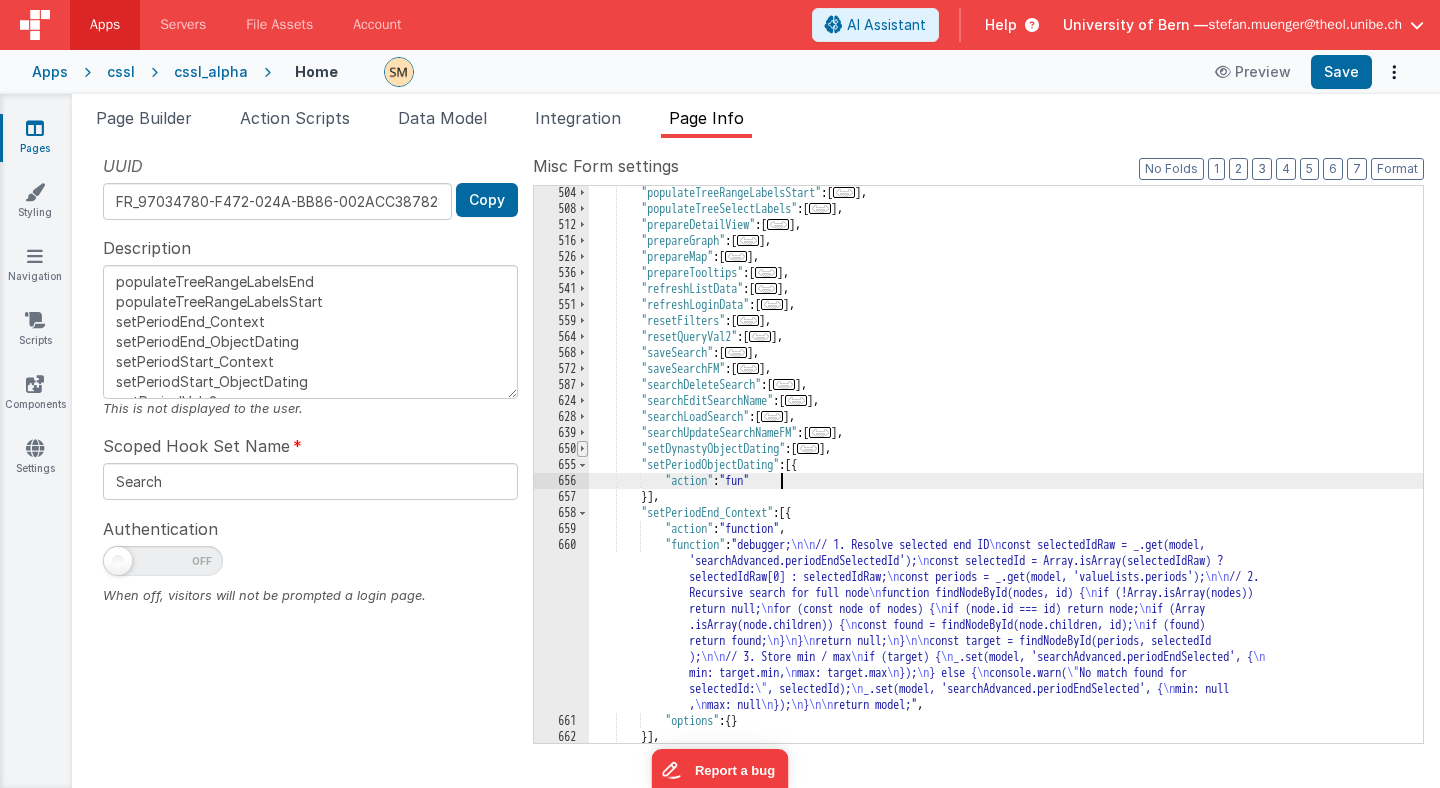 type on "populateTreeRangeLabelsEnd
populateTreeRangeLabelsStart
setPeriodEnd_Context
setPeriodEnd_ObjectDating
setPeriodStart_Context
setPeriodStart_ObjectDating
getPeriodVals2" 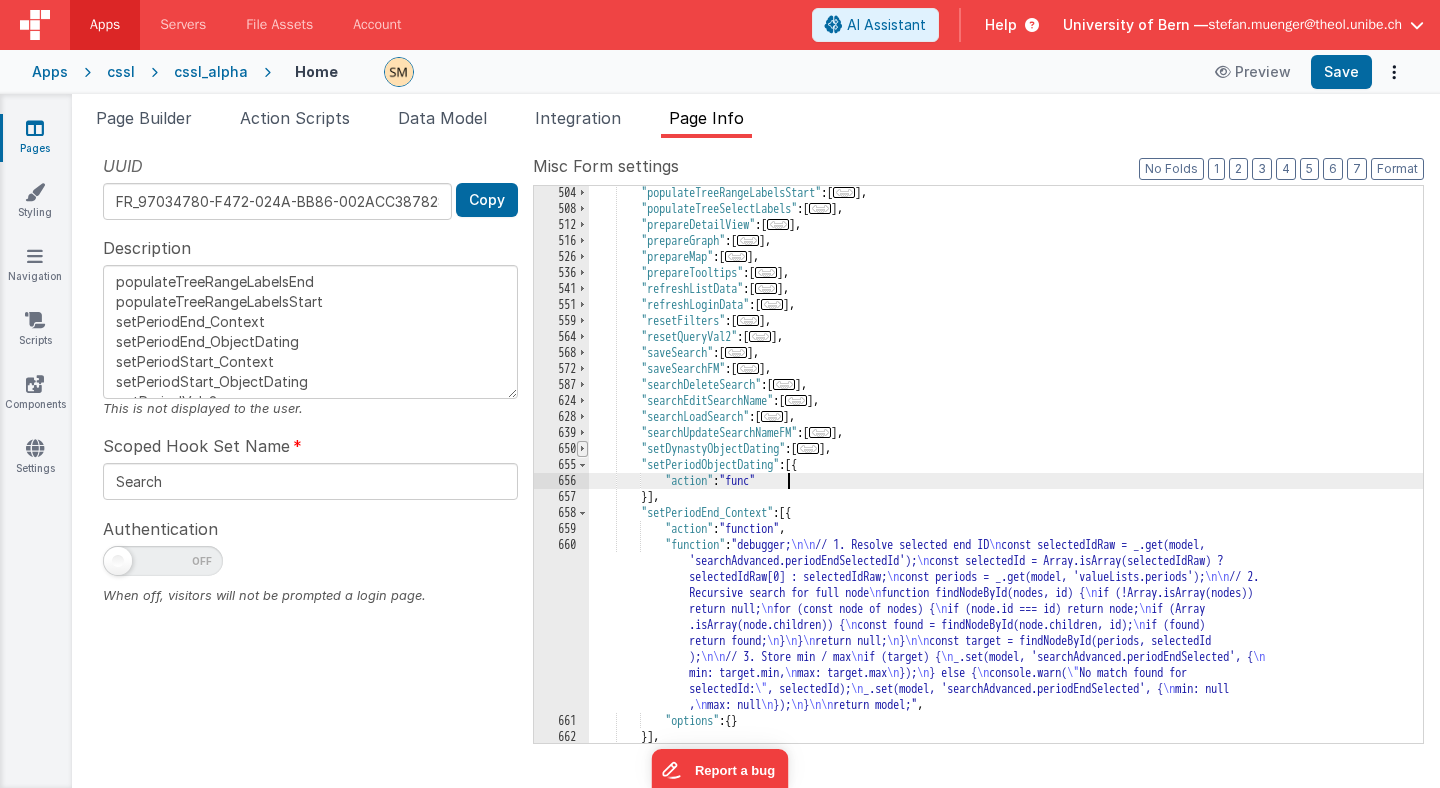 type on "populateTreeRangeLabelsEnd
populateTreeRangeLabelsStart
setPeriodEnd_Context
setPeriodEnd_ObjectDating
setPeriodStart_Context
setPeriodStart_ObjectDating
getPeriodVals2" 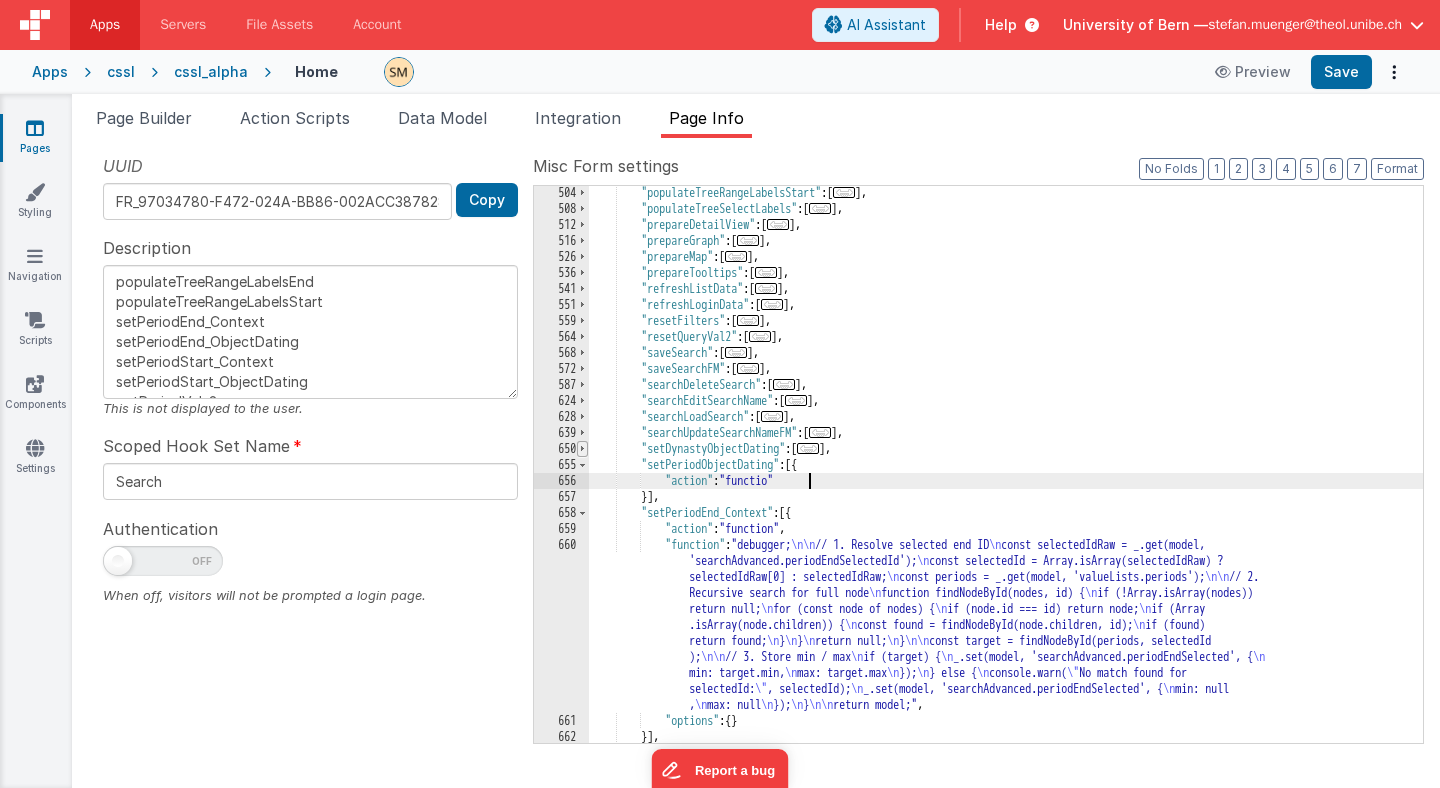 type on "populateTreeRangeLabelsEnd
populateTreeRangeLabelsStart
setPeriodEnd_Context
setPeriodEnd_ObjectDating
setPeriodStart_Context
setPeriodStart_ObjectDating
getPeriodVals2" 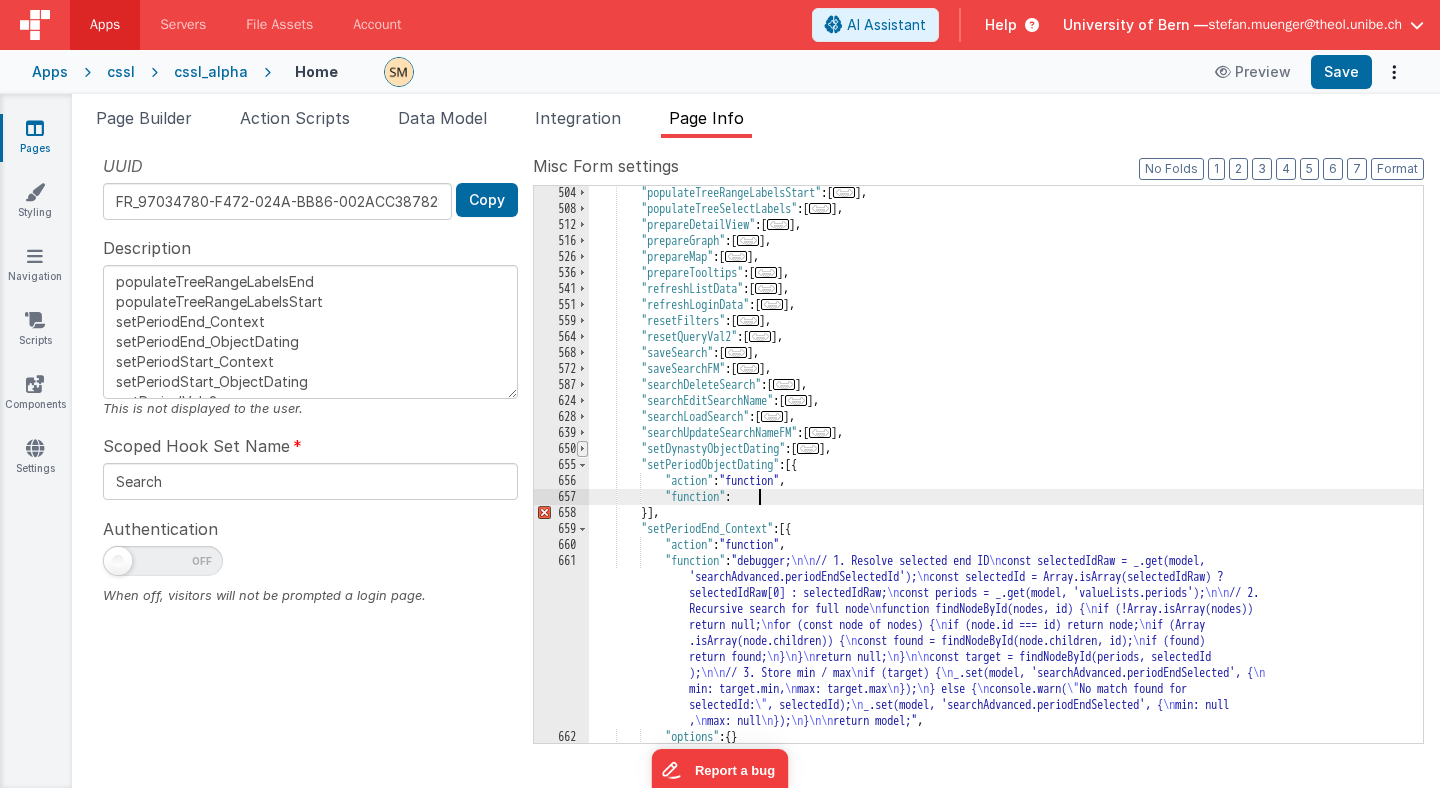 type 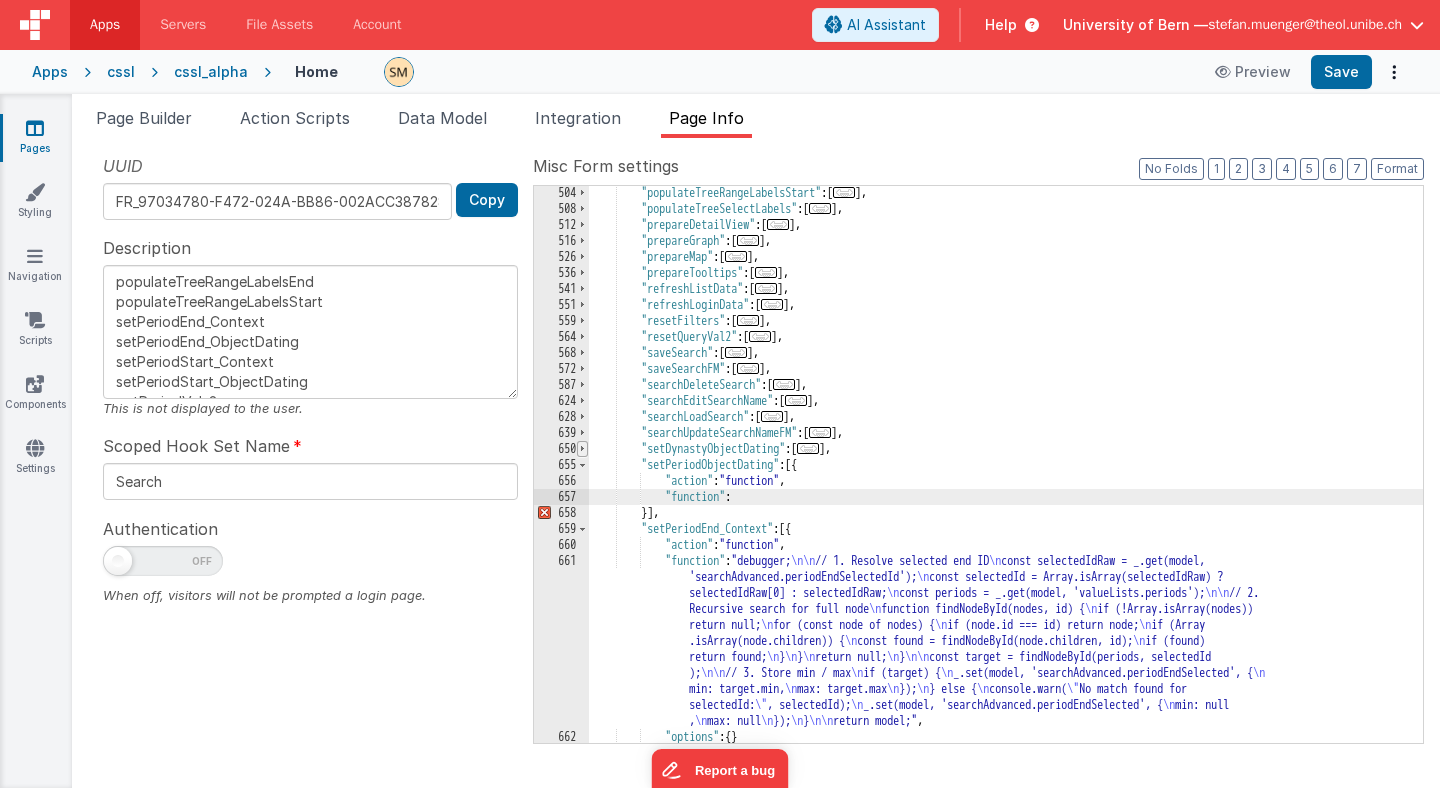 type on "populateTreeRangeLabelsEnd
populateTreeRangeLabelsStart
setPeriodEnd_Context
setPeriodEnd_ObjectDating
setPeriodStart_Context
setPeriodStart_ObjectDating
getPeriodVals2" 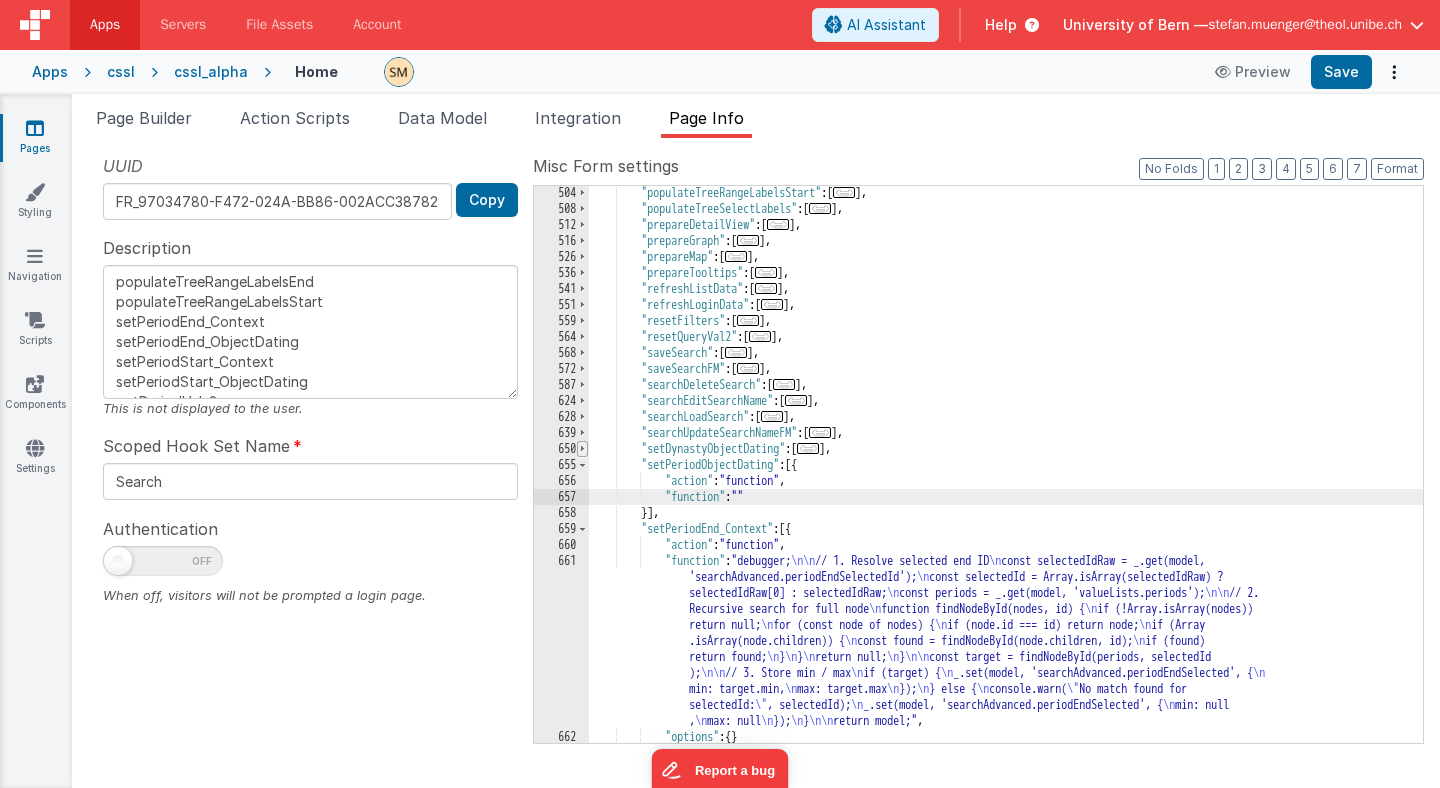 type on "populateTreeRangeLabelsEnd
populateTreeRangeLabelsStart
setPeriodEnd_Context
setPeriodEnd_ObjectDating
setPeriodStart_Context
setPeriodStart_ObjectDating
getPeriodVals2" 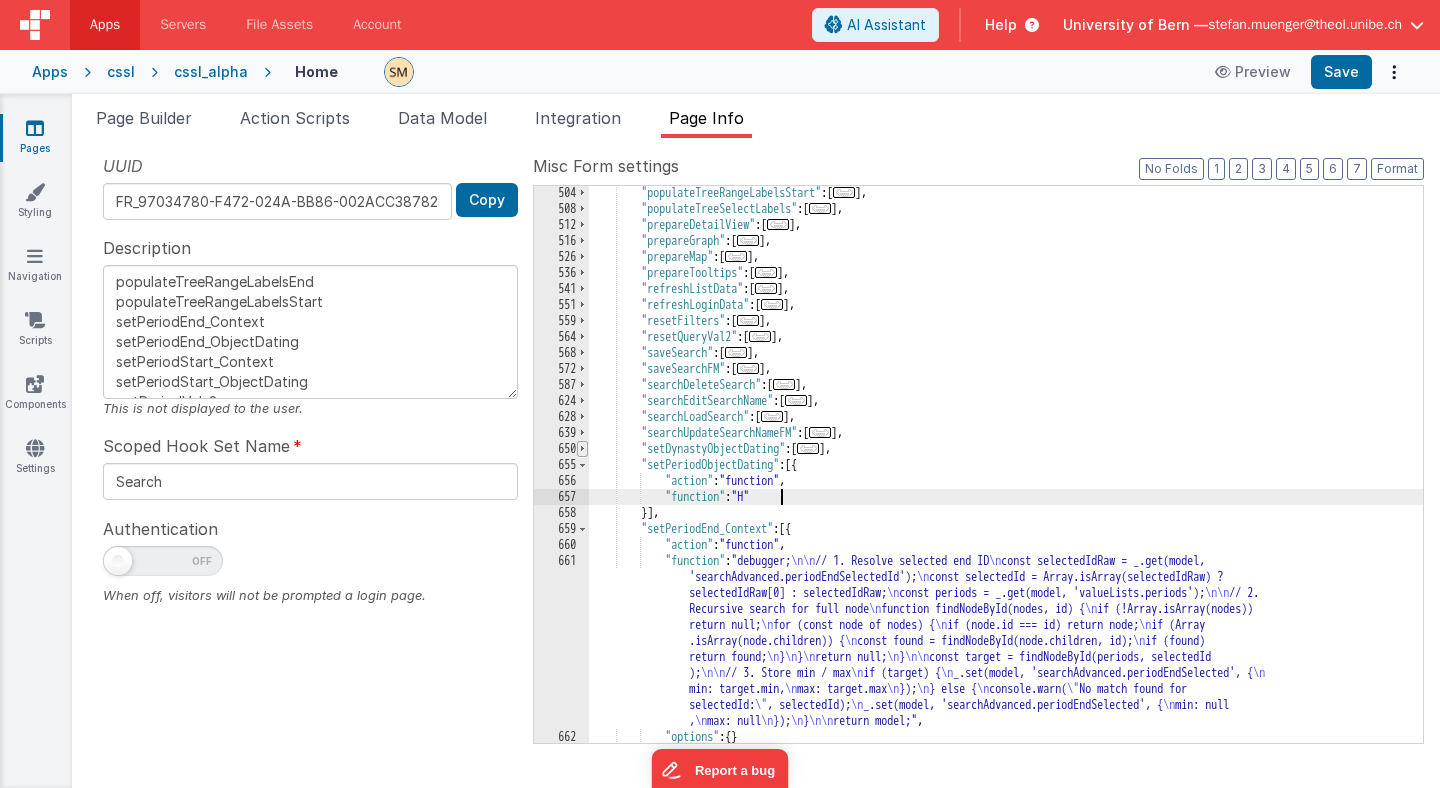 type on "populateTreeRangeLabelsEnd
populateTreeRangeLabelsStart
setPeriodEnd_Context
setPeriodEnd_ObjectDating
setPeriodStart_Context
setPeriodStart_ObjectDating
getPeriodVals2" 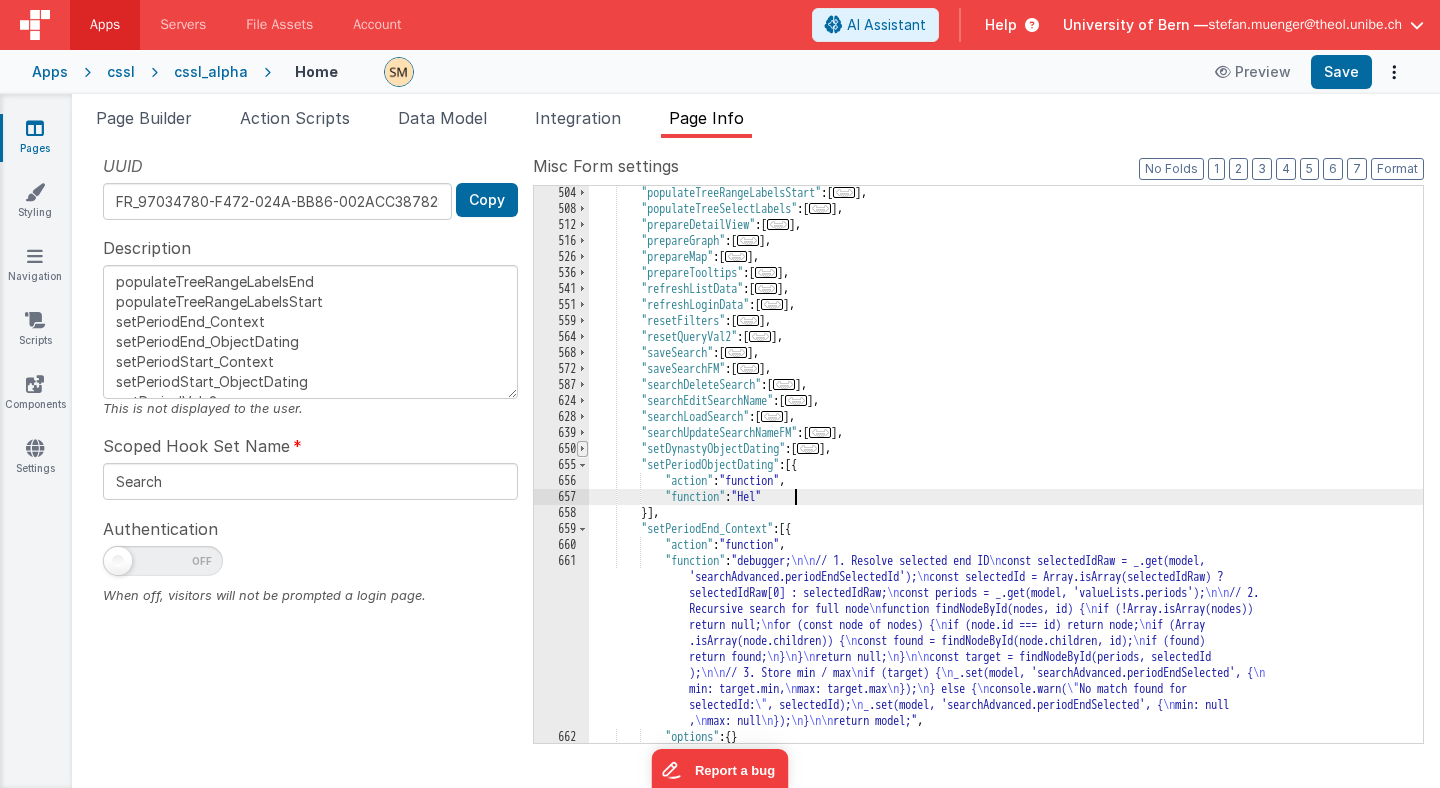 type on "populateTreeRangeLabelsEnd
populateTreeRangeLabelsStart
setPeriodEnd_Context
setPeriodEnd_ObjectDating
setPeriodStart_Context
setPeriodStart_ObjectDating
getPeriodVals2" 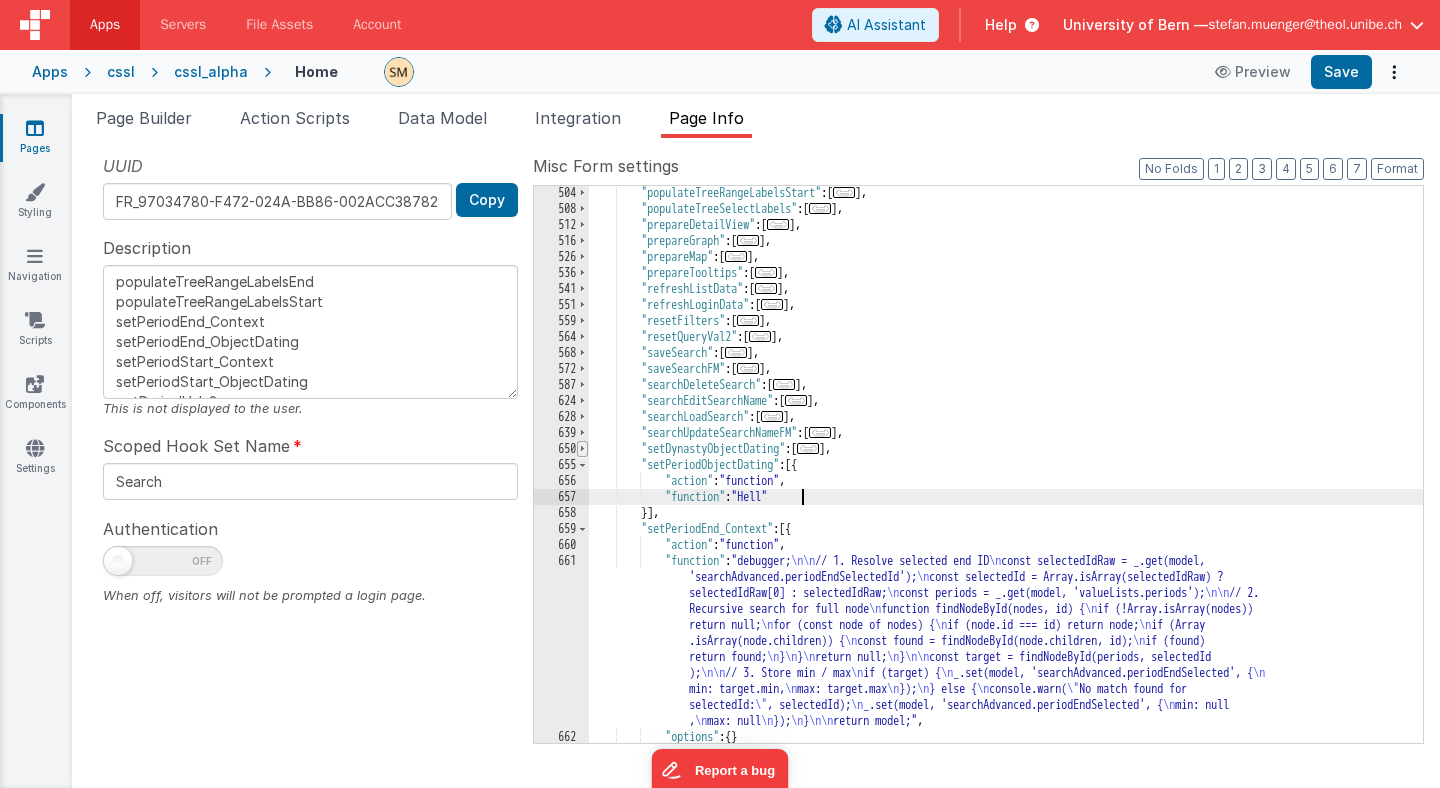 type on "populateTreeRangeLabelsEnd
populateTreeRangeLabelsStart
setPeriodEnd_Context
setPeriodEnd_ObjectDating
setPeriodStart_Context
setPeriodStart_ObjectDating
getPeriodVals2" 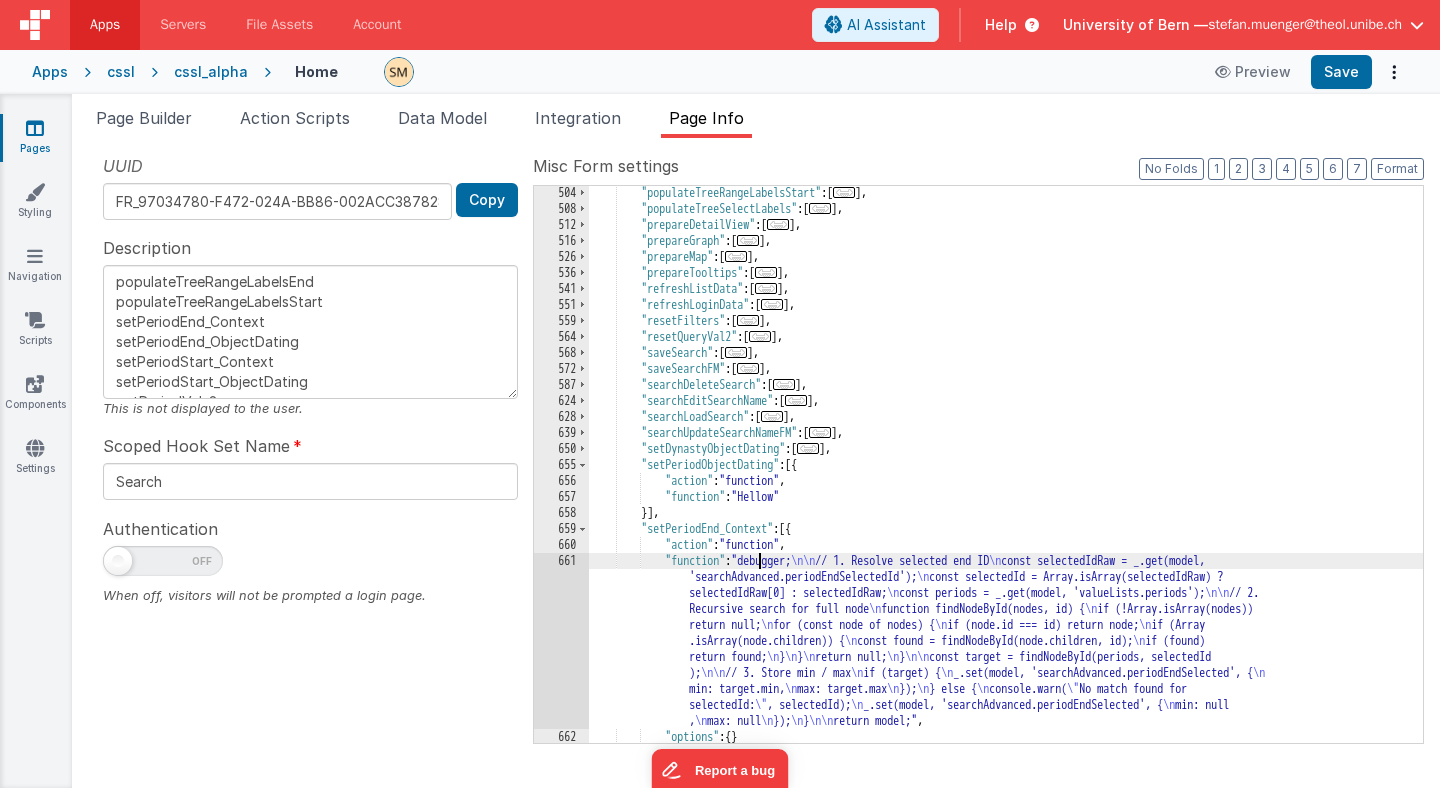 click on ""setPeriodObjectDating" :[{ "action" : "function" , "function" : "Hellow" }] ,           "setPeriodEnd_Context" :[{ "action" : "function" , "function" : "debugger;
// 1. Resolve selected end ID
}" at bounding box center (1006, 479) 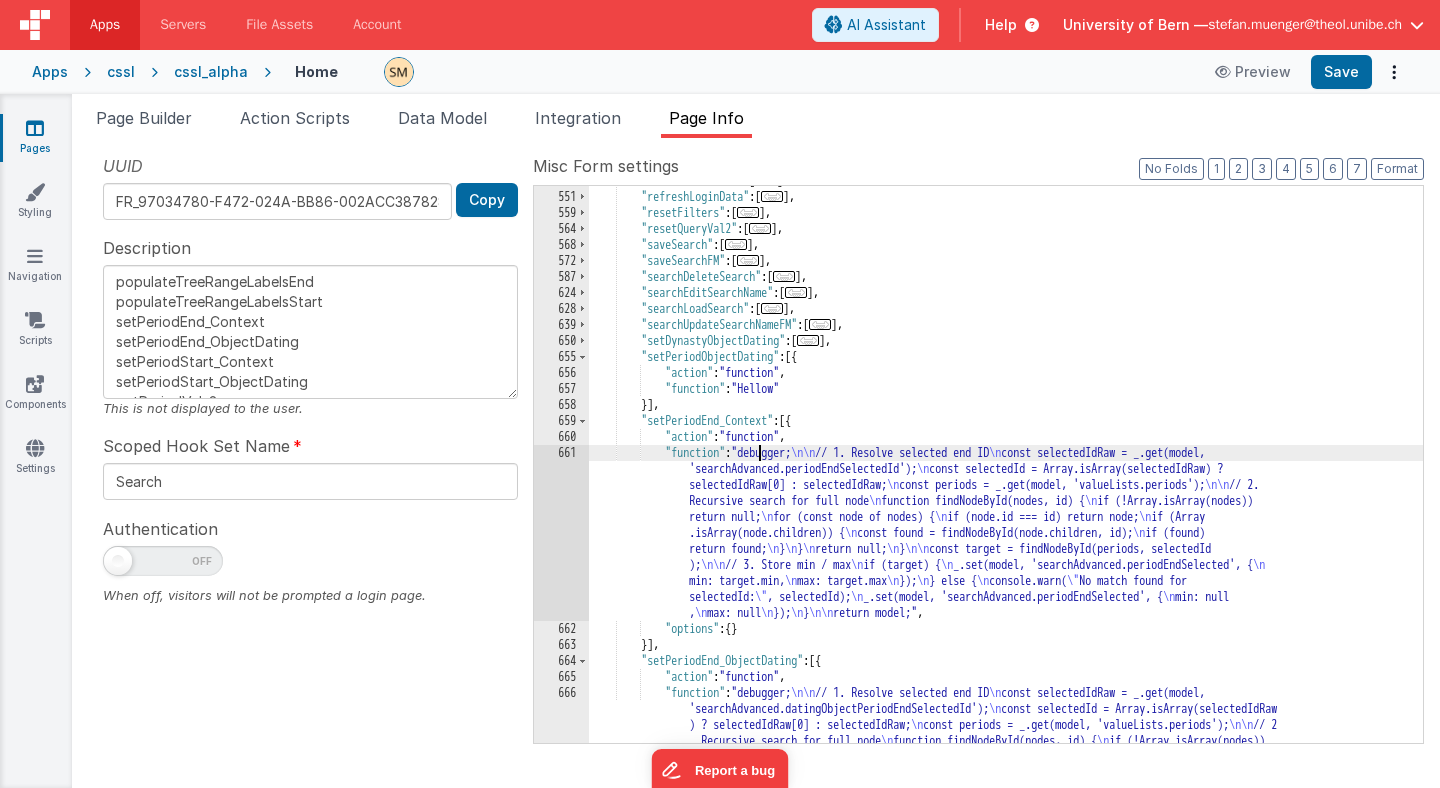 scroll, scrollTop: 797, scrollLeft: 0, axis: vertical 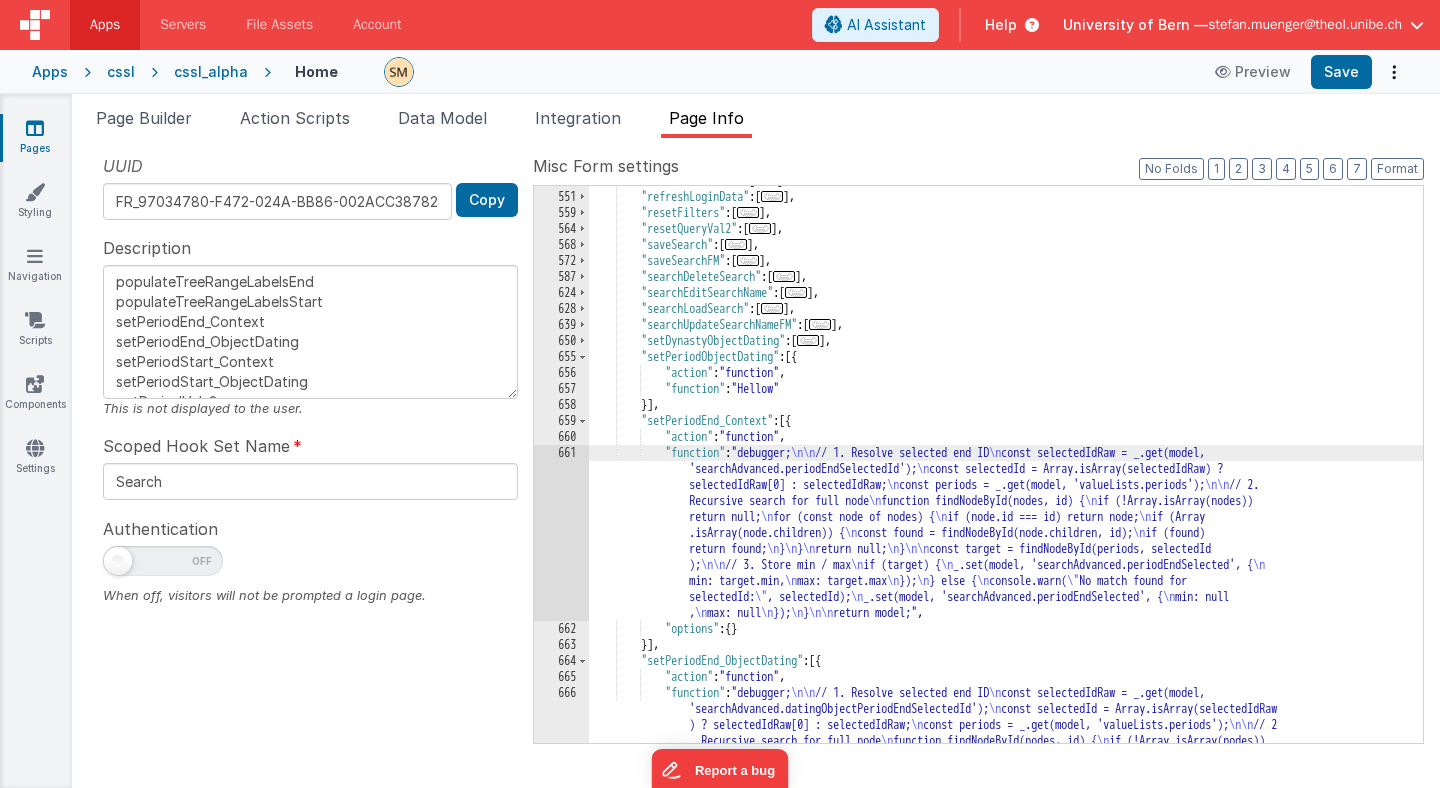 click on ""setPeriodObjectDating" :  [{                "action" :  "function" ,                "function" :  "Hellow"           }] ,           "setPeriodEnd_Context" :  [{                "action" :  "function" ,                "function" :  "debugger; \n\n // 1. Resolve selected end ID \n const selectedIdRaw = _.get(model,                   'searchAdvanced.periodEndSelectedId'); \n const selectedId = Array.isArray(selectedIdRaw) ?                   selectedIdRaw[0] : selectedIdRaw; \n \n\n // 2.  \n \n return null; \n \n" at bounding box center (1006, 547) 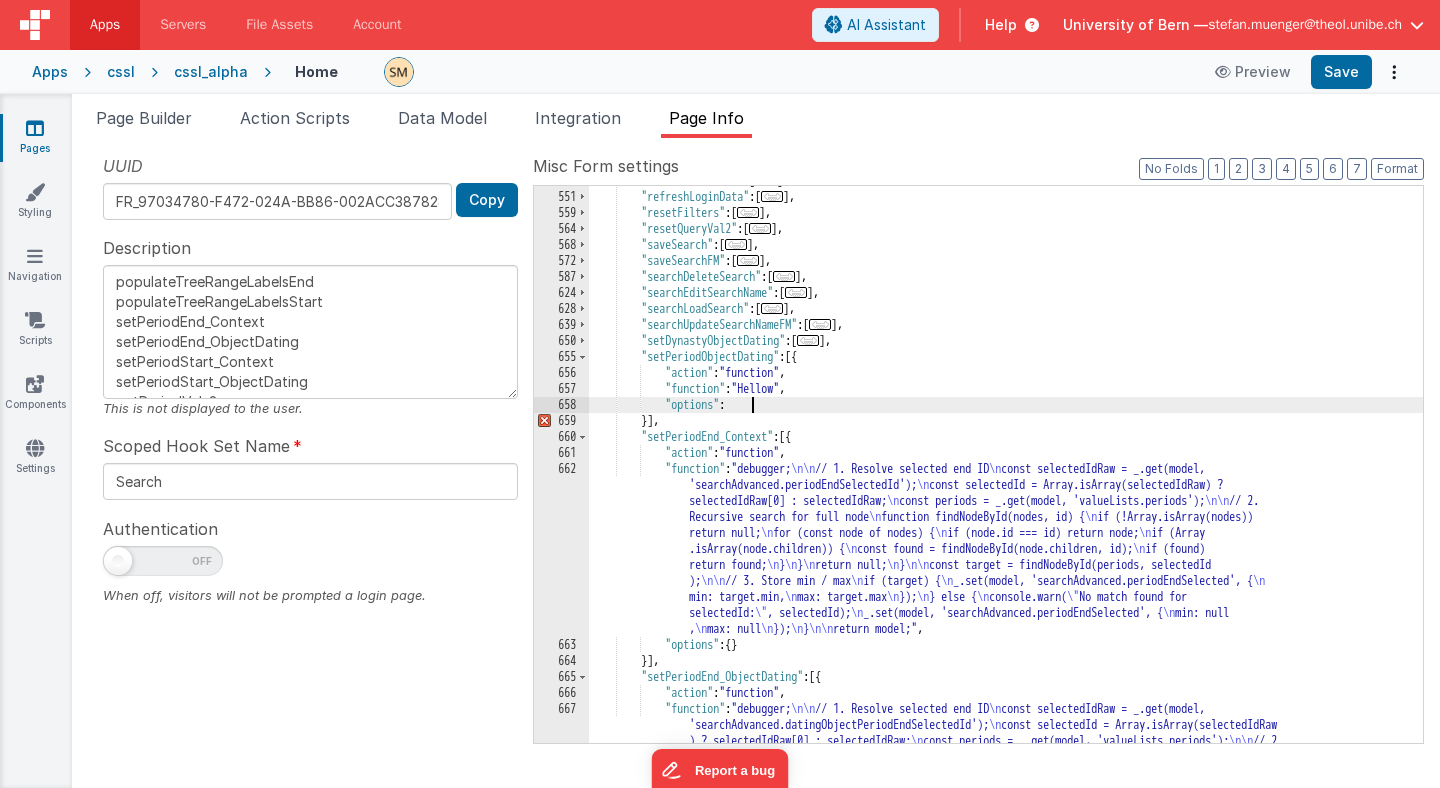type 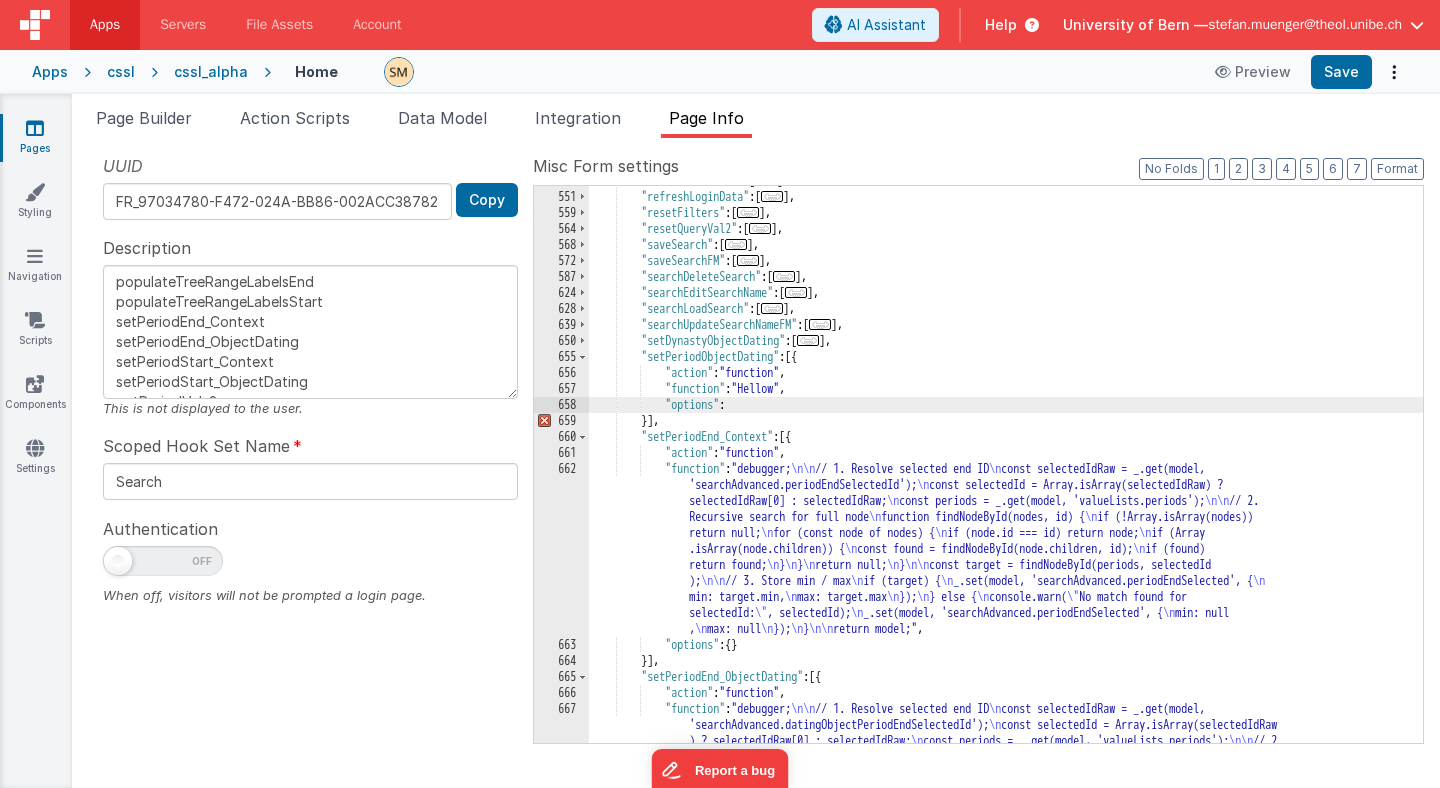 type on "populateTreeRangeLabelsEnd
populateTreeRangeLabelsStart
setPeriodEnd_Context
setPeriodEnd_ObjectDating
setPeriodStart_Context
setPeriodStart_ObjectDating
getPeriodVals2" 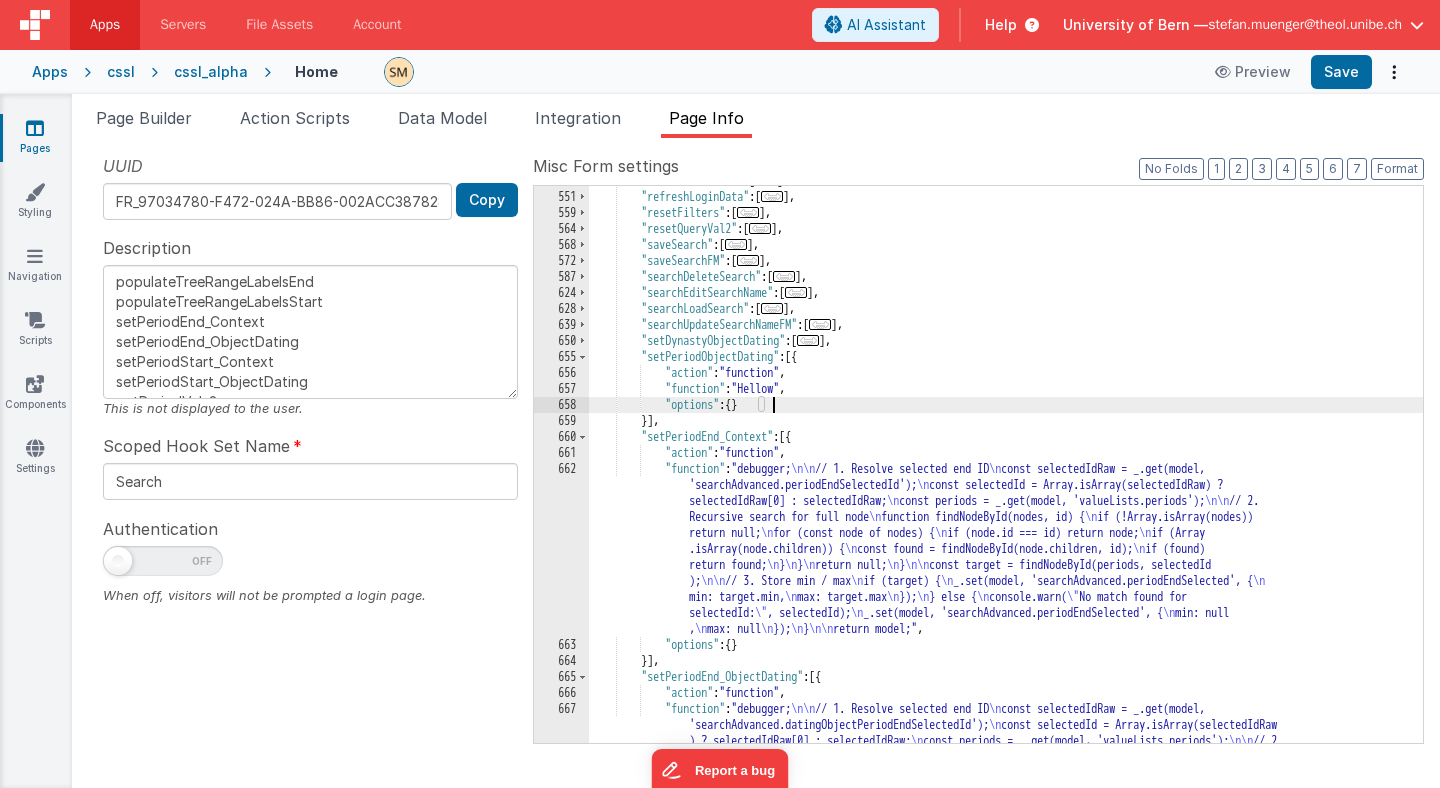 click on ""setPeriodEnd_Context" :[{                "action" :  "function" ,                "function" :  "debugger;
// 1. Resolve selected end ID
const selectedIdRaw = _.get(model,                   'searchAdvanced.periodEndSelectedId');
const selectedId = Array.isArray(selectedIdRaw) ?                   selectedIdRaw[0] : selectedIdRaw;" at bounding box center [1006, 547] 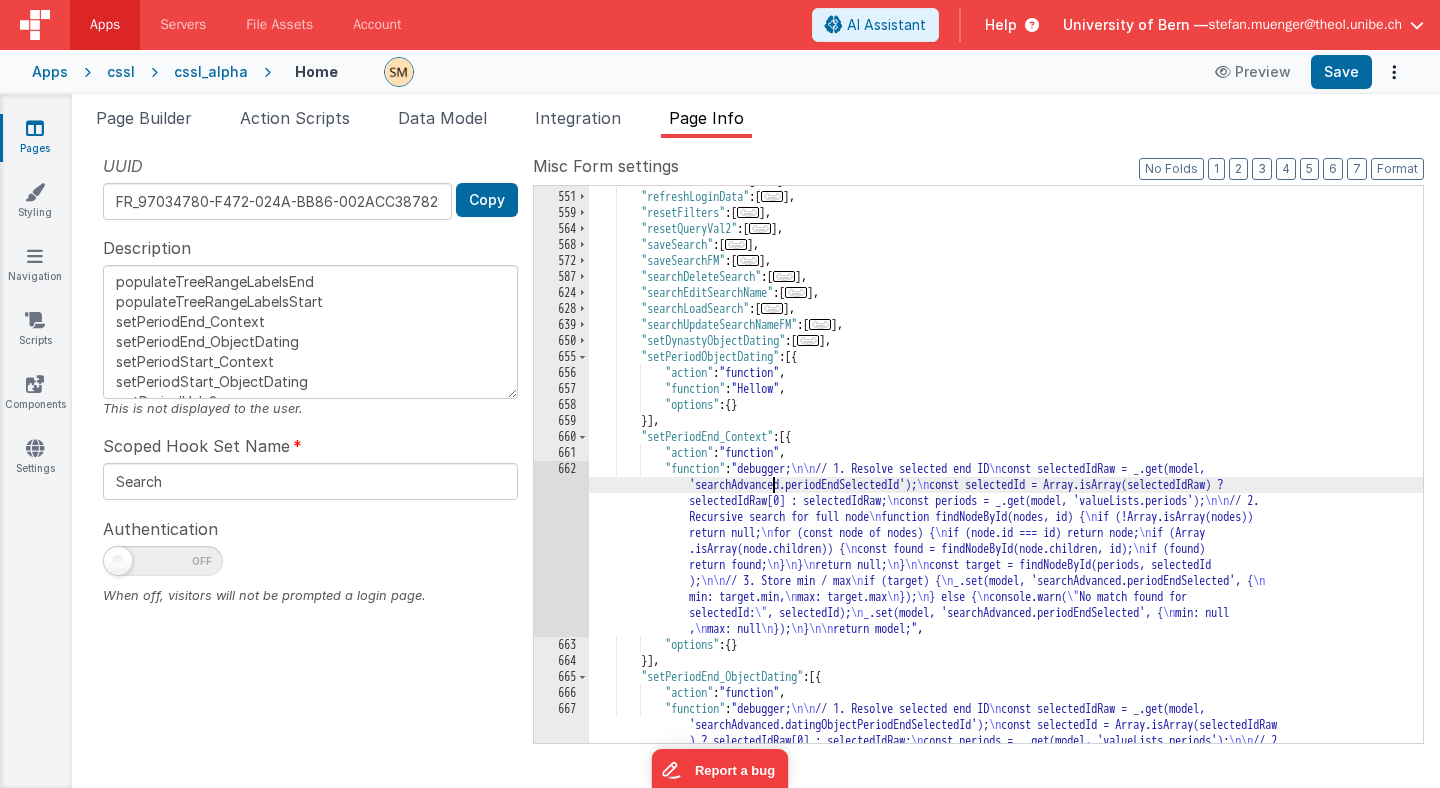 click on ""setPeriodEnd_Context" :[{                "action" :  "function" ,                "function" :  "debugger;
// 1. Resolve selected end ID
const selectedIdRaw = _.get(model,                   'searchAdvanced.periodEndSelectedId');
const selectedId = Array.isArray(selectedIdRaw) ?                   selectedIdRaw[0] : selectedIdRaw;" at bounding box center (1006, 547) 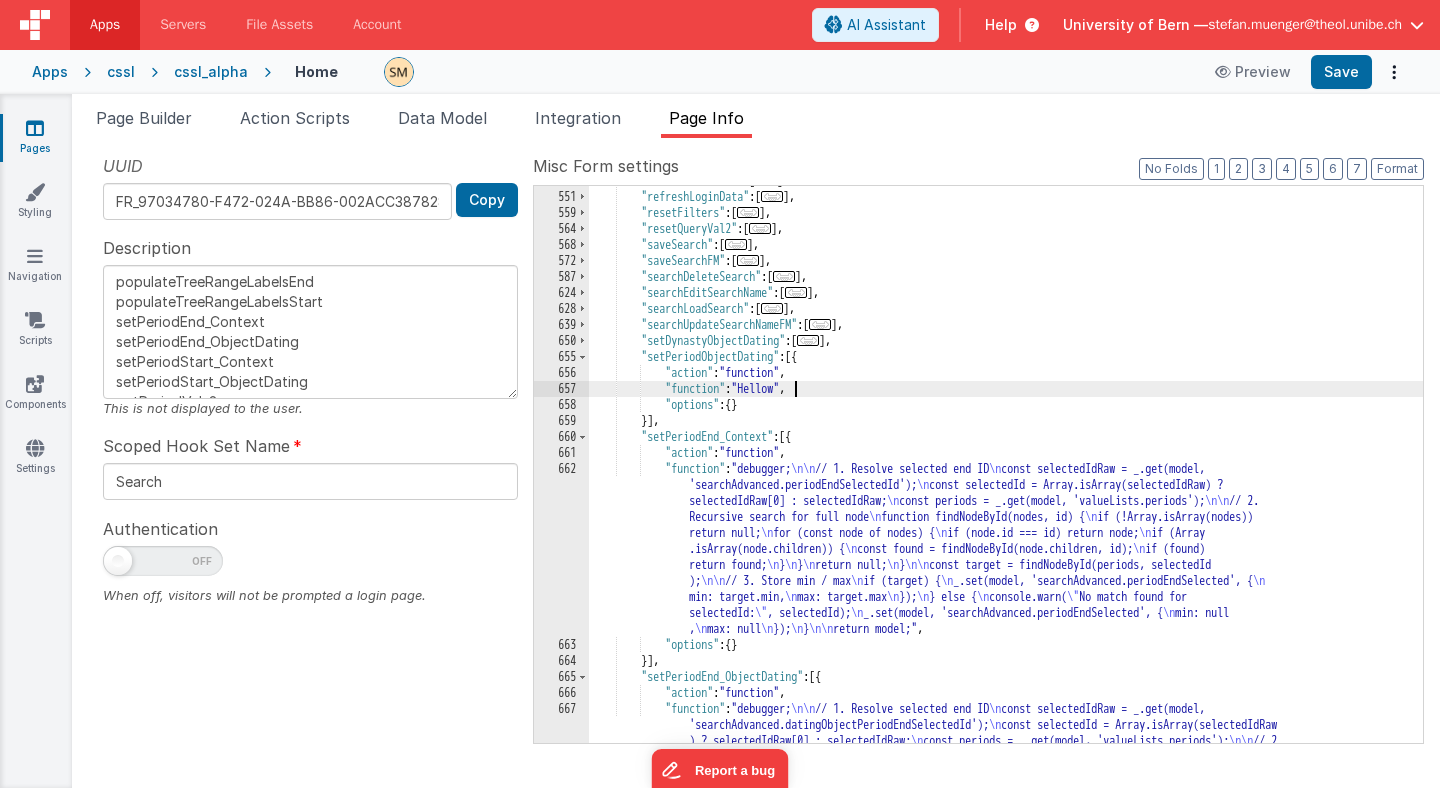 click on "657" at bounding box center (561, 389) 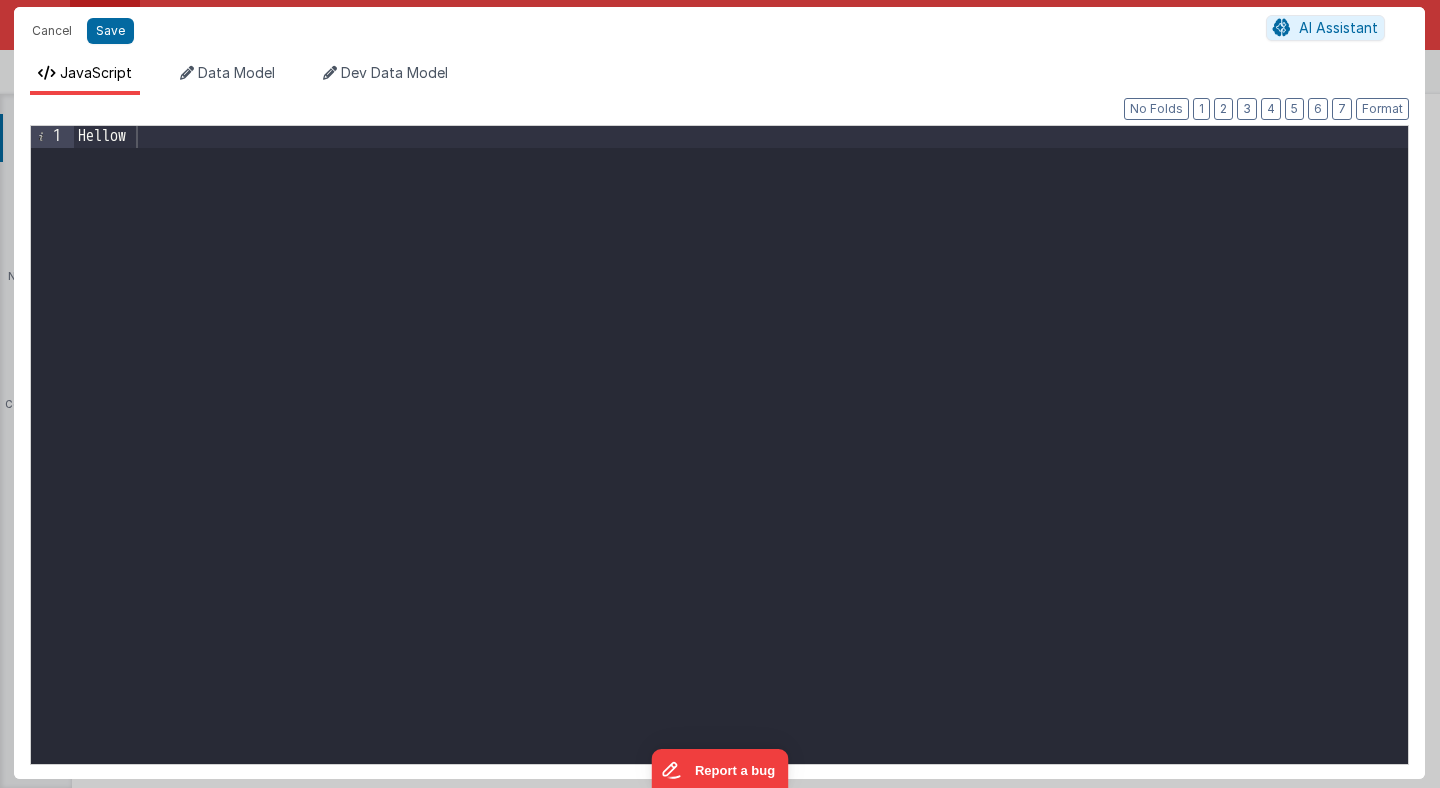click on "Hellow" at bounding box center (741, 466) 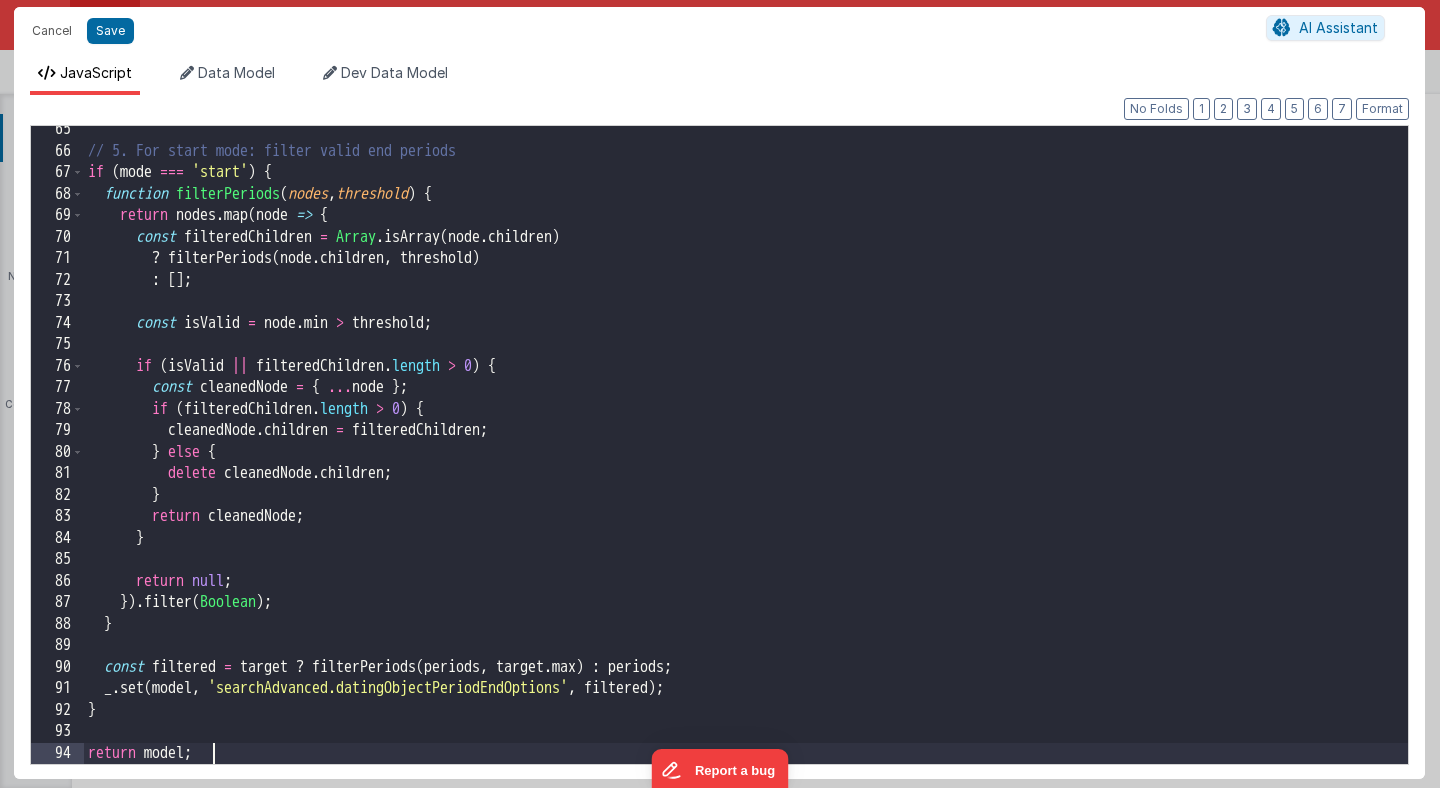 scroll, scrollTop: 1383, scrollLeft: 0, axis: vertical 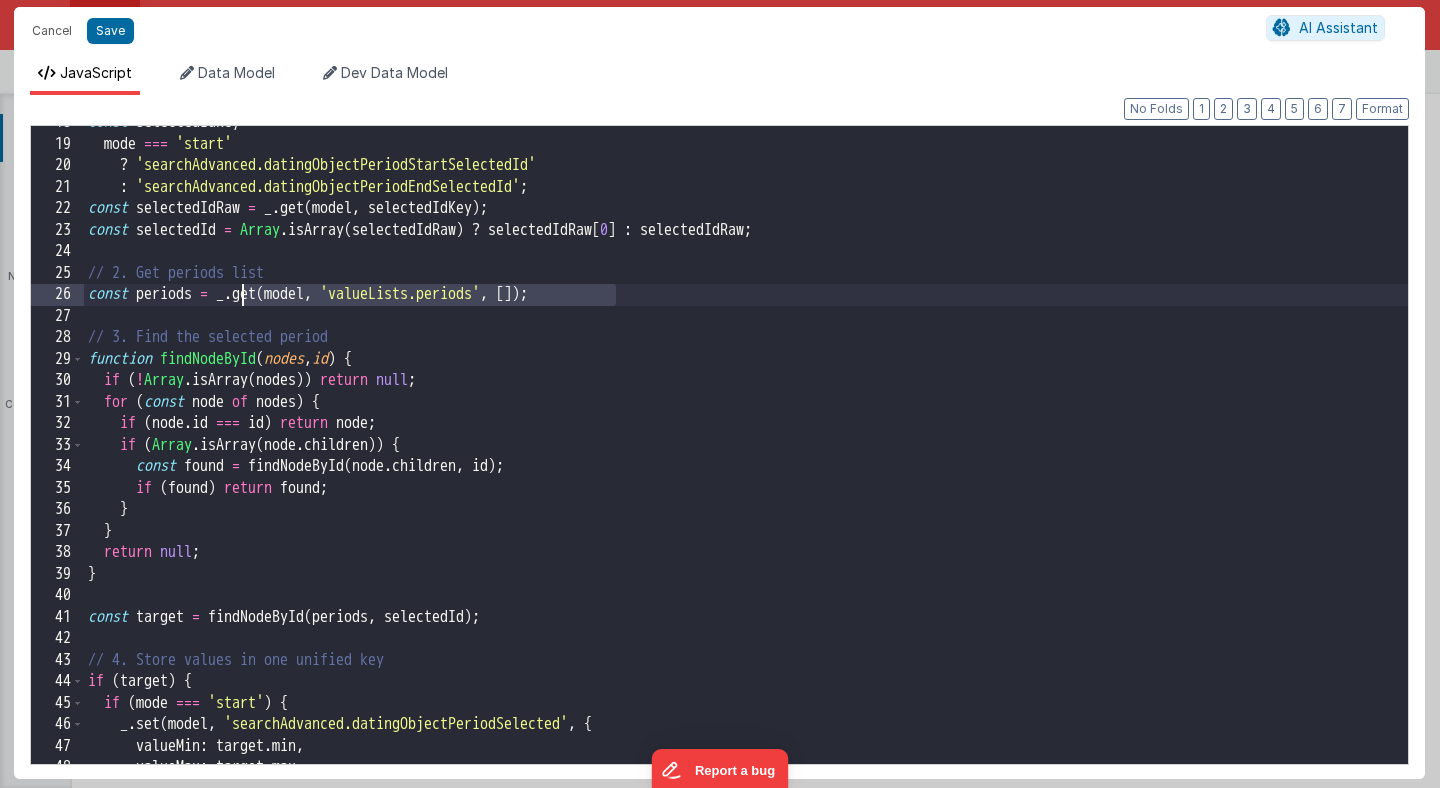 drag, startPoint x: 628, startPoint y: 297, endPoint x: 244, endPoint y: 293, distance: 384.02084 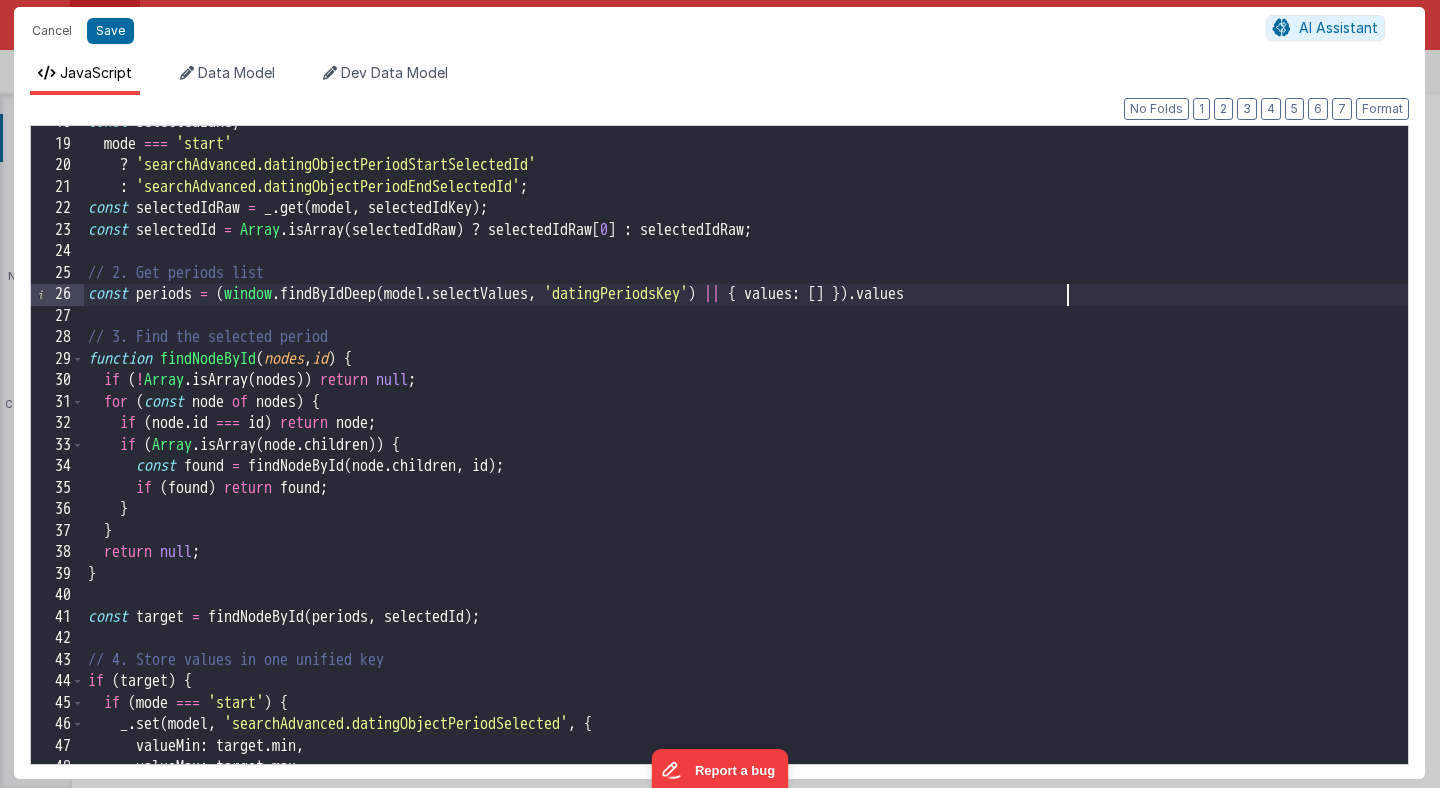 type 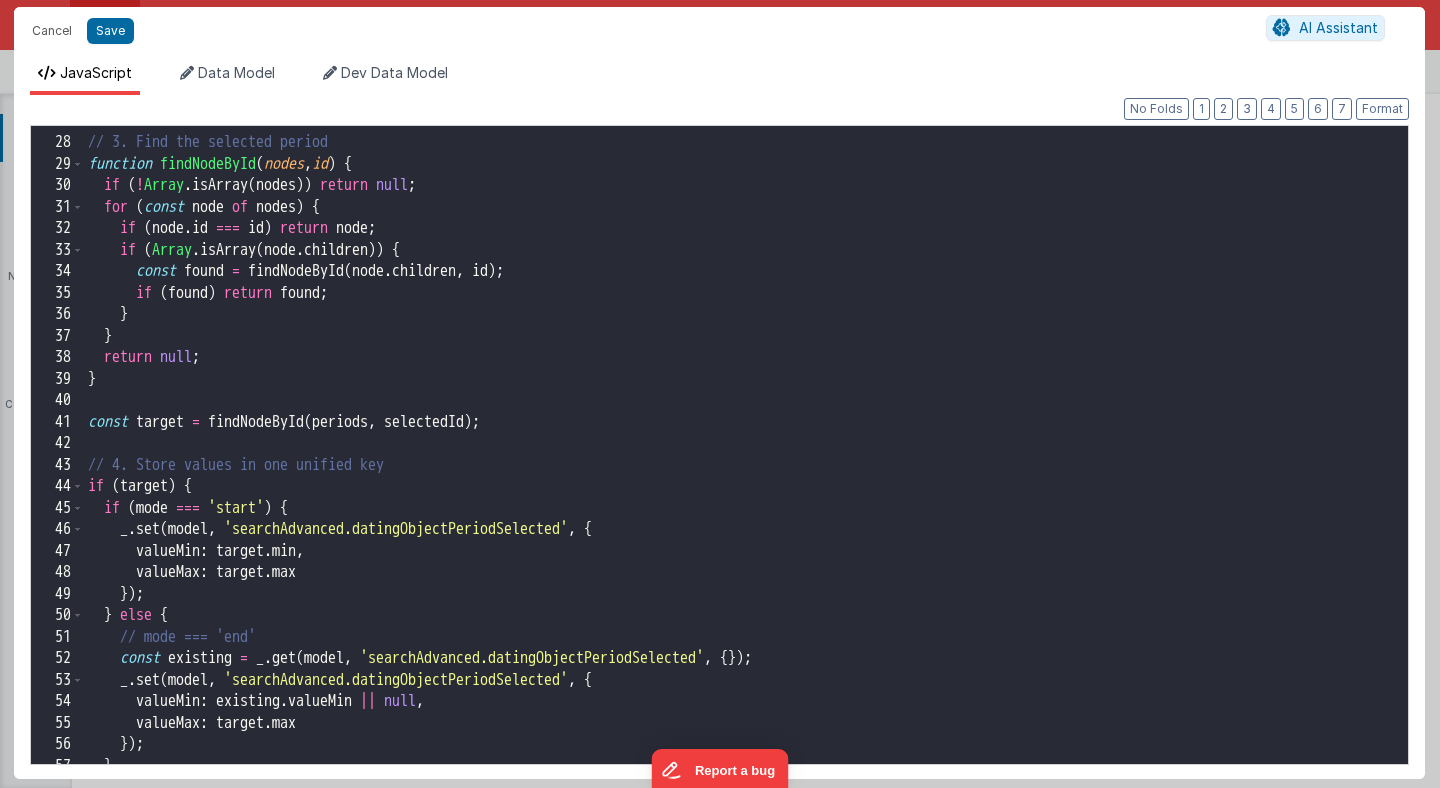 scroll, scrollTop: 0, scrollLeft: 0, axis: both 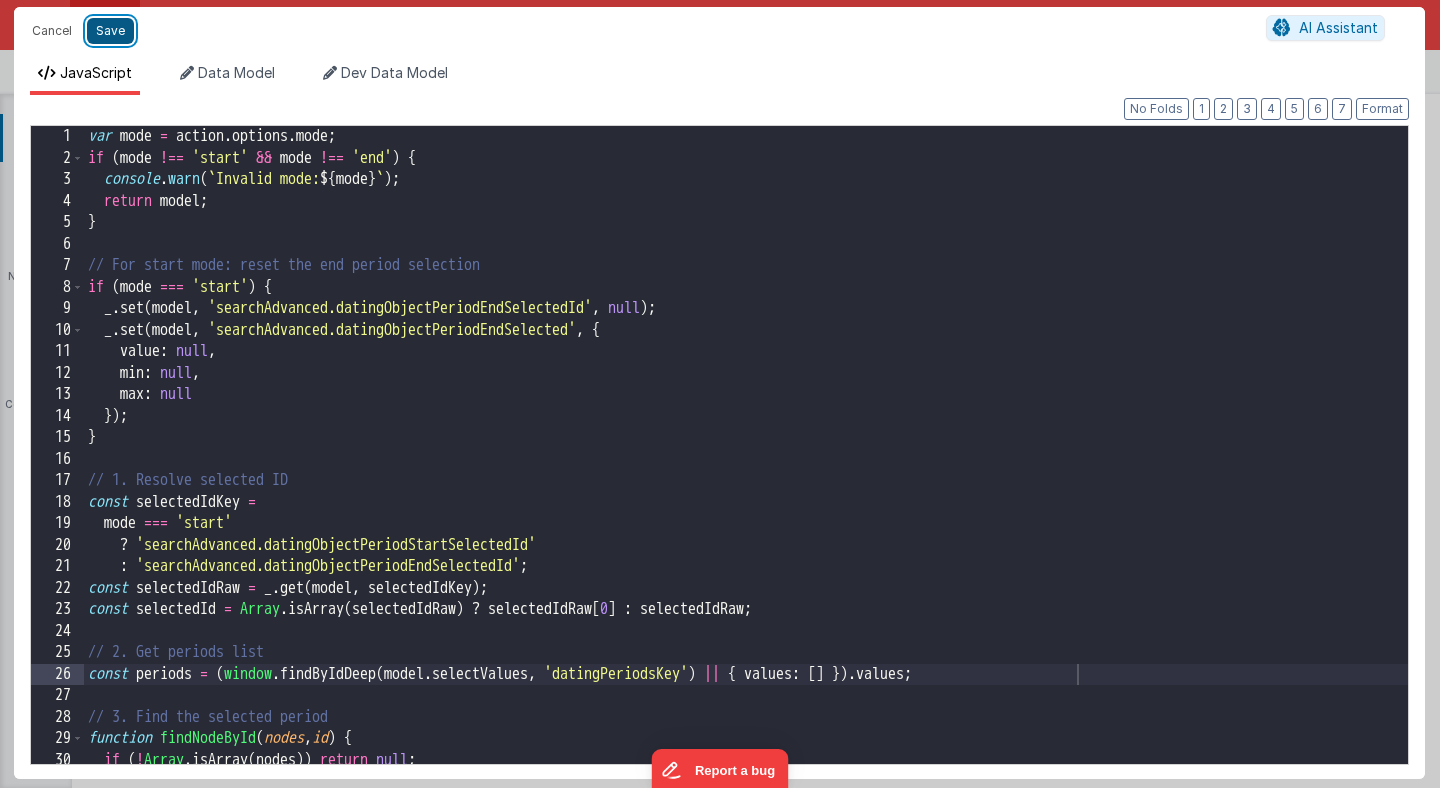click on "Save" at bounding box center (110, 31) 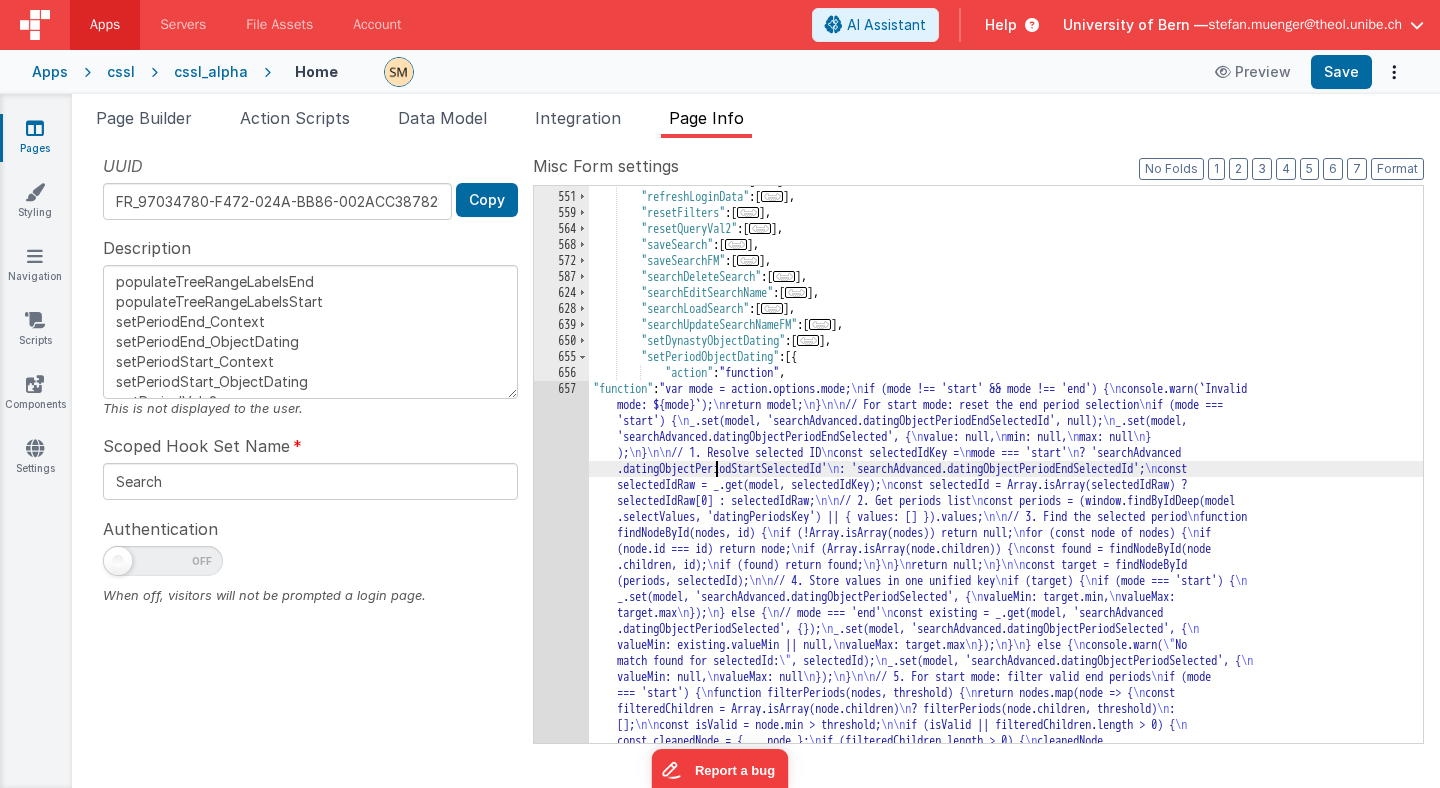 click on ""refreshListData" :  [ ... ] ,           "refreshLoginData" :  [ ... ] ,           "resetFilters" :  [ ... ] ,           "resetQueryVal2" :  [ ... ] ,           "saveSearch" :  [ ... ] ,           "saveSearchFM" :  [ ... ] ,           "searchDeleteSearch" :  [ ... ] ,           "searchEditSearchName" :  [ ... ] ,           "searchLoadSearch" :  [ ... ] ,           "searchUpdateSearchNameFM" :  [ ... ] ,           "setDynastyObjectDating" :  [ ... ] ,           "setPeriodObjectDating" :  [{                "action" :  "function" , "function" :  "var mode = action.options.mode; \n if (mode !== 'start' && mode !== 'end') { \n   console.warn(`Invalid       mode: ${mode}`); \n   return model; \n } \n\n // For start mode: reset the end period selection \n if (mode ===       'start') { \n   _.set(model, 'searchAdvanced.datingObjectPeriodEndSelectedId', null); \n   _.set(model,       'searchAdvanced.datingObjectPeriodEndSelected', { \n     value: null, \n     min: null, \n     max: null \n   } )" at bounding box center (1006, 675) 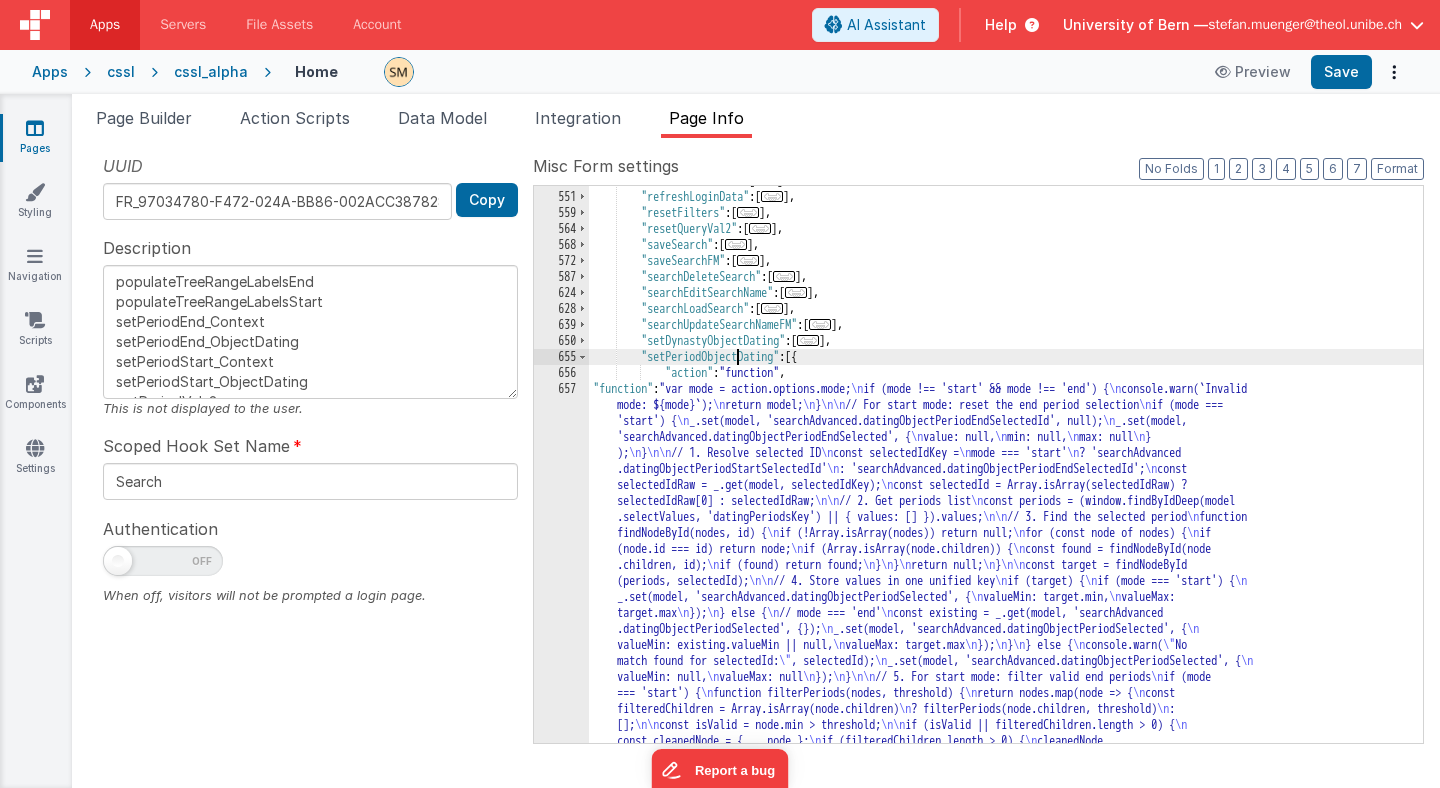 click on ""refreshListData" :  [ ... ] ,           "refreshLoginData" :  [ ... ] ,           "resetFilters" :  [ ... ] ,           "resetQueryVal2" :  [ ... ] ,           "saveSearch" :  [ ... ] ,           "saveSearchFM" :  [ ... ] ,           "searchDeleteSearch" :  [ ... ] ,           "searchEditSearchName" :  [ ... ] ,           "searchLoadSearch" :  [ ... ] ,           "searchUpdateSearchNameFM" :  [ ... ] ,           "setDynastyObjectDating" :  [ ... ] ,           "setPeriodObjectDating" :  [{                "action" :  "function" , "function" :  "var mode = action.options.mode; \n if (mode !== 'start' && mode !== 'end') { \n   console.warn(`Invalid       mode: ${mode}`); \n   return model; \n } \n\n // For start mode: reset the end period selection \n if (mode ===       'start') { \n   _.set(model, 'searchAdvanced.datingObjectPeriodEndSelectedId', null); \n   _.set(model,       'searchAdvanced.datingObjectPeriodEndSelected', { \n     value: null, \n     min: null, \n     max: null \n   } )" at bounding box center [1006, 675] 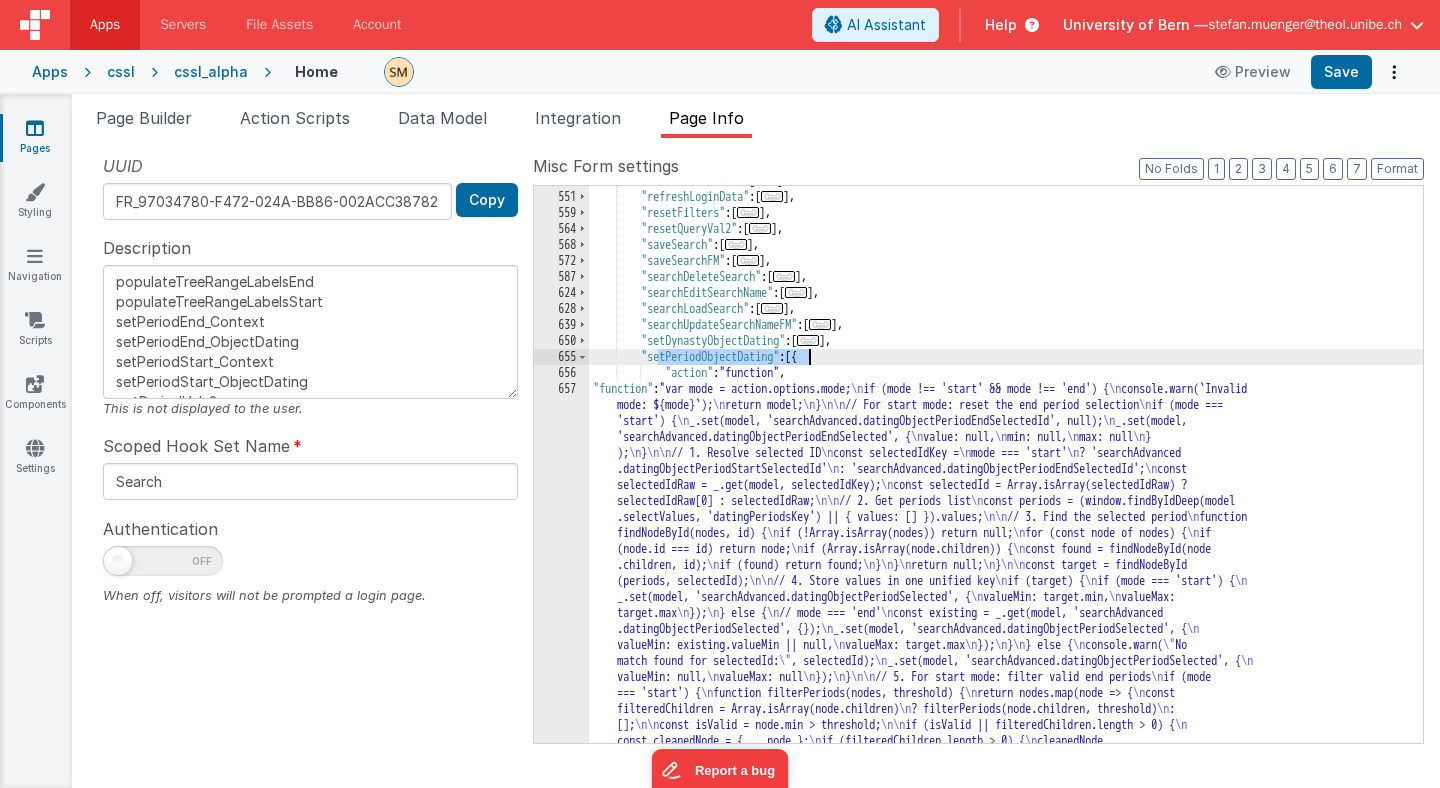 click on ""refreshListData" :  [ ... ] ,           "refreshLoginData" :  [ ... ] ,           "resetFilters" :  [ ... ] ,           "resetQueryVal2" :  [ ... ] ,           "saveSearch" :  [ ... ] ,           "saveSearchFM" :  [ ... ] ,           "searchDeleteSearch" :  [ ... ] ,           "searchEditSearchName" :  [ ... ] ,           "searchLoadSearch" :  [ ... ] ,           "searchUpdateSearchNameFM" :  [ ... ] ,           "setDynastyObjectDating" :  [ ... ] ,           "setPeriodObjectDating" :  [{                "action" :  "function" , "function" :  "var mode = action.options.mode; \n if (mode !== 'start' && mode !== 'end') { \n   console.warn(`Invalid       mode: ${mode}`); \n   return model; \n } \n\n // For start mode: reset the end period selection \n if (mode ===       'start') { \n   _.set(model, 'searchAdvanced.datingObjectPeriodEndSelectedId', null); \n   _.set(model,       'searchAdvanced.datingObjectPeriodEndSelected', { \n     value: null, \n     min: null, \n     max: null \n   } )" at bounding box center [1006, 675] 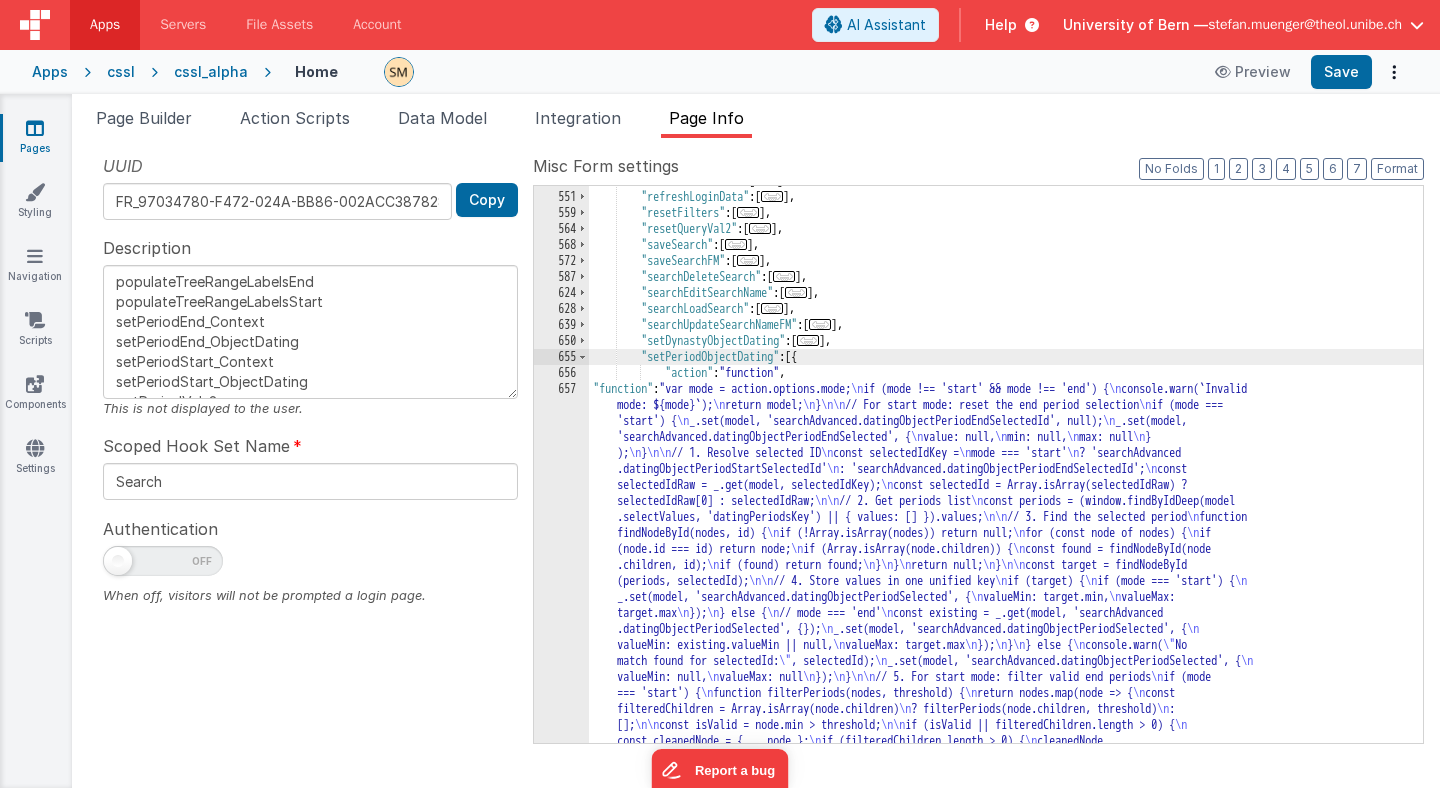 click on ""refreshListData" :  [ ... ] ,           "refreshLoginData" :  [ ... ] ,           "resetFilters" :  [ ... ] ,           "resetQueryVal2" :  [ ... ] ,           "saveSearch" :  [ ... ] ,           "saveSearchFM" :  [ ... ] ,           "searchDeleteSearch" :  [ ... ] ,           "searchEditSearchName" :  [ ... ] ,           "searchLoadSearch" :  [ ... ] ,           "searchUpdateSearchNameFM" :  [ ... ] ,           "setDynastyObjectDating" :  [ ... ] ,           "setPeriodObjectDating" :  [{                "action" :  "function" , "function" :  "var mode = action.options.mode; \n if (mode !== 'start' && mode !== 'end') { \n   console.warn(`Invalid       mode: ${mode}`); \n   return model; \n } \n\n // For start mode: reset the end period selection \n if (mode ===       'start') { \n   _.set(model, 'searchAdvanced.datingObjectPeriodEndSelectedId', null); \n   _.set(model,       'searchAdvanced.datingObjectPeriodEndSelected', { \n     value: null, \n     min: null, \n     max: null \n   } )" at bounding box center [1006, 675] 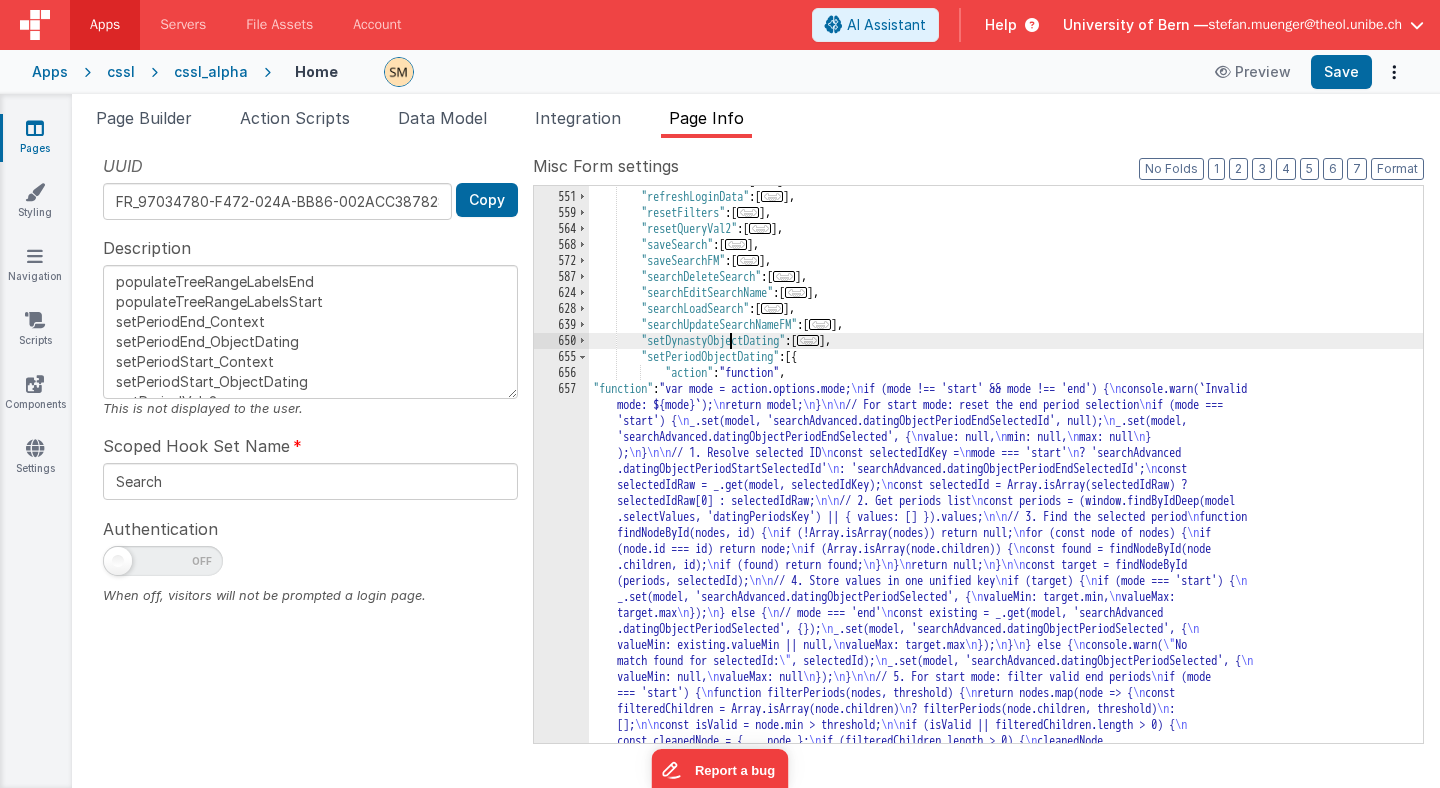 click on ""refreshListData" :  [ ... ] ,           "refreshLoginData" :  [ ... ] ,           "resetFilters" :  [ ... ] ,           "resetQueryVal2" :  [ ... ] ,           "saveSearch" :  [ ... ] ,           "saveSearchFM" :  [ ... ] ,           "searchDeleteSearch" :  [ ... ] ,           "searchEditSearchName" :  [ ... ] ,           "searchLoadSearch" :  [ ... ] ,           "searchUpdateSearchNameFM" :  [ ... ] ,           "setDynastyObjectDating" :  [ ... ] ,           "setPeriodObjectDating" :  [{                "action" :  "function" , "function" :  "var mode = action.options.mode; \n if (mode !== 'start' && mode !== 'end') { \n   console.warn(`Invalid       mode: ${mode}`); \n   return model; \n } \n\n // For start mode: reset the end period selection \n if (mode ===       'start') { \n   _.set(model, 'searchAdvanced.datingObjectPeriodEndSelectedId', null); \n   _.set(model,       'searchAdvanced.datingObjectPeriodEndSelected', { \n     value: null, \n     min: null, \n     max: null \n   } )" at bounding box center [1006, 675] 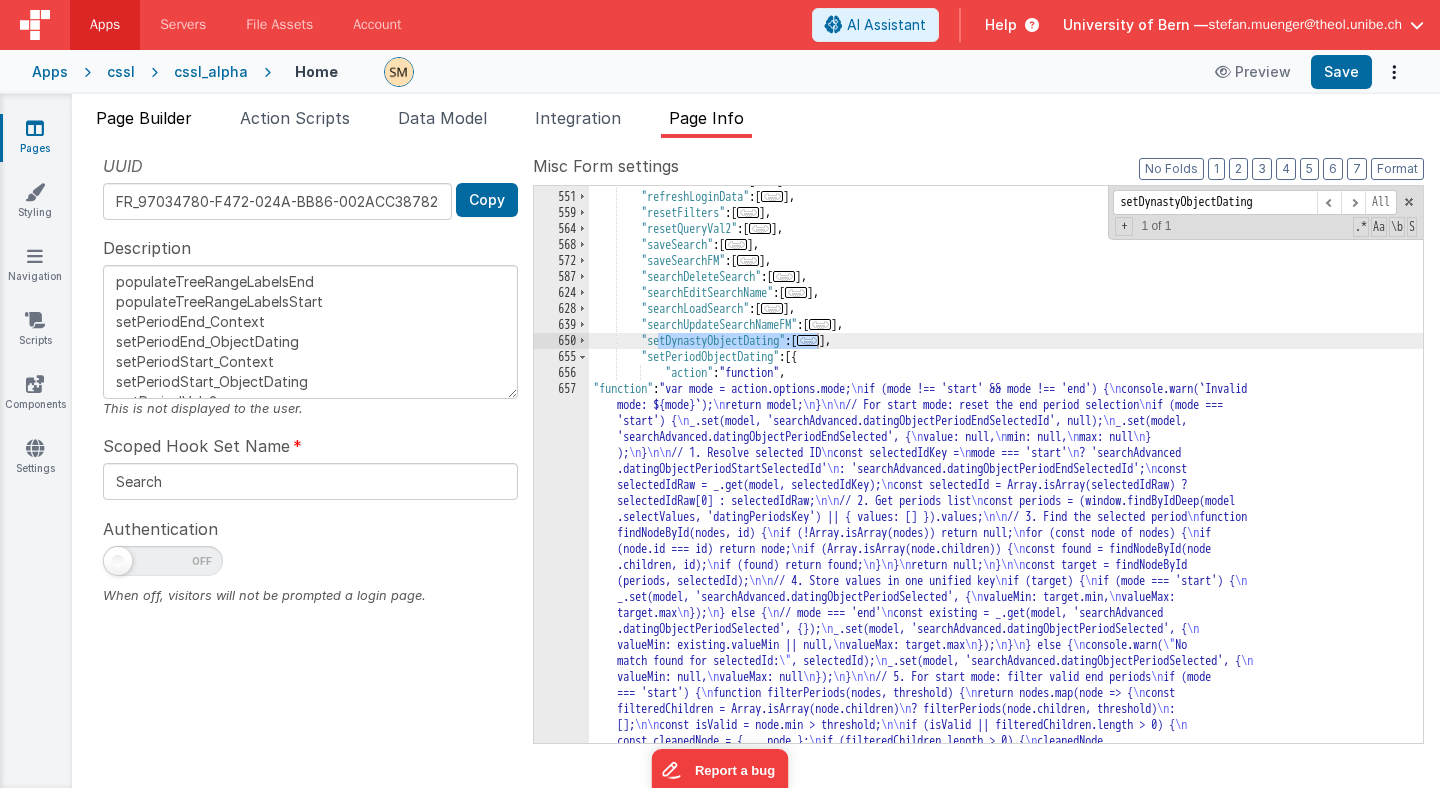 click on "Page Builder" at bounding box center [144, 118] 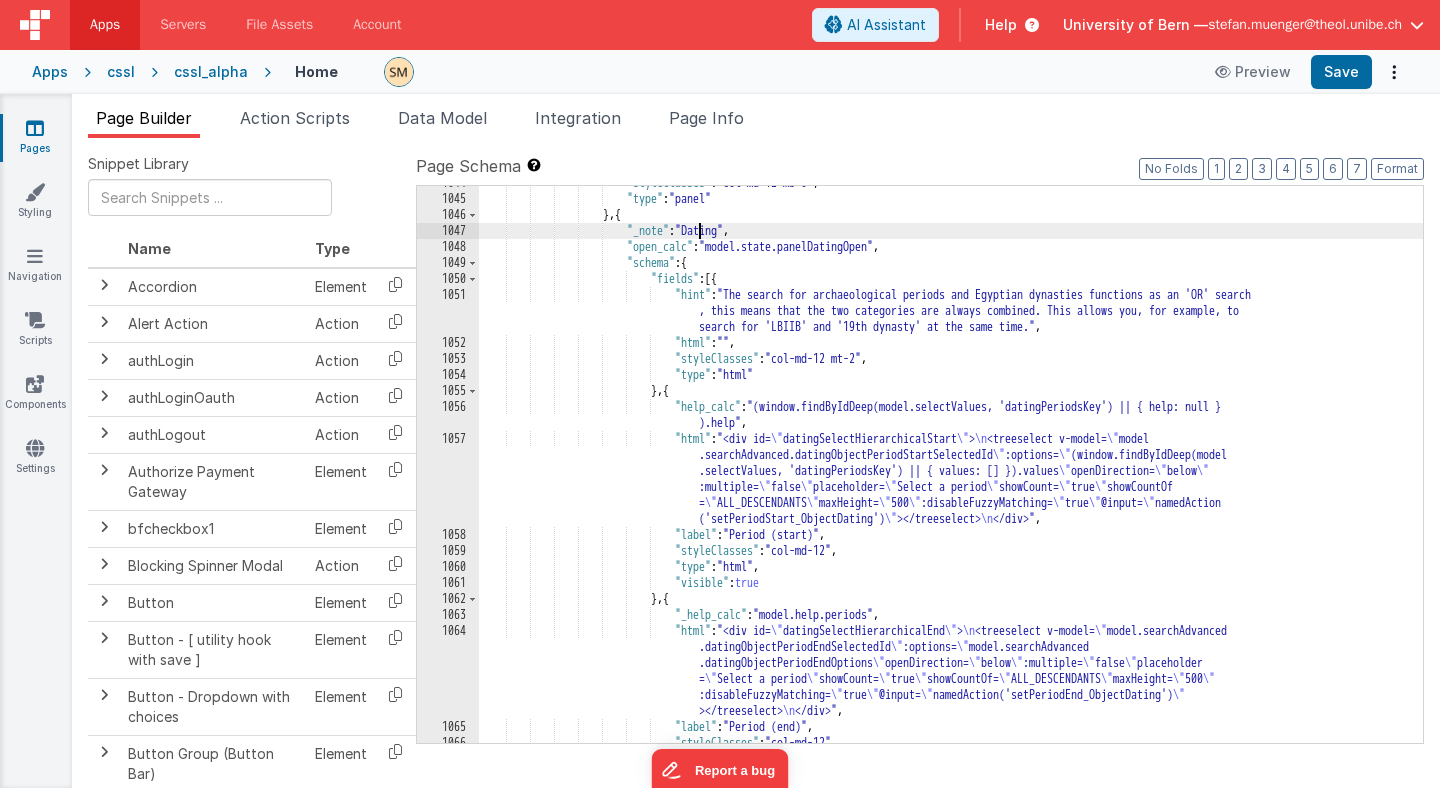 click on "< div   id = "datingSelectHierarchicalEnd" >      < treeselect   v-model = "model.searchAdvanced          .datingObjectPeriodEndSelectedId"   :options = "model          .searchAdvanced.datingObjectPeriodEndOptions"            openDirection = "below"   :multiple = "false"   placeholder          = "Select a period"   showCount = "true"   showCountOf          = "ALL_DESCENDANTS"   maxHeight = "500"            :disableFuzzyMatching = "true"   @ input = "namedAction          ('setPeriodEnd_ObjectDating')" > </ treeselect > </ div >" at bounding box center (951, 469) 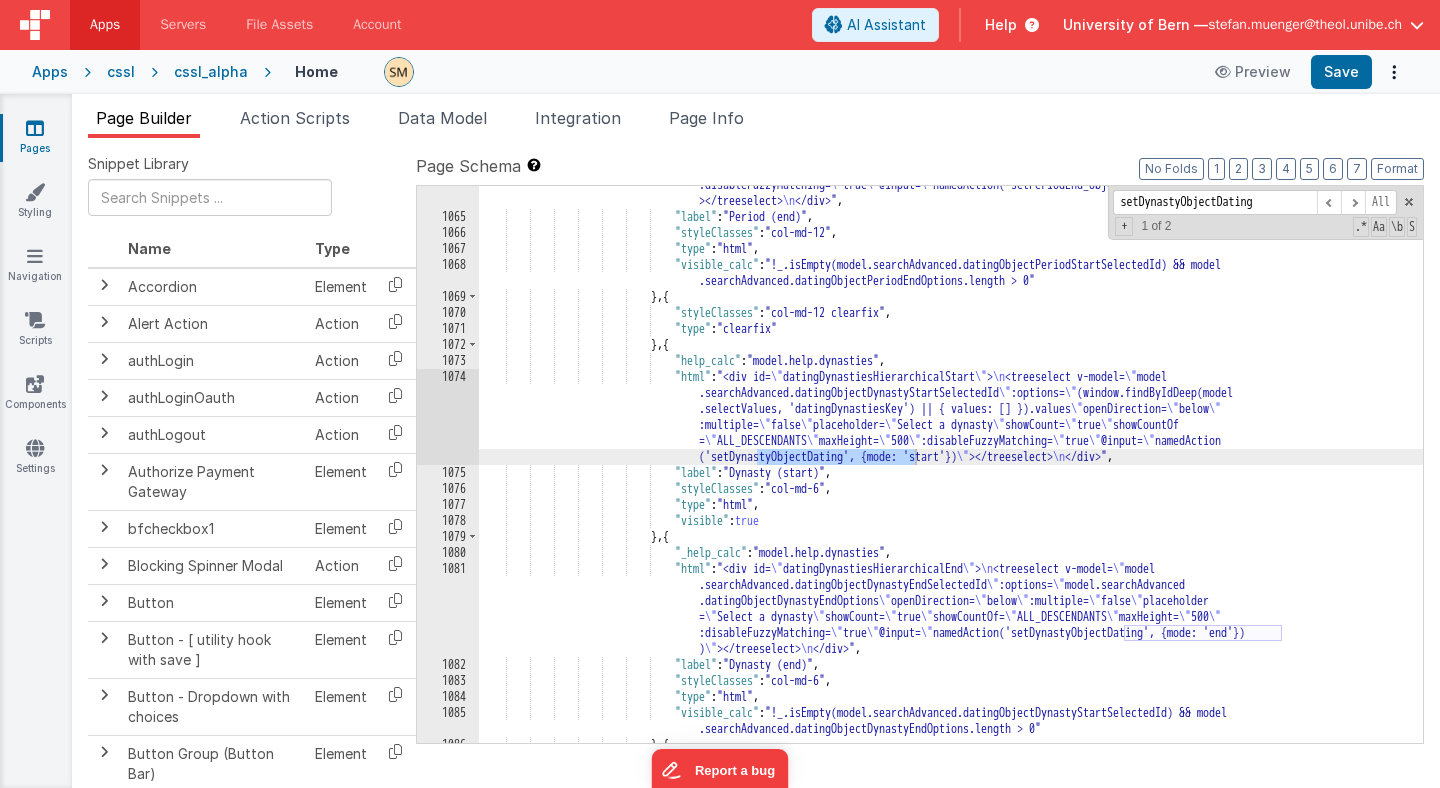 scroll, scrollTop: 17658, scrollLeft: 0, axis: vertical 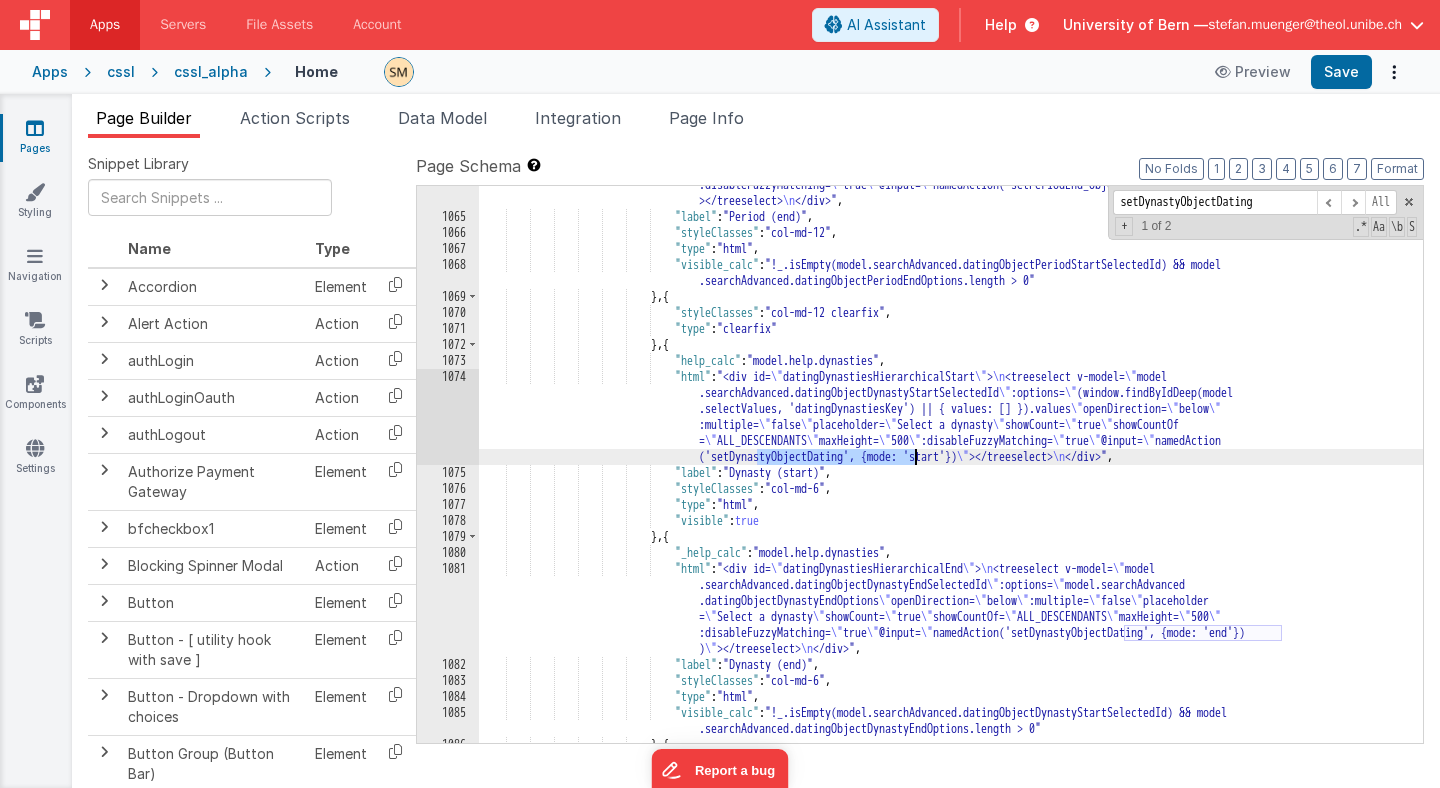 click on "1074" at bounding box center [448, 417] 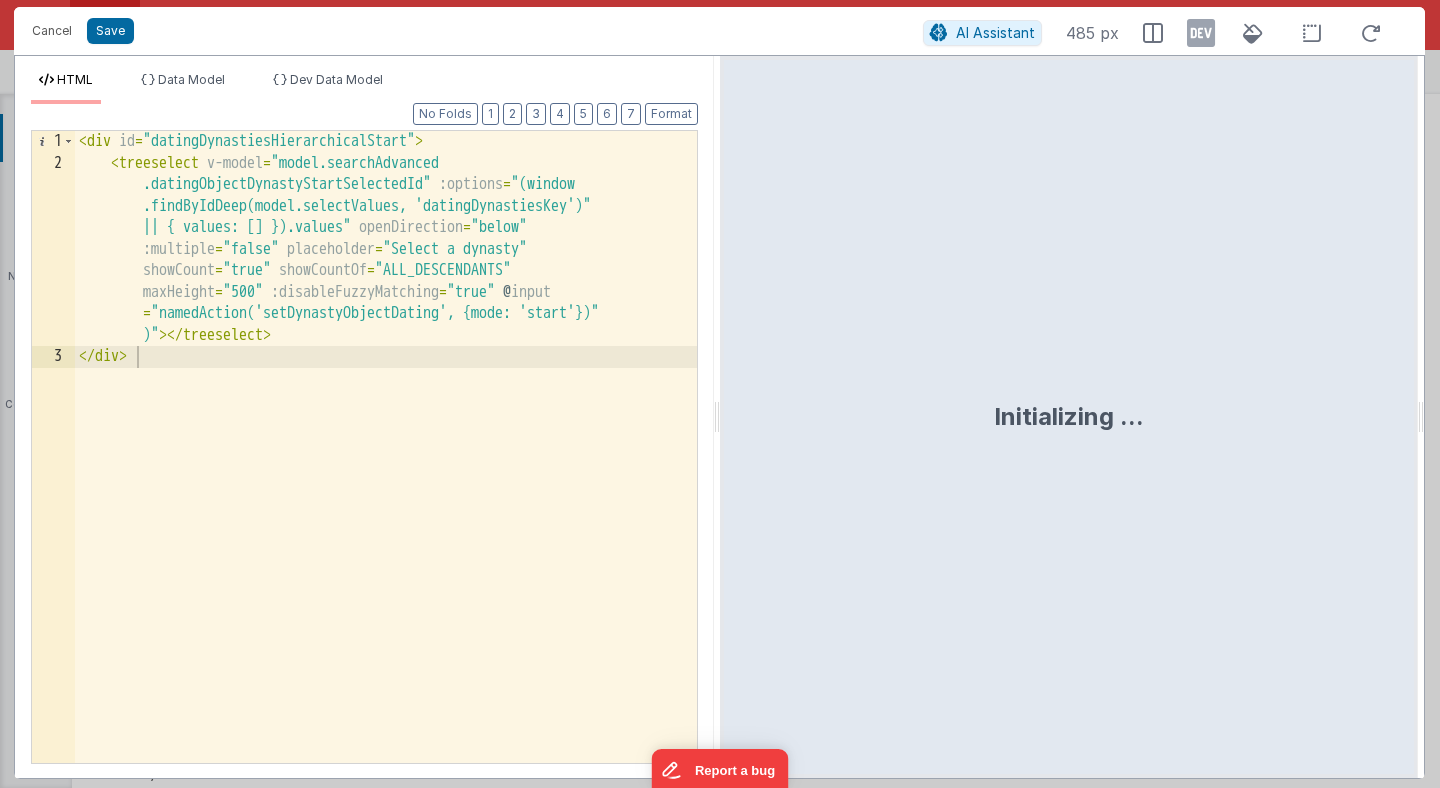 click on "< div   id = "datingDynastiesHierarchicalStart" >      < treeselect   v-model = "model.searchAdvanced          .datingObjectDynastyStartSelectedId"   :options = "(window          .findByIdDeep(model.selectValues, 'datingDynastiesKey')           || { values: [] }).values"   openDirection = "below"            :multiple = "false"   placeholder = "Select a dynasty"            showCount = "true"   showCountOf = "ALL_DESCENDANTS"            maxHeight = "500"   :disableFuzzyMatching = "true"   @ input          = "namedAction('setDynastyObjectDating', {mode: 'start'})" > </ treeselect > </div>" at bounding box center [386, 468] 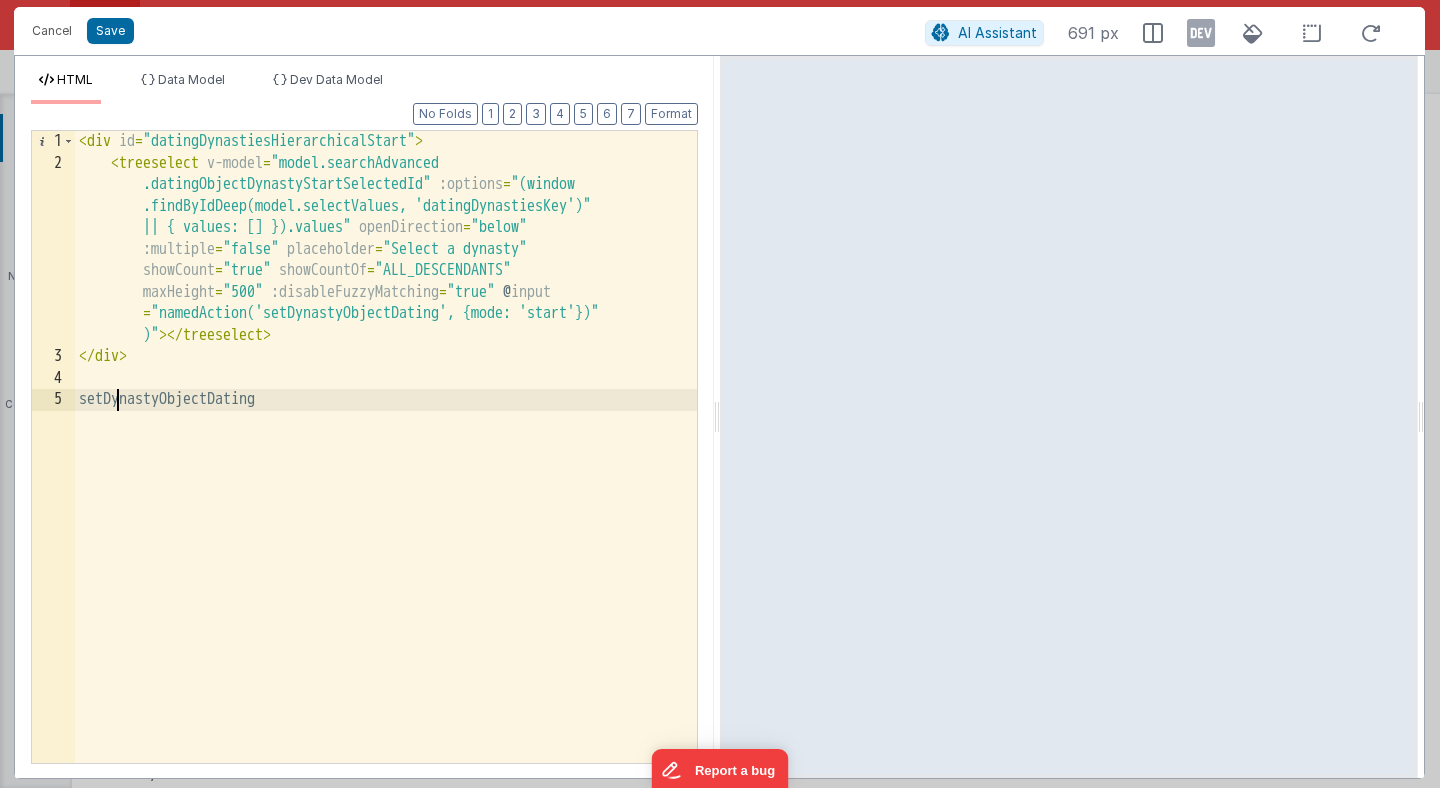 click on "< div   id = "datingDynastiesHierarchicalStart" >      < treeselect   v-model = "model.searchAdvanced .datingObjectDynastyStartSelectedId"   :options = "(window .findByIdDeep(model.selectValues, 'datingDynastiesKey')  || { values: [] }).values"   openDirection = "below"   :multiple = "false"   placeholder = "Select a dynasty"   showCount = "true"   showCountOf = "ALL_DESCENDANTS"   maxHeight = "500"   :disableFuzzyMatching = "true"   @ input = "namedAction('setDynastyObjectDating', {mode: 'start'} )" > </ treeselect > </ div > setDynastyObjectDating" at bounding box center (386, 468) 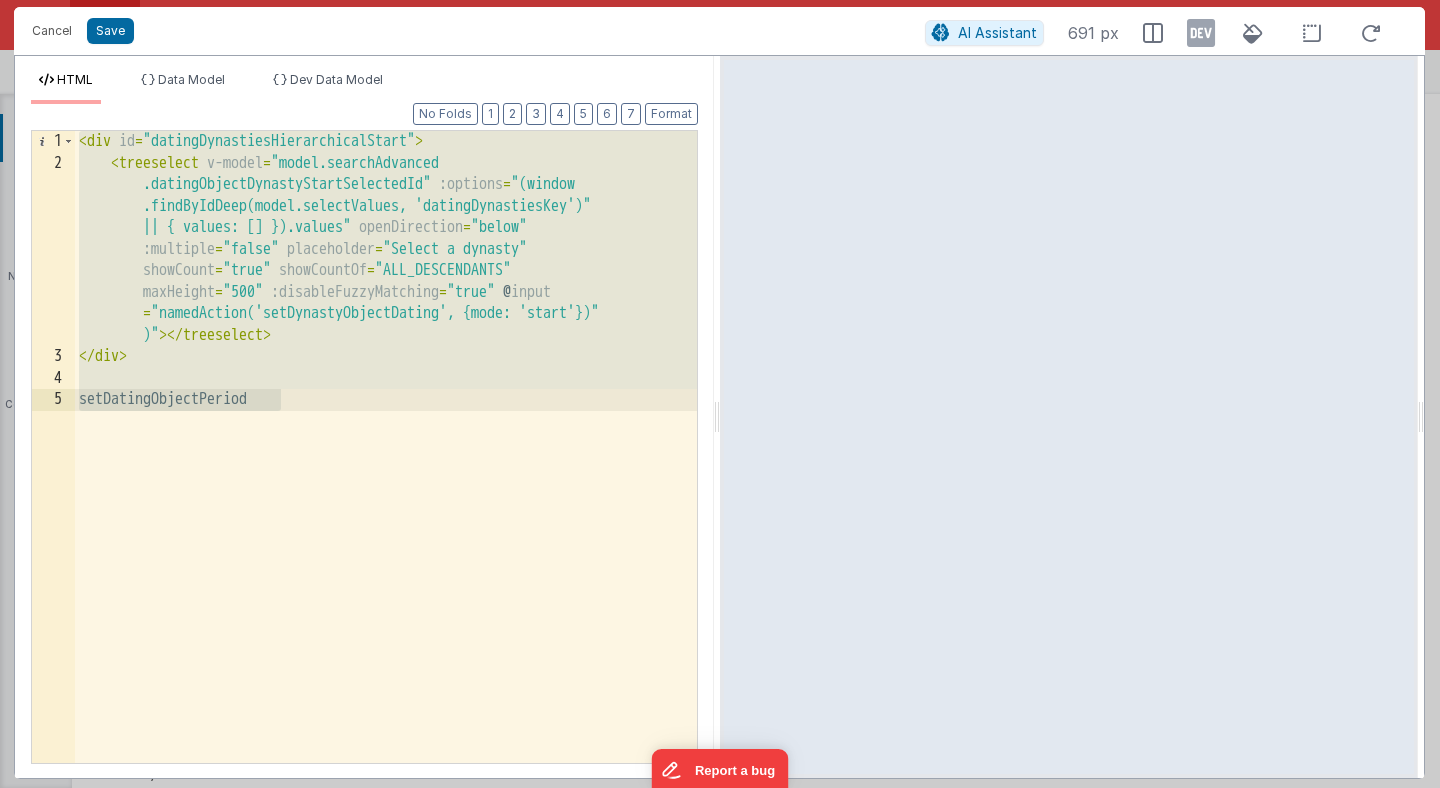 click on "< div   id = "datingDynastiesHierarchicalStart" >      < treeselect   v-model = "model.searchAdvanced          .datingObjectDynastyStartSelectedId"   :options = "(window          .findByIdDeep(model.selectValues, 'datingDynastiesKey')           || { values: [] }).values"   openDirection = "below"            :multiple = "false"   placeholder = "Select a dynasty"            showCount = "true"   showCountOf = "ALL_DESCENDANTS"            maxHeight = "500"   :disableFuzzyMatching = "true"   @ input          = "namedAction('setDynastyObjectDating', {mode: 'start'}          )" > </ treeselect > </ div > setDatingObjectPeriod" at bounding box center (386, 468) 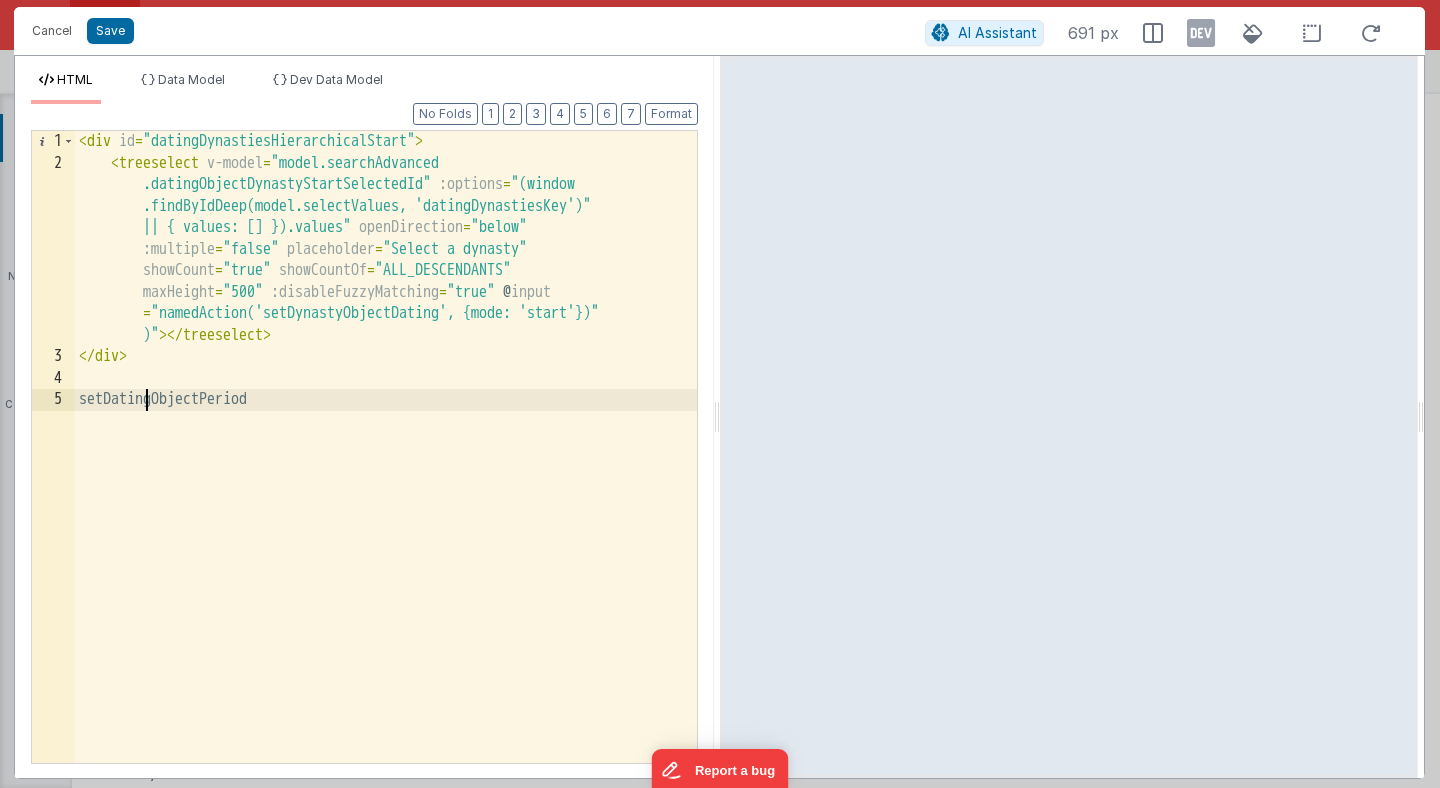 click on "< div   id = "datingDynastiesHierarchicalStart" >      < treeselect   v-model = "model.searchAdvanced          .datingObjectDynastyStartSelectedId"   :options = "(window          .findByIdDeep(model.selectValues, 'datingDynastiesKey')           || { values: [] }).values"   openDirection = "below"            :multiple = "false"   placeholder = "Select a dynasty"            showCount = "true"   showCountOf = "ALL_DESCENDANTS"            maxHeight = "500"   :disableFuzzyMatching = "true"   @ input          = "namedAction('setDynastyObjectDating', {mode: 'start'}          )" > </ treeselect > </ div > setDatingObjectPeriod" at bounding box center [386, 468] 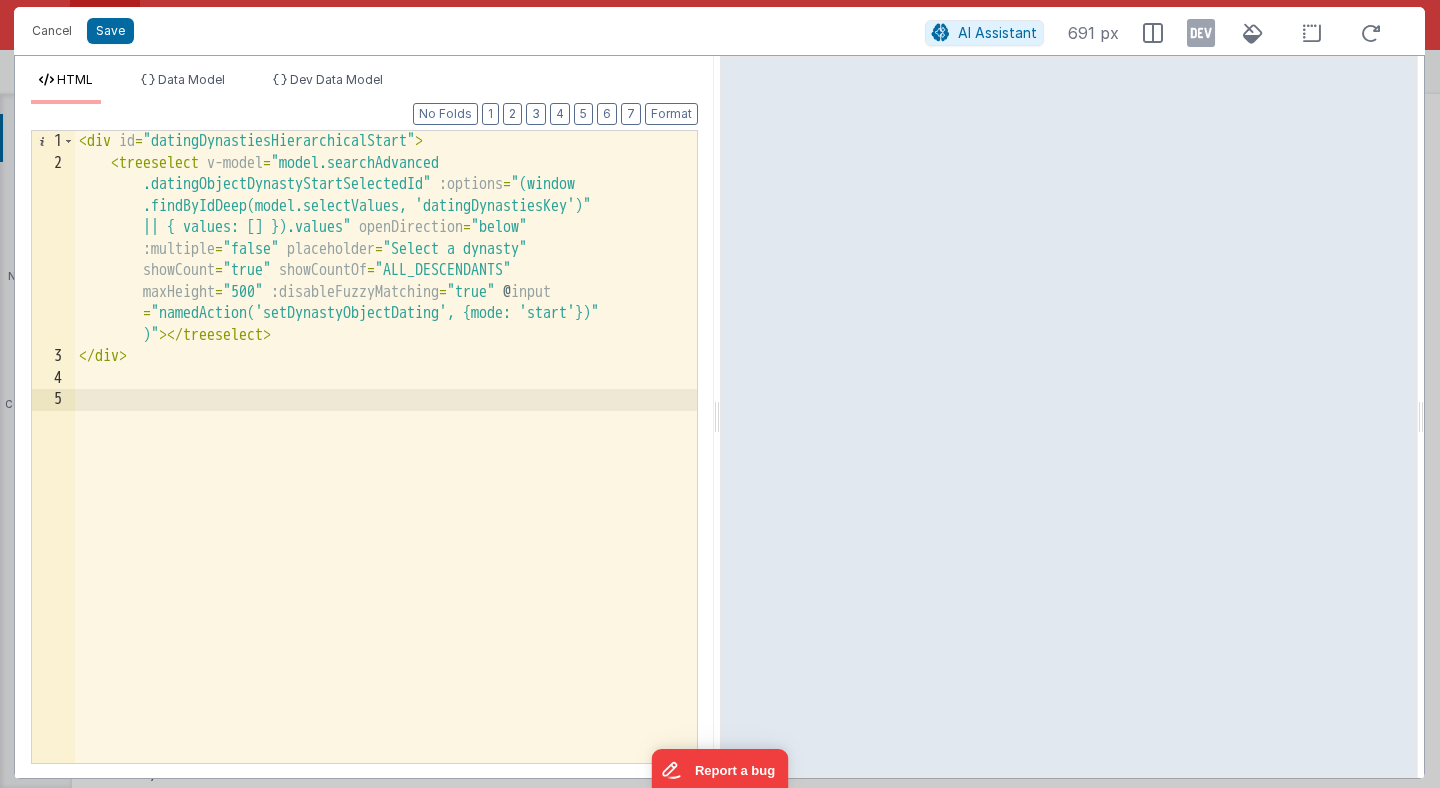click on "< div   id = "datingDynastiesHierarchicalStart" >      < treeselect   v-model = "model.searchAdvanced          .datingObjectDynastyStartSelectedId"   :options = "(window          .findByIdDeep(model.selectValues, 'datingDynastiesKey')           || { values: [] }).values"   openDirection = "below"            :multiple = "false"   placeholder = "Select a dynasty"            showCount = "true"   showCountOf = "ALL_DESCENDANTS"            maxHeight = "500"   :disableFuzzyMatching = "true"   @ input          = "namedAction('setDynastyObjectDating', {mode: 'start'})" > </ treeselect > </div>" at bounding box center [386, 468] 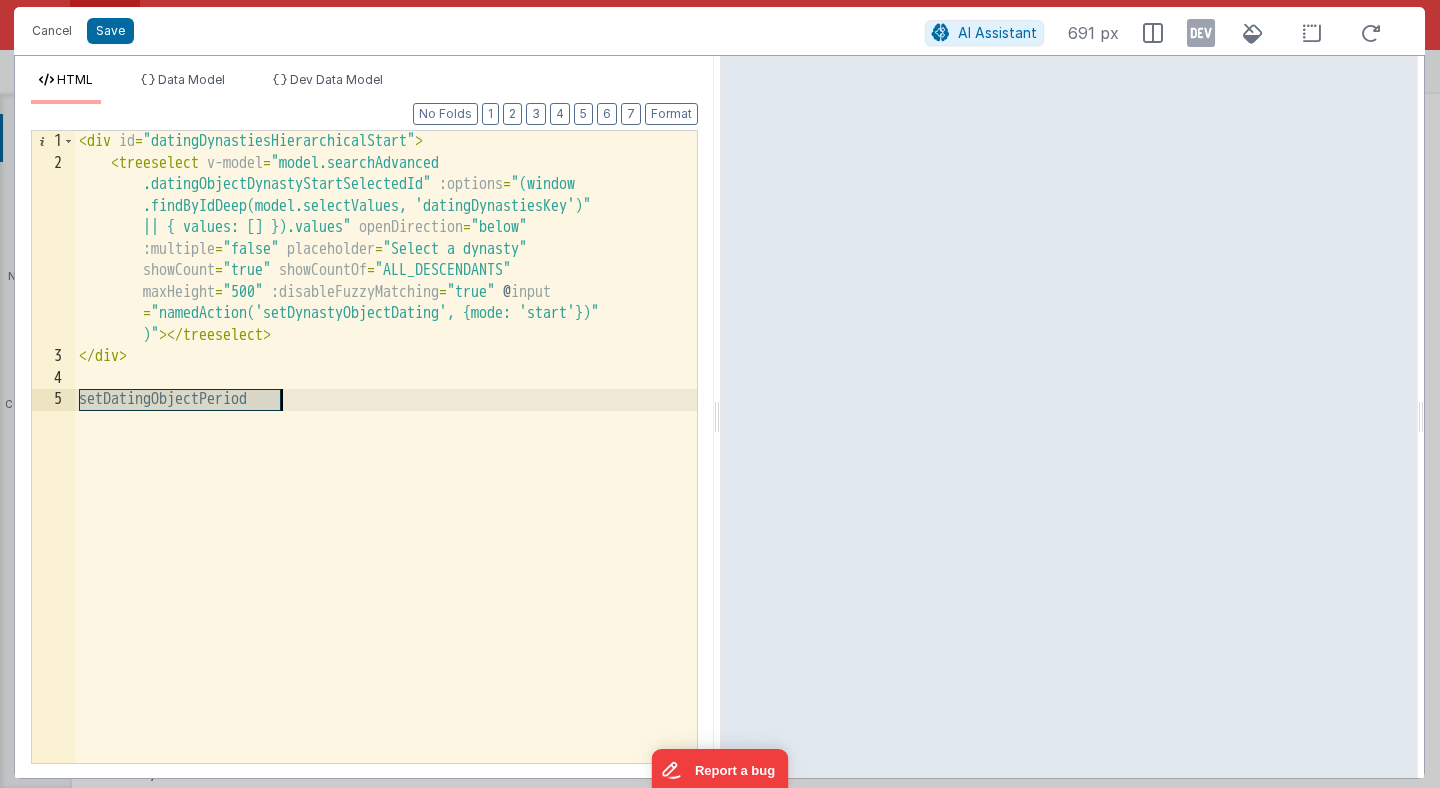 click on "< div   id = "datingDynastiesHierarchicalStart" >      < treeselect   v-model = "model.searchAdvanced          .datingObjectDynastyStartSelectedId"   :options = "(window          .findByIdDeep(model.selectValues, 'datingDynastiesKey')           || { values: [] }).values"   openDirection = "below"            :multiple = "false"   placeholder = "Select a dynasty"            showCount = "true"   showCountOf = "ALL_DESCENDANTS"            maxHeight = "500"   :disableFuzzyMatching = "true"   @ input          = "namedAction('setDynastyObjectDating', {mode: 'start'}          )" > </ treeselect > </ div > setDatingObjectPeriod" at bounding box center [386, 468] 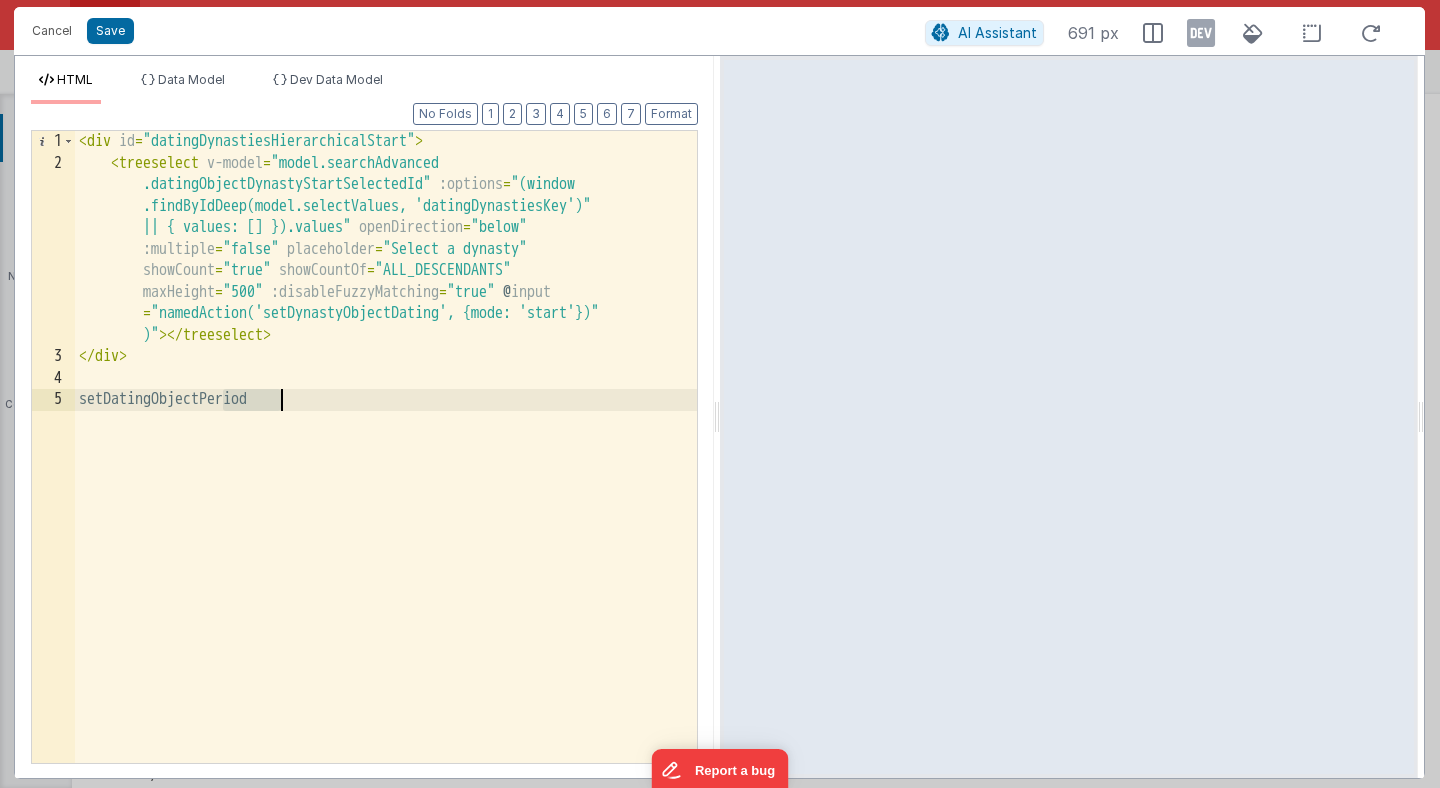 drag, startPoint x: 221, startPoint y: 401, endPoint x: 304, endPoint y: 403, distance: 83.02409 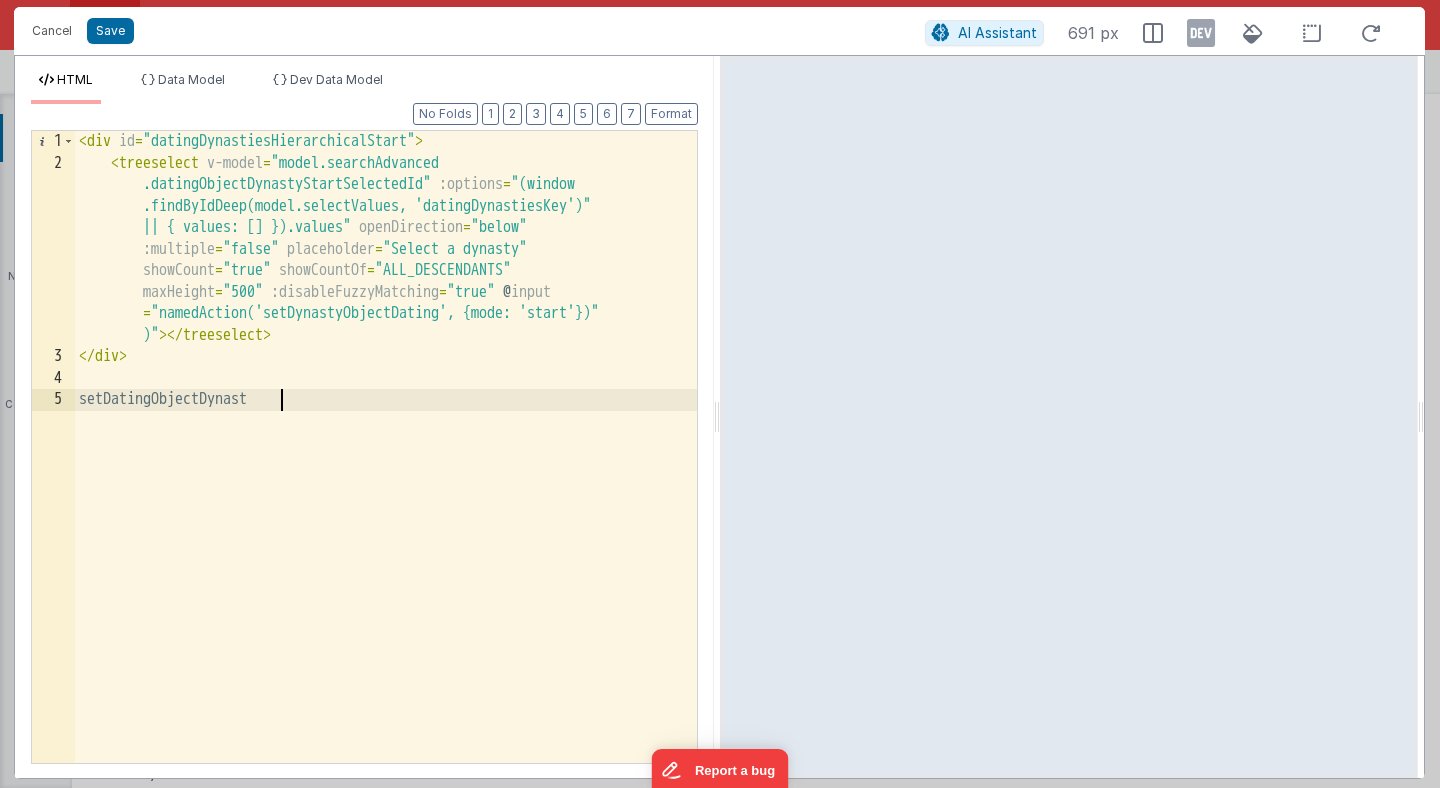 type 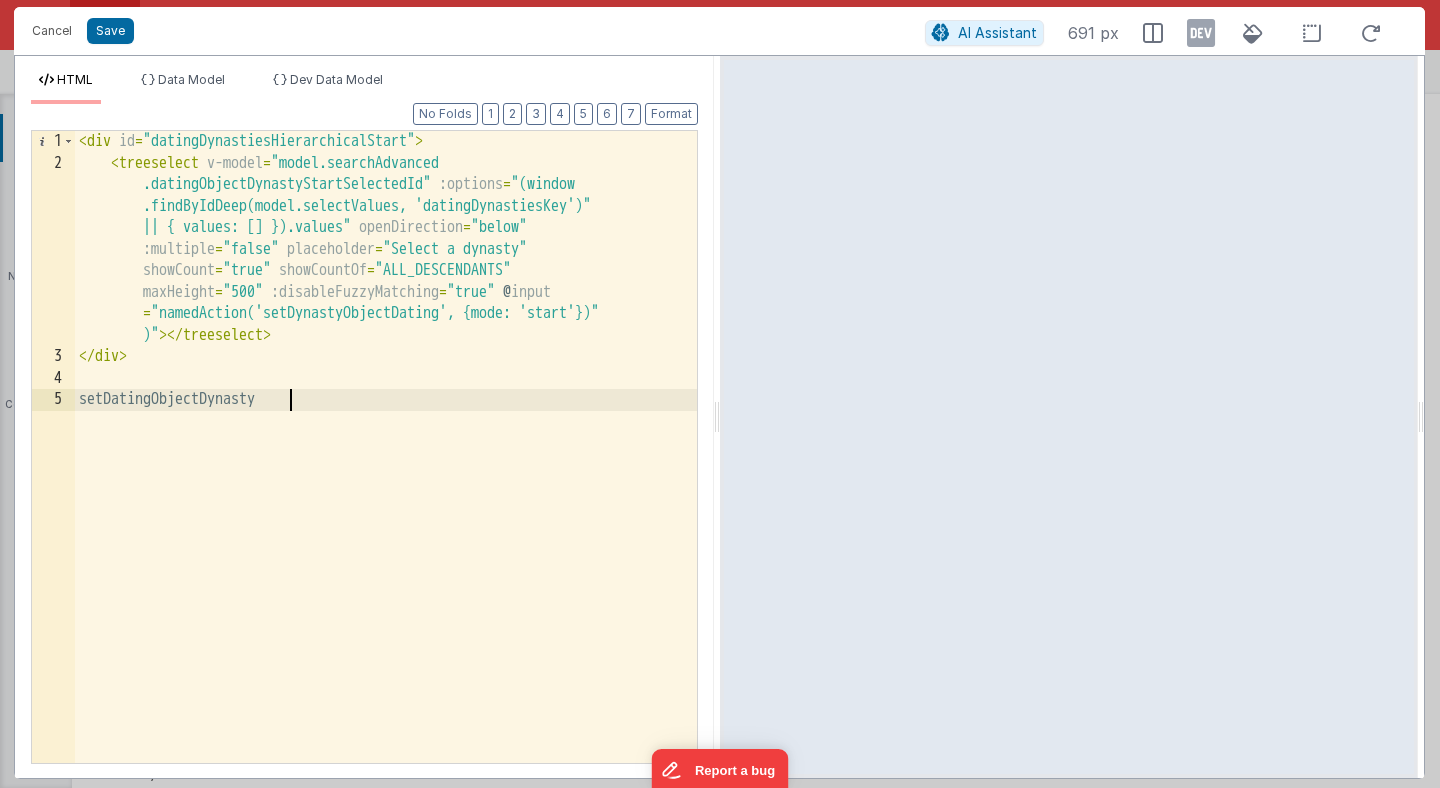click on "< div   id = "datingDynastiesHierarchicalStart" >      < treeselect   v-model = "model.searchAdvanced          .datingObjectDynastyStartSelectedId"   :options = "(window          .findByIdDeep(model.selectValues, 'datingDynastiesKey')           || { values: [] }).values"   openDirection = "below"            :multiple = "false"   placeholder = "Select a dynasty"            showCount = "true"   showCountOf = "ALL_DESCENDANTS"            maxHeight = "500"   :disableFuzzyMatching = "true"   @ input          = "namedAction('setDynastyObjectDating', {mode: 'start'}          )" > </ treeselect > </ div > setDatingObjectDynasty" at bounding box center [386, 468] 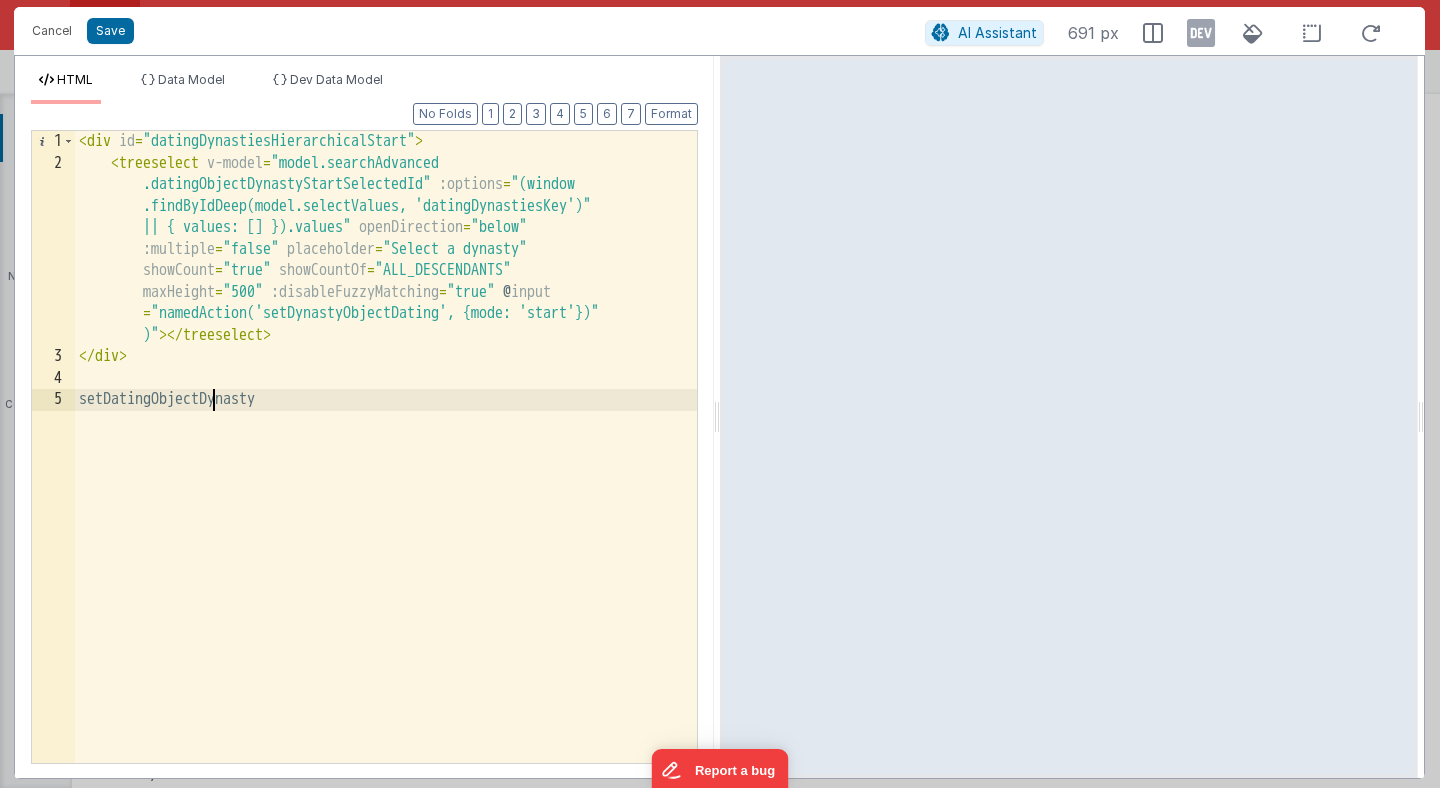 click on "< div   id = "datingDynastiesHierarchicalStart" >      < treeselect   v-model = "model.searchAdvanced          .datingObjectDynastyStartSelectedId"   :options = "(window          .findByIdDeep(model.selectValues, 'datingDynastiesKey')           || { values: [] }).values"   openDirection = "below"            :multiple = "false"   placeholder = "Select a dynasty"            showCount = "true"   showCountOf = "ALL_DESCENDANTS"            maxHeight = "500"   :disableFuzzyMatching = "true"   @ input          = "namedAction('setDynastyObjectDating', {mode: 'start'}          )" > </ treeselect > </ div > setDatingObjectDynasty" at bounding box center [386, 468] 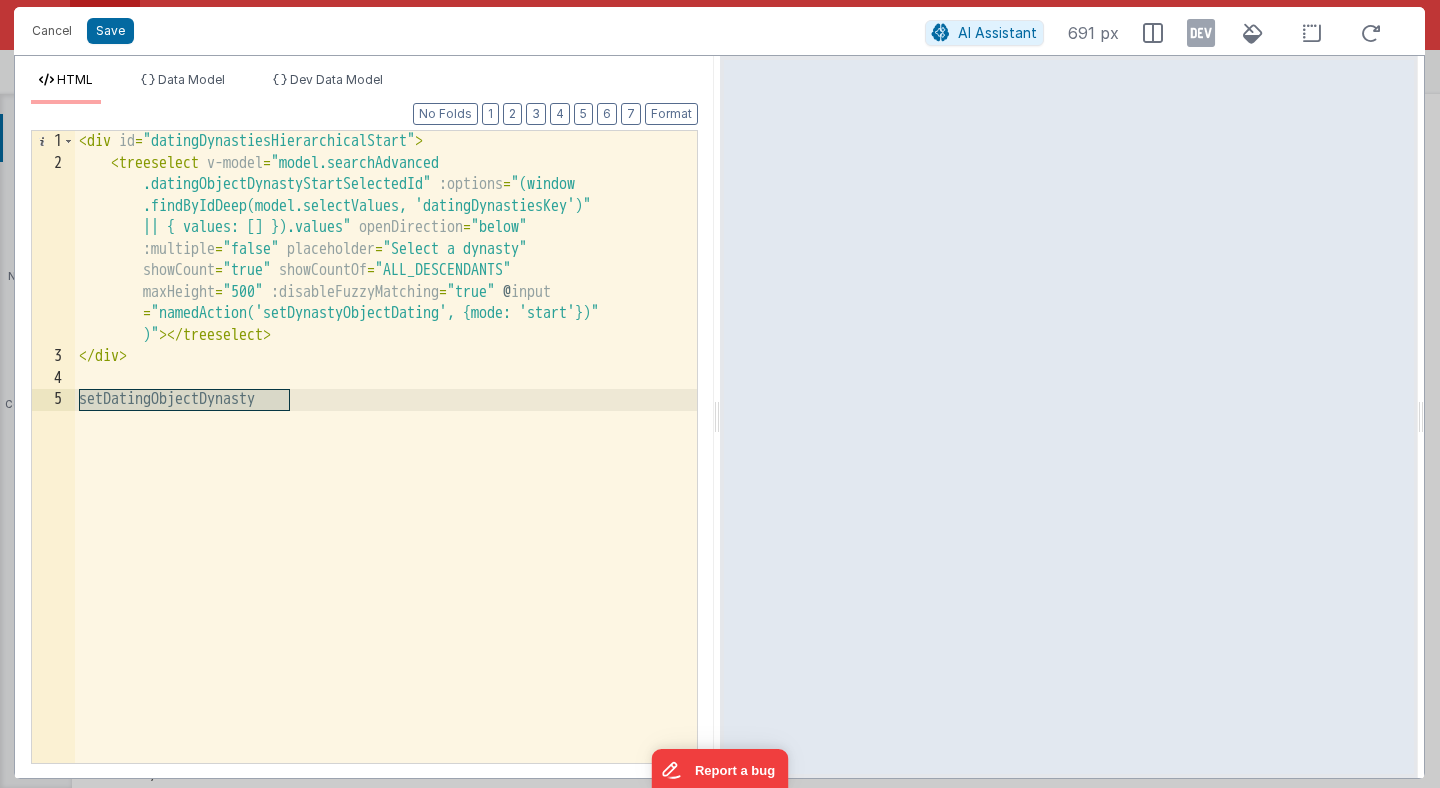 click on "< div   id = "datingDynastiesHierarchicalStart" >      < treeselect   v-model = "model.searchAdvanced          .datingObjectDynastyStartSelectedId"   :options = "(window          .findByIdDeep(model.selectValues, 'datingDynastiesKey')           || { values: [] }).values"   openDirection = "below"            :multiple = "false"   placeholder = "Select a dynasty"            showCount = "true"   showCountOf = "ALL_DESCENDANTS"            maxHeight = "500"   :disableFuzzyMatching = "true"   @ input          = "namedAction('setDynastyObjectDating', {mode: 'start'}          )" > </ treeselect > </ div > setDatingObjectDynasty" at bounding box center (386, 468) 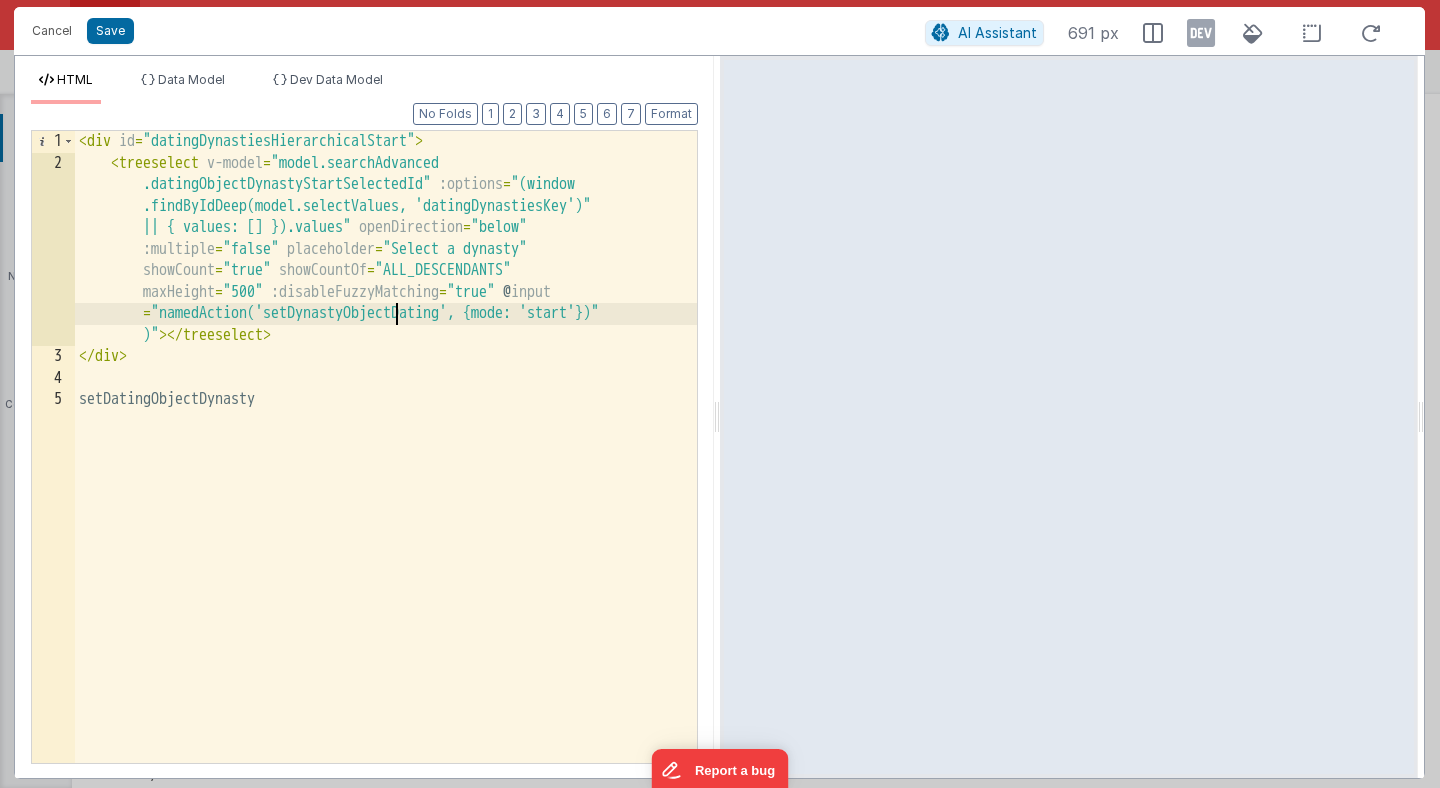 click on "< div   id = "datingDynastiesHierarchicalStart" >      < treeselect   v-model = "model.searchAdvanced          .datingObjectDynastyStartSelectedId"   :options = "(window          .findByIdDeep(model.selectValues, 'datingDynastiesKey')           || { values: [] }).values"   openDirection = "below"            :multiple = "false"   placeholder = "Select a dynasty"            showCount = "true"   showCountOf = "ALL_DESCENDANTS"            maxHeight = "500"   :disableFuzzyMatching = "true"   @ input          = "namedAction('setDynastyObjectDating', {mode: 'start'}          )" > </ treeselect > </ div > setDatingObjectDynasty" at bounding box center (386, 468) 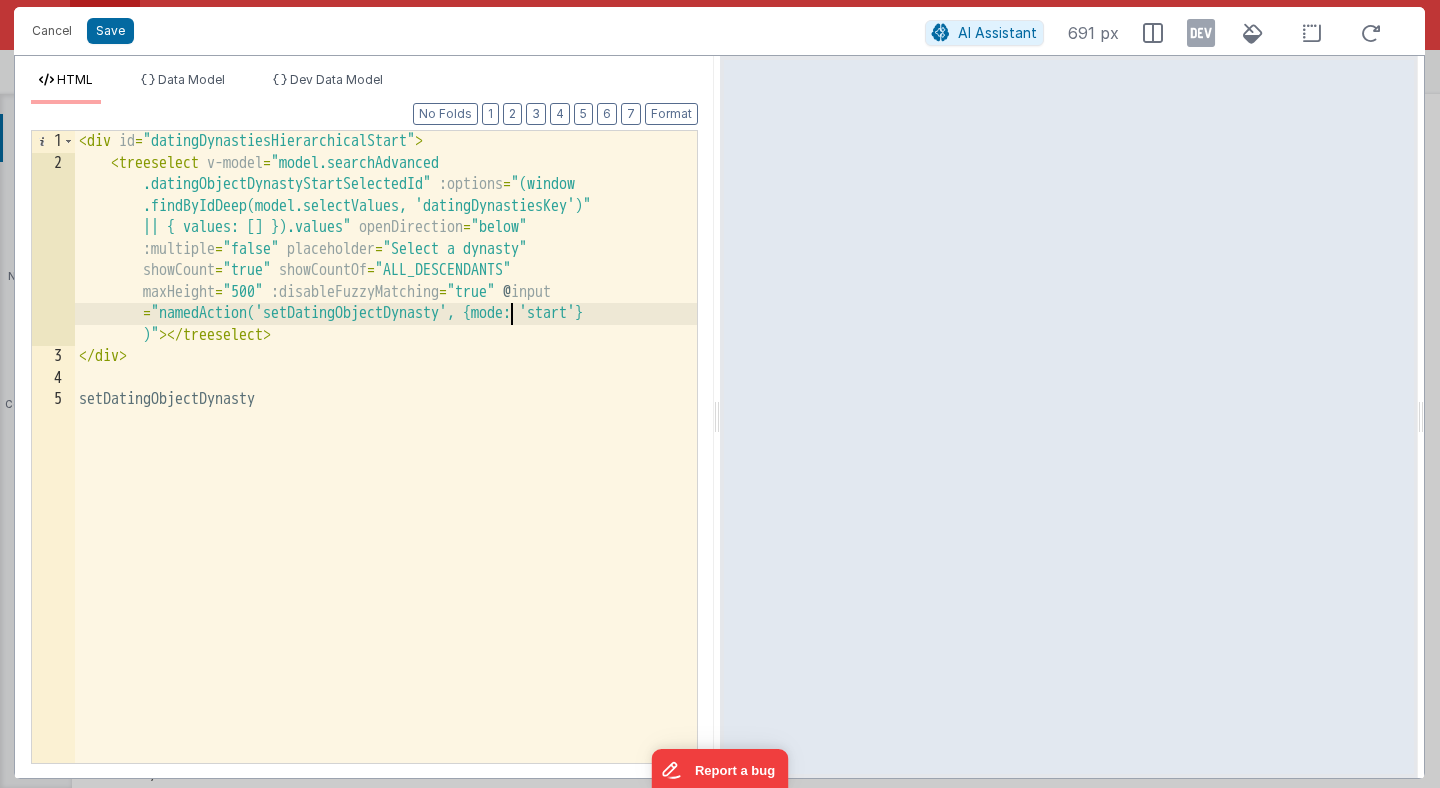 click on "< div   id = "datingDynastiesHierarchicalStart" >      < treeselect   v-model = "model.searchAdvanced .datingObjectDynastyStartSelectedId"   :options = "(window .findByIdDeep(model.selectValues, 'datingDynastiesKey')  || { values: [] }).values"   openDirection = "below"   :multiple = "false"   placeholder = "Select a dynasty"   showCount = "true"   showCountOf = "ALL_DESCENDANTS"   maxHeight = "500"   :disableFuzzyMatching = "true"   @ input = "namedAction('setDatingObjectDynasty', {mode: 'start'} )" > </ treeselect > </ div > setDatingObjectDynasty" at bounding box center (386, 468) 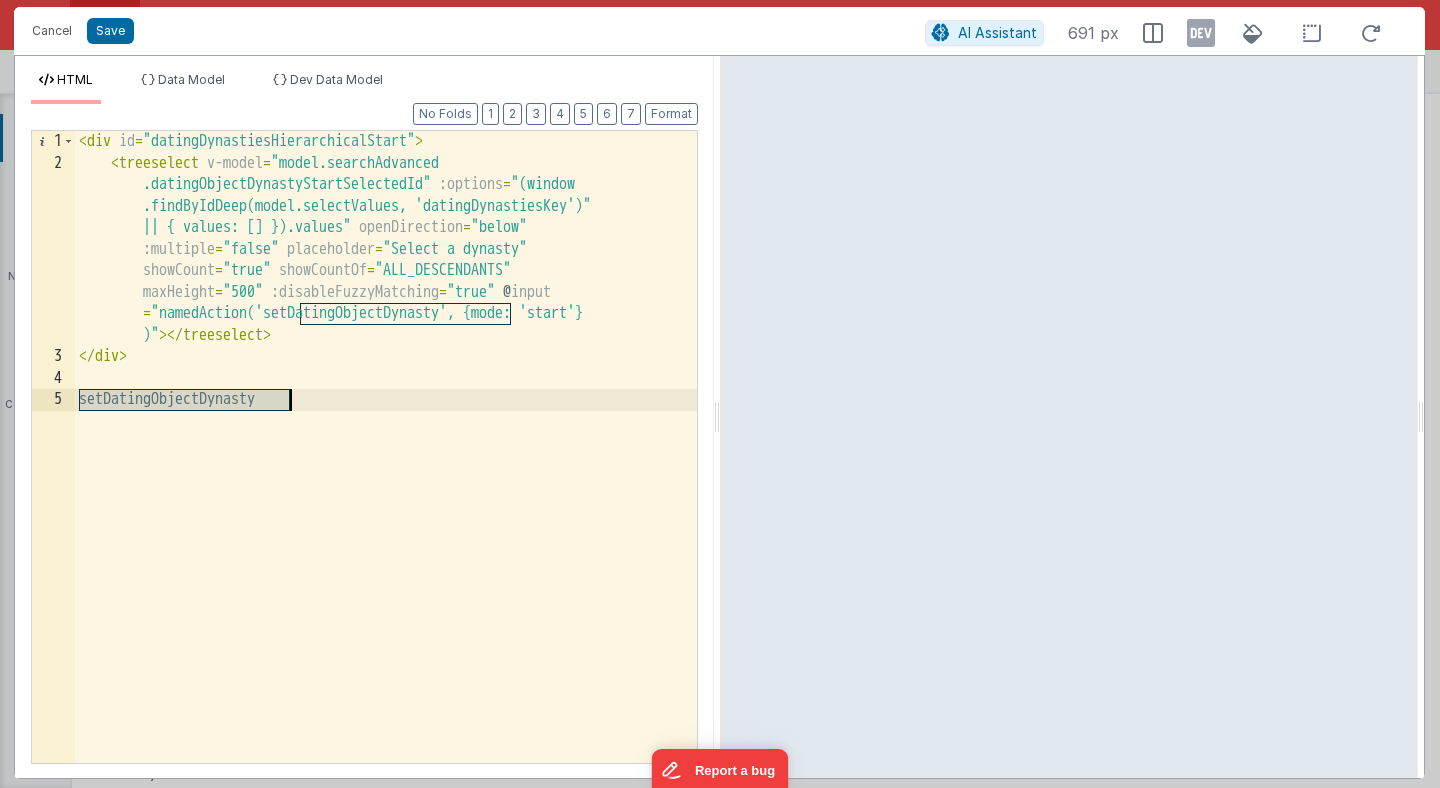 click on "< div   id = "datingDynastiesHierarchicalStart" >      < treeselect   v-model = "model.searchAdvanced .datingObjectDynastyStartSelectedId"   :options = "(window .findByIdDeep(model.selectValues, 'datingDynastiesKey')  || { values: [] }).values"   openDirection = "below"   :multiple = "false"   placeholder = "Select a dynasty"   showCount = "true"   showCountOf = "ALL_DESCENDANTS"   maxHeight = "500"   :disableFuzzyMatching = "true"   @ input = "namedAction('setDatingObjectDynasty', {mode: 'start'} )" > </ treeselect > </ div > setDatingObjectDynasty" at bounding box center (386, 468) 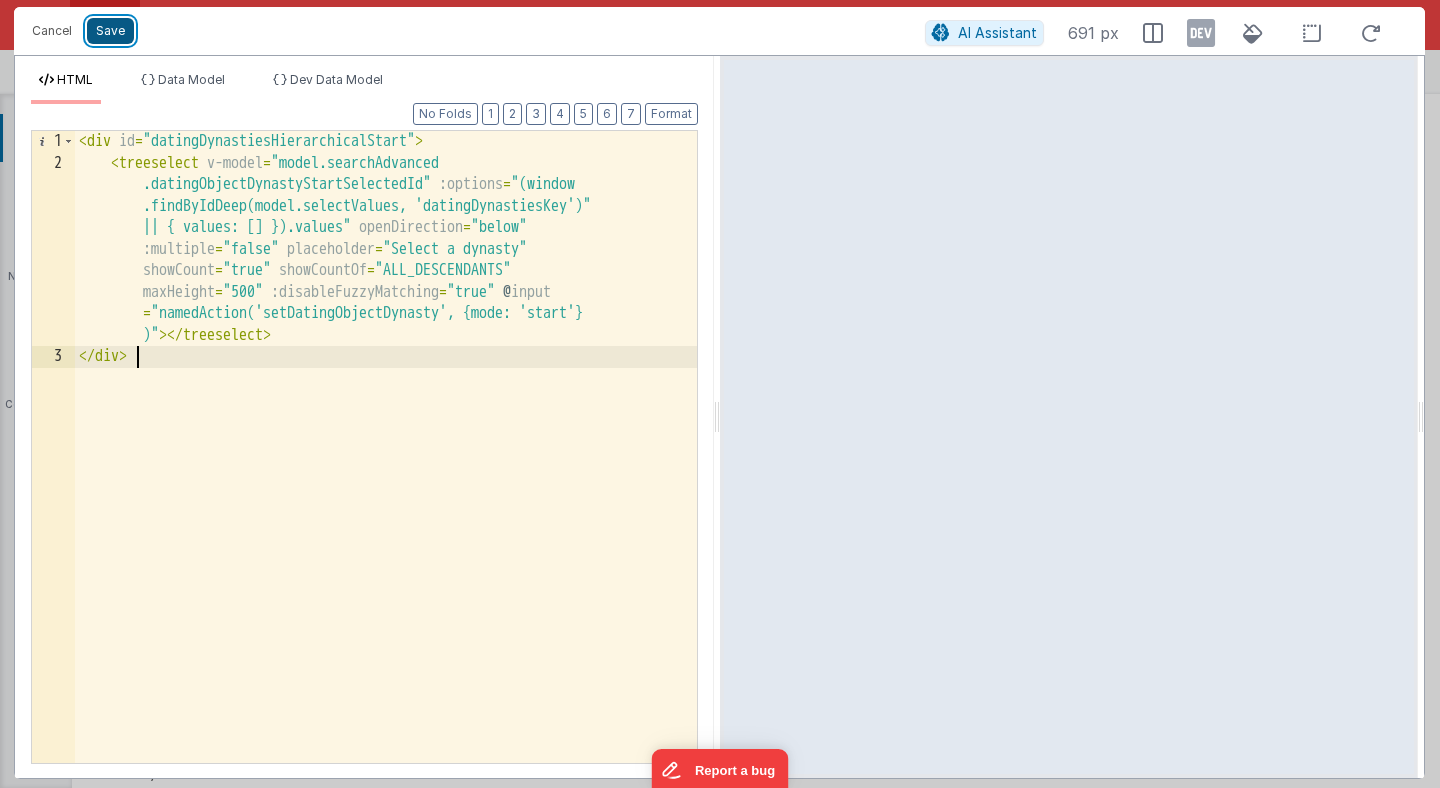 click on "Save" at bounding box center [110, 31] 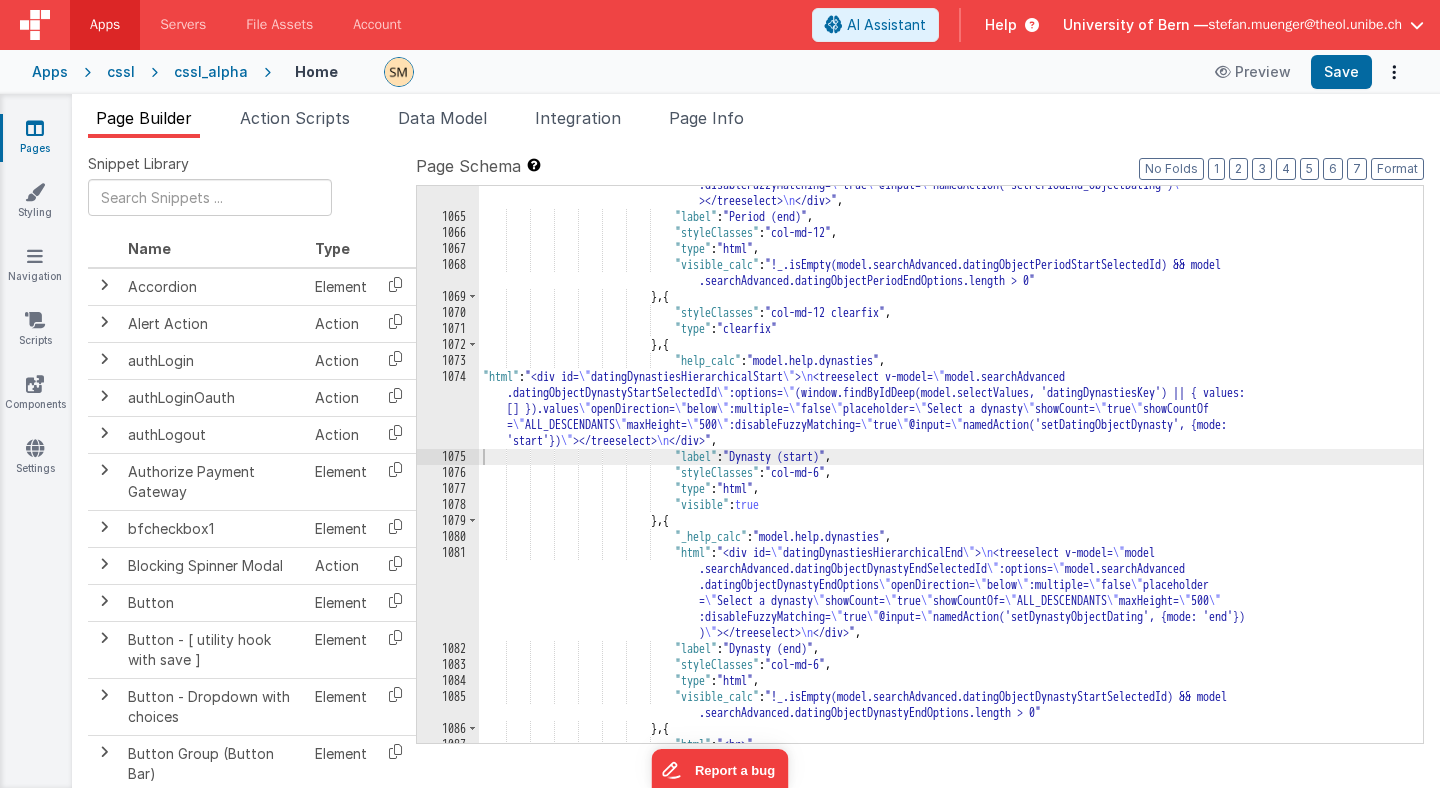 scroll, scrollTop: 17665, scrollLeft: 0, axis: vertical 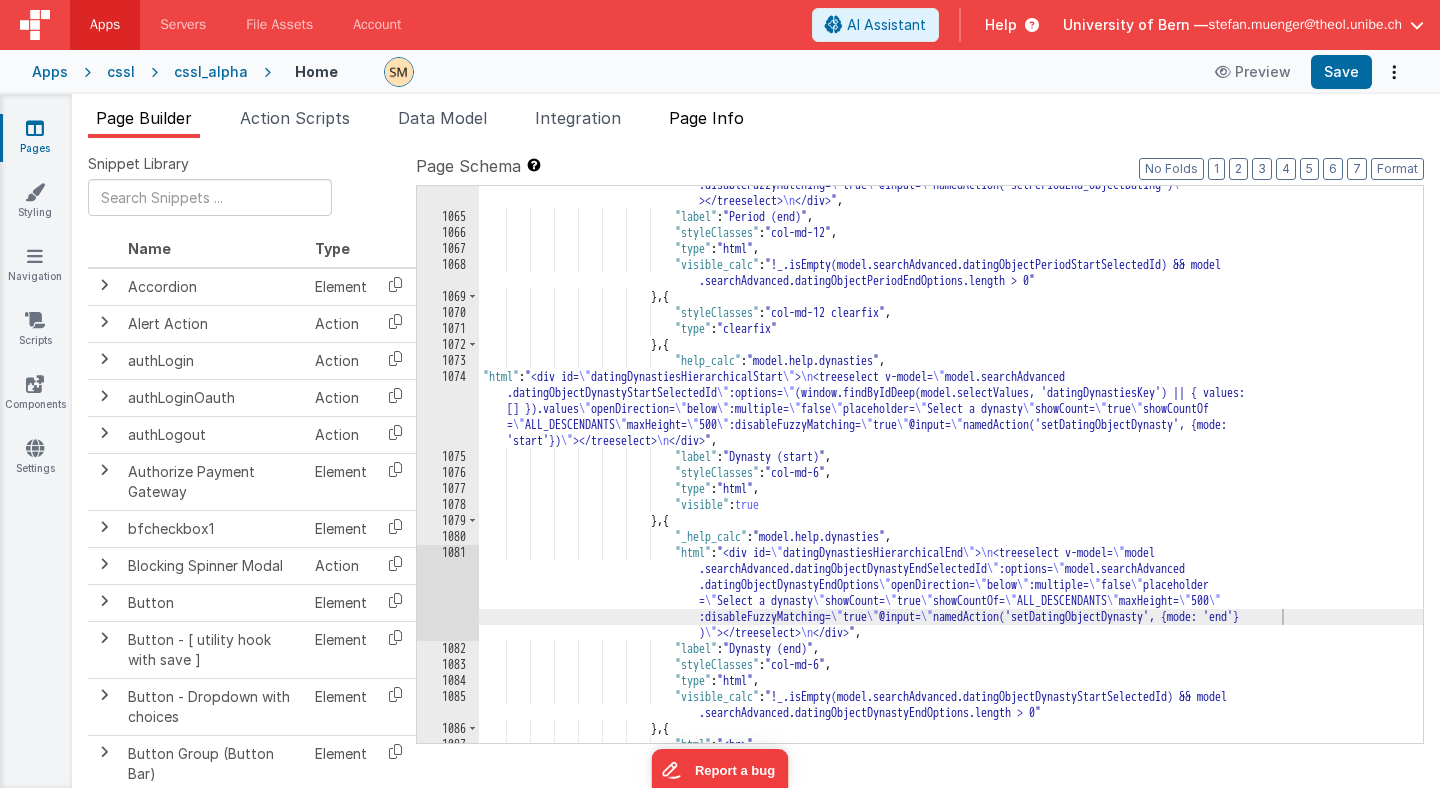 click on "Page Info" at bounding box center [706, 118] 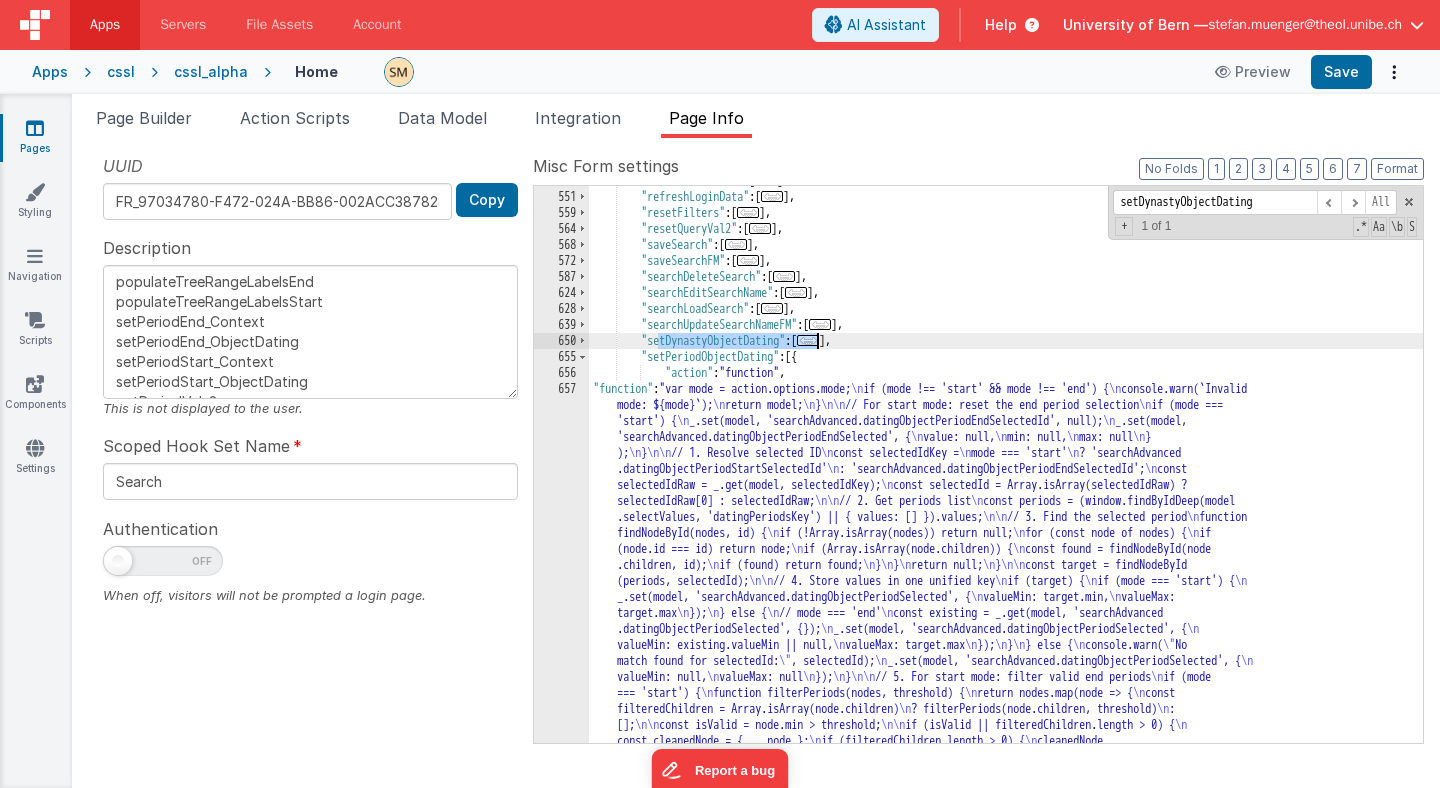 click on ""refreshListData" :  [ ... ] ,           "refreshLoginData" :  [ ... ] ,           "resetFilters" :  [ ... ] ,           "resetQueryVal2" :  [ ... ] ,           "saveSearch" :  [ ... ] ,           "saveSearchFM" :  [ ... ] ,           "searchDeleteSearch" :  [ ... ] ,           "searchEditSearchName" :  [ ... ] ,           "searchLoadSearch" :  [ ... ] ,           "searchUpdateSearchNameFM" :  [ ... ] ,           "setDynastyObjectDating" :  [ ... ] ,           "setPeriodObjectDating" :  [{                "action" :  "function" , "function" :  "var mode = action.options.mode; \n if (mode !== 'start' && mode !== 'end') { \n   console.warn(`Invalid       mode: ${mode}`); \n   return model; \n } \n\n // For start mode: reset the end period selection \n if (mode ===       'start') { \n   _.set(model, 'searchAdvanced.datingObjectPeriodEndSelectedId', null); \n   _.set(model,       'searchAdvanced.datingObjectPeriodEndSelected', { \n     value: null, \n     min: null, \n     max: null \n   } )" at bounding box center (1006, 675) 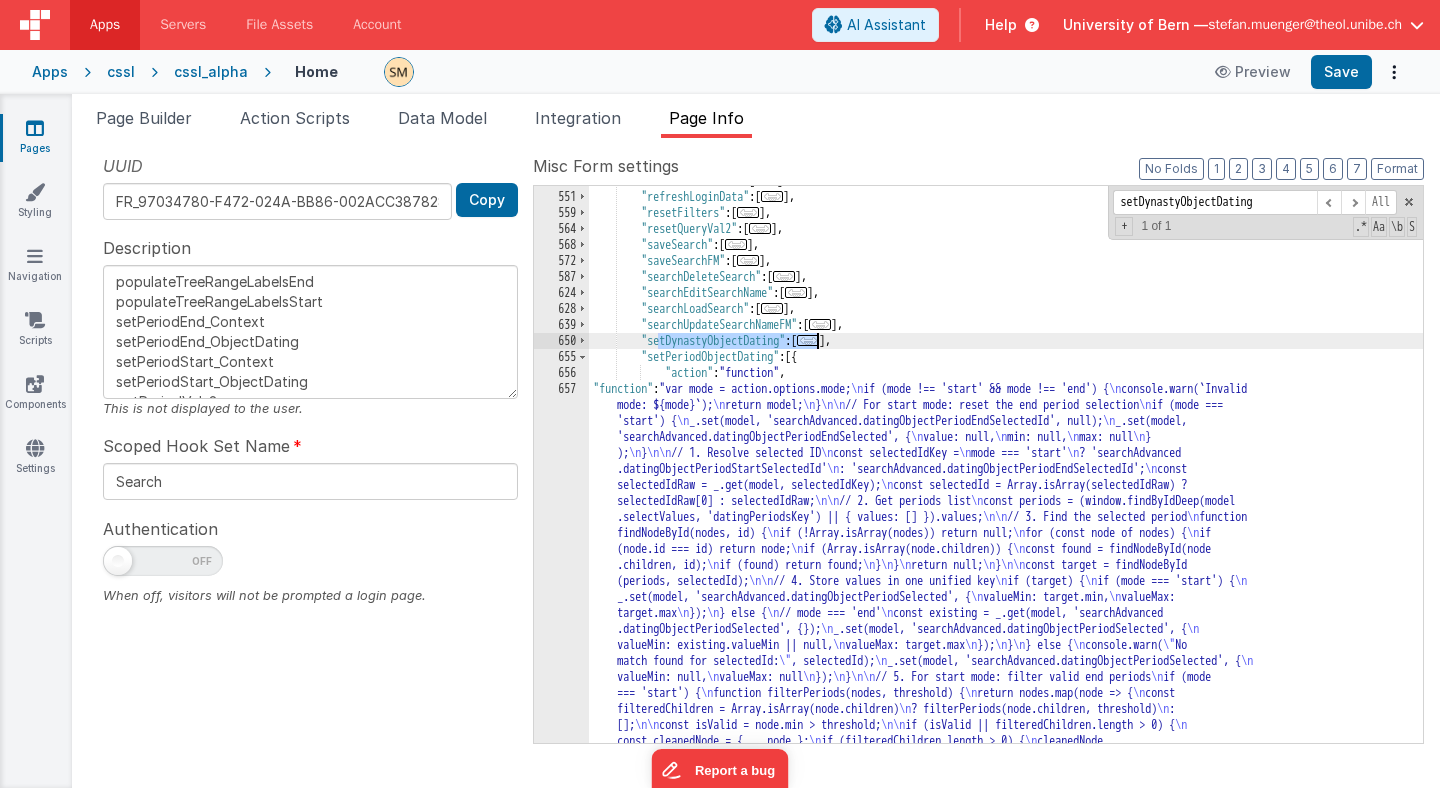 click on ""refreshListData" :  [ ... ] ,           "refreshLoginData" :  [ ... ] ,           "resetFilters" :  [ ... ] ,           "resetQueryVal2" :  [ ... ] ,           "saveSearch" :  [ ... ] ,           "saveSearchFM" :  [ ... ] ,           "searchDeleteSearch" :  [ ... ] ,           "searchEditSearchName" :  [ ... ] ,           "searchLoadSearch" :  [ ... ] ,           "searchUpdateSearchNameFM" :  [ ... ] ,           "setDynastyObjectDating" :  [ ... ] ,           "setPeriodObjectDating" :  [{                "action" :  "function" , "function" :  "var mode = action.options.mode; \n if (mode !== 'start' && mode !== 'end') { \n   console.warn(`Invalid       mode: ${mode}`); \n   return model; \n } \n\n // For start mode: reset the end period selection \n if (mode ===       'start') { \n   _.set(model, 'searchAdvanced.datingObjectPeriodEndSelectedId', null); \n   _.set(model,       'searchAdvanced.datingObjectPeriodEndSelected', { \n     value: null, \n     min: null, \n     max: null \n   } )" at bounding box center [1006, 675] 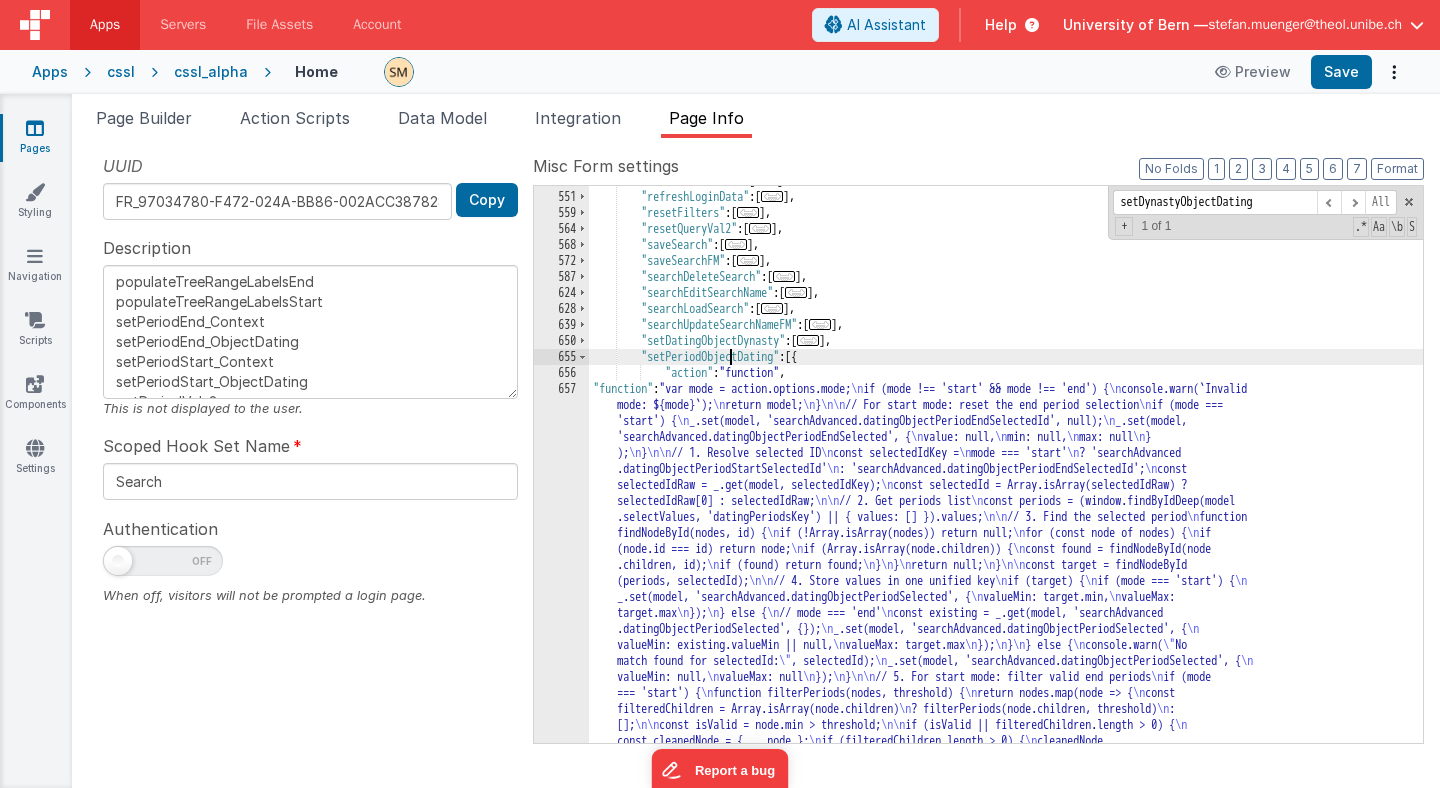 click on ""setPeriodObjectDating" :  [{                "action" :  "function" , "function" :  "var mode = action.options.mode; \n if (mode !== 'start' && mode !== 'end') { \n   console.warn(`Invalid       mode: ${mode}`); \n   return model; \n } \n\n // For start mode: reset the end period selection \n if (mode ===       'start') { \n   _.set(model, 'searchAdvanced.datingObjectPeriodEndSelectedId', null); \n   _.set(model,       'searchAdvanced.datingObjectPeriodEndSelected', { \n     value: null, \n     min: null, \n     max: null \n   } );" at bounding box center (1006, 675) 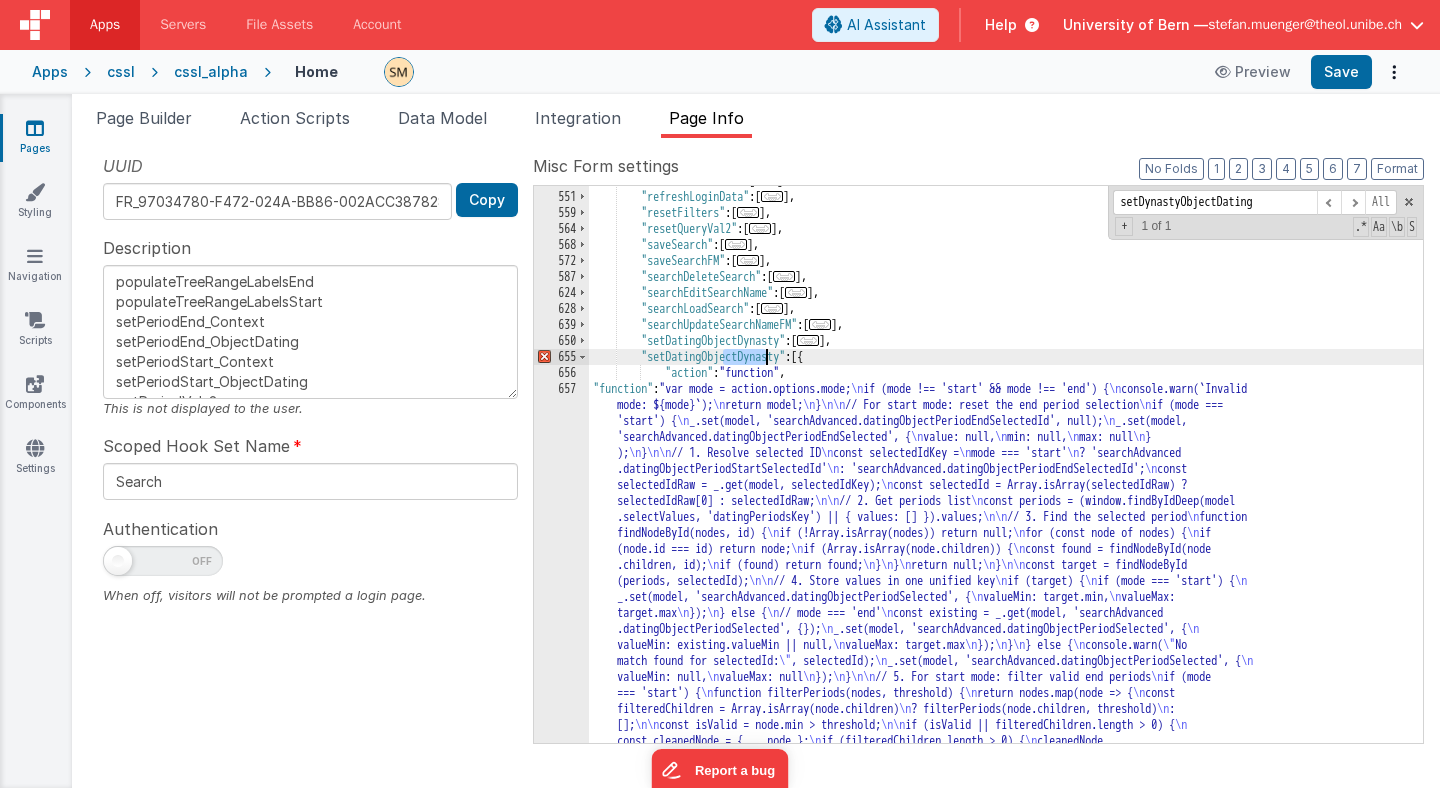 drag, startPoint x: 724, startPoint y: 360, endPoint x: 764, endPoint y: 361, distance: 40.012497 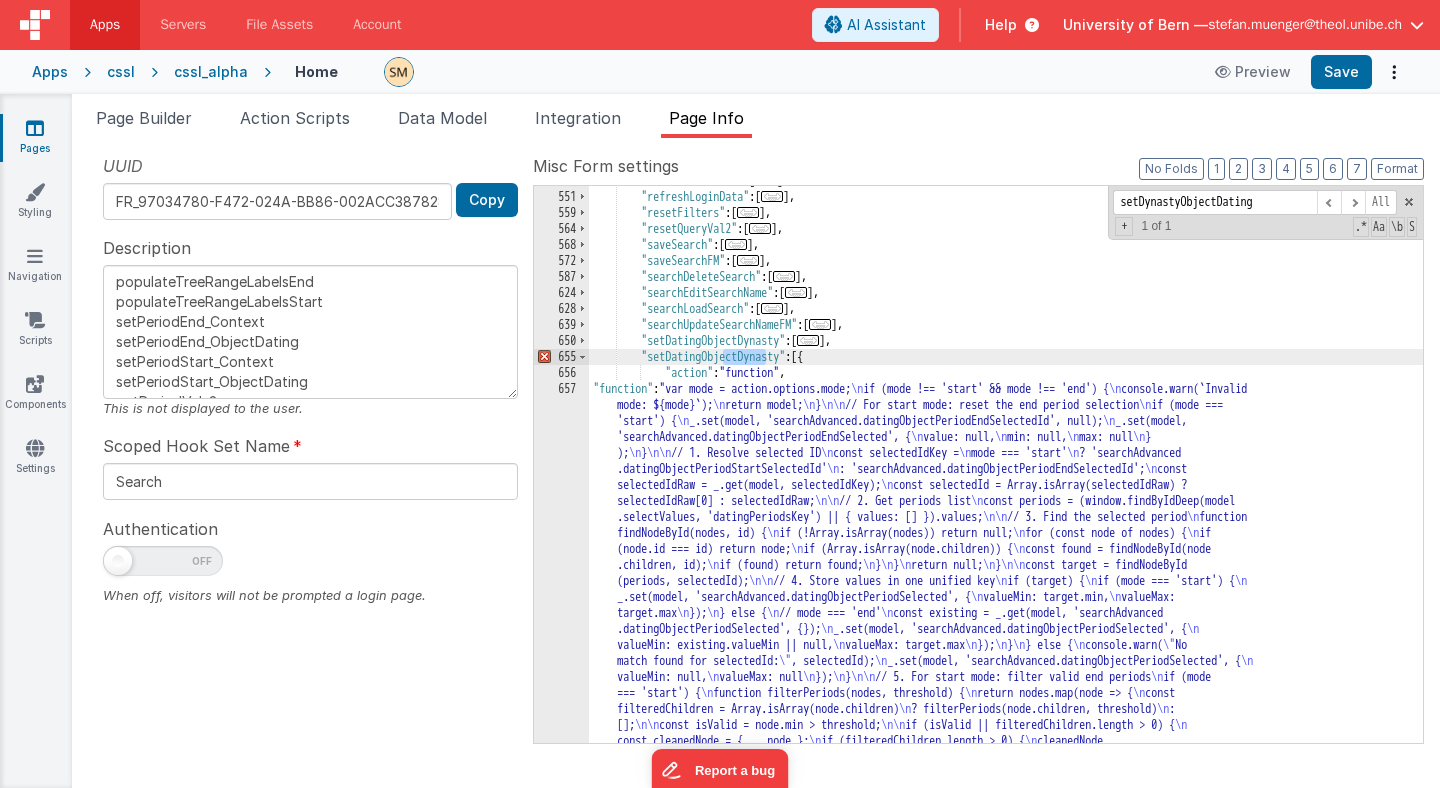 type on "populateTreeRangeLabelsEnd
populateTreeRangeLabelsStart
setPeriodEnd_Context
setPeriodEnd_ObjectDating
setPeriodStart_Context
setPeriodStart_ObjectDating
getPeriodVals2" 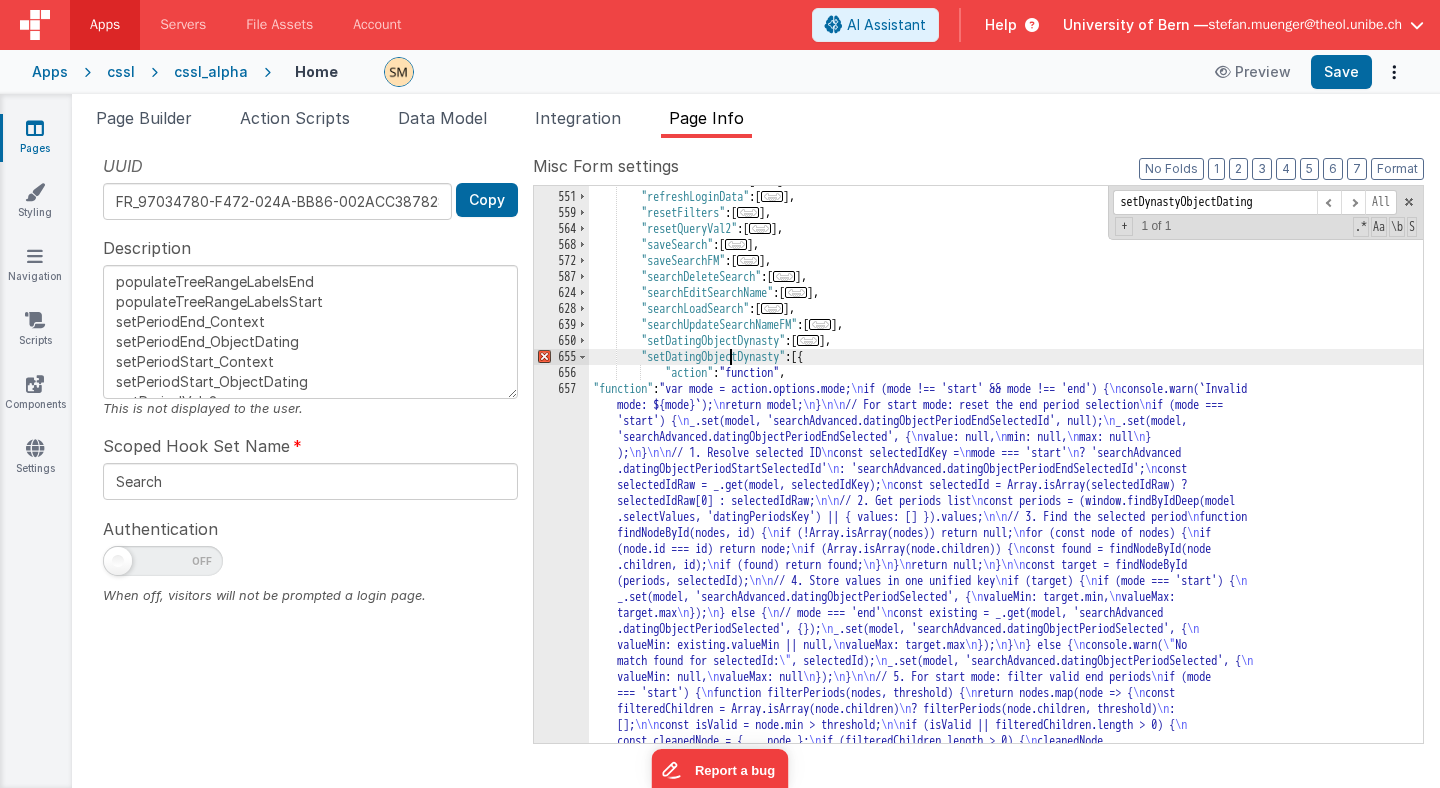 type on "populateTreeRangeLabelsEnd
populateTreeRangeLabelsStart
setPeriodEnd_Context
setPeriodEnd_ObjectDating
setPeriodStart_Context
setPeriodStart_ObjectDating
getPeriodVals2" 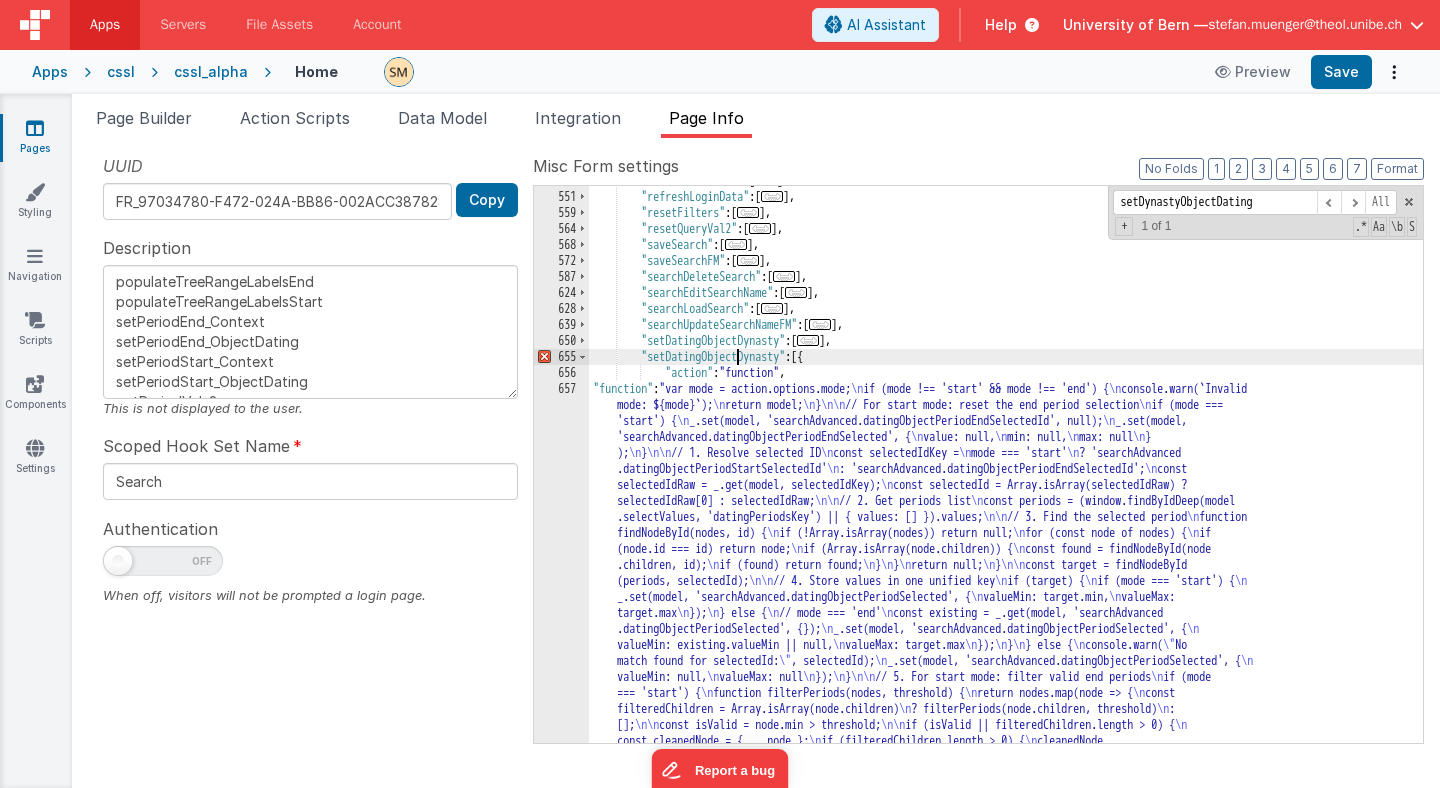 type on "populateTreeRangeLabelsEnd
populateTreeRangeLabelsStart
setPeriodEnd_Context
setPeriodEnd_ObjectDating
setPeriodStart_Context
setPeriodStart_ObjectDating
getPeriodVals2" 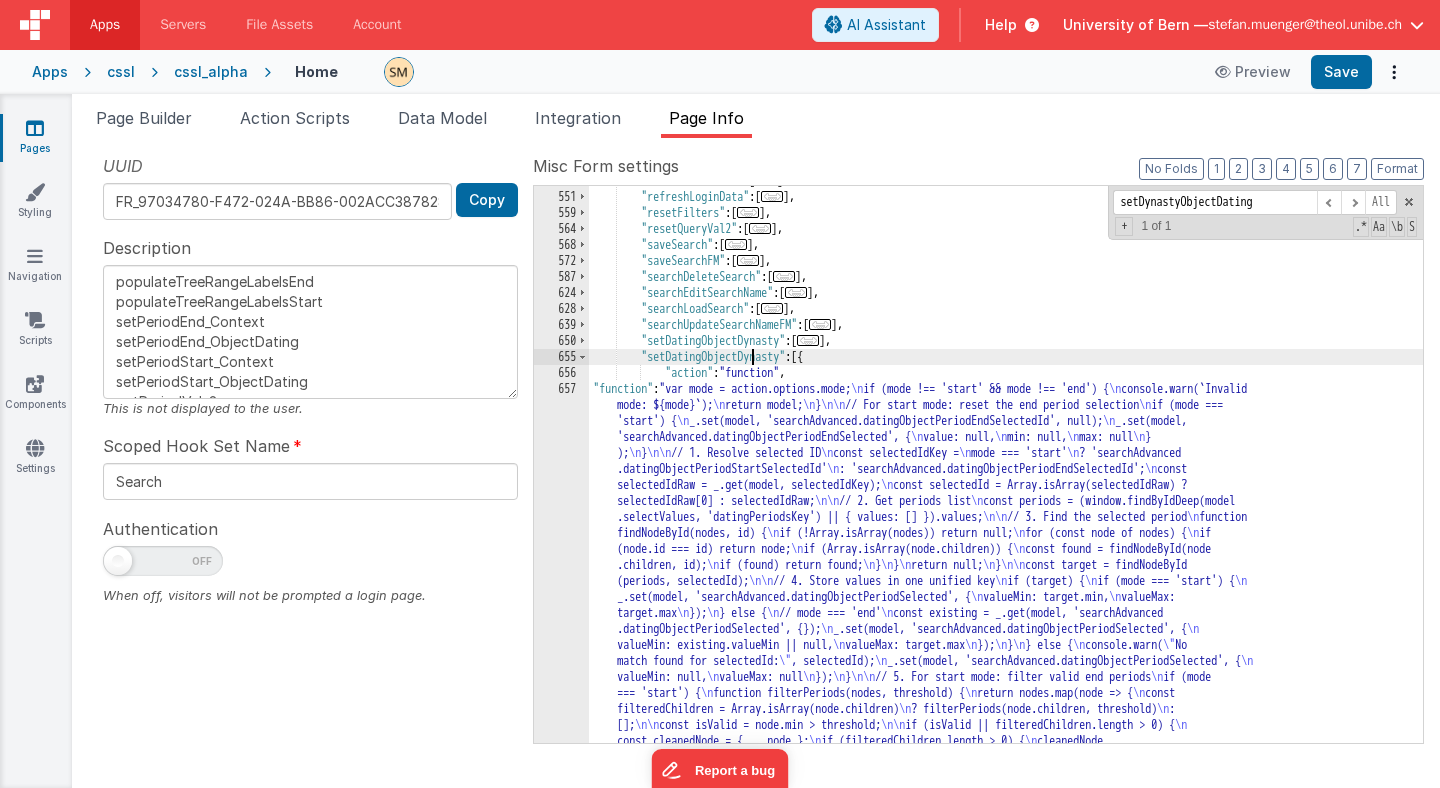 type on "populateTreeRangeLabelsEnd
populateTreeRangeLabelsStart
setPeriodEnd_Context
setPeriodEnd_ObjectDating
setPeriodStart_Context
setPeriodStart_ObjectDating
getPeriodVals2" 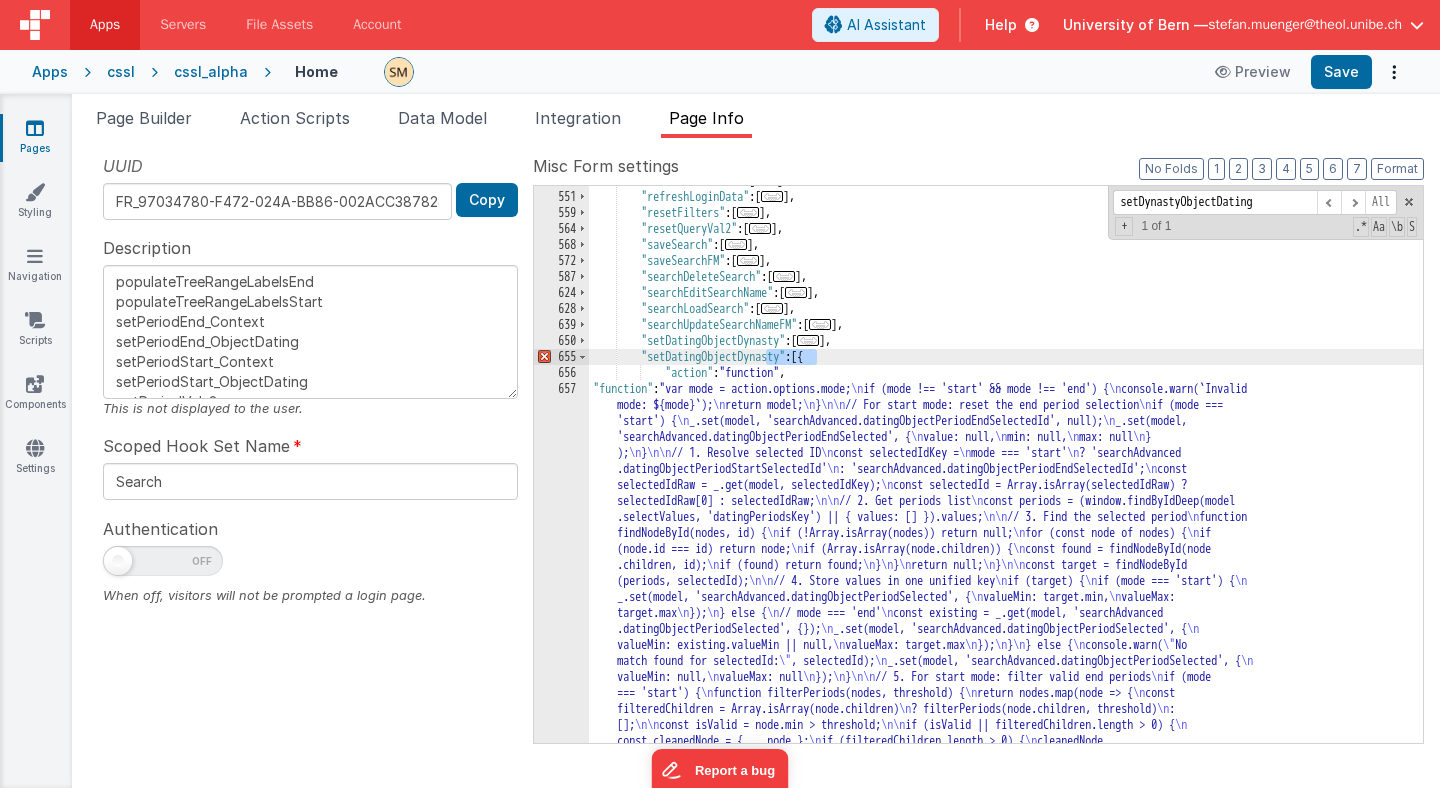 type on "populateTreeRangeLabelsEnd
populateTreeRangeLabelsStart
setPeriodEnd_Context
setPeriodEnd_ObjectDating
setPeriodStart_Context
setPeriodStart_ObjectDating
getPeriodVals2" 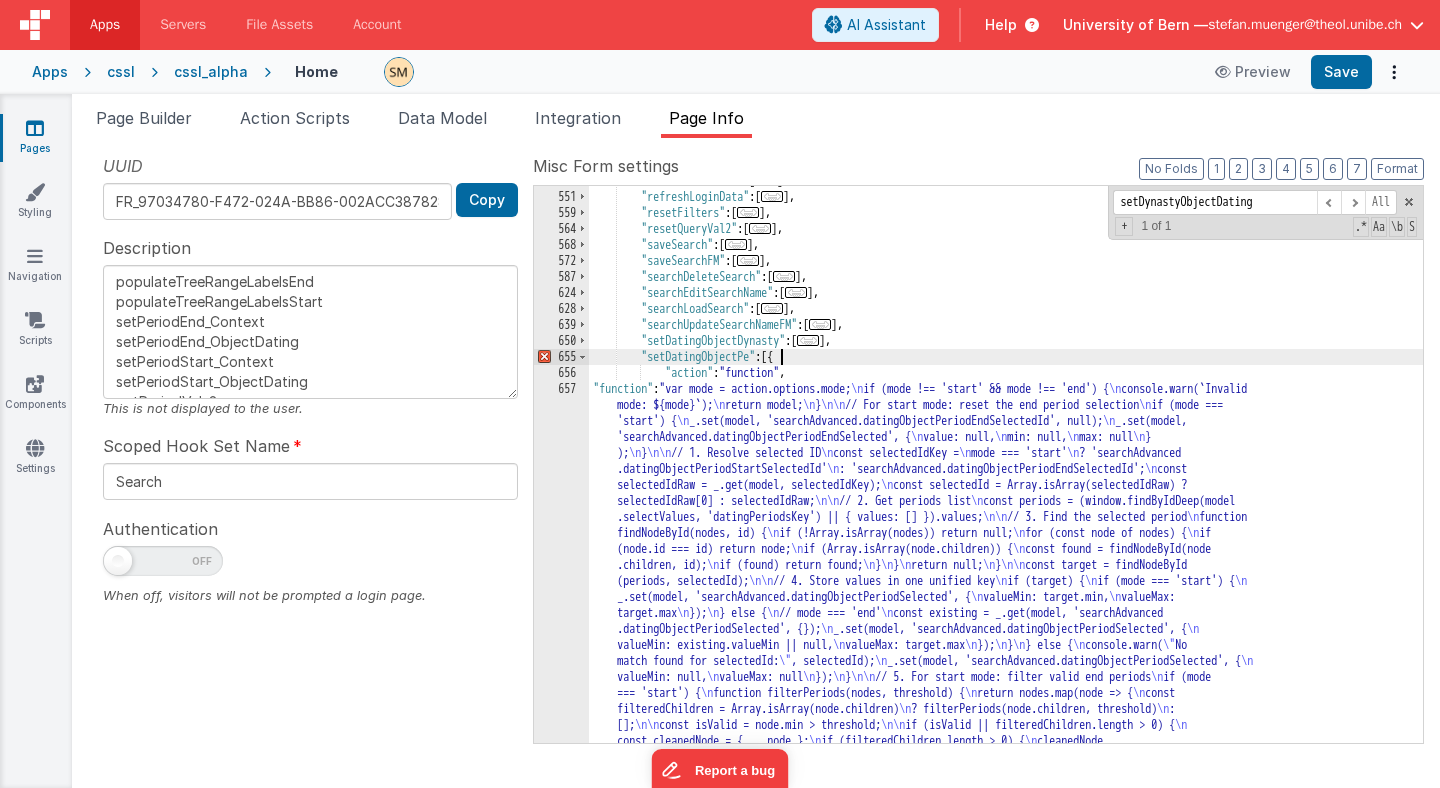 type on "populateTreeRangeLabelsEnd
populateTreeRangeLabelsStart
setPeriodEnd_Context
setPeriodEnd_ObjectDating
setPeriodStart_Context
setPeriodStart_ObjectDating
getPeriodVals2" 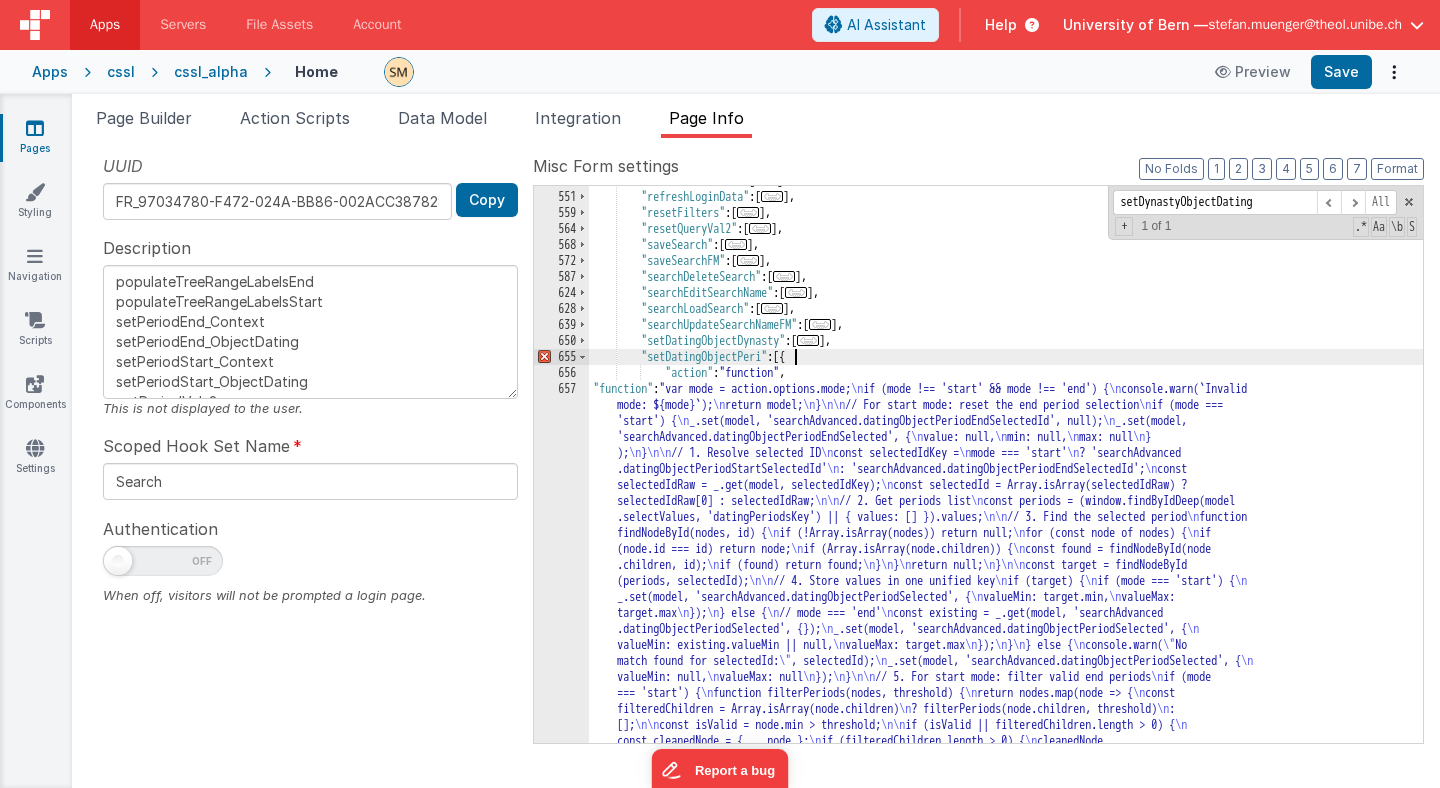 type on "populateTreeRangeLabelsEnd
populateTreeRangeLabelsStart
setPeriodEnd_Context
setPeriodEnd_ObjectDating
setPeriodStart_Context
setPeriodStart_ObjectDating
getPeriodVals2" 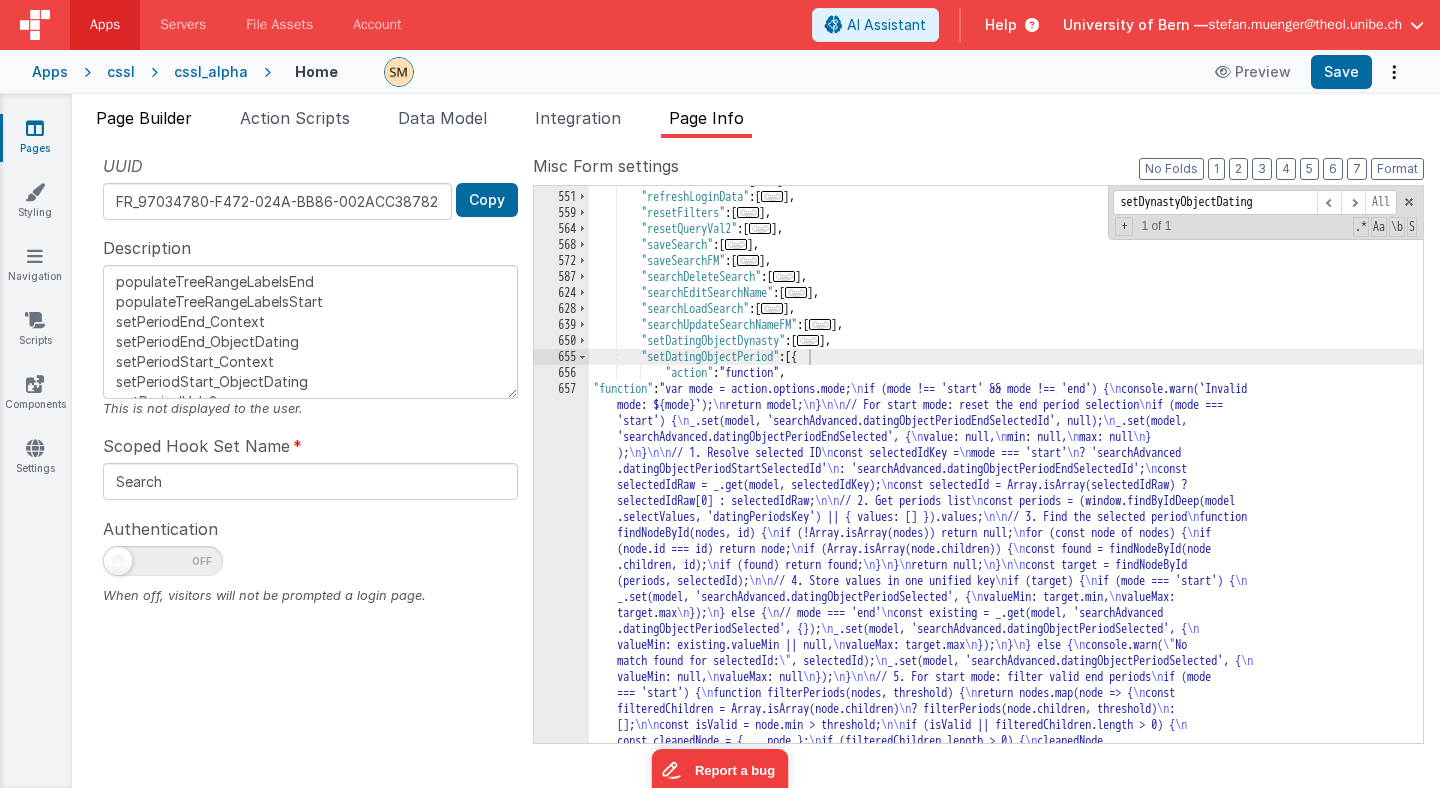 click on "Page Builder" at bounding box center [144, 118] 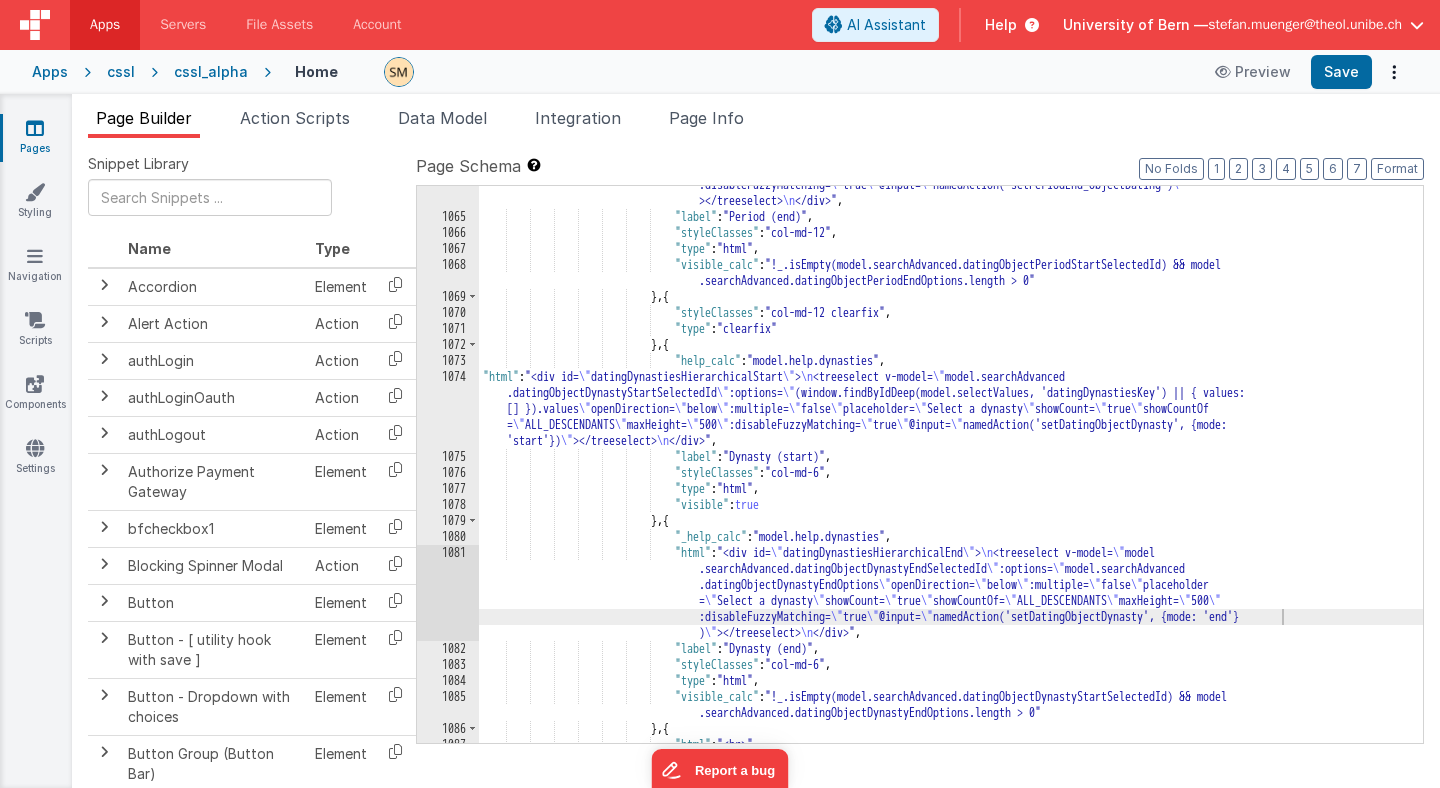 click on "1074" at bounding box center (448, 409) 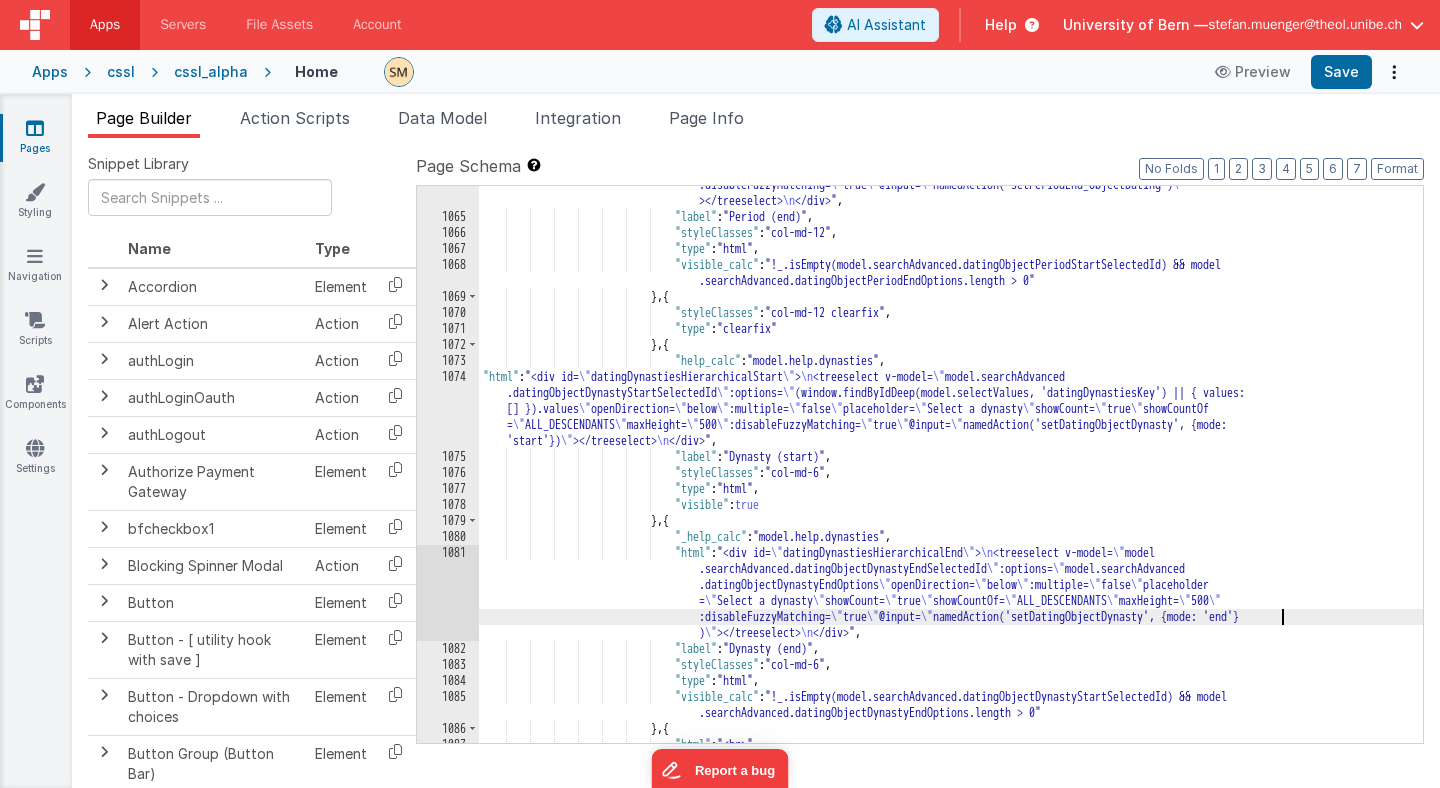 click on ""html" :  "<div id= \" datingSelectHierarchicalEnd \" > \n     <treeselect v-model= \" model.searchAdvanced                                      .datingObjectPeriodEndSelectedId \"  :options= \" model.searchAdvanced                                      .datingObjectPeriodEndOptions \"  openDirection= \" below \"  :multiple= \" false \"  placeholder                                      = \" Select a period \"  showCount= \" true \"  showCountOf= \" ALL_DESCENDANTS \"  maxHeight= \" 500 \"                                        :disableFuzzyMatching= \" true \"  @input= \" namedAction('setPeriodEnd_ObjectDating') \"                                      ></treeselect> \n </div>" ,                                         "label" :  "Period (end)" ,                                         :  ," at bounding box center [951, 447] 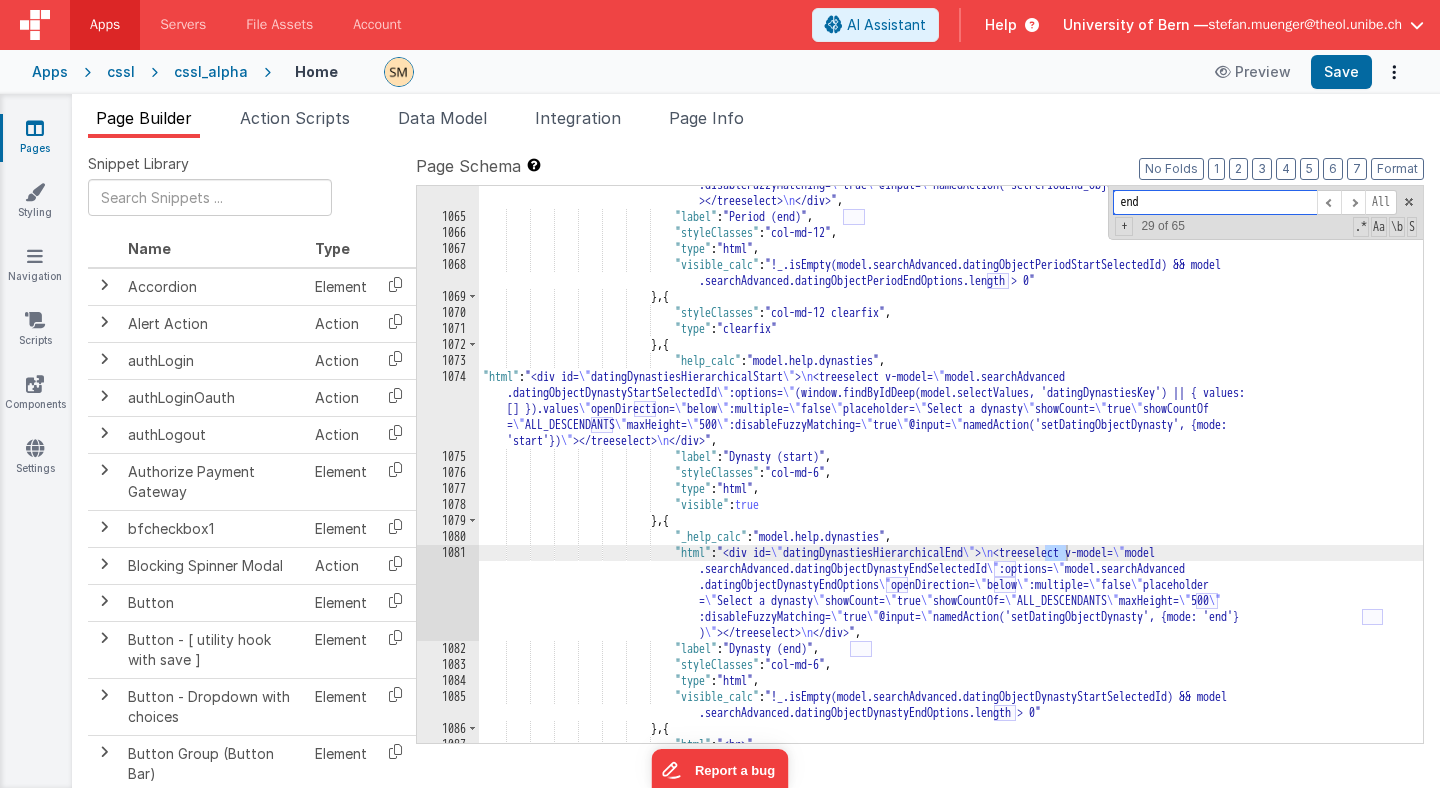 type on "end" 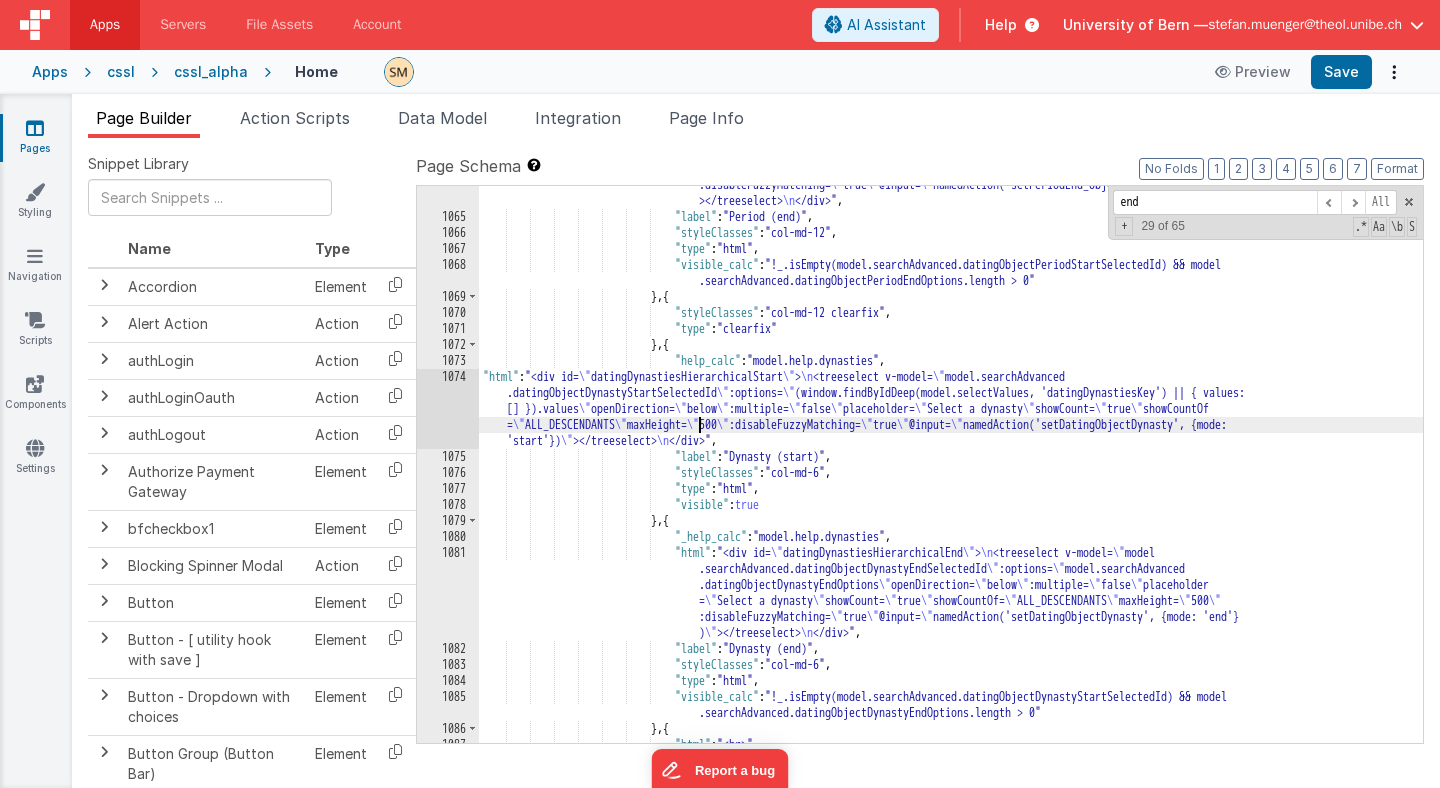 click on ""html" :  "<div id= \" datingSelectHierarchicalEnd \" > \n     <treeselect v-model= \" model.searchAdvanced                                      .datingObjectPeriodEndSelectedId \"  :options= \" model.searchAdvanced                                      .datingObjectPeriodEndOptions \"  openDirection= \" below \"  :multiple= \" false \"  placeholder                                      = \" Select a period \"  showCount= \" true \"  showCountOf= \" ALL_DESCENDANTS \"  maxHeight= \" 500 \"                                        :disableFuzzyMatching= \" true \"  @input= \" namedAction('setPeriodEnd_ObjectDating') \"                                      ></treeselect> \n </div>" ,                                         "label" :  "Period (end)" ,                                         :  ," at bounding box center [951, 447] 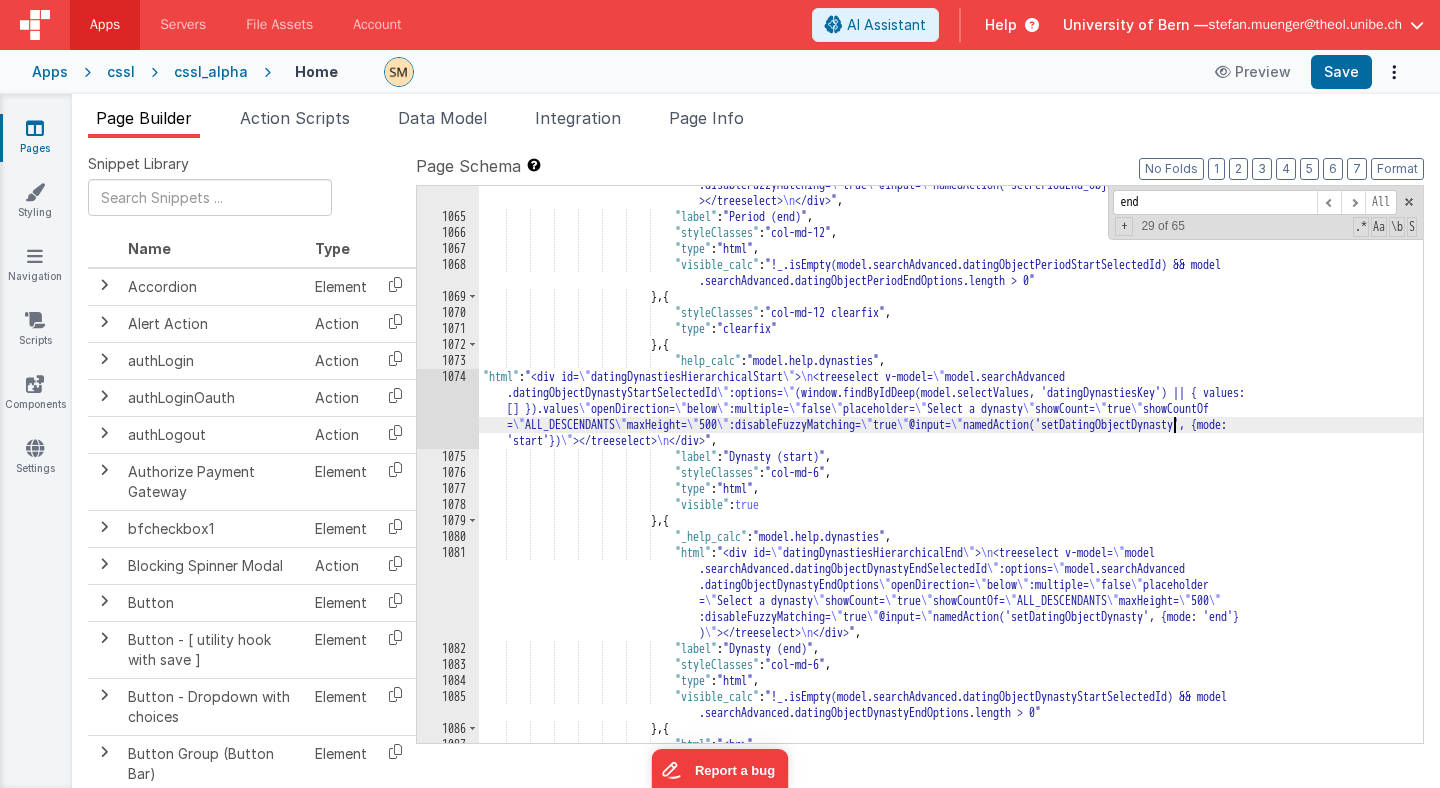 click on ""html" :  "<div id= \" datingSelectHierarchicalEnd \" > \n     <treeselect v-model= \" model.searchAdvanced                                      .datingObjectPeriodEndSelectedId \"  :options= \" model.searchAdvanced                                      .datingObjectPeriodEndOptions \"  openDirection= \" below \"  :multiple= \" false \"  placeholder                                      = \" Select a period \"  showCount= \" true \"  showCountOf= \" ALL_DESCENDANTS \"  maxHeight= \" 500 \"                                        :disableFuzzyMatching= \" true \"  @input= \" namedAction('setPeriodEnd_ObjectDating') \"                                      ></treeselect> \n </div>" ,                                         "label" :  "Period (end)" ,                                         :  ," at bounding box center (951, 447) 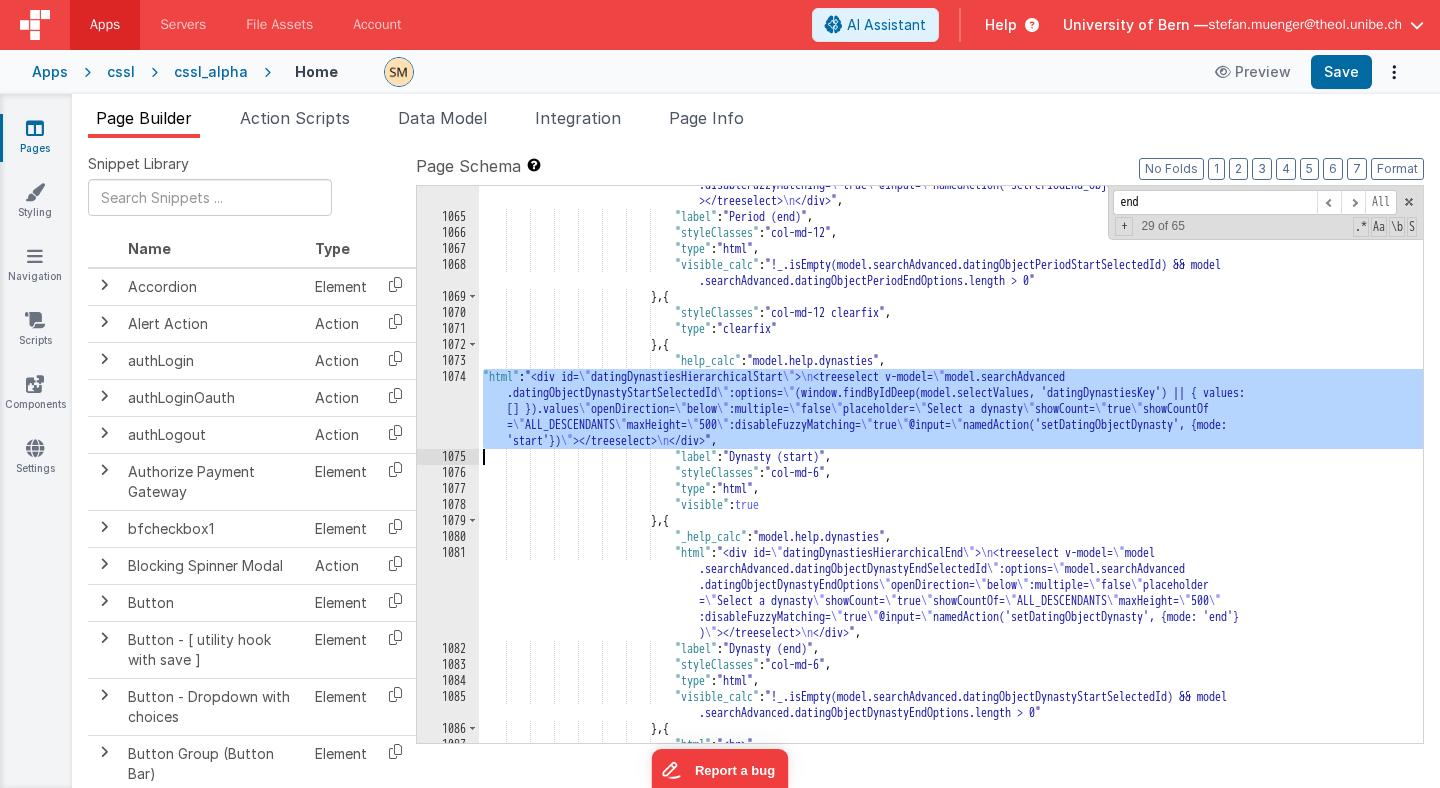 click on "1074" at bounding box center (448, 409) 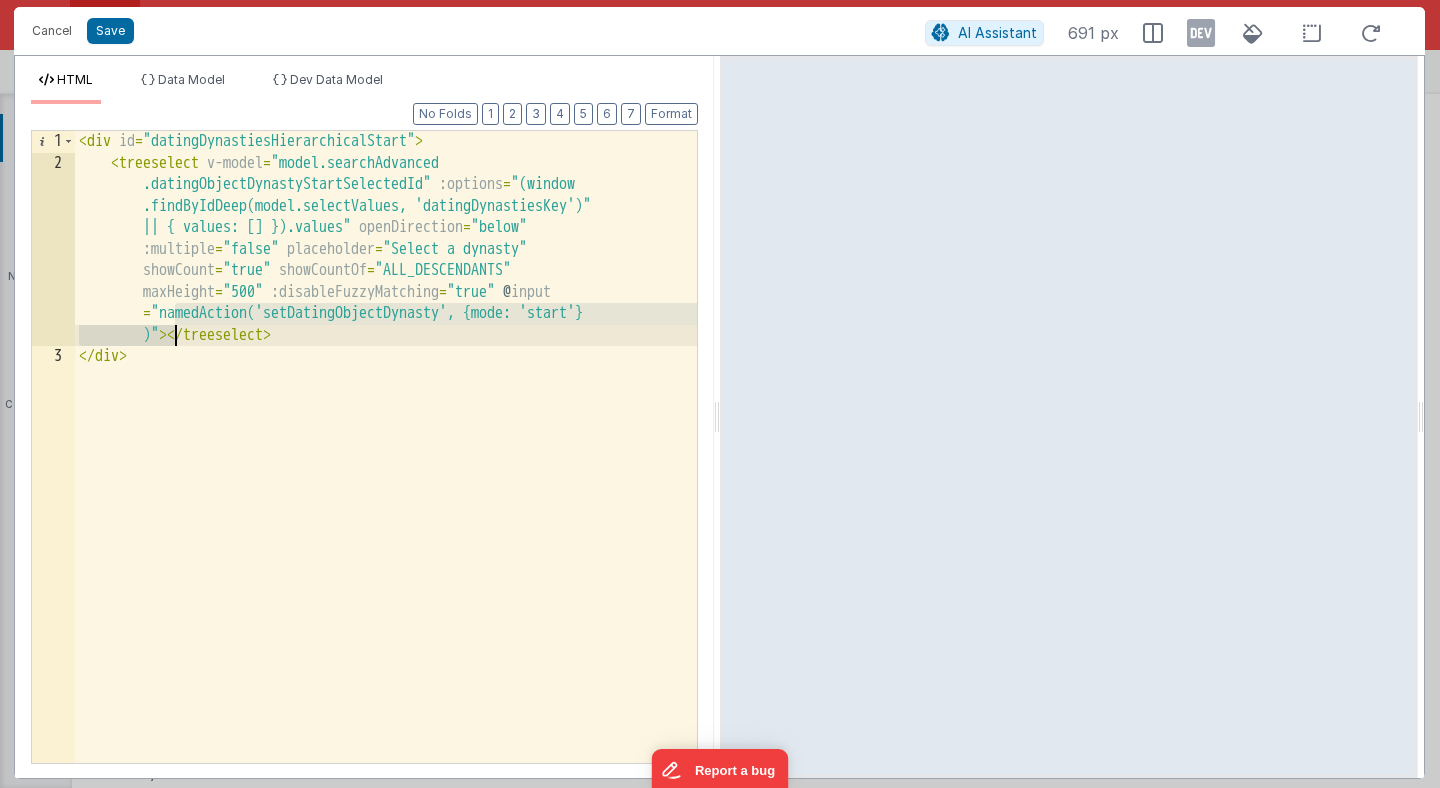 drag, startPoint x: 172, startPoint y: 317, endPoint x: 172, endPoint y: 329, distance: 12 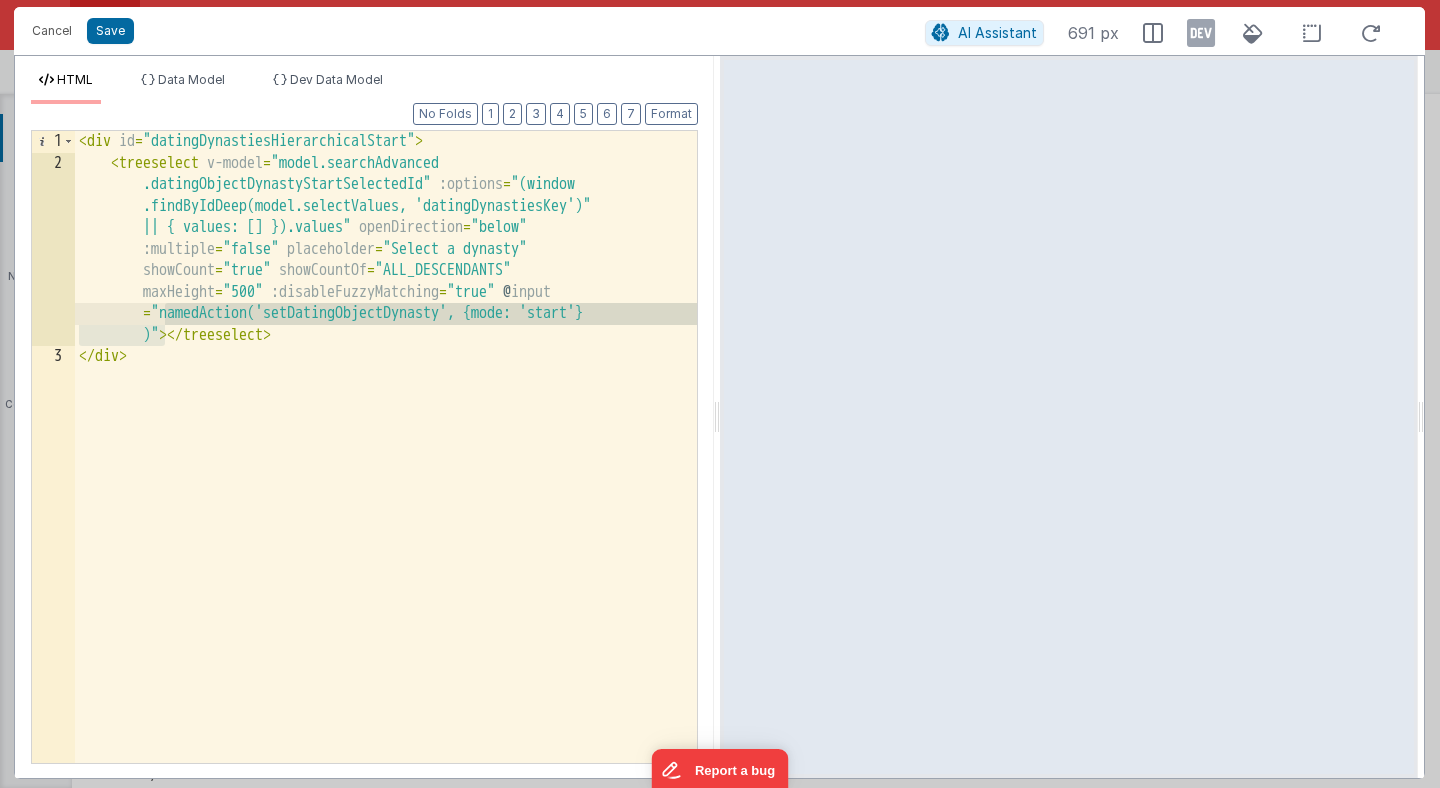 drag, startPoint x: 166, startPoint y: 339, endPoint x: 170, endPoint y: 320, distance: 19.416489 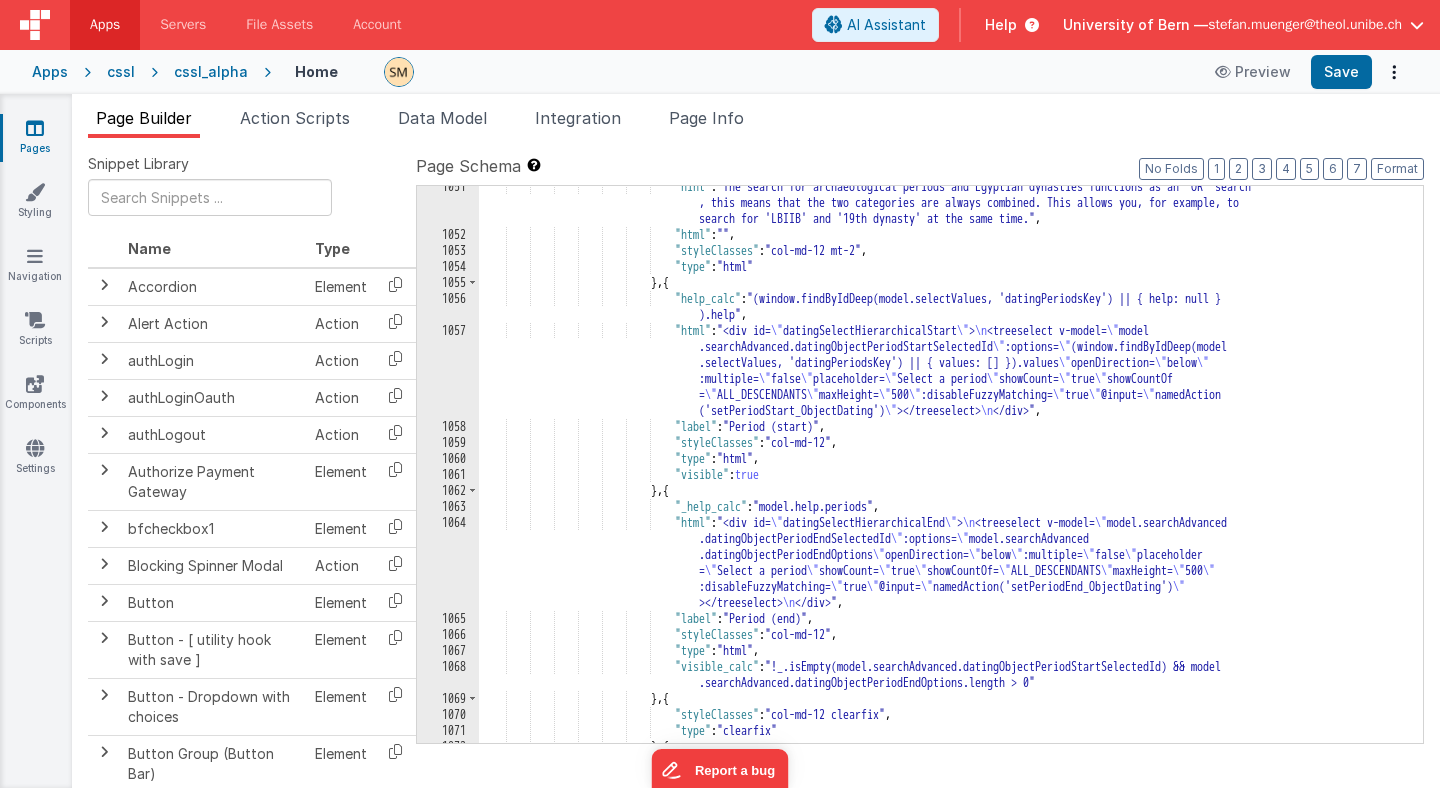 scroll, scrollTop: 17335, scrollLeft: 0, axis: vertical 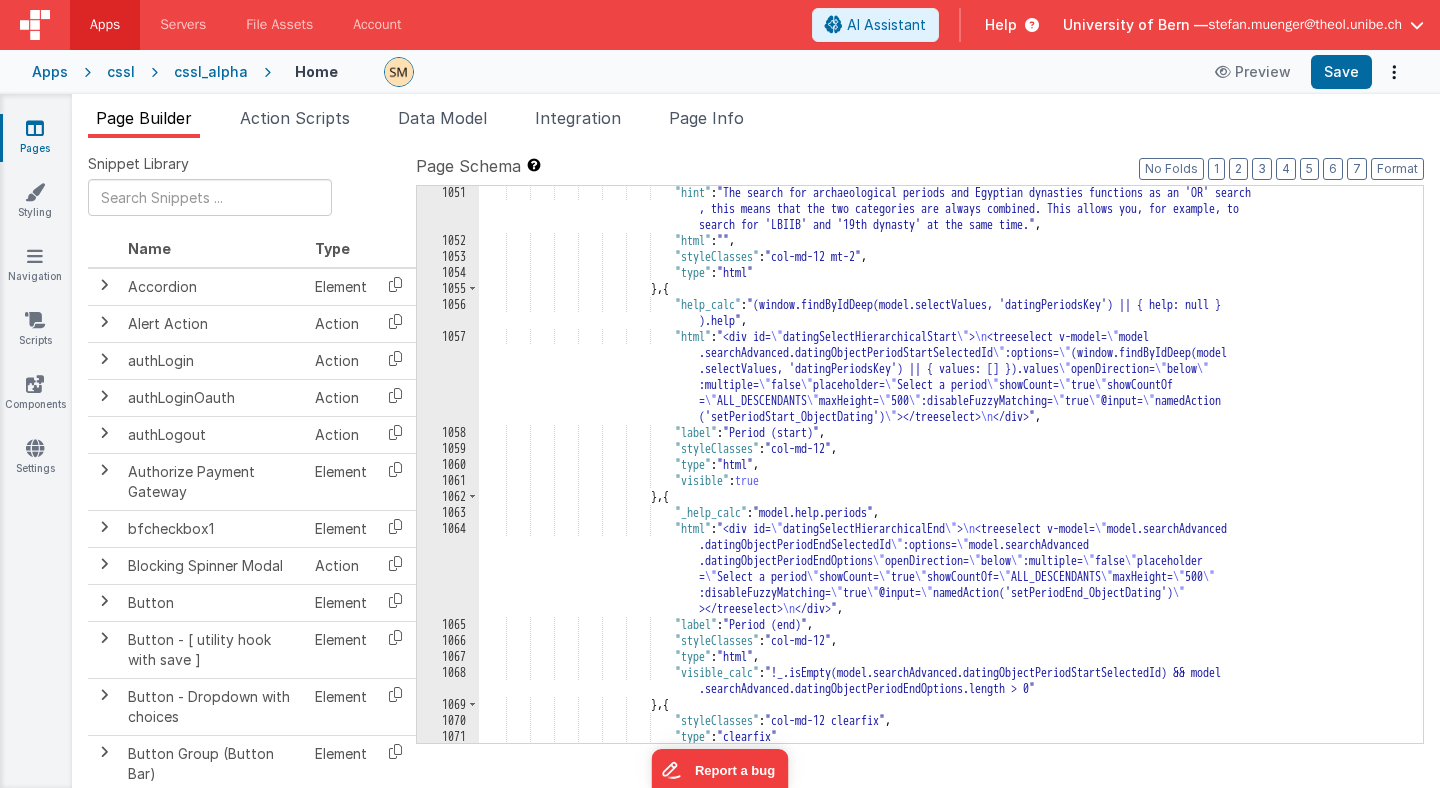click on ""hint" :  "The search for archaeological periods and Egyptian dynasties functions as an 'OR' search                                      , this means that the two categories are always combined. This allows you, for example, to                                       search for 'LBIIB' and '19th dynasty' at the same time." ,                                         "html" :  "" ,                                         "styleClasses" :  "col-md-12 mt-2" ,                                         "type" :  "html"                                    } ,  {                                         "help_calc" :  "(window.findByIdDeep(model.selectValues, 'datingPeriodsKey') || { help: null }                                      ).help" ,                                         "html" :  "<div id= \" datingSelectHierarchicalStart \" > \n     <treeselect v-model= \" model \"" at bounding box center (951, 495) 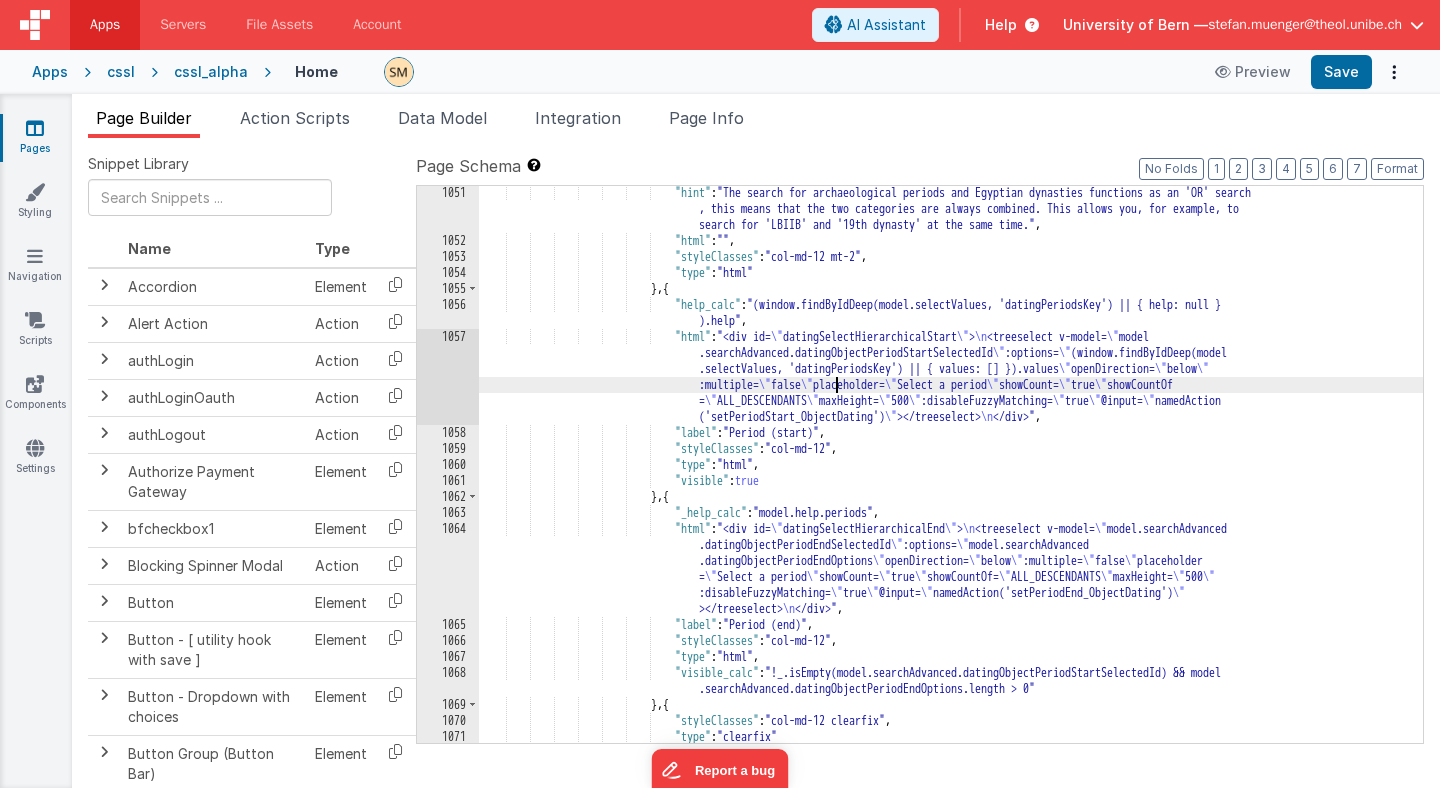 click on "1057" at bounding box center (448, 377) 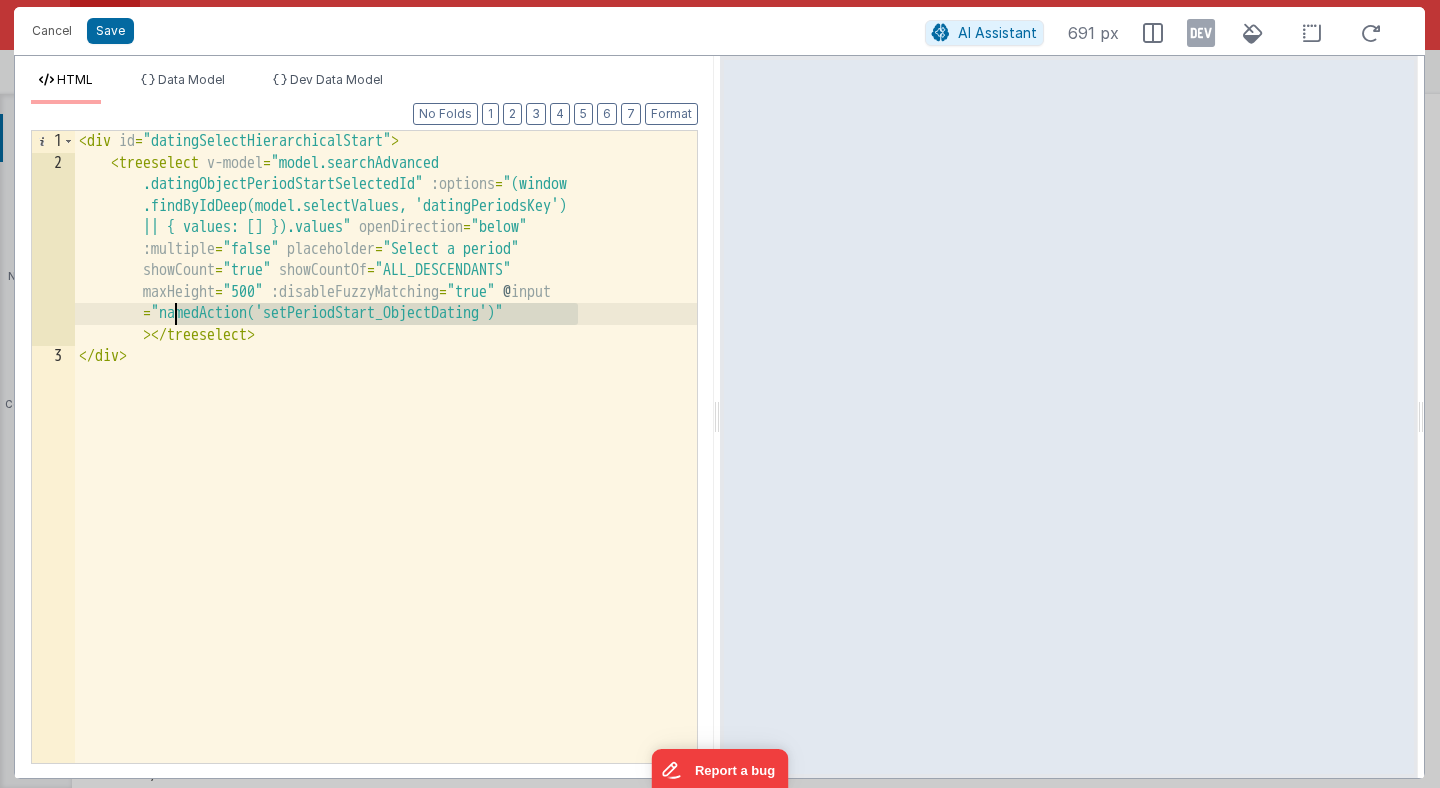drag, startPoint x: 580, startPoint y: 315, endPoint x: 174, endPoint y: 309, distance: 406.04434 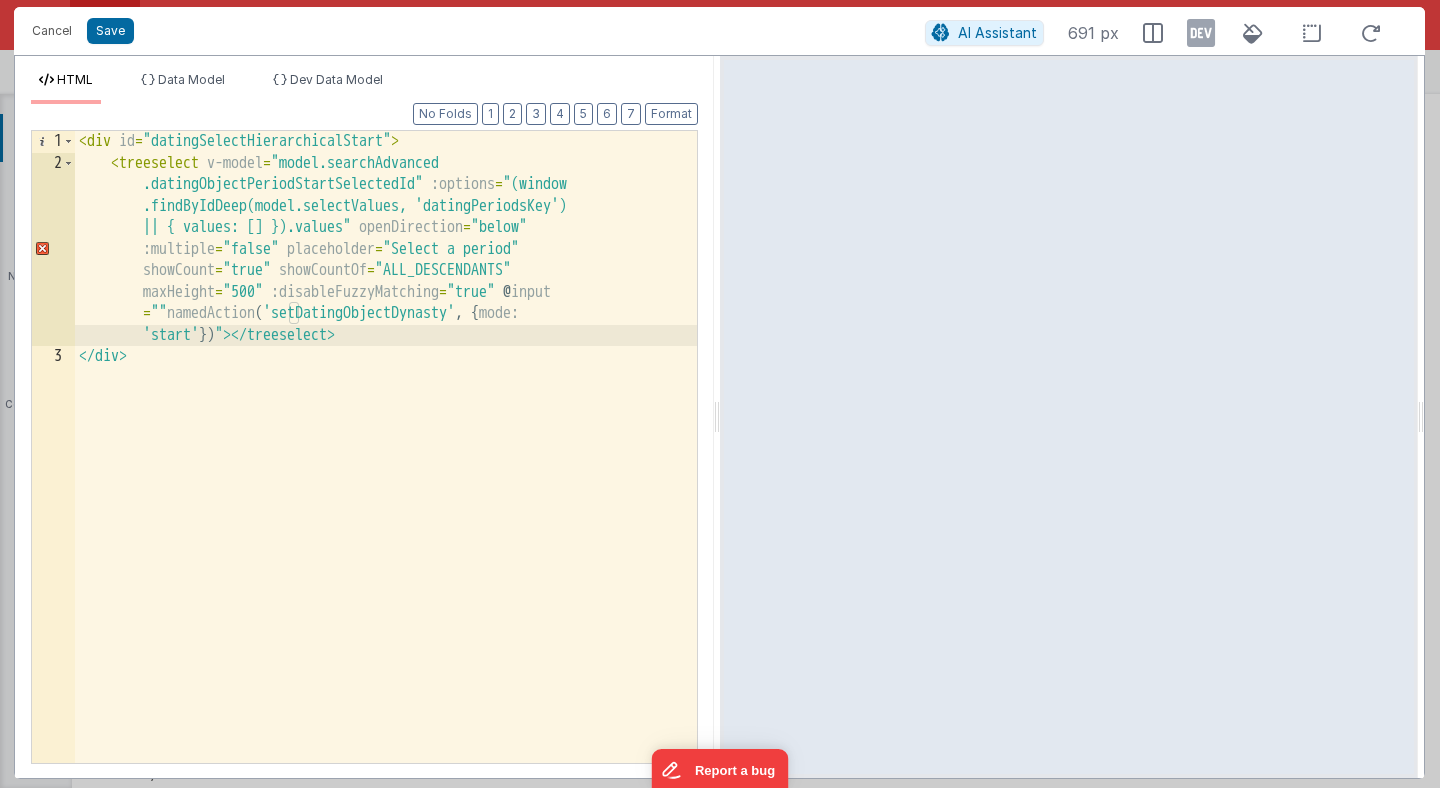 click on "< div   id = "datingSelectHierarchicalStart" >      < treeselect   v-model = "model.searchAdvanced          .datingObjectPeriodStartSelectedId"   :options = "(window          .findByIdDeep(model.selectValues, 'datingPeriodsKey')           || { values: [] }).values"   openDirection = "below"            :multiple = "false"   placeholder = "Select a period"            showCount = "true"   showCountOf = "ALL_DESCENDANTS"            maxHeight = "500"   :disableFuzzyMatching = "true"   @ input          = "" namedAction ( 'setDatingObjectDynasty' ,   { mode:            'start' }) > </ treeselect > </ div >" at bounding box center (386, 468) 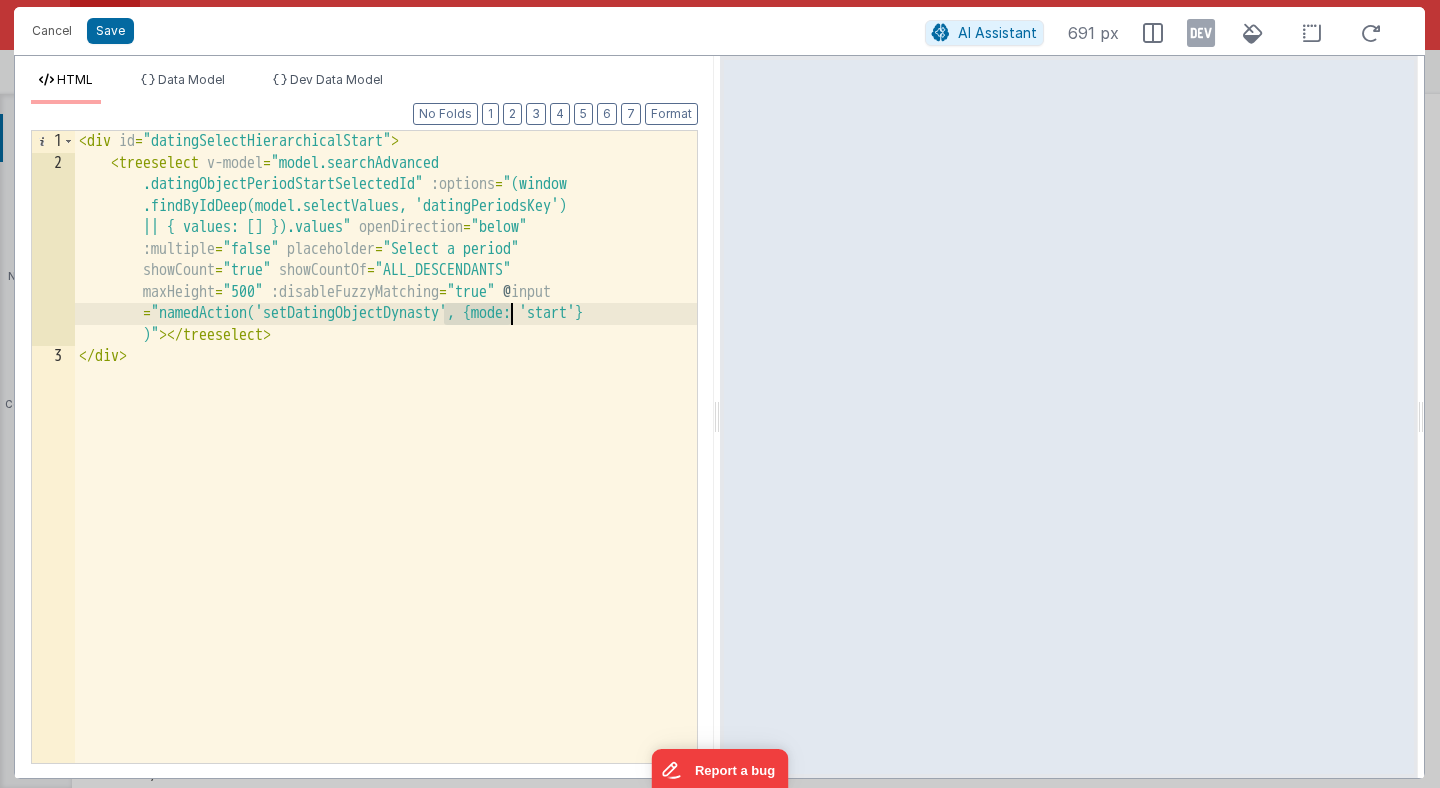 drag, startPoint x: 443, startPoint y: 314, endPoint x: 508, endPoint y: 312, distance: 65.03076 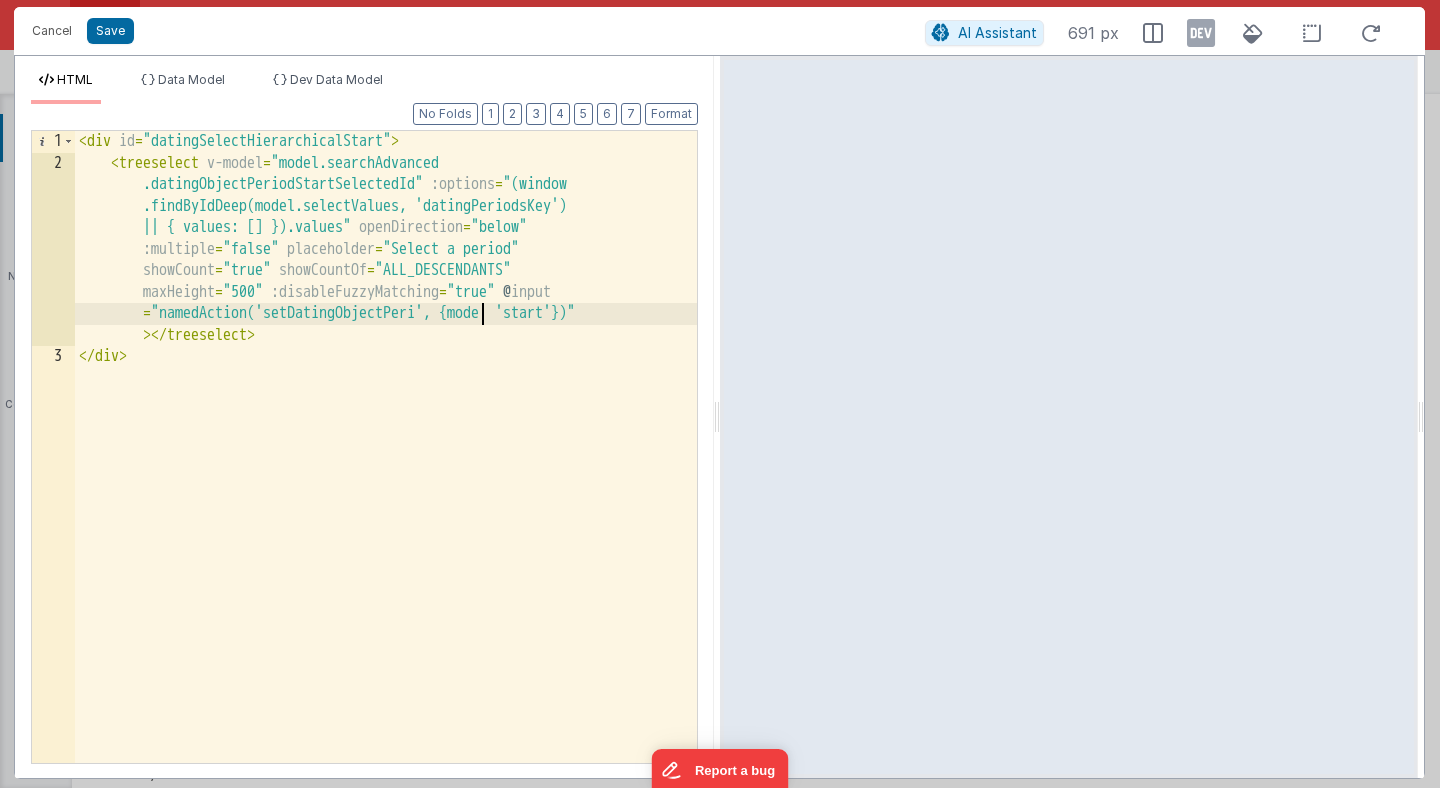 type 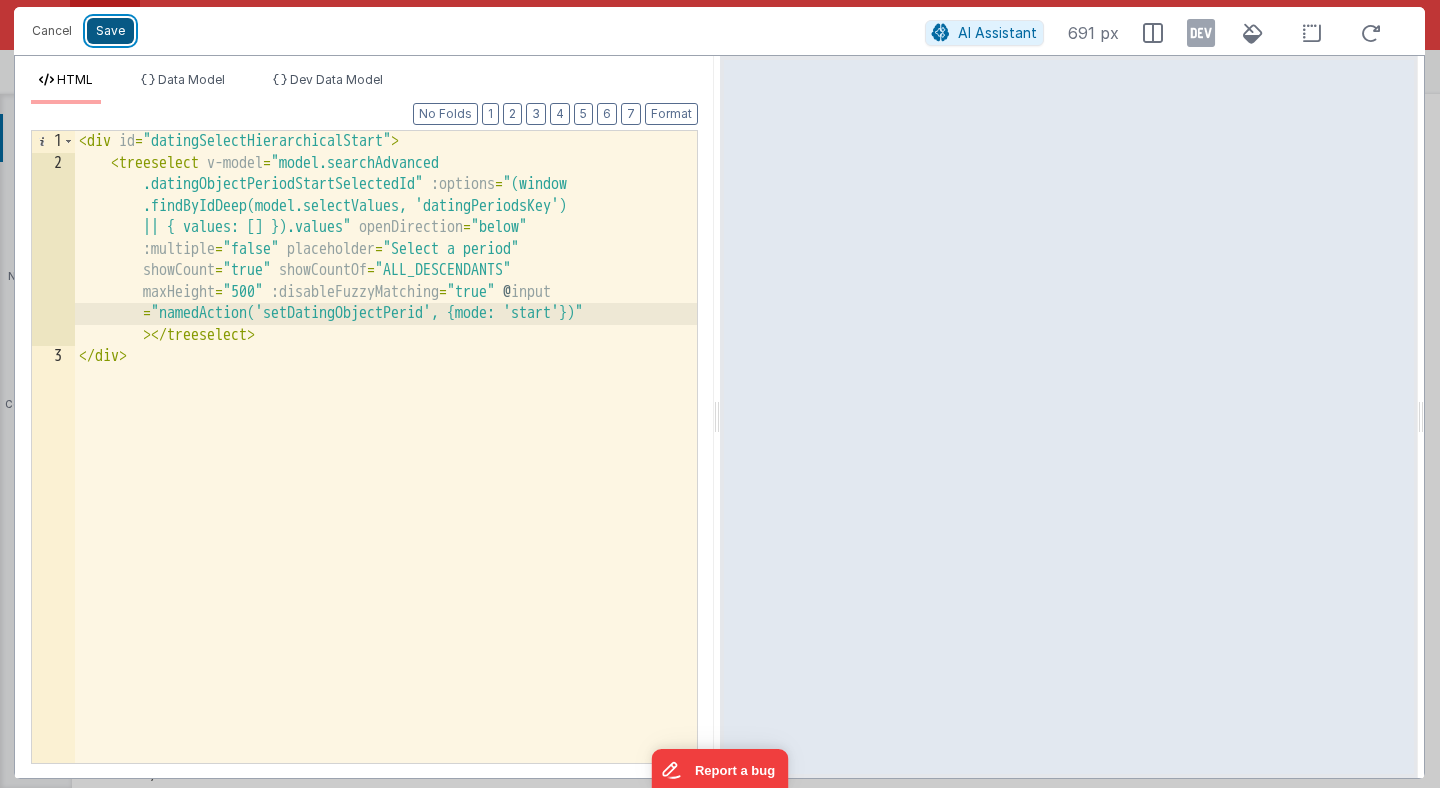 click on "Save" at bounding box center (110, 31) 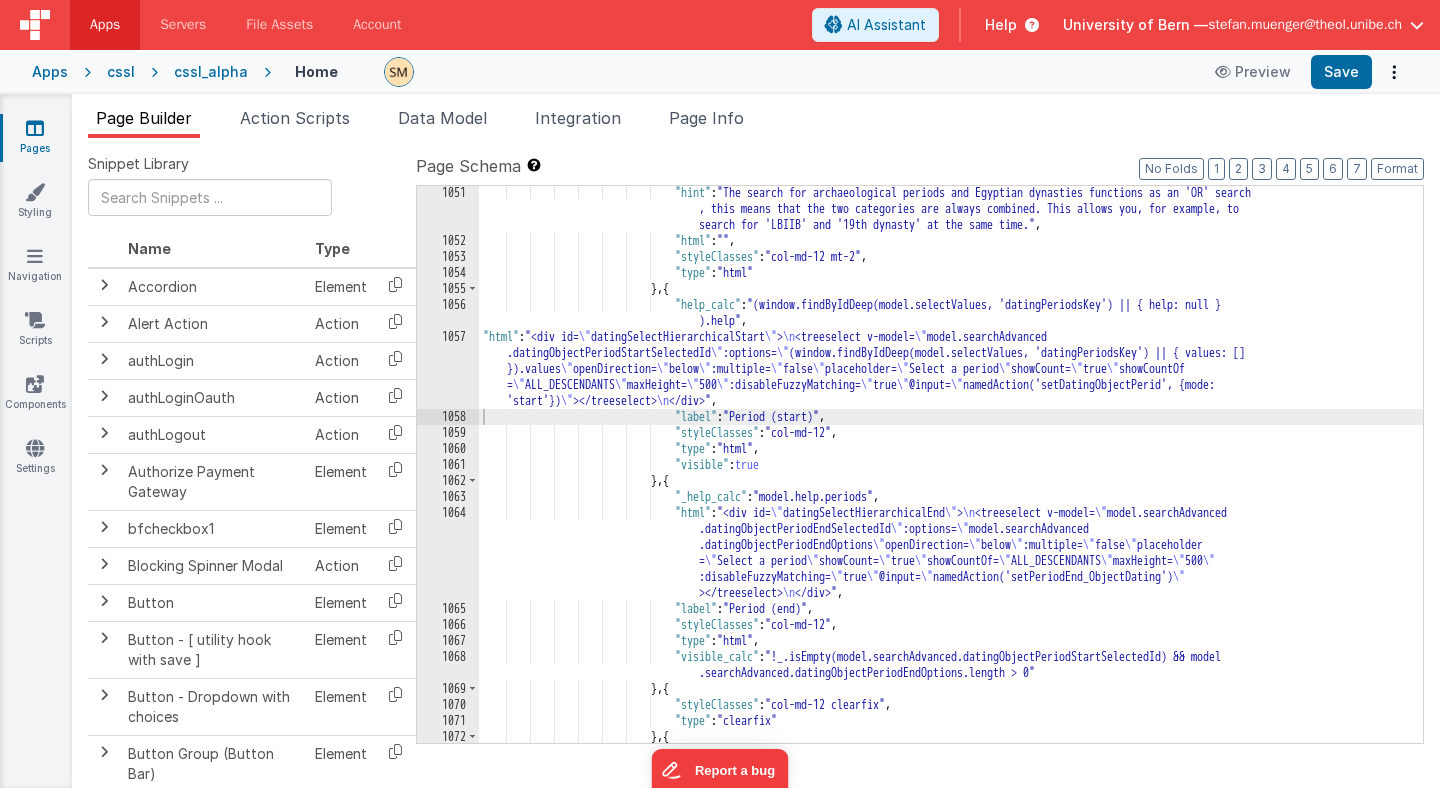 scroll, scrollTop: 17342, scrollLeft: 0, axis: vertical 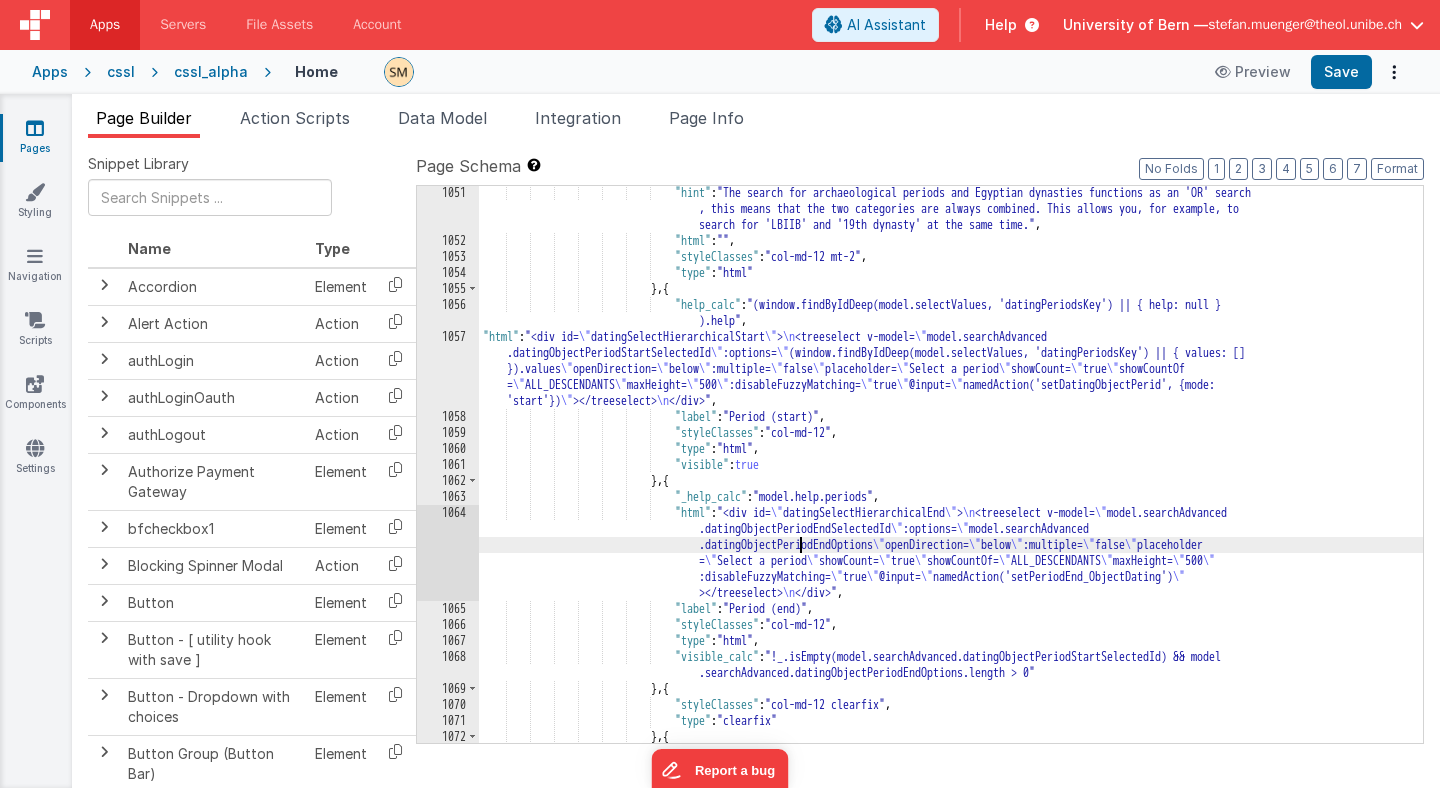 click on ""hint" :  "The search for archaeological periods and Egyptian dynasties functions as an 'OR' search                                      , this means that the two categories are always combined. This allows you, for example, to                                       search for 'LBIIB' and '19th dynasty' at the same time." ,                                         "html" :  "" ,                                         "styleClasses" :  "col-md-12 mt-2" ,                                         "type" :  "html"                                    } ,  {                                         "help_calc" :  "(window.findByIdDeep(model.selectValues, 'datingPeriodsKey') || { help: null }                                      ).help" , "html" :  "<div id= \" datingSelectHierarchicalStart \" > \n     <treeselect v-model= \" model.searchAdvanced      \"  :options= \" "" at bounding box center [951, 495] 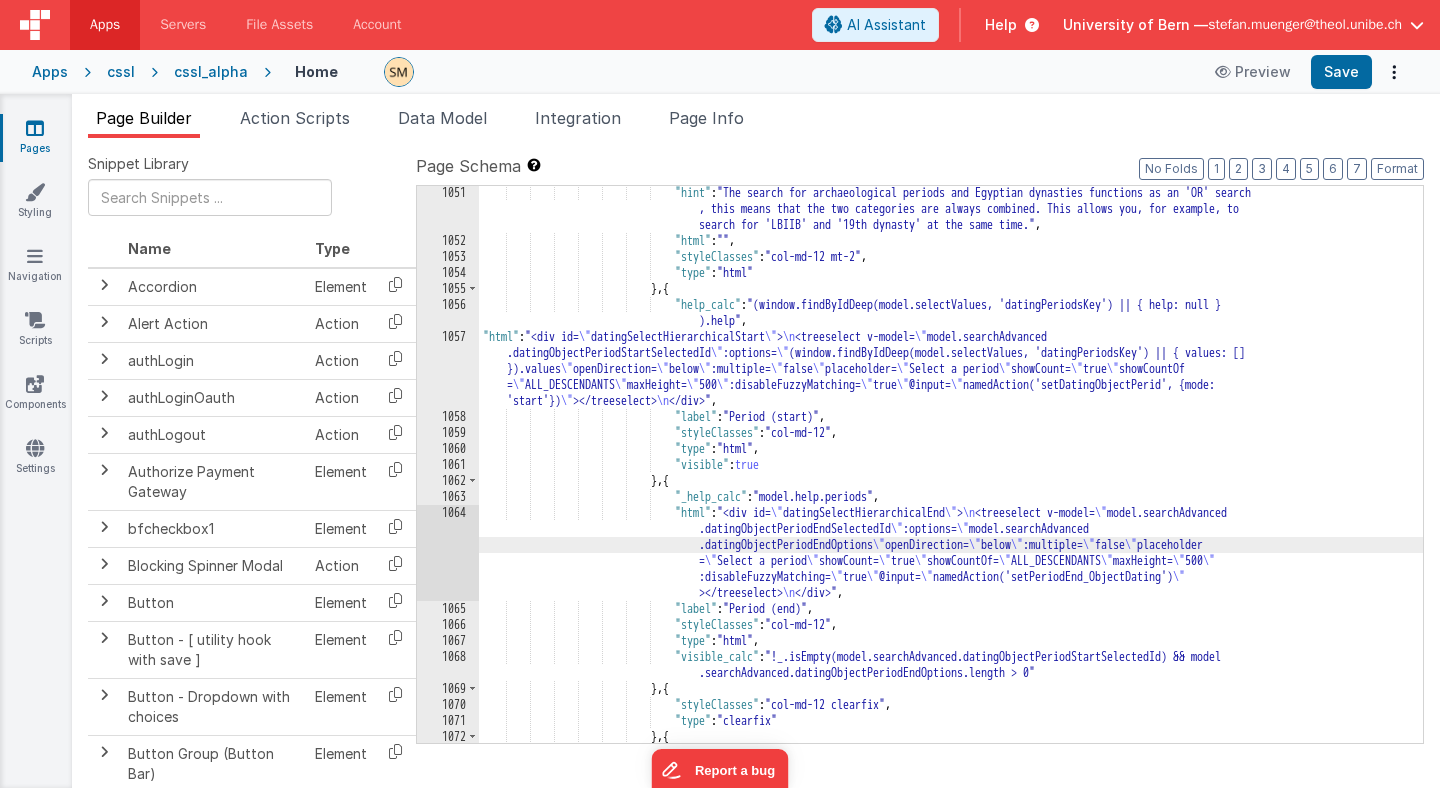 click on "1064" at bounding box center (448, 553) 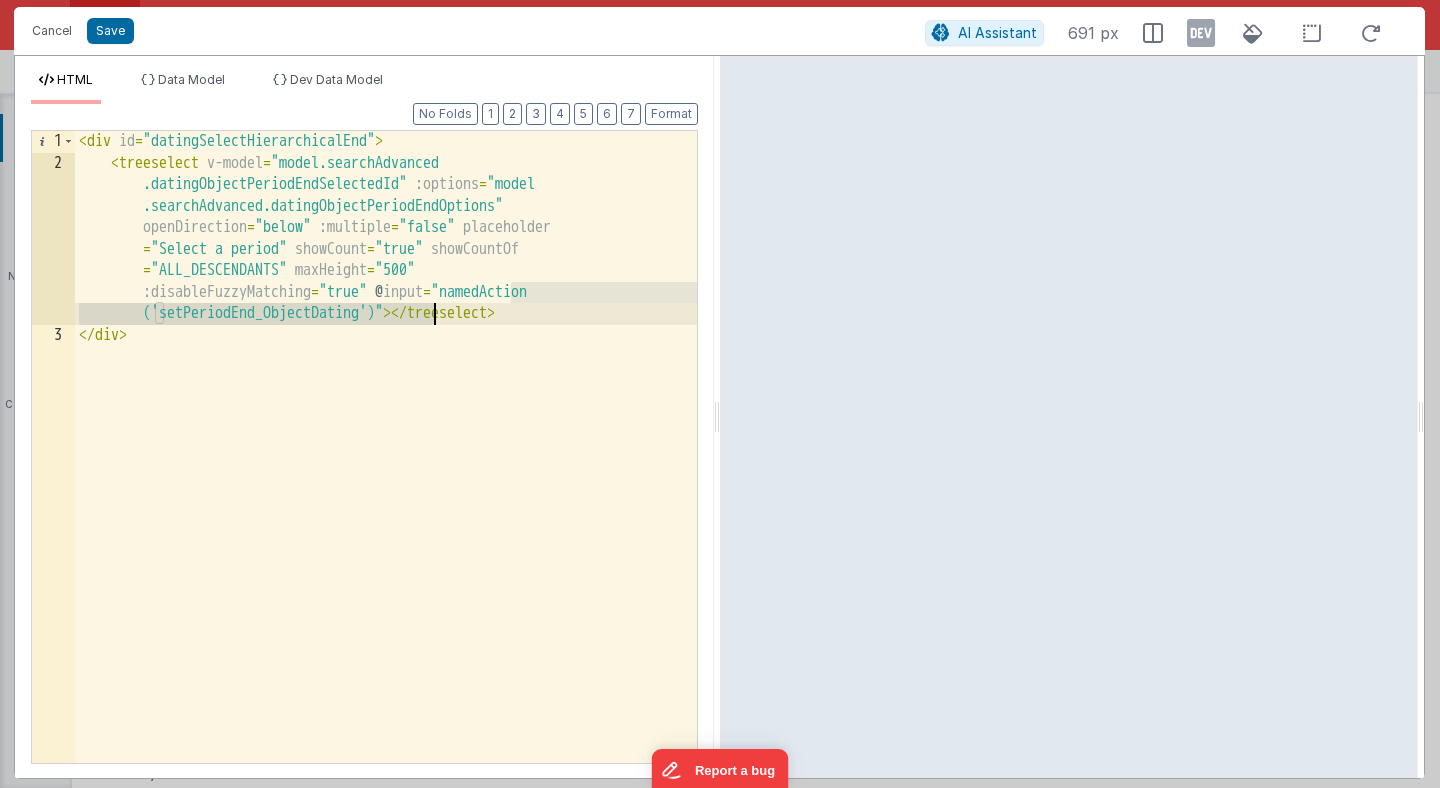 drag, startPoint x: 511, startPoint y: 293, endPoint x: 433, endPoint y: 320, distance: 82.5409 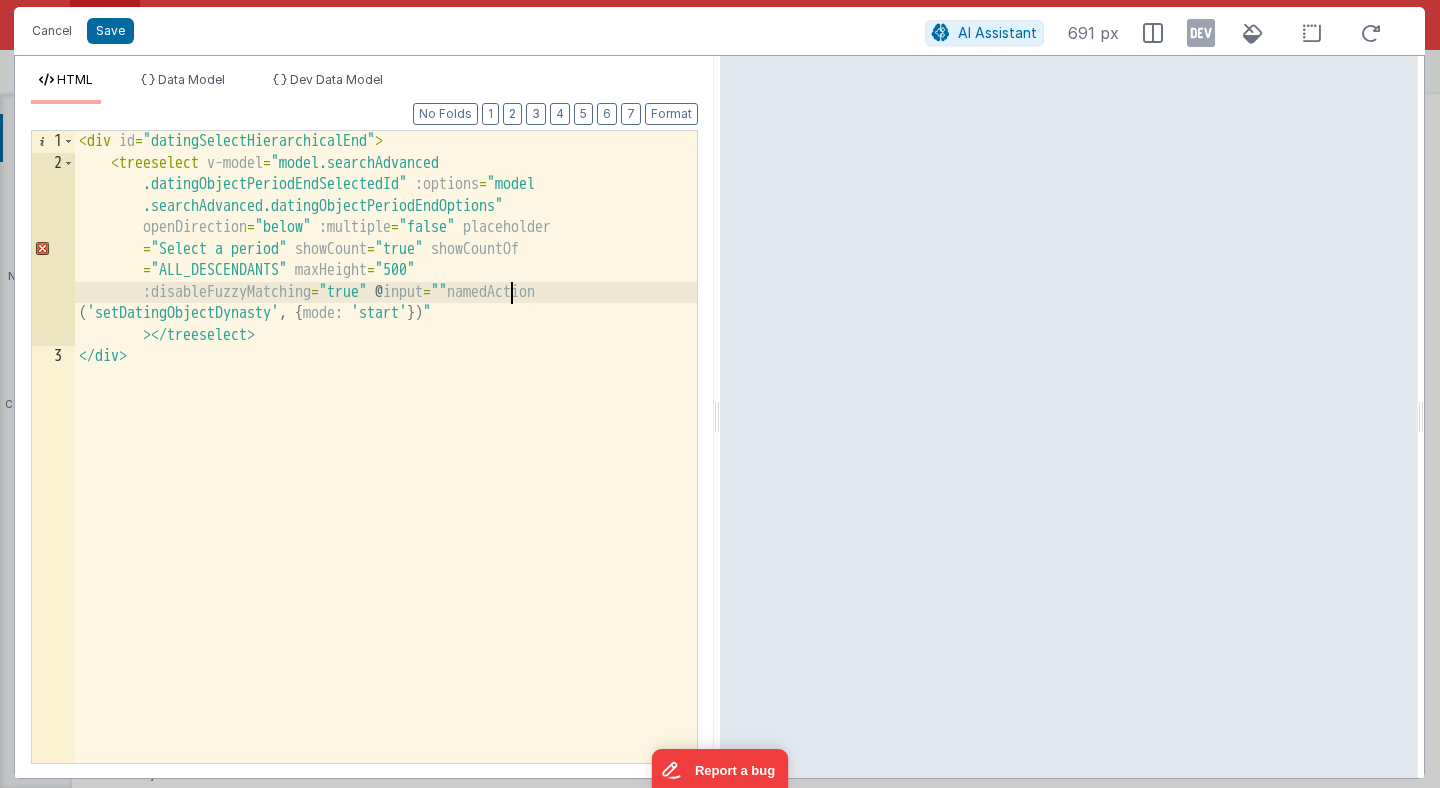 click on "< div   id = "datingSelectHierarchicalEnd" >      < treeselect   v-model = "model.searchAdvanced          .datingObjectPeriodEndSelectedId"   :options = "model          .searchAdvanced.datingObjectPeriodEndOptions"            openDirection = "below"   :multiple = "false"   placeholder= "Select a period"   showCount = "true"   showCountOf= "ALL_DESCENDANTS"   maxHeight = "500"            :disableFuzzyMatching = "true"   @ input = "" namedAction         ( 'setDatingObjectDynasty' ,   { mode:   'start' }) "          > </ treeselect > </ div >" at bounding box center (386, 468) 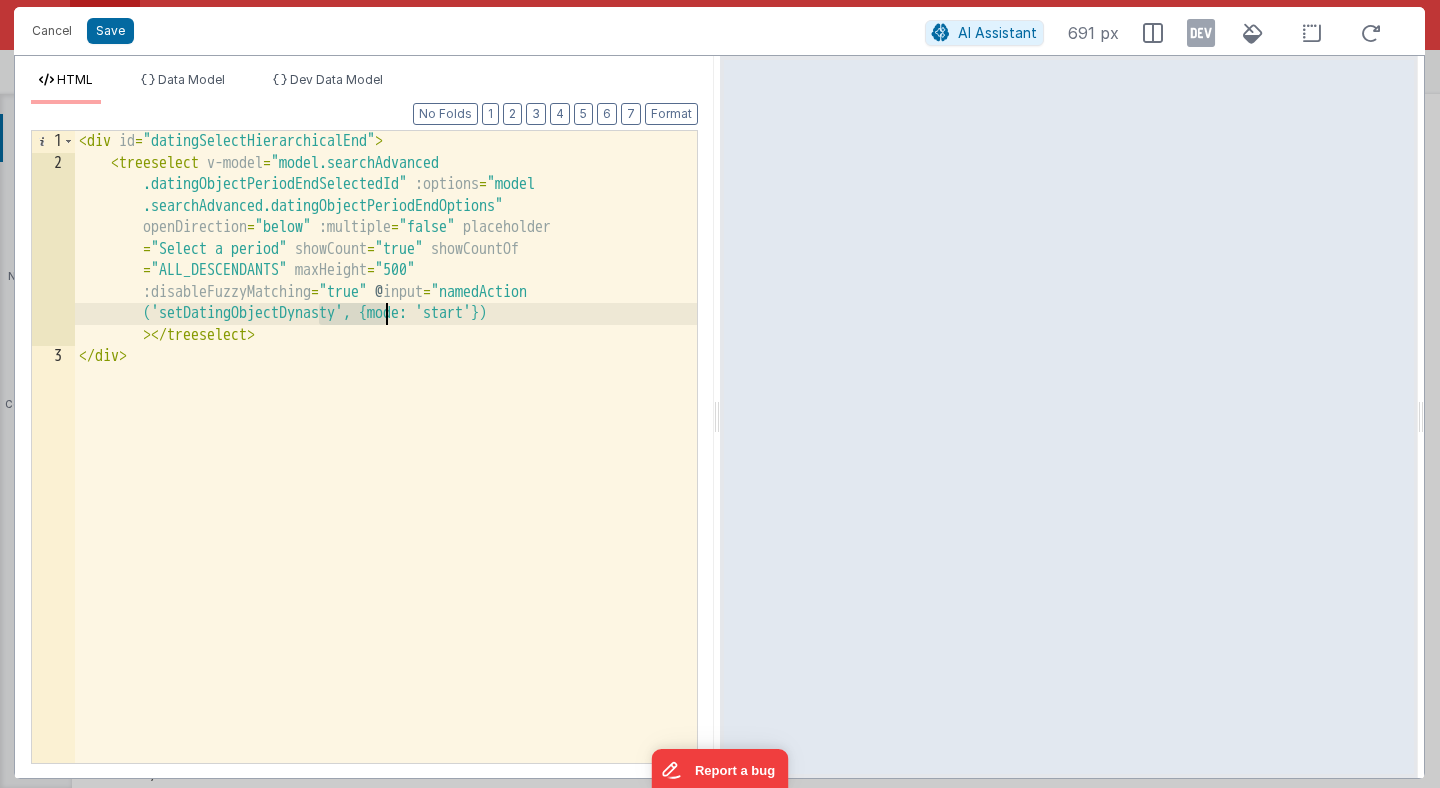drag, startPoint x: 320, startPoint y: 312, endPoint x: 385, endPoint y: 320, distance: 65.490456 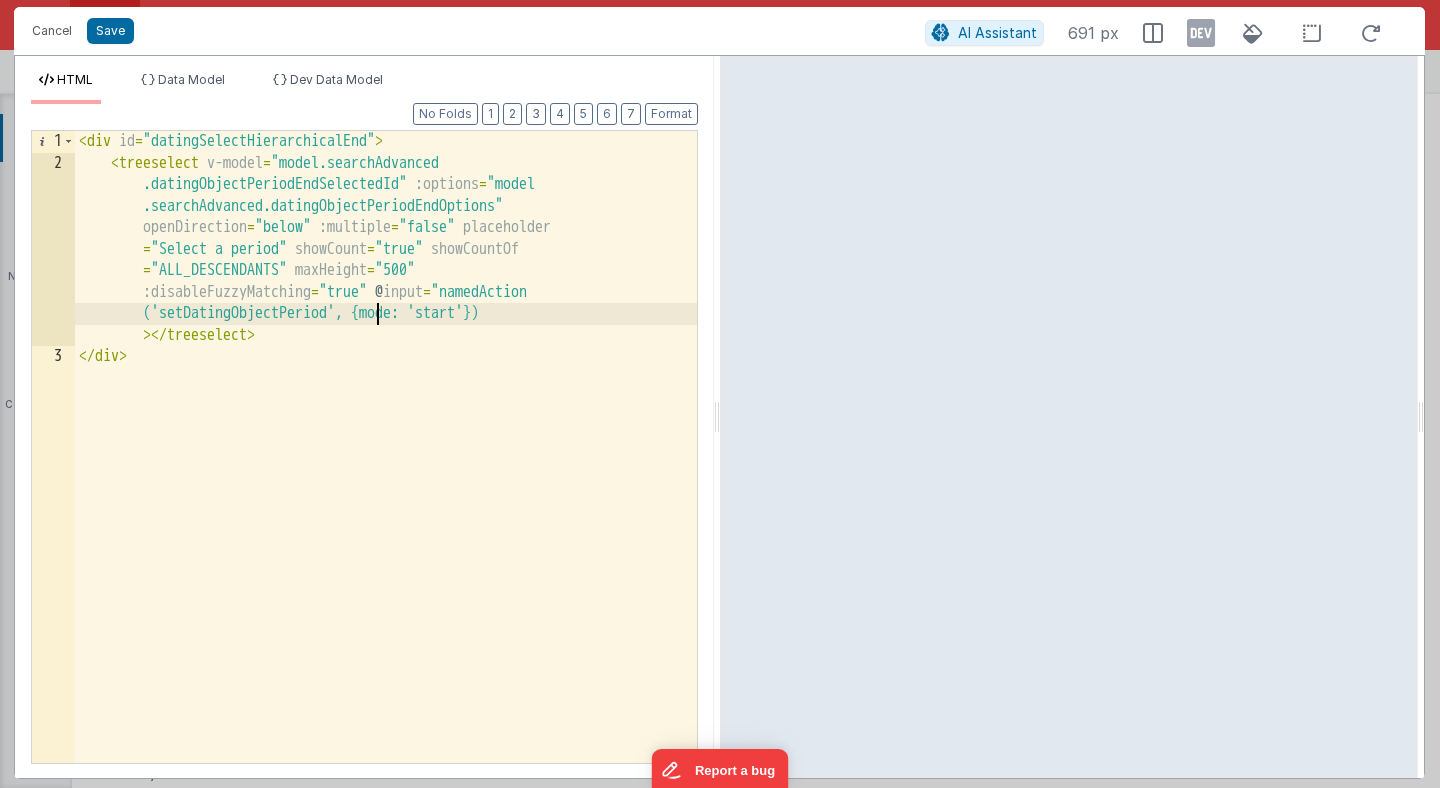 click on "< div   id = "datingSelectHierarchicalEnd" >      < treeselect   v-model = "model.searchAdvanced          .datingObjectPeriodEndSelectedId"   :options = "model          .searchAdvanced.datingObjectPeriodEndOptions"            openDirection = "below"   :multiple = "false"   placeholder          = "Select a period"   showCount = "true"   showCountOf          = "ALL_DESCENDANTS"   maxHeight = "500"            :disableFuzzyMatching = "true"   @ input = "namedAction          ('setDatingObjectPeriod', {mode: 'start'})"          > </ treeselect > </ div >" at bounding box center [386, 468] 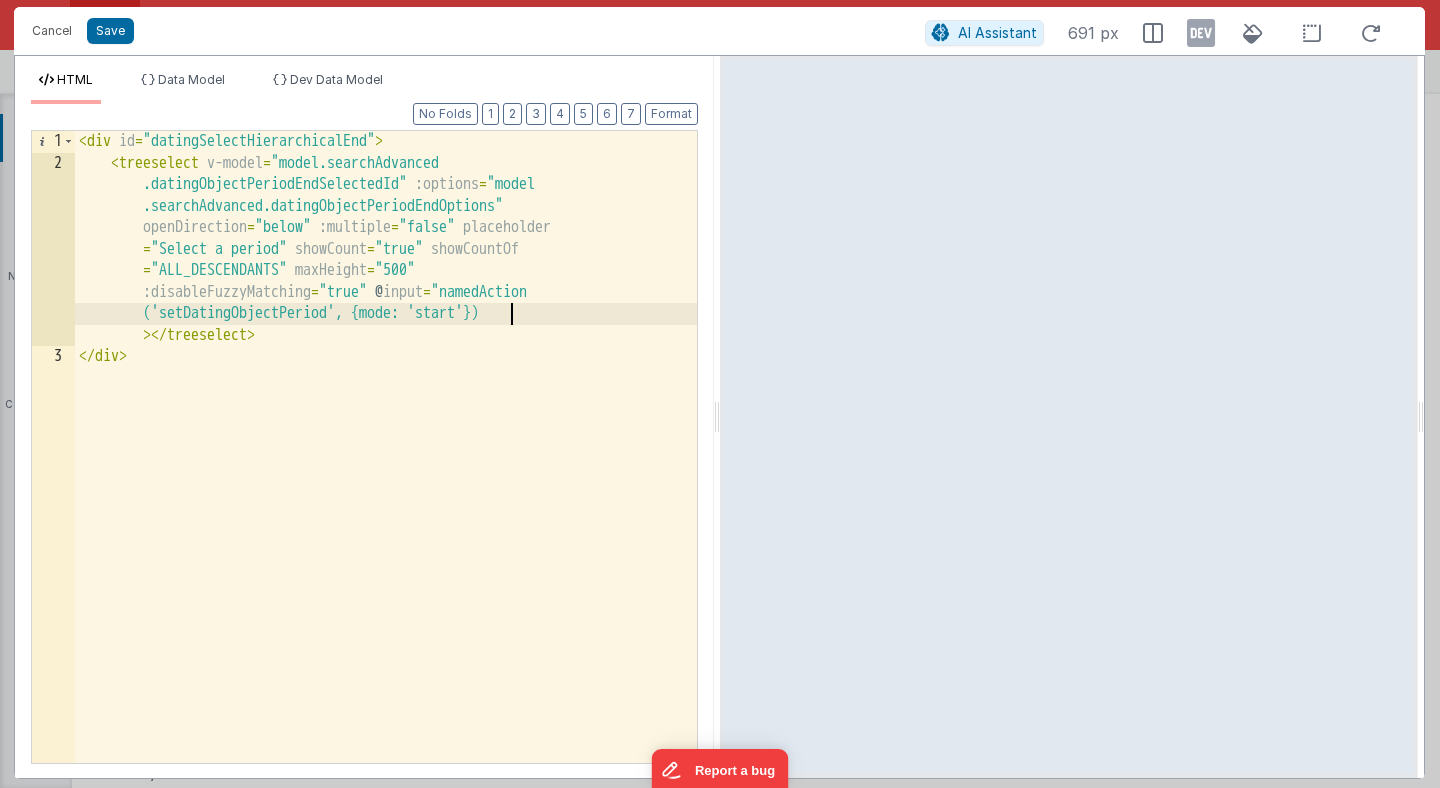 click on "< div   id = "datingSelectHierarchicalEnd" >      < treeselect   v-model = "model.searchAdvanced          .datingObjectPeriodEndSelectedId"   :options = "model          .searchAdvanced.datingObjectPeriodEndOptions"            openDirection = "below"   :multiple = "false"   placeholder          = "Select a period"   showCount = "true"   showCountOf          = "ALL_DESCENDANTS"   maxHeight = "500"            :disableFuzzyMatching = "true"   @ input = "namedAction          ('setDatingObjectPeriod', {mode: 'start'})"          > </ treeselect > </ div >" at bounding box center [386, 468] 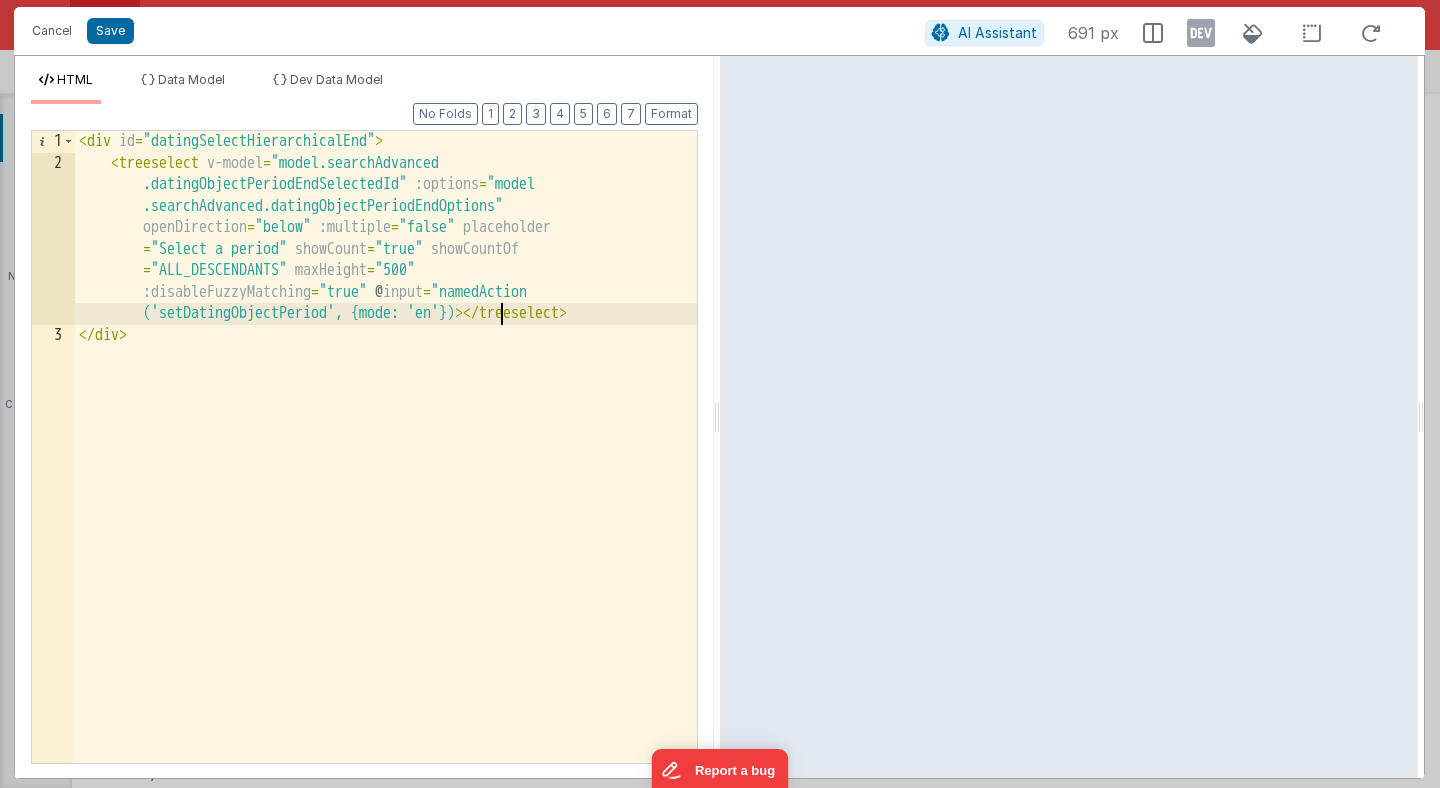 type 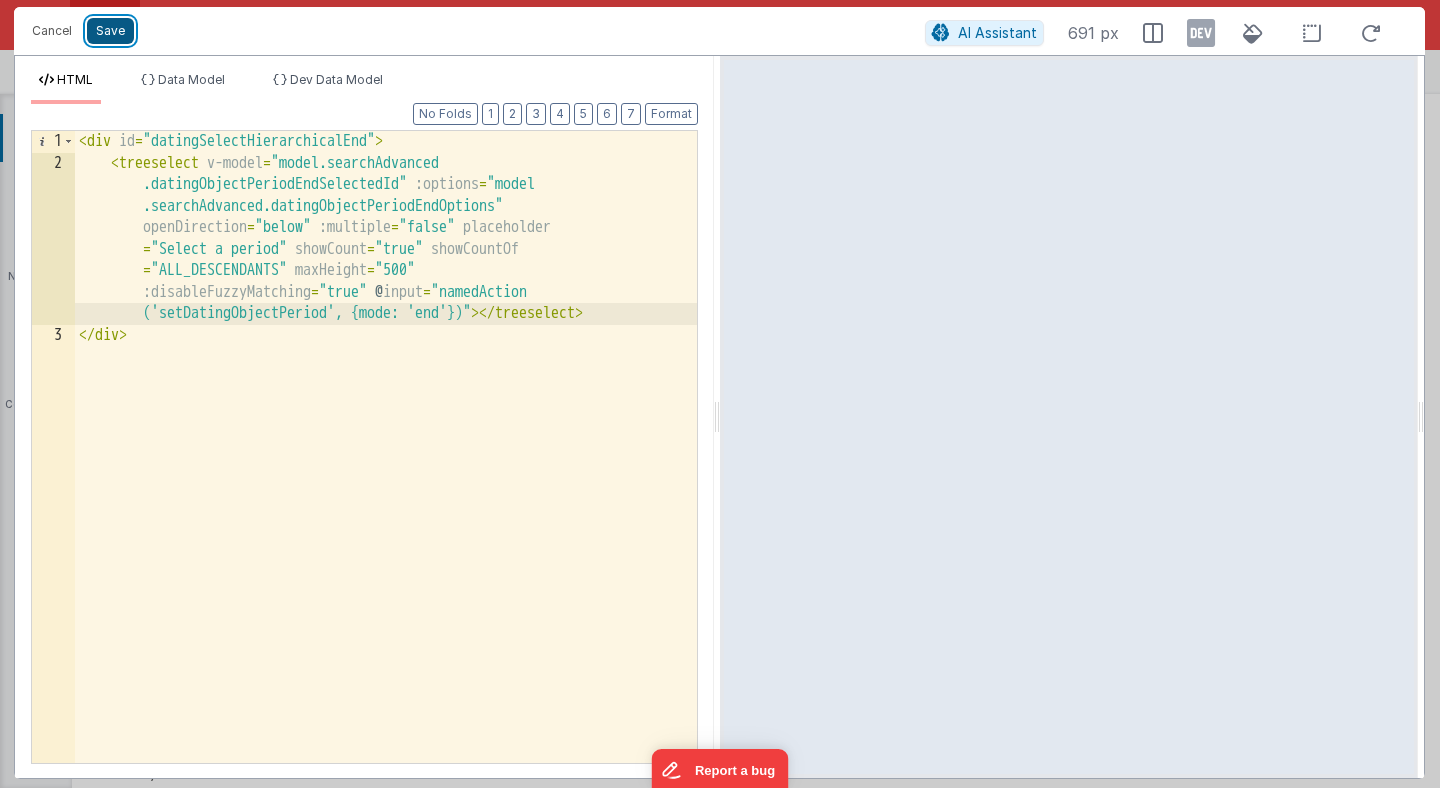 click on "Save" at bounding box center [110, 31] 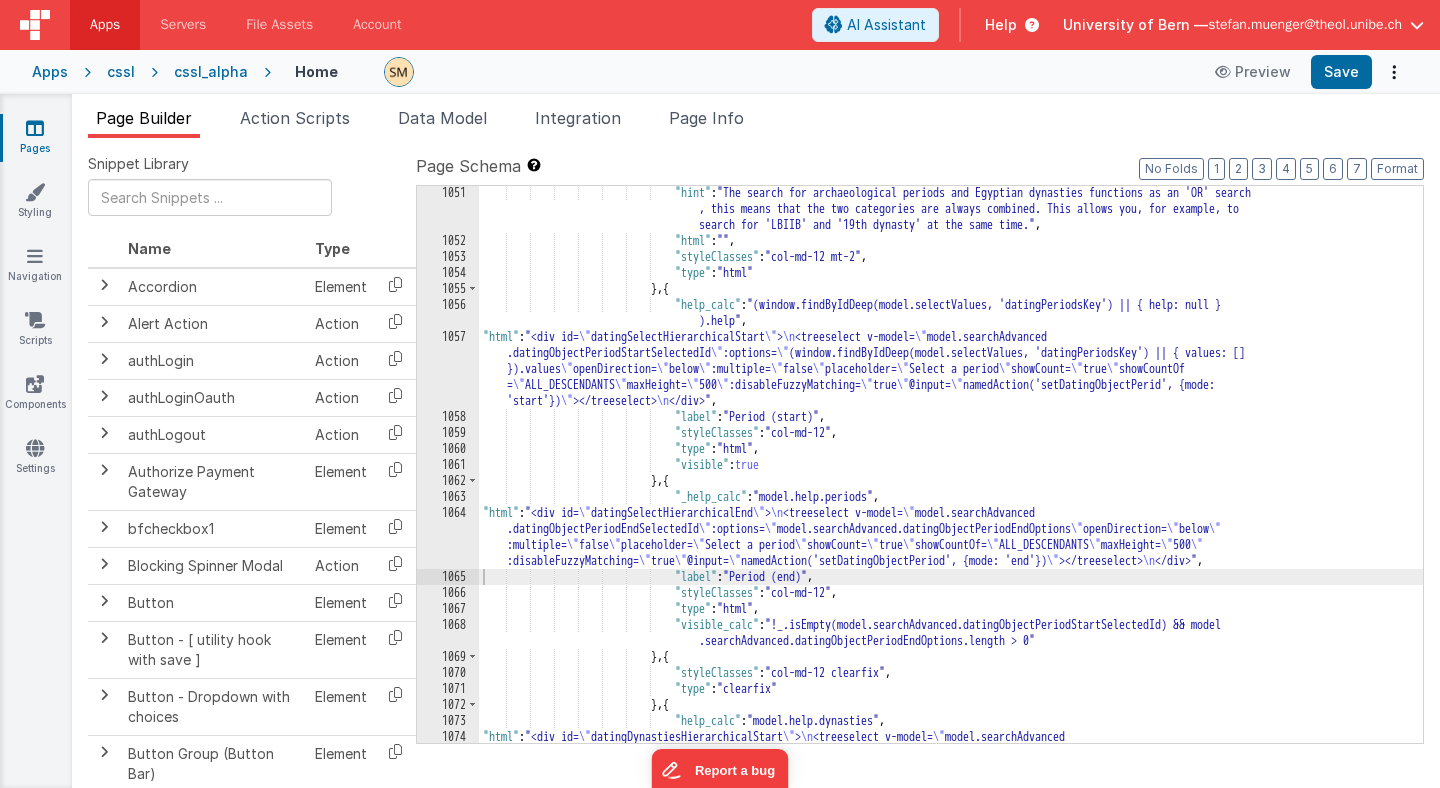 scroll, scrollTop: 17356, scrollLeft: 0, axis: vertical 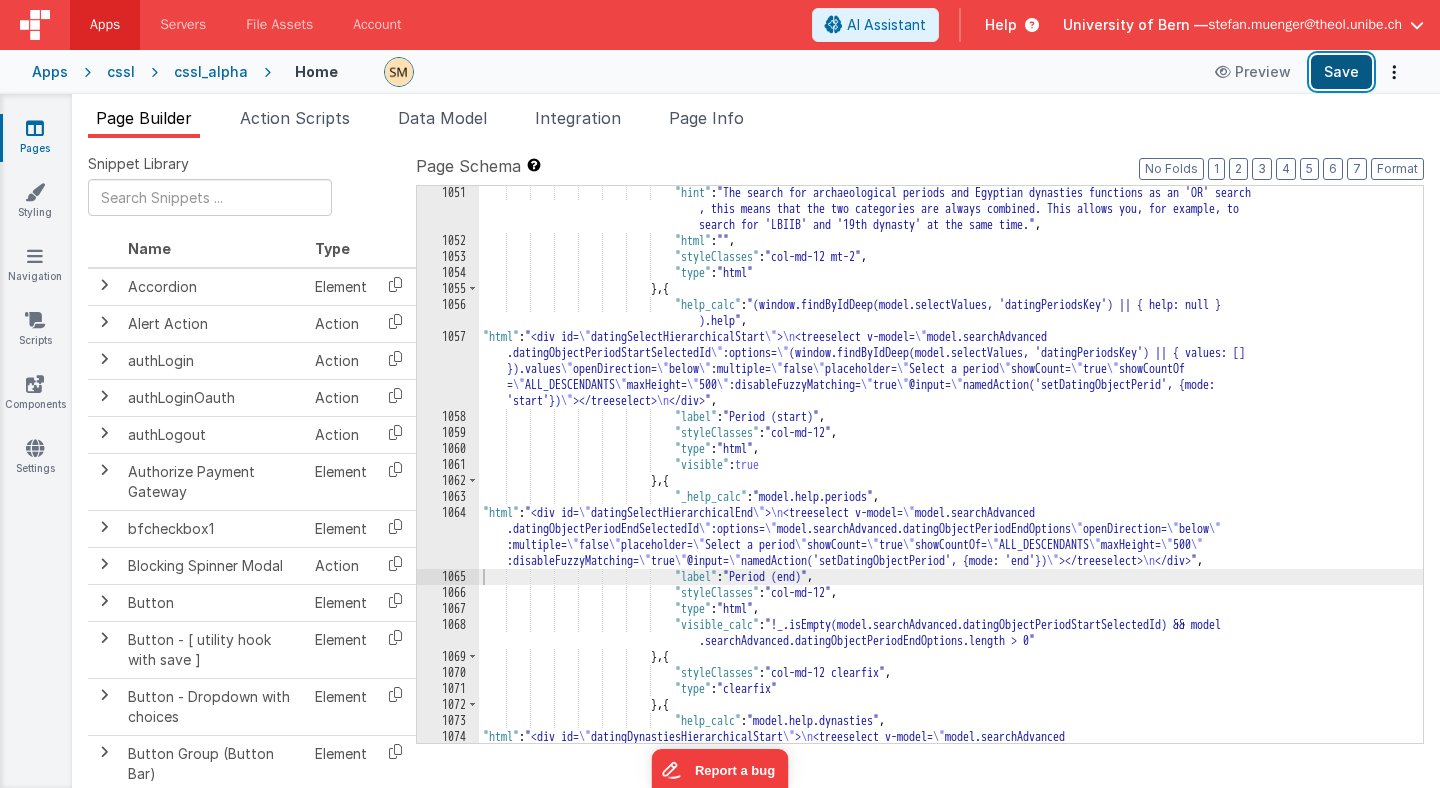 click on "Save" at bounding box center (1341, 72) 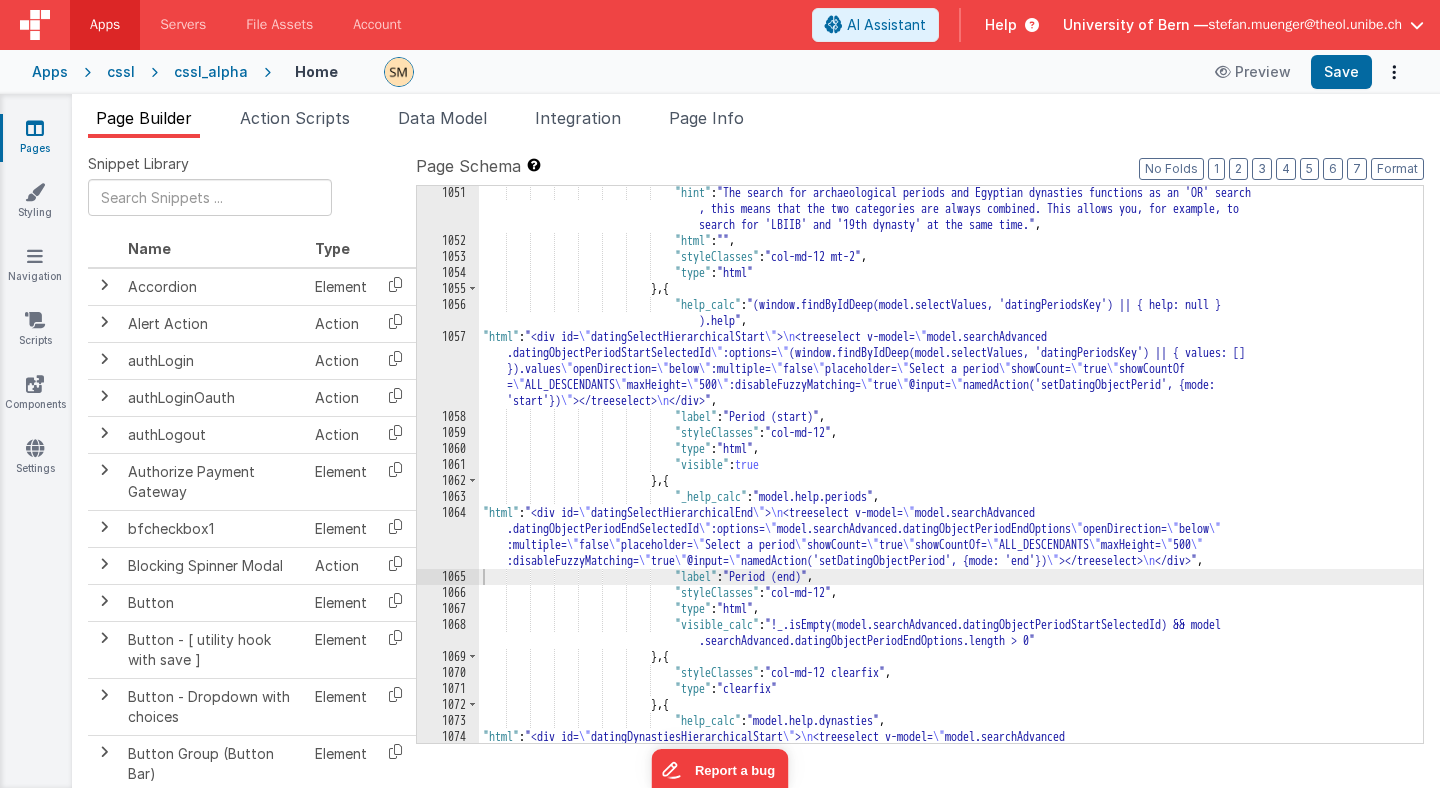 click on ""hint" :  "The search for archaeological periods and Egyptian dynasties functions as an 'OR' search                                      , this means that the two categories are always combined. This allows you, for example, to                                       search for 'LBIIB' and '19th dynasty' at the same time." ,                                         "html" :  "" ,                                         "styleClasses" :  "col-md-12 mt-2" ,                                         "type" :  "html"                                    } ,  {                                         "help_calc" :  "(window.findByIdDeep(model.selectValues, 'datingPeriodsKey') || { help: null }                                      ).help" , "html" :  "<div id= \" datingSelectHierarchicalStart \" > \n     <treeselect v-model= \" model.searchAdvanced      \"  :options= \" "" at bounding box center (951, 527) 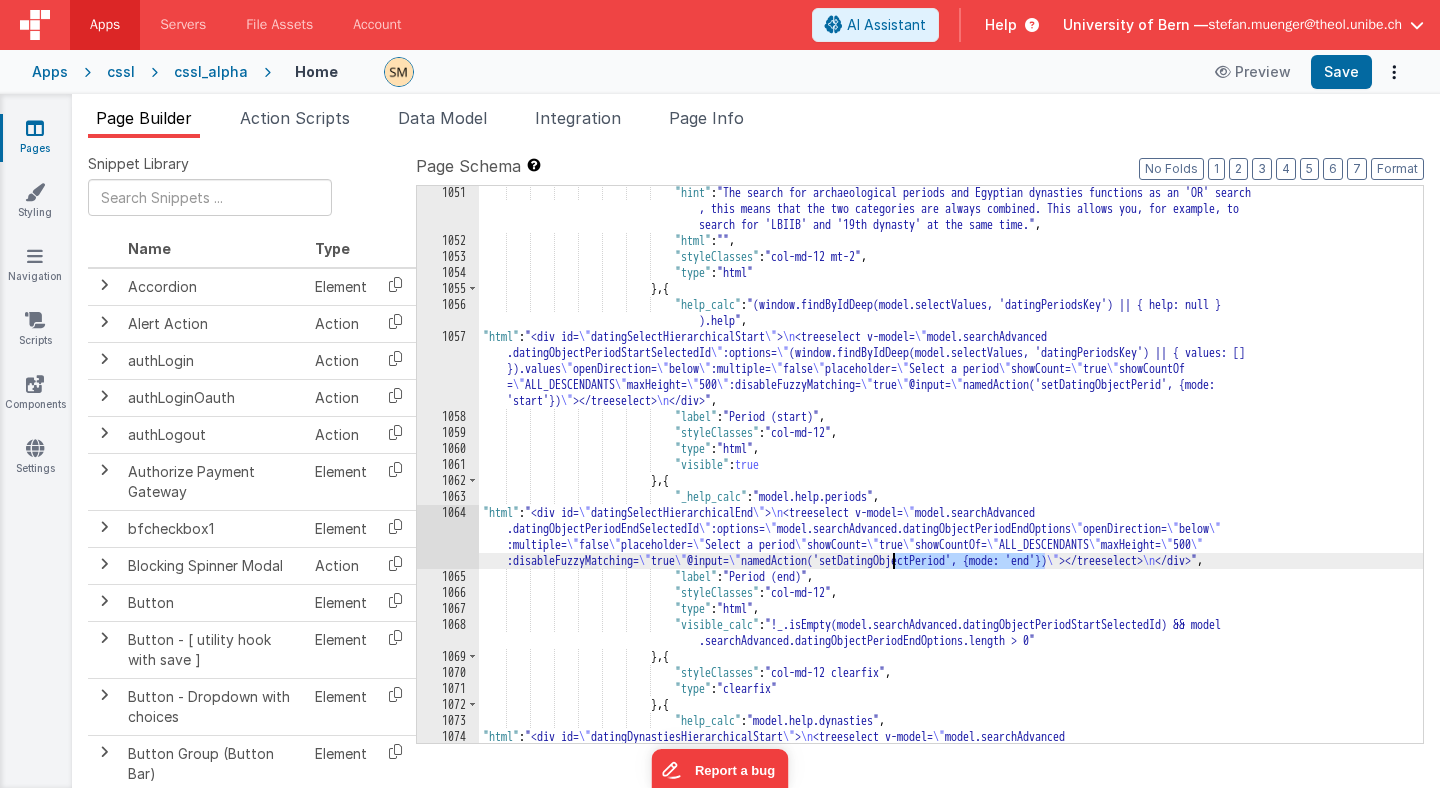 click on ""hint" :  "The search for archaeological periods and Egyptian dynasties functions as an 'OR' search                                      , this means that the two categories are always combined. This allows you, for example, to                                       search for 'LBIIB' and '19th dynasty' at the same time." ,                                         "html" :  "" ,                                         "styleClasses" :  "col-md-12 mt-2" ,                                         "type" :  "html"                                    } ,  {                                         "help_calc" :  "(window.findByIdDeep(model.selectValues, 'datingPeriodsKey') || { help: null }                                      ).help" , "html" :  "<div id= \" datingSelectHierarchicalStart \" > \n     <treeselect v-model= \" model.searchAdvanced      \"  :options= \" "" at bounding box center [951, 527] 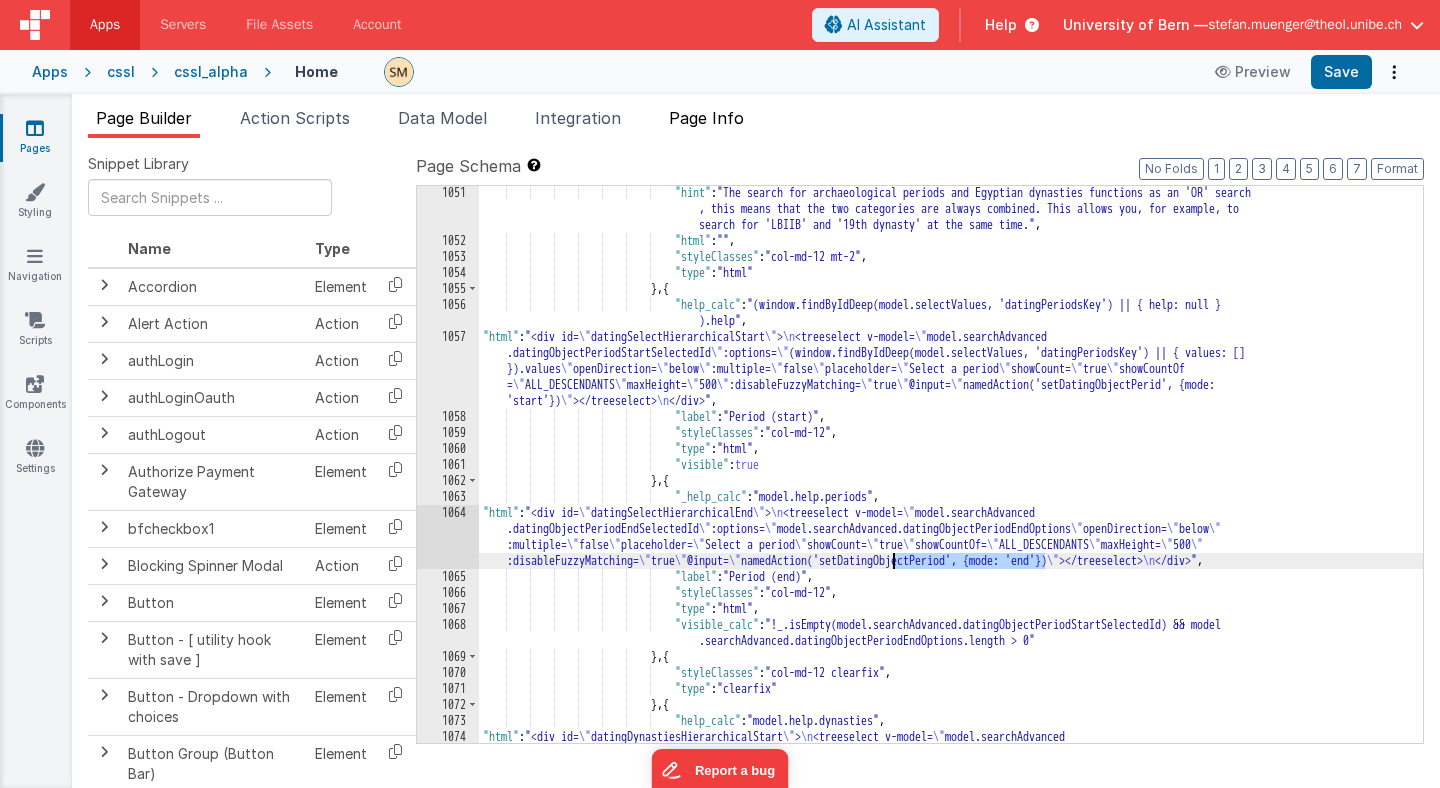click on "Page Info" at bounding box center [706, 118] 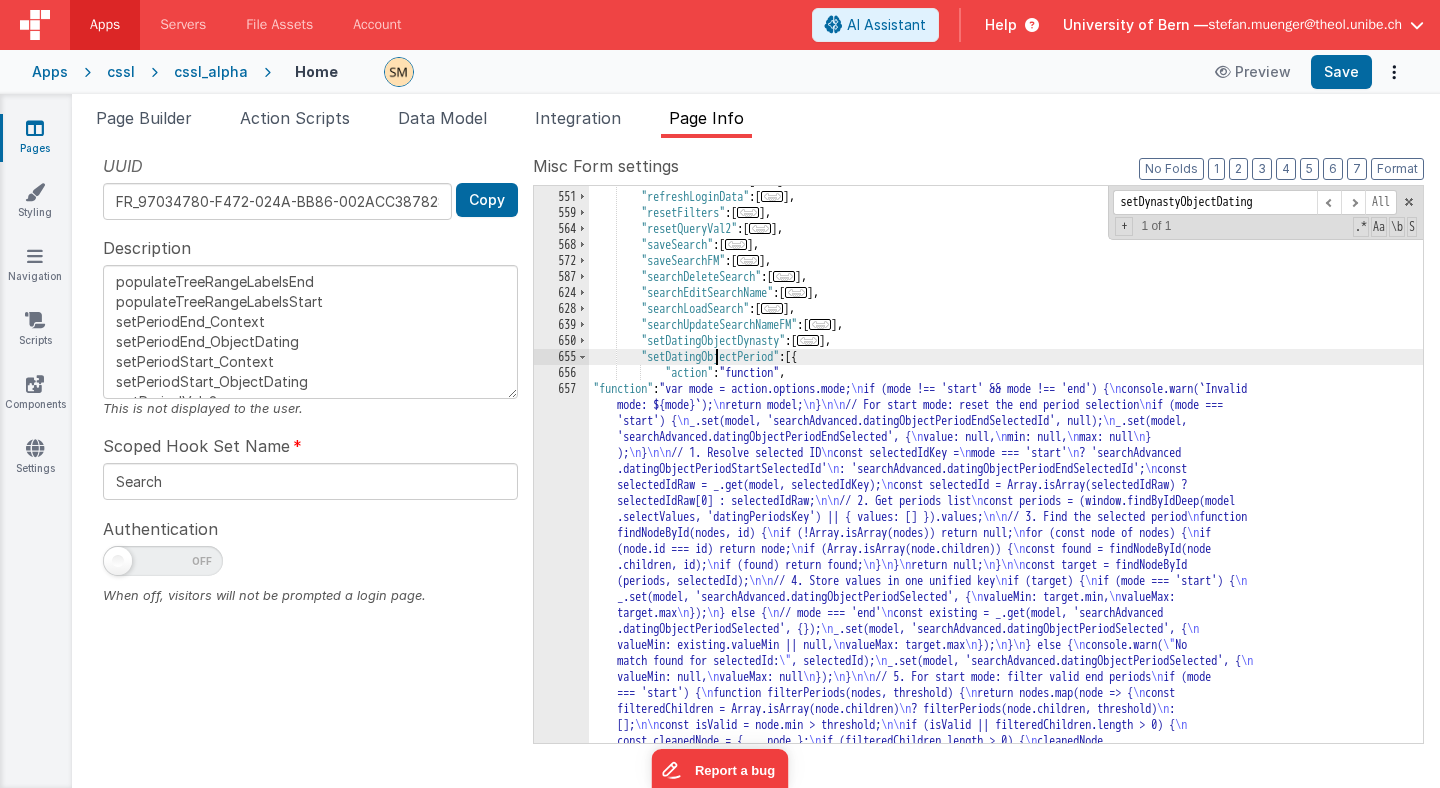 click on ""refreshListData" :  [ ... ] ,           "refreshLoginData" :  [ ... ] ,           "resetFilters" :  [ ... ] ,           "resetQueryVal2" :  [ ... ] ,           "saveSearch" :  [ ... ] ,           "saveSearchFM" :  [ ... ] ,           "searchDeleteSearch" :  [ ... ] ,           "searchEditSearchName" :  [ ... ] ,           "searchLoadSearch" :  [ ... ] ,           "searchUpdateSearchNameFM" :  [ ... ] ,           "setDatingObjectDynasty" :  [ ... ] ,           "setDatingObjectPeriod" :  [{                "action" :  "function" , "function" :  "var mode = action.options.mode; \n if (mode !== 'start' && mode !== 'end') { \n   console.warn(`Invalid       mode: ${mode}`); \n   return model; \n } \n\n // For start mode: reset the end period selection \n if (mode ===       'start') { \n   _.set(model, 'searchAdvanced.datingObjectPeriodEndSelectedId', null); \n   _.set(model,       'searchAdvanced.datingObjectPeriodEndSelected', { \n     value: null, \n     min: null, \n     max: null \n   } )" at bounding box center [1006, 675] 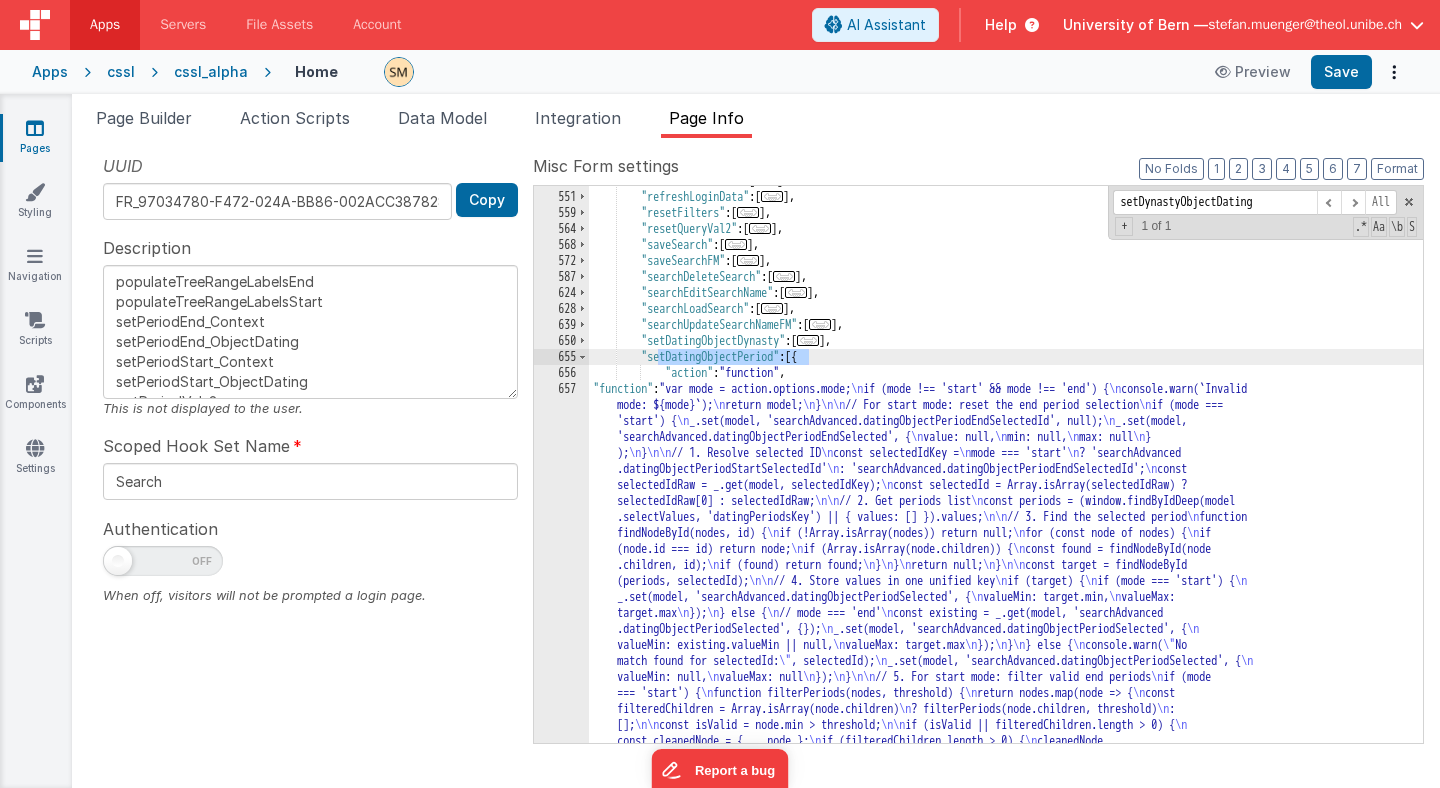 type on "populateTreeRangeLabelsEnd
populateTreeRangeLabelsStart
setPeriodEnd_Context
setPeriodEnd_ObjectDating
setPeriodStart_Context
setPeriodStart_ObjectDating
getPeriodVals2" 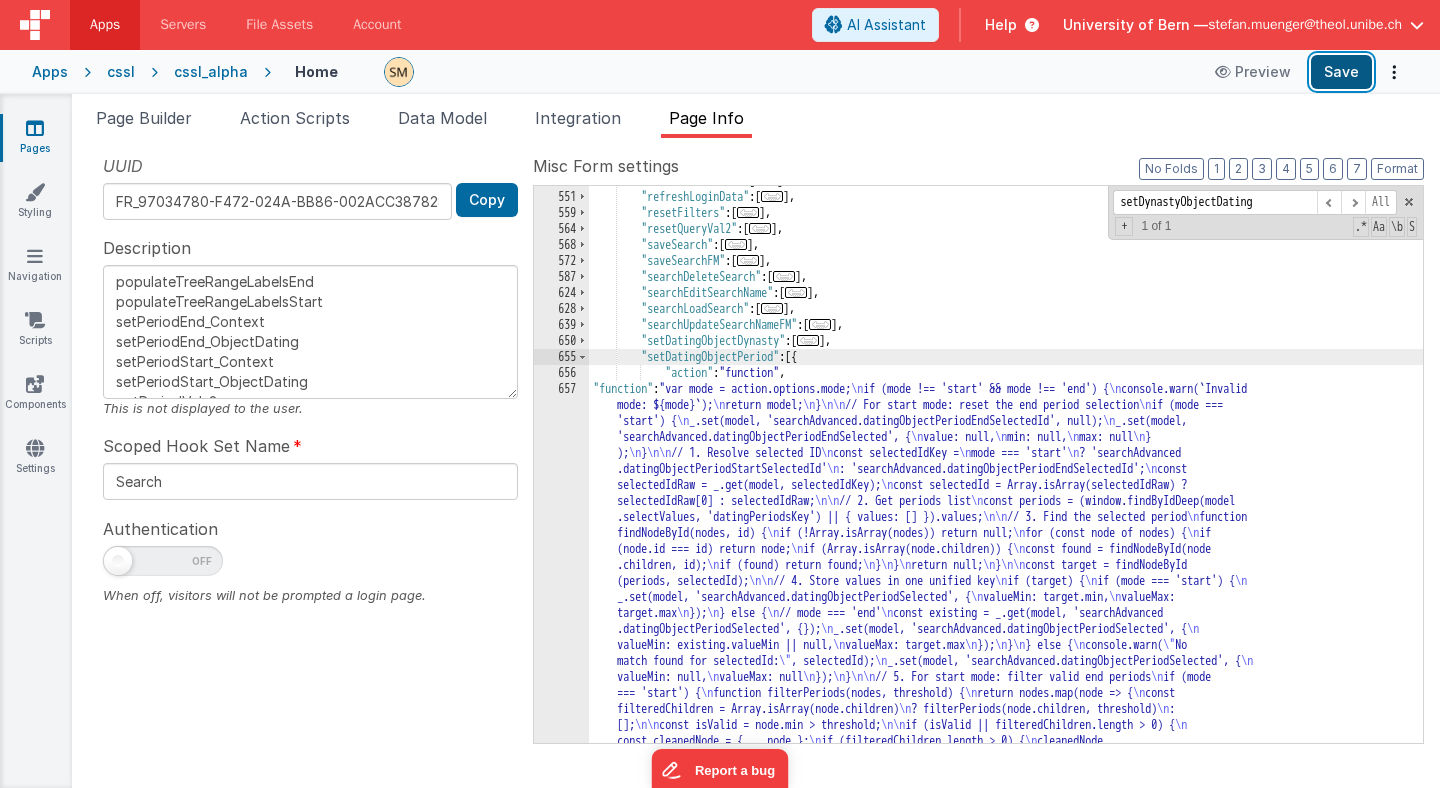 click on "Save" at bounding box center (1341, 72) 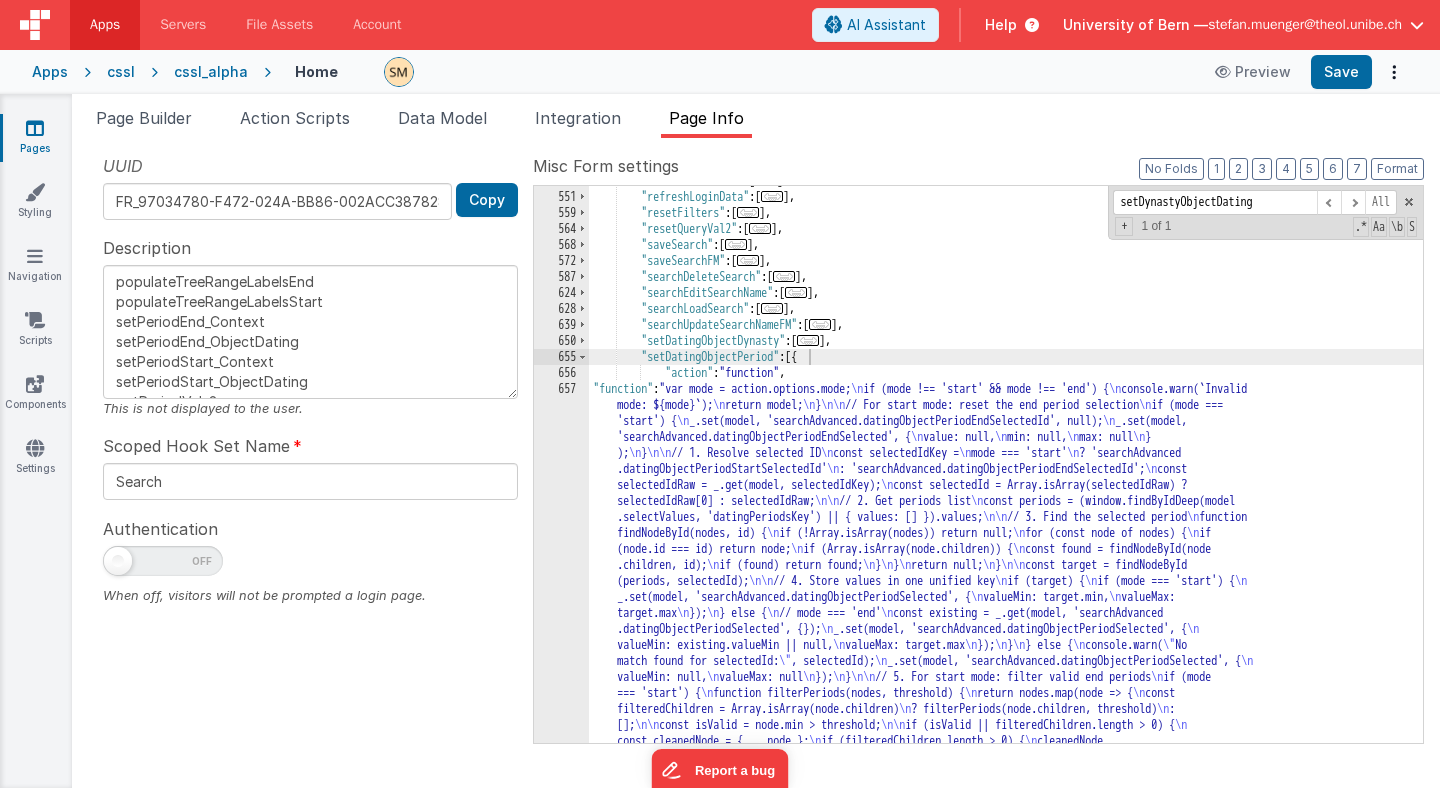click on "Page Info" at bounding box center (706, 118) 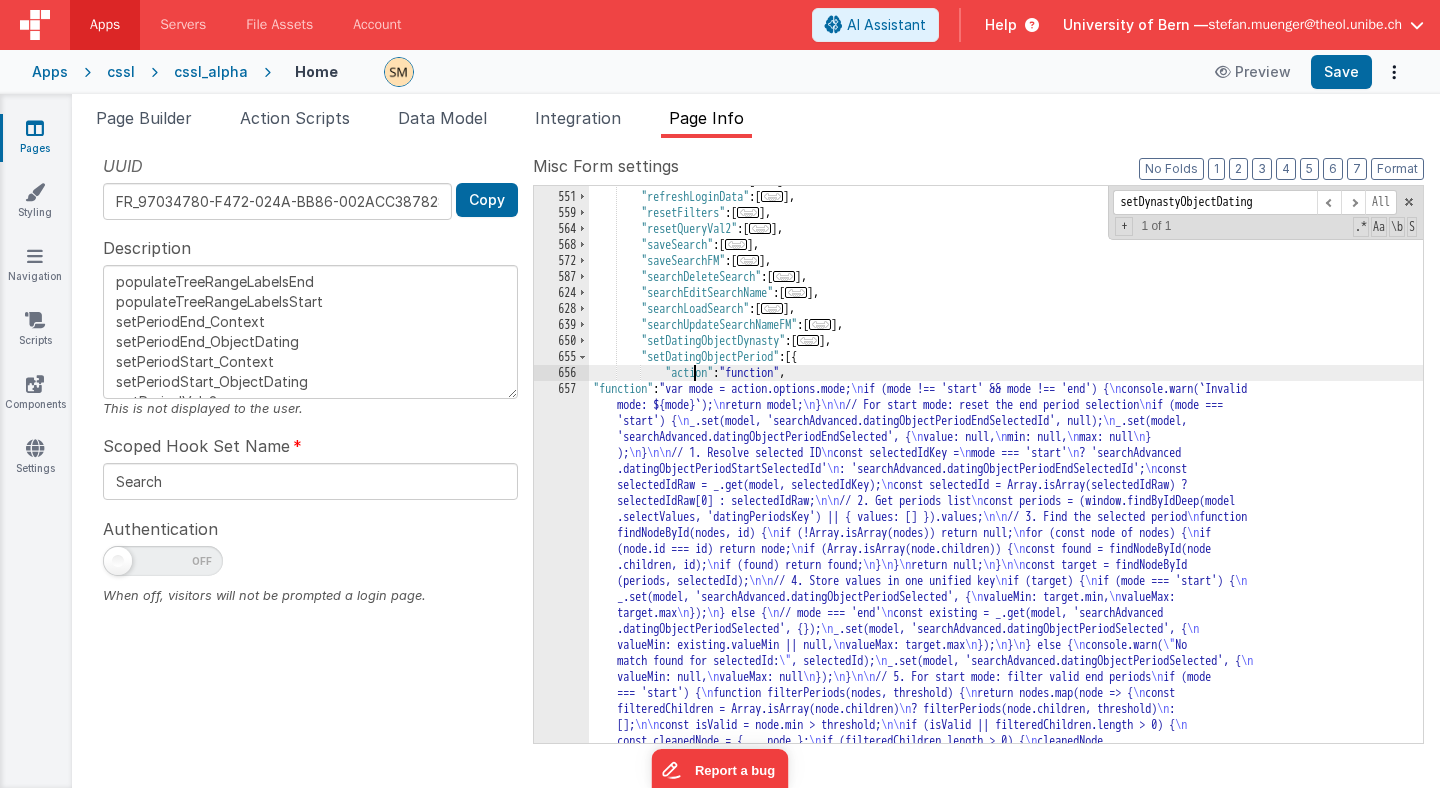 click on ""refreshListData" :  [ ... ] ,           "refreshLoginData" :  [ ... ] ,           "resetFilters" :  [ ... ] ,           "resetQueryVal2" :  [ ... ] ,           "saveSearch" :  [ ... ] ,           "saveSearchFM" :  [ ... ] ,           "searchDeleteSearch" :  [ ... ] ,           "searchEditSearchName" :  [ ... ] ,           "searchLoadSearch" :  [ ... ] ,           "searchUpdateSearchNameFM" :  [ ... ] ,           "setDatingObjectDynasty" :  [ ... ] ,           "setDatingObjectPeriod" :  [{                "action" :  "function" , "function" :  "var mode = action.options.mode; \n if (mode !== 'start' && mode !== 'end') { \n   console.warn(`Invalid       mode: ${mode}`); \n   return model; \n } \n\n // For start mode: reset the end period selection \n if (mode ===       'start') { \n   _.set(model, 'searchAdvanced.datingObjectPeriodEndSelectedId', null); \n   _.set(model,       'searchAdvanced.datingObjectPeriodEndSelected', { \n     value: null, \n     min: null, \n     max: null \n   } )" at bounding box center (1006, 675) 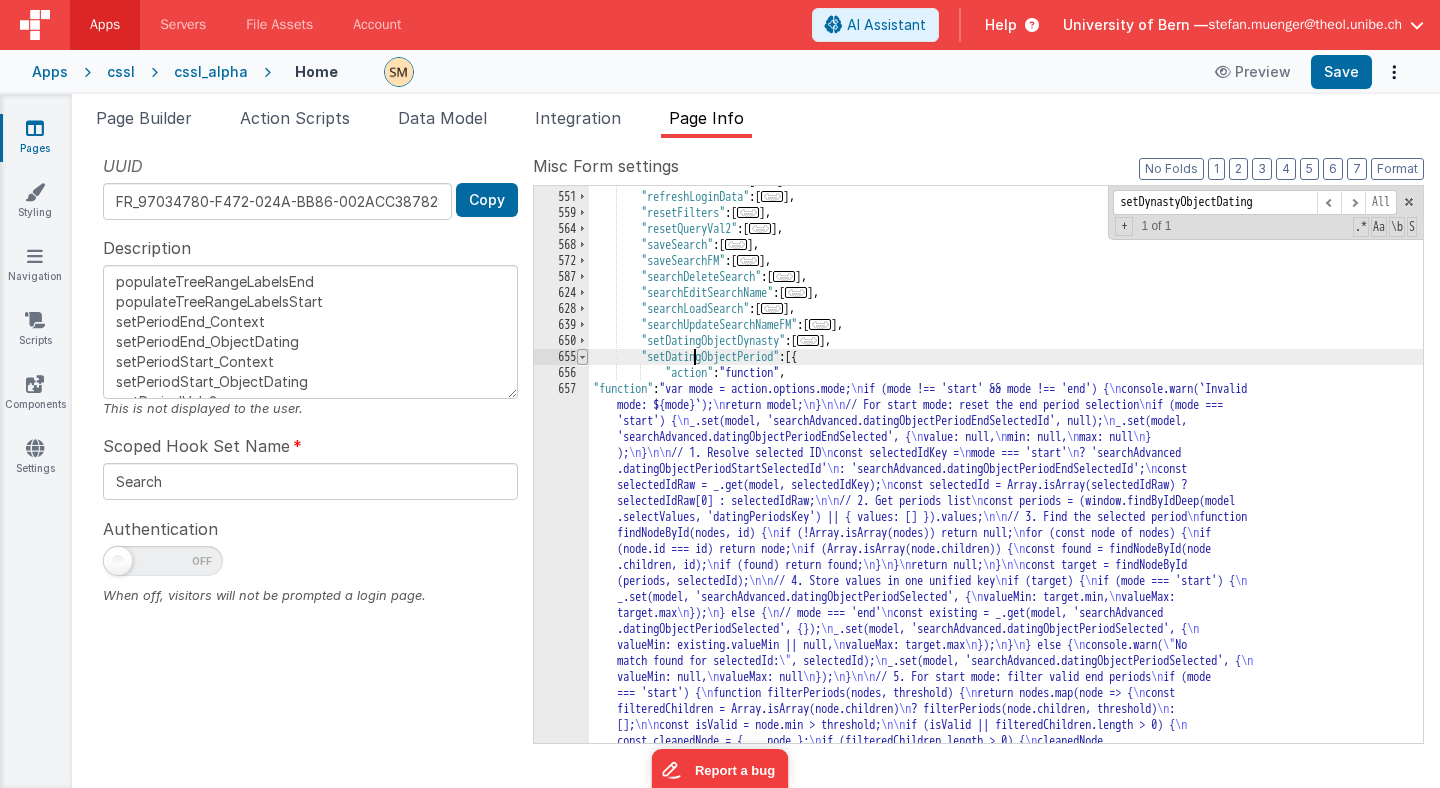click at bounding box center [582, 357] 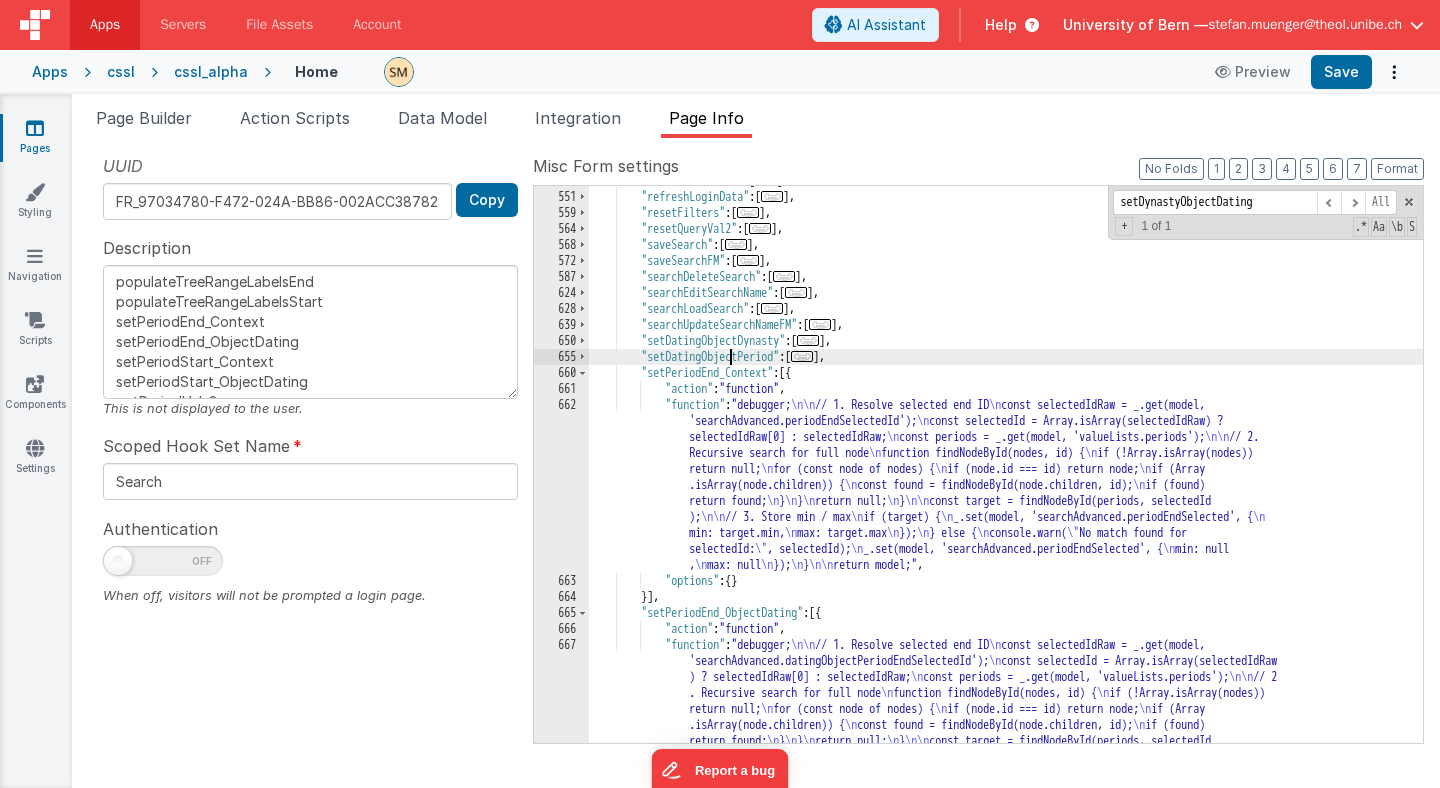 click on ""setPeriodEnd_Context" :[{                "action" :  "function" ,                "function" :  "debugger;
// 1. Resolve selected end ID
const selectedIdRaw = _.get(model,                   'searchAdvanced.periodEndSelectedId');
const selectedId = Array.isArray(selectedIdRaw) ?                   selectedIdRaw[0] : selectedIdRaw;
const periods = _.get(model, 'valueLists.periods');
// 2.
return null;
}" at bounding box center [1006, 547] 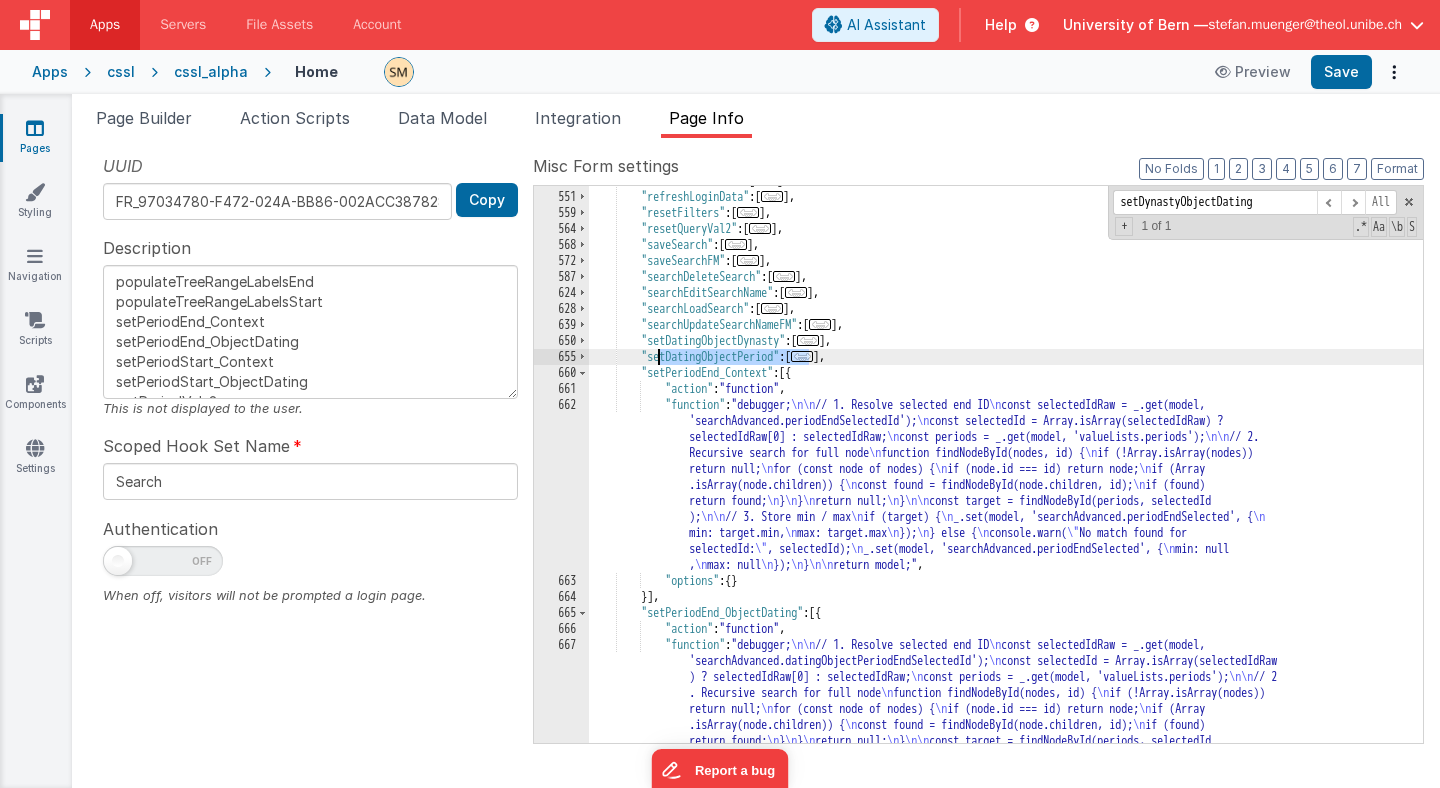 click on ""setPeriodEnd_Context" :[{                "action" :  "function" ,                "function" :  "debugger;
// 1. Resolve selected end ID
const selectedIdRaw = _.get(model,                   'searchAdvanced.periodEndSelectedId');
const selectedId = Array.isArray(selectedIdRaw) ?                   selectedIdRaw[0] : selectedIdRaw;
const periods = _.get(model, 'valueLists.periods');
// 2.
return null;
}" at bounding box center [1006, 547] 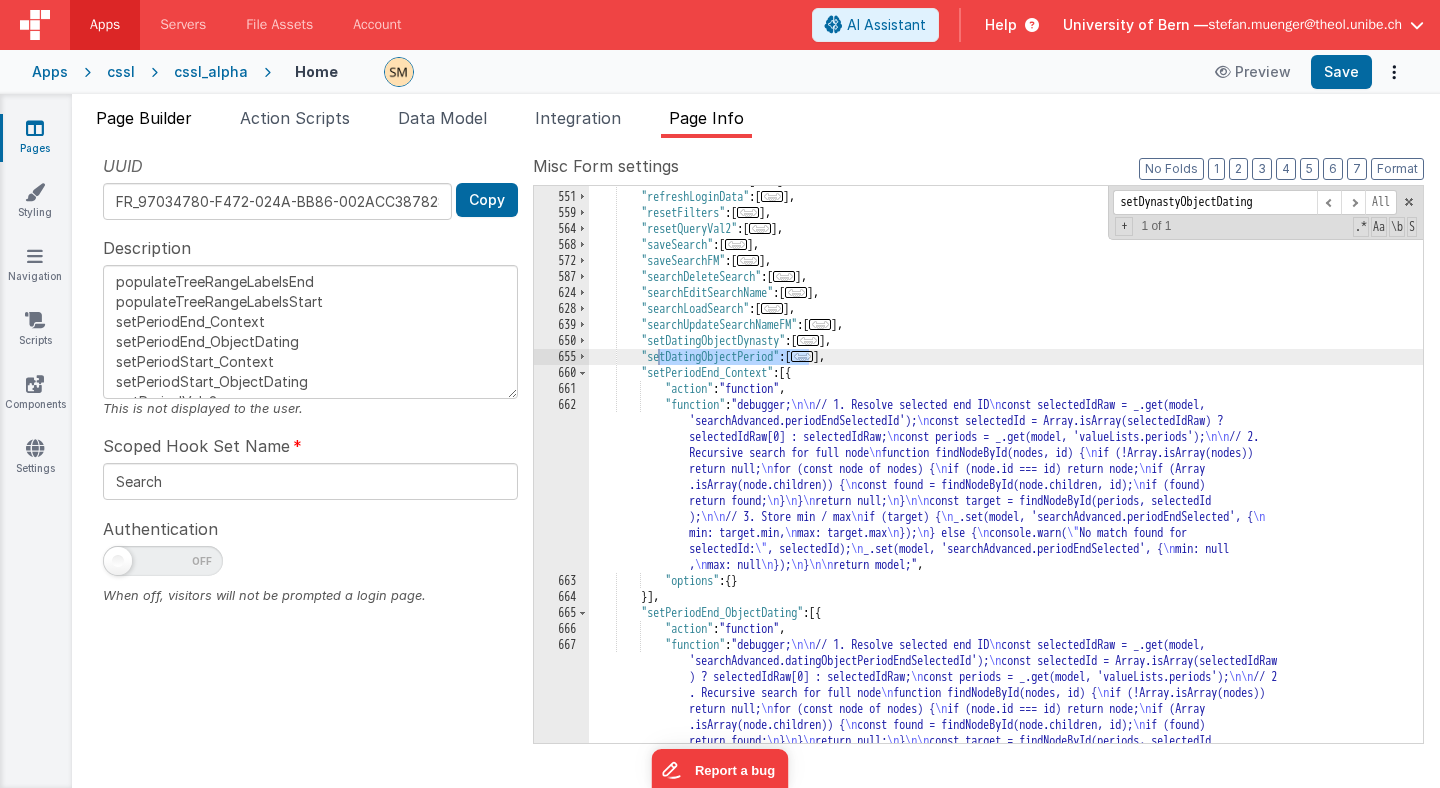 click on "Page Builder" at bounding box center (144, 118) 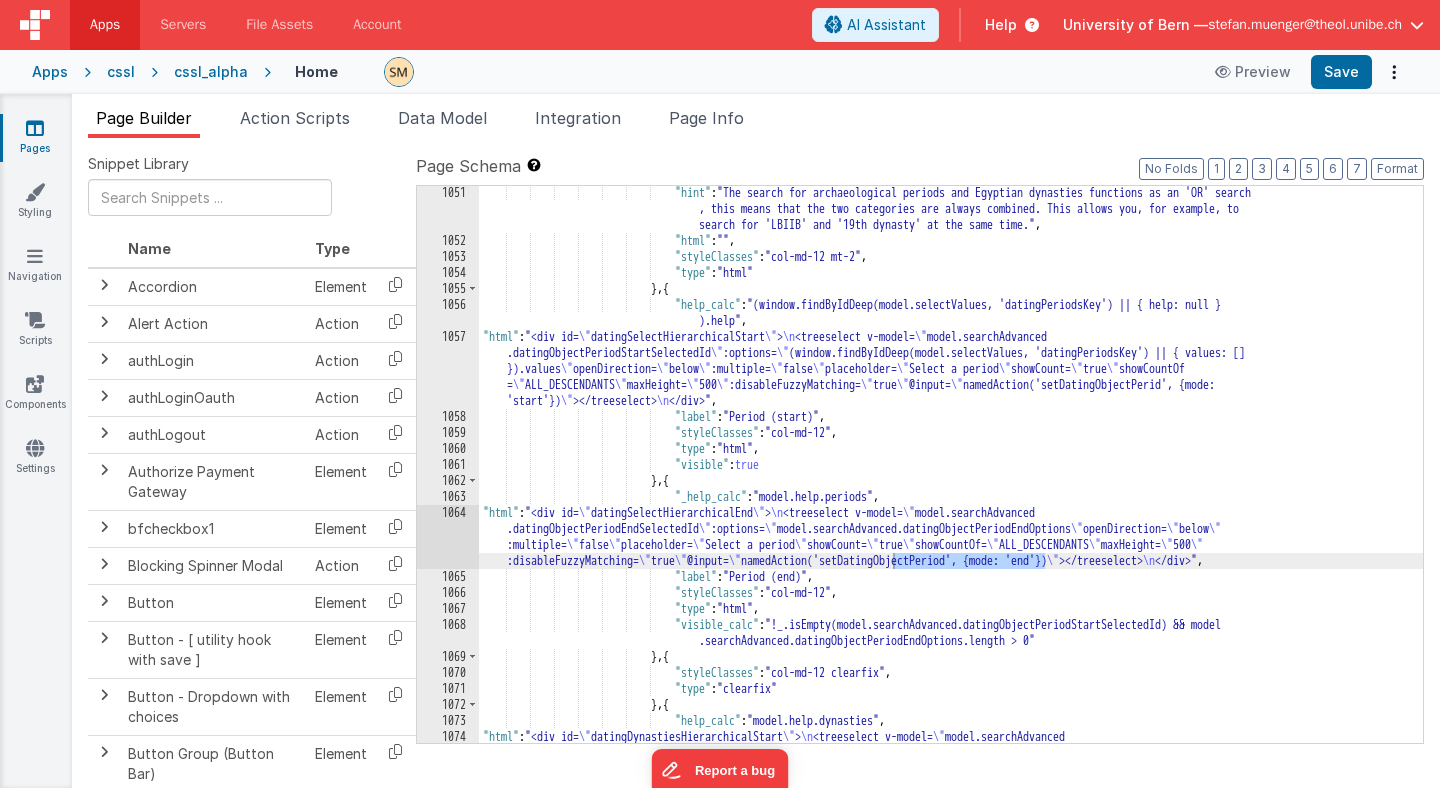 click on ""hint" :  "The search for archaeological periods and Egyptian dynasties functions as an 'OR' search                                      , this means that the two categories are always combined. This allows you, for example, to                                       search for 'LBIIB' and '19th dynasty' at the same time." ,                                         "html" :  "" ,                                         "styleClasses" :  "col-md-12 mt-2" ,                                         "type" :  "html"                                    } ,  {                                         "help_calc" :  "(window.findByIdDeep(model.selectValues, 'datingPeriodsKey') || { help: null }                                      ).help" , "html" :  "<div id= \" datingSelectHierarchicalStart \" > \n     <treeselect v-model= \" model.searchAdvanced      \"  :options= \" "" at bounding box center (951, 527) 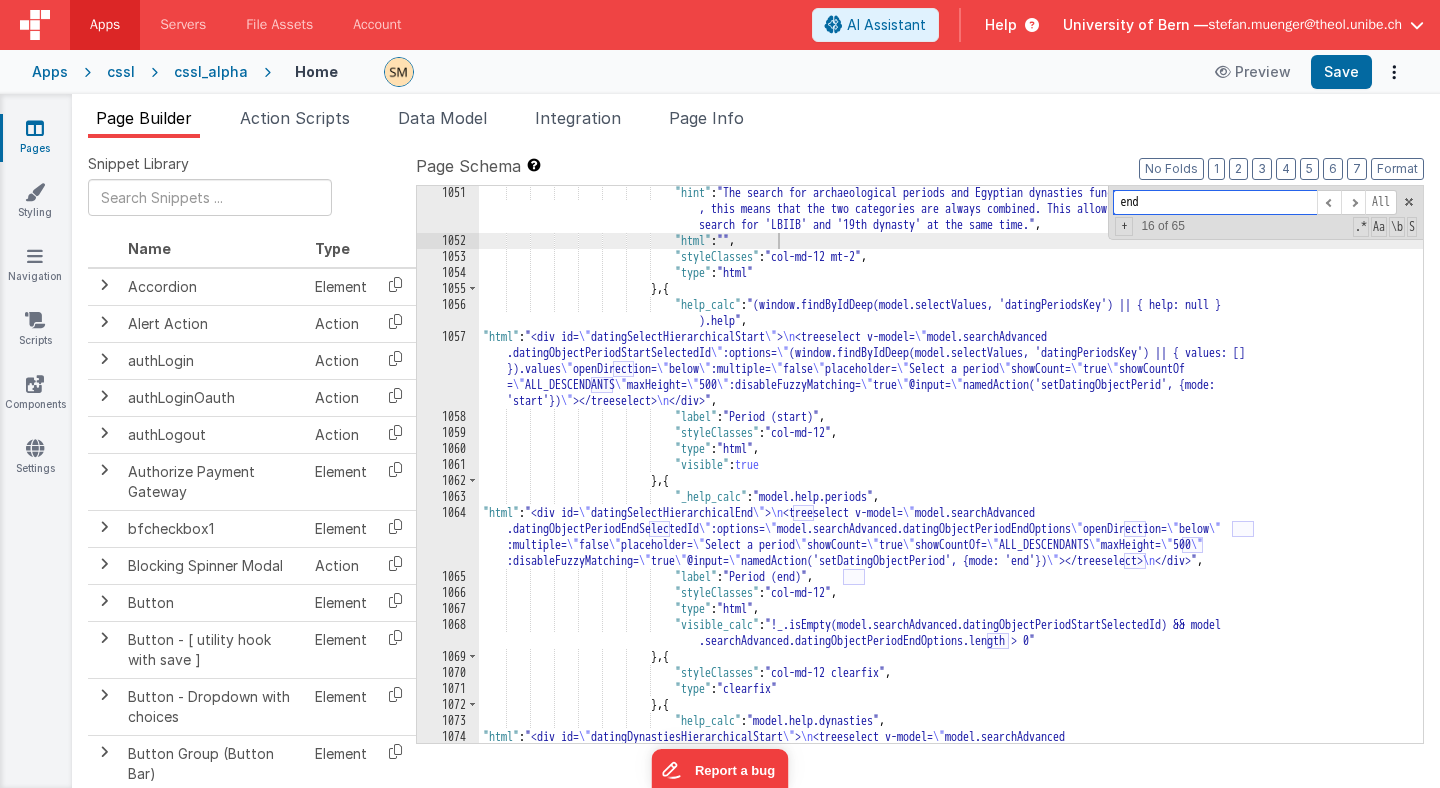 paste on "setDatingObjectPeriod" 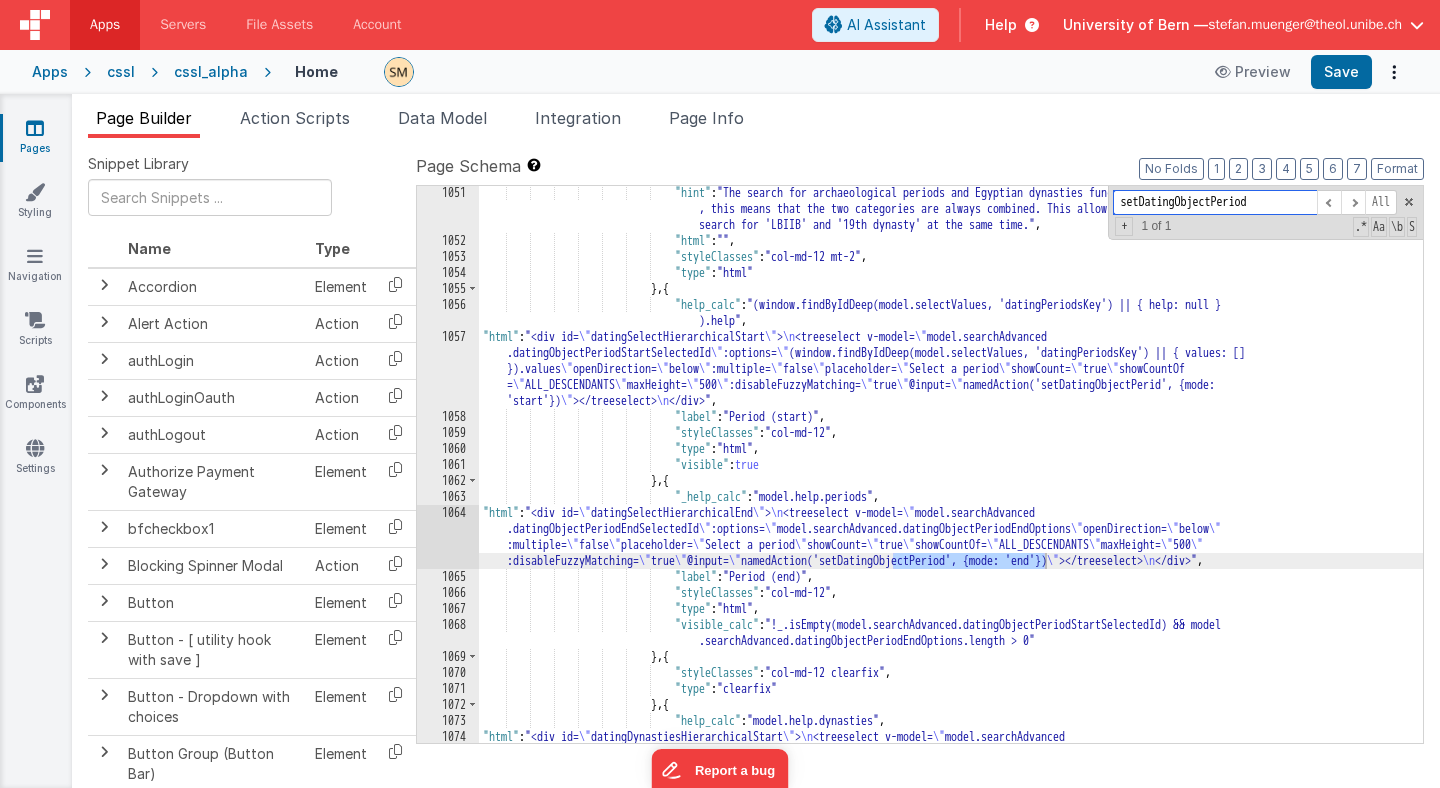 type on "setDatingObjectPeriod" 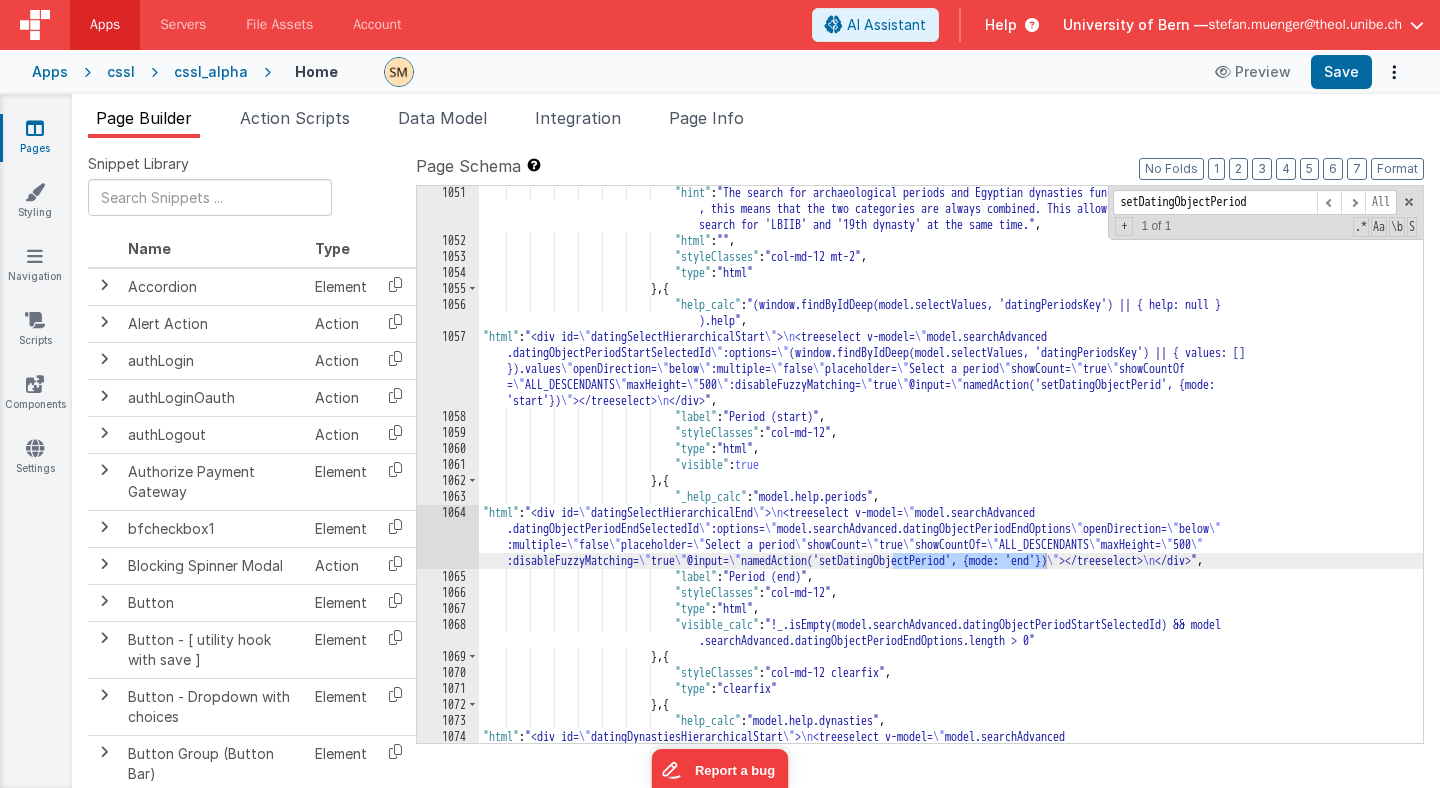click on ""hint" :  "The search for archaeological periods and Egyptian dynasties functions as an 'OR' search                                      , this means that the two categories are always combined. This allows you, for example, to                                       search for 'LBIIB' and '19th dynasty' at the same time." ,                                         "html" :  "" ,                                         "styleClasses" :  "col-md-12 mt-2" ,                                         "type" :  "html"                                    } ,  {                                         "help_calc" :  "(window.findByIdDeep(model.selectValues, 'datingPeriodsKey') || { help: null }                                      ).help" , "html" :  "<div id= \" datingSelectHierarchicalStart \" > \n     <treeselect v-model= \" model.searchAdvanced      \"  :options= \" "" at bounding box center (951, 527) 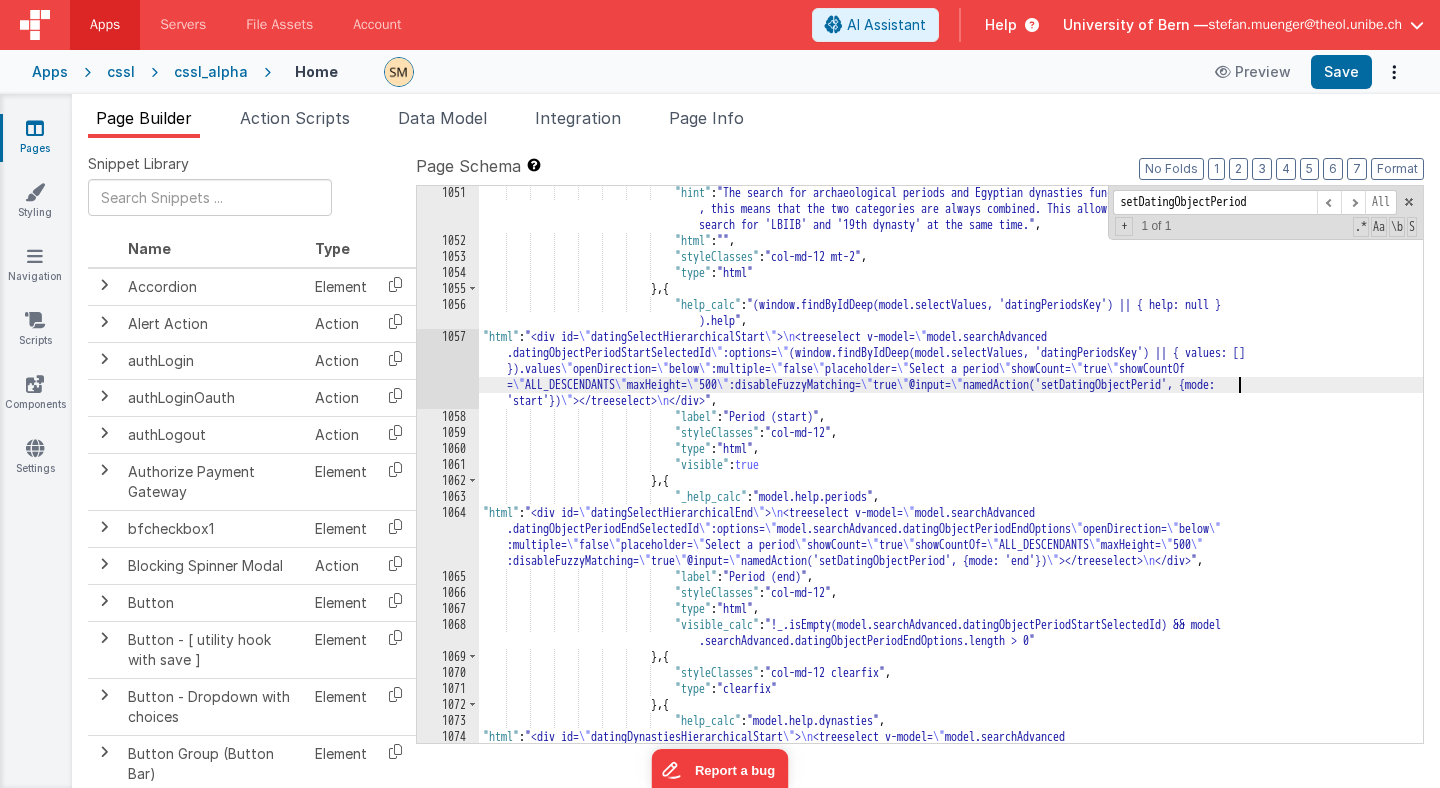 click on ""hint" :  "The search for archaeological periods and Egyptian dynasties functions as an 'OR' search                                      , this means that the two categories are always combined. This allows you, for example, to                                       search for 'LBIIB' and '19th dynasty' at the same time." ,                                         "html" :  "" ,                                         "styleClasses" :  "col-md-12 mt-2" ,                                         "type" :  "html"                                    } ,  {                                         "help_calc" :  "(window.findByIdDeep(model.selectValues, 'datingPeriodsKey') || { help: null }                                      ).help" , "html" :  "<div id= \" datingSelectHierarchicalStart \" > \n     <treeselect v-model= \" model.searchAdvanced      \"  :options= \" "" at bounding box center [951, 527] 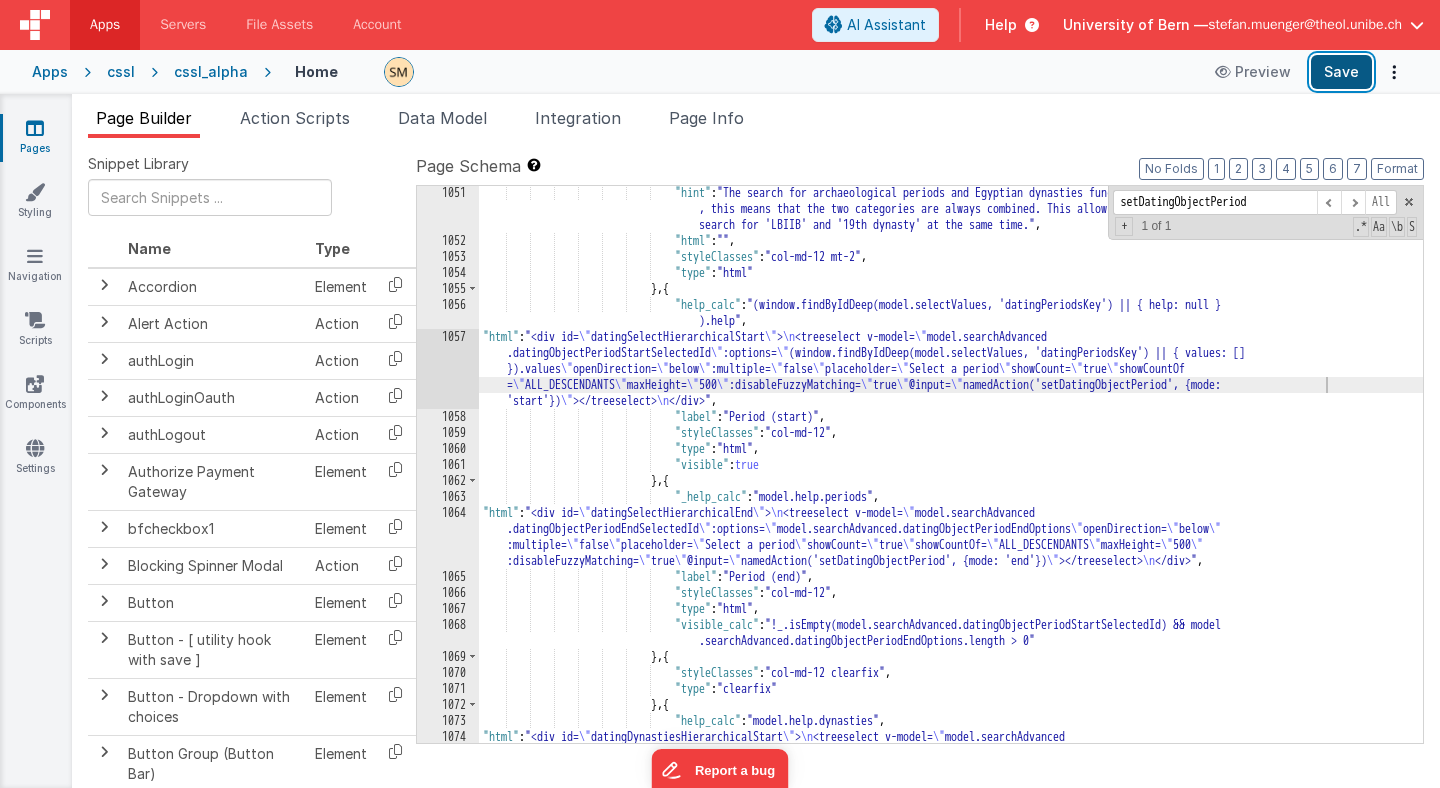 click on "Save" at bounding box center [1341, 72] 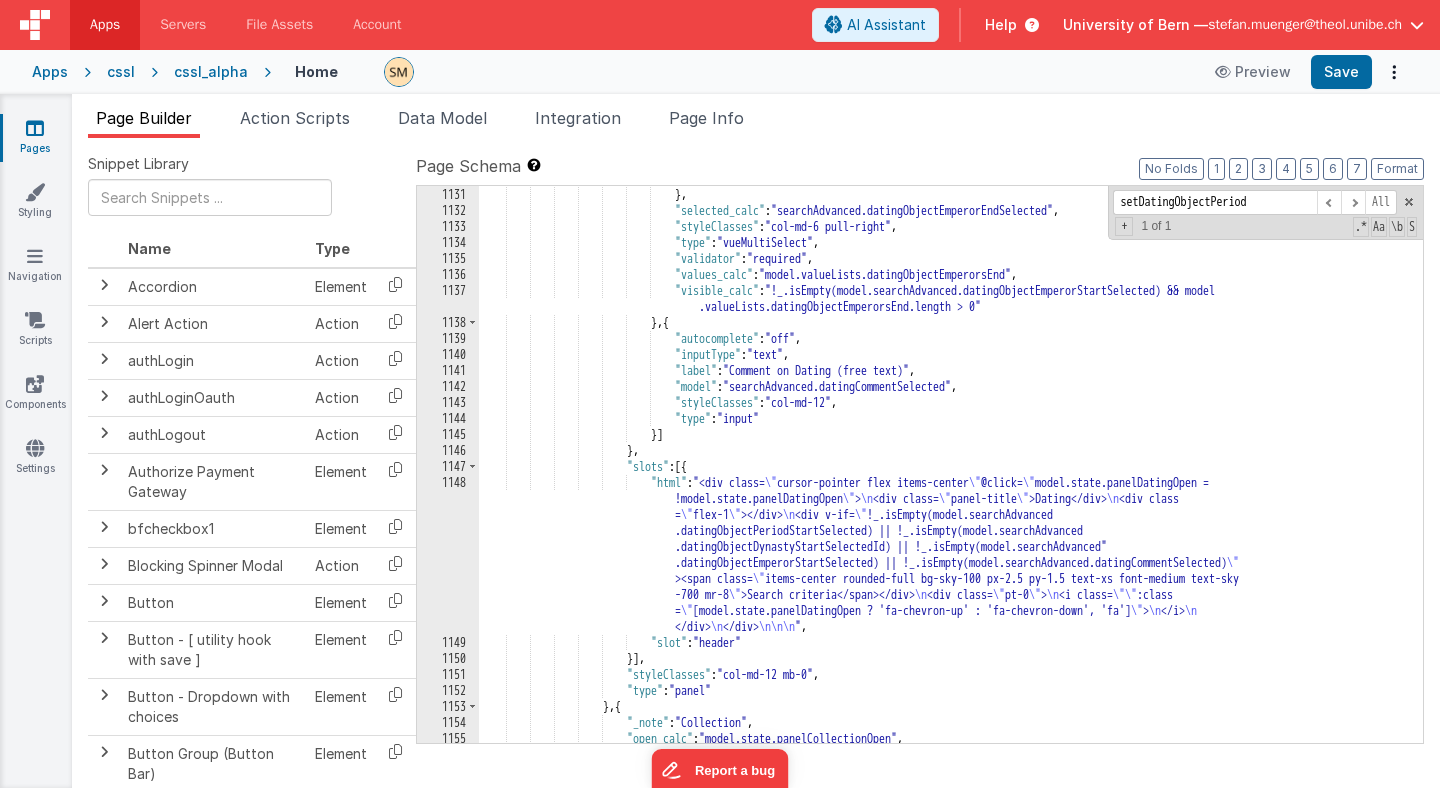 scroll, scrollTop: 18754, scrollLeft: 0, axis: vertical 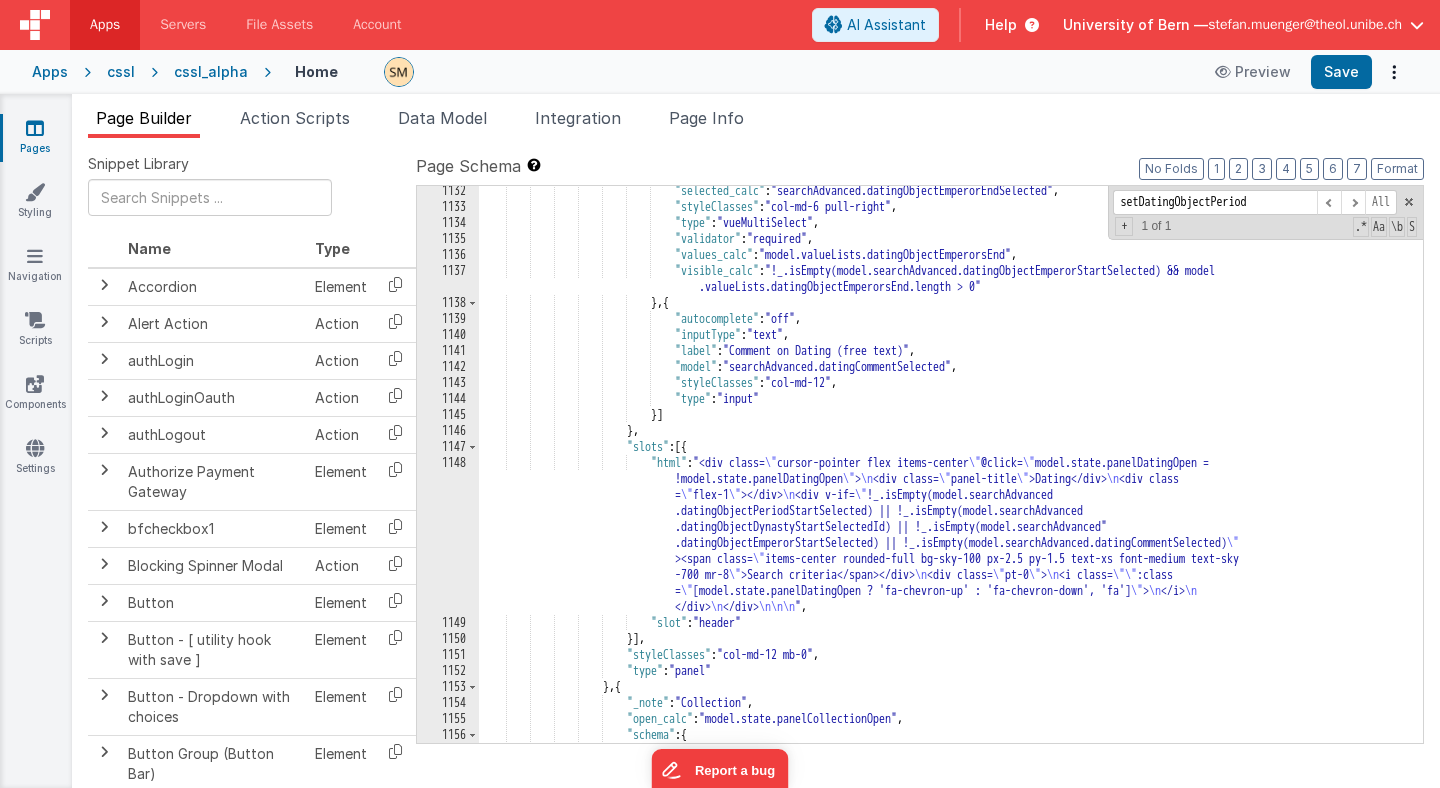 click on ""selected_calc" :  "searchAdvanced.datingObjectEmperorEndSelected" ,                                         "styleClasses" :  "col-md-6 pull-right" ,                                         "type" :  "vueMultiSelect" ,                                         "validator" :  "required" ,                                         "values_calc" :  "model.valueLists.datingObjectEmperorsEnd" ,                                         "visible_calc" :  "!_.isEmpty(model.searchAdvanced.datingObjectEmperorStartSelected) && model                                      .valueLists.datingObjectEmperorsEnd.length > 0"                                    } ,  {                                         "autocomplete" :  "off" ,                                         "inputType" :  "text" ,                                         "label" :  "Comment on Dating (free text)" ,                                         "model" :" at bounding box center (951, 477) 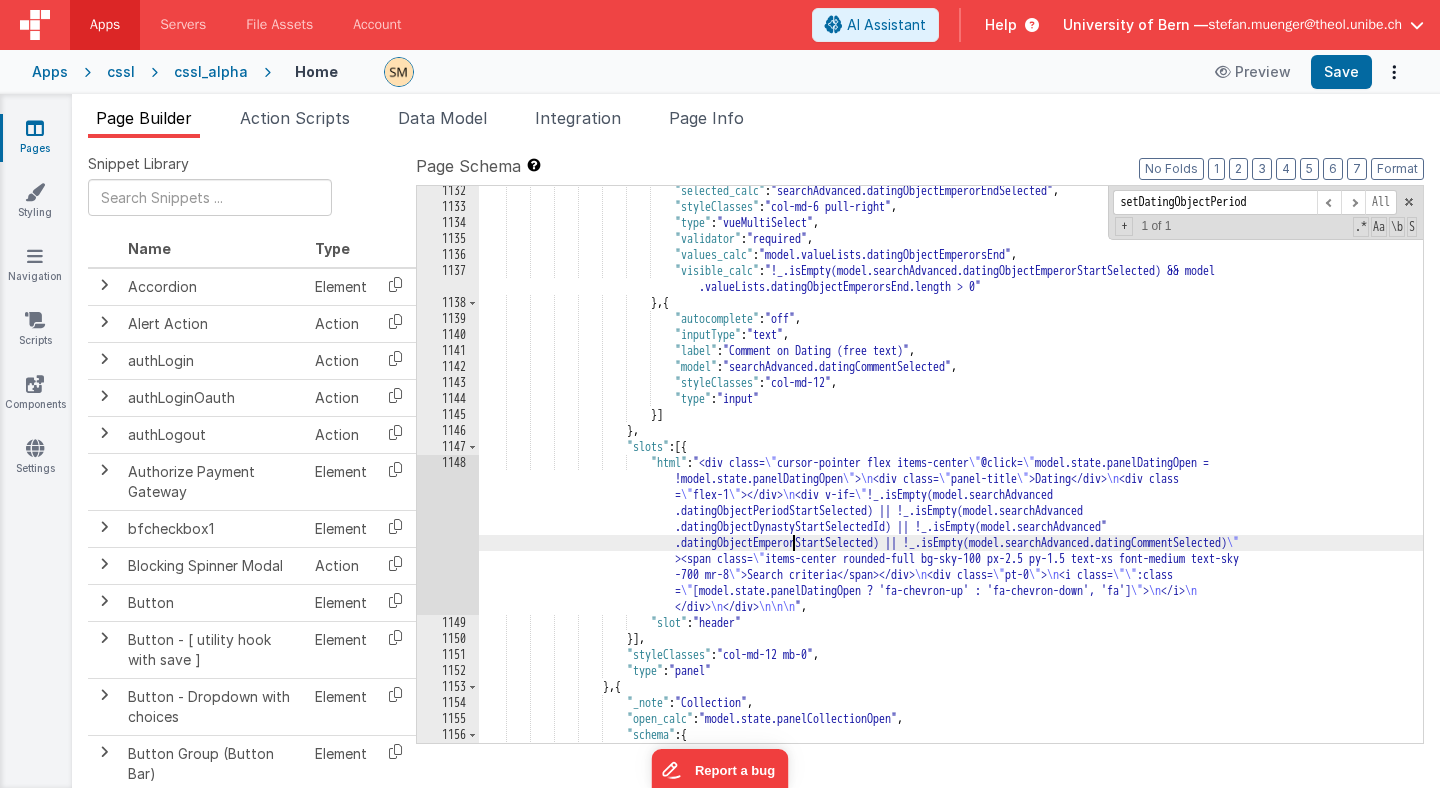 click on "1148" at bounding box center (448, 535) 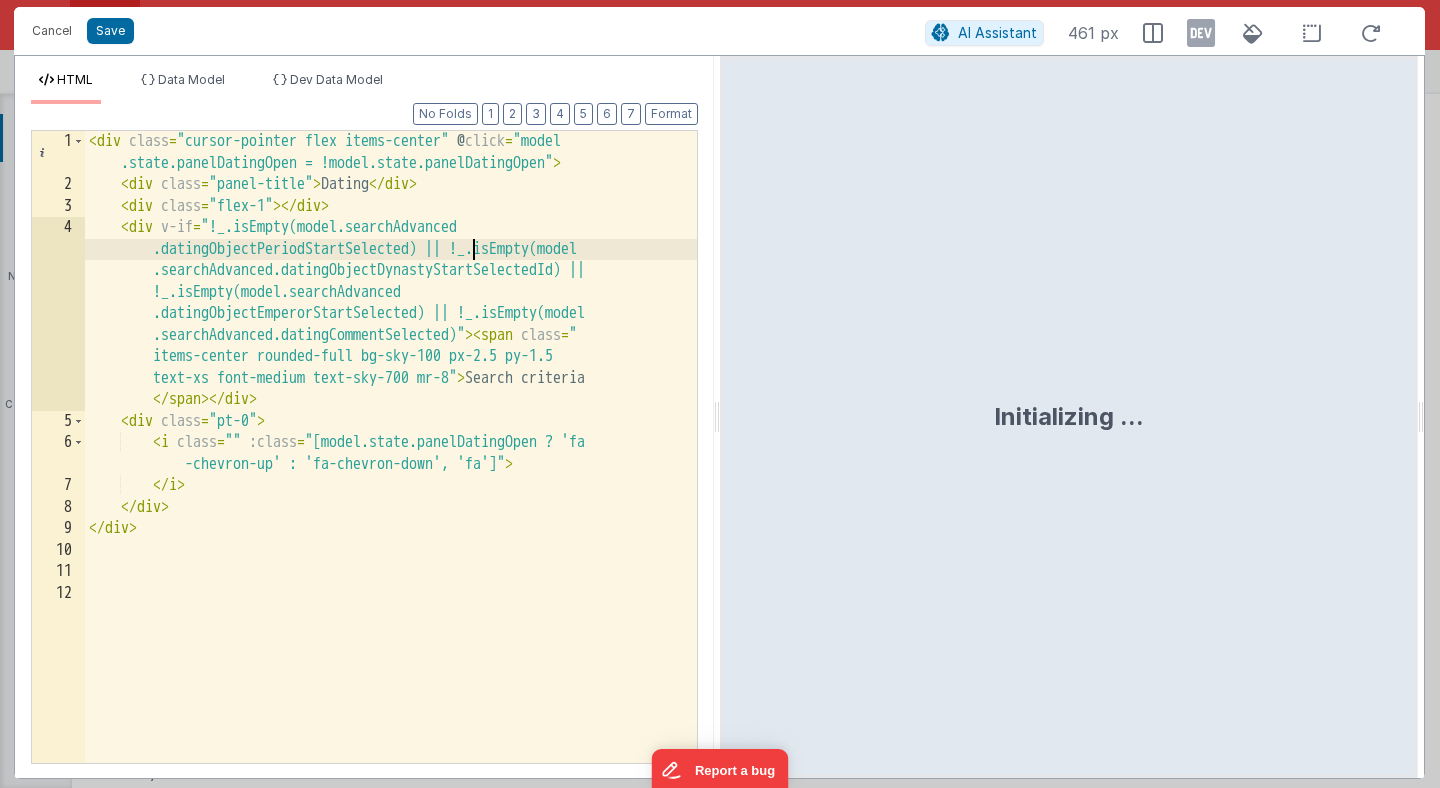 click on "< div   class = "cursor-pointer flex items-center"   @ click = "model .state.panelDatingOpen = !model.state.panelDatingOpen" >      < div   class = "panel-title" > Dating </ div >      < div   class = "flex-1" > </ div >      < div   v-if = "!_.isEmpty(model.searchAdvanced          .datingObjectPeriodStartSelected) || !_.isEmpty(model          .searchAdvanced.datingObjectDynastyStartSelectedId) ||           !_.isEmpty(model.searchAdvanced          .datingObjectEmperorStartSelected) || !_.isEmpty(model          .searchAdvanced.datingCommentSelected)" > < span   class = "           items-center rounded-full bg-sky-100 px-2.5 py-1.5           text-xs font-medium text-sky-700 mr-8" > Search criteria          </ span > </ div >      < div   class = "pt-0" >           < i   class = ""   :class = "[model.state.panelDatingOpen ? 'fa              -chevron-up' : 'fa-chevron-down', 'fa']" >           </ i >      </ div > </ div >" at bounding box center (391, 479) 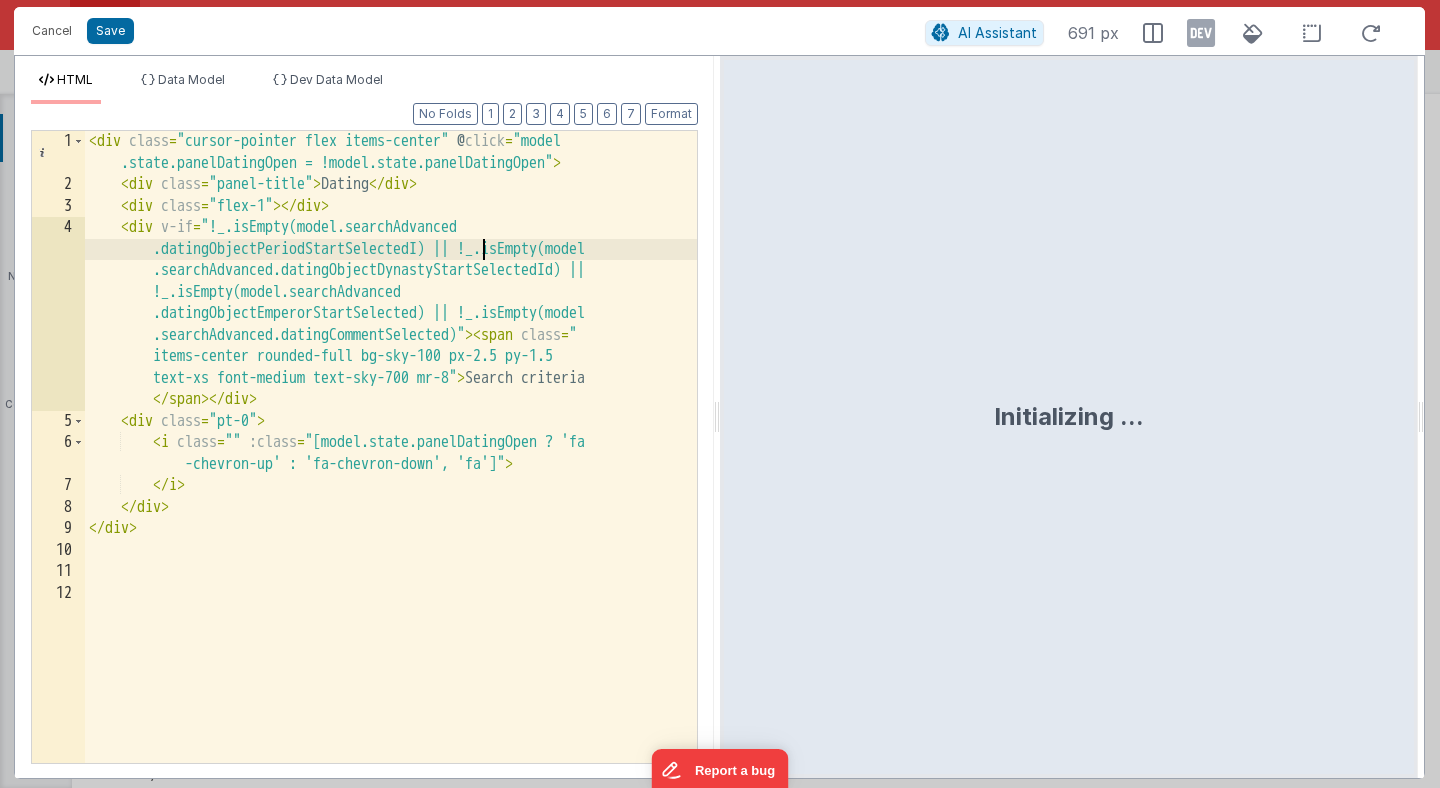 type 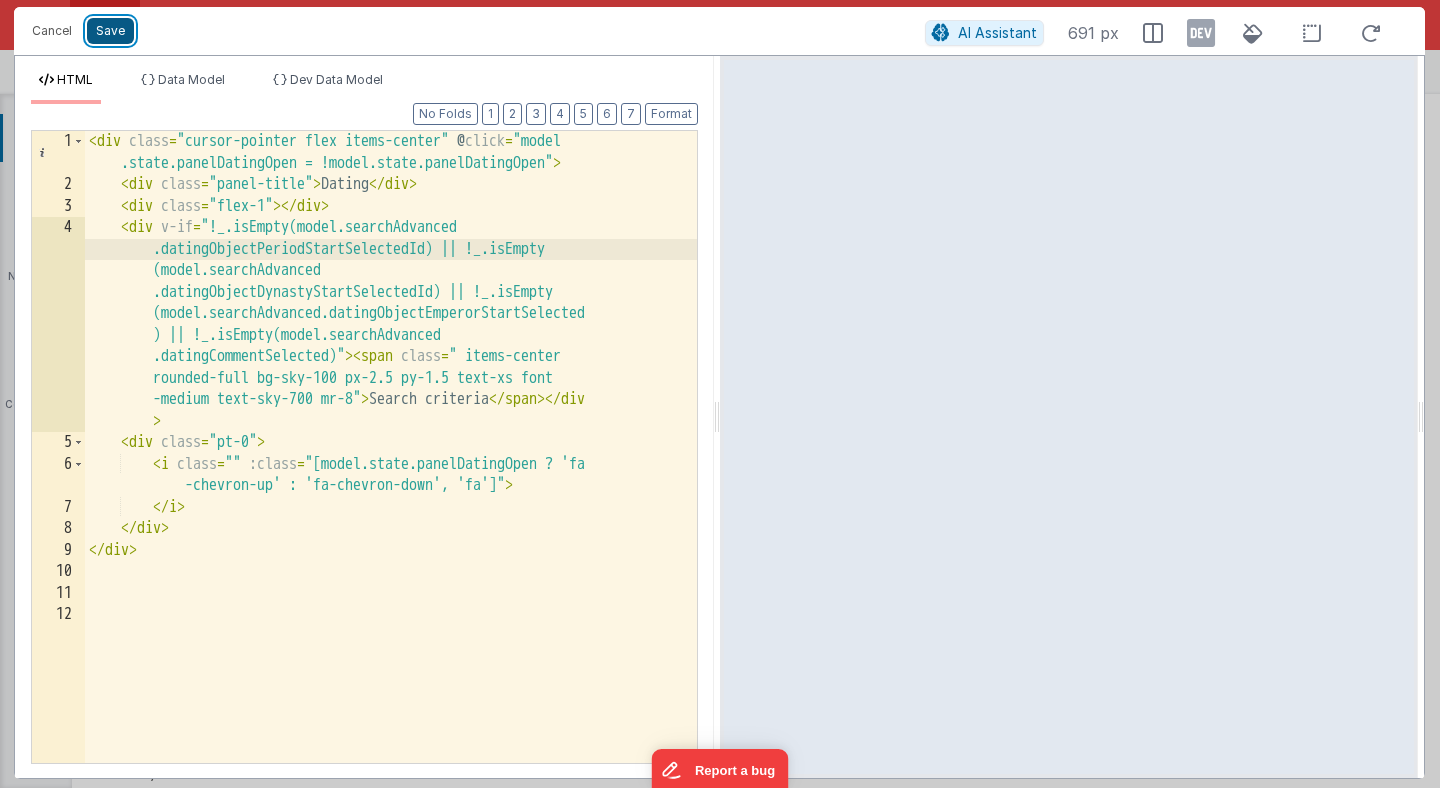click on "Save" at bounding box center (110, 31) 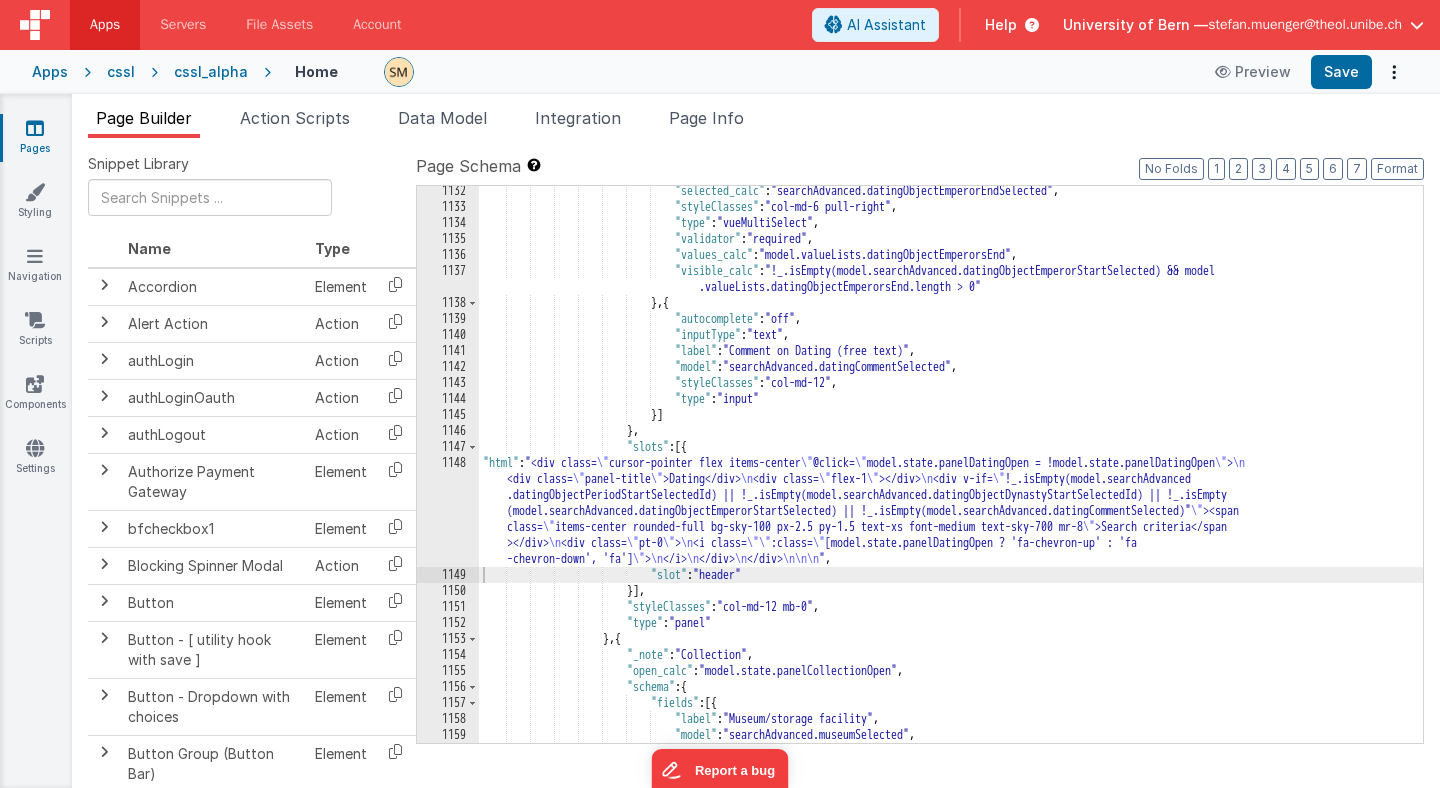 scroll, scrollTop: 18777, scrollLeft: 0, axis: vertical 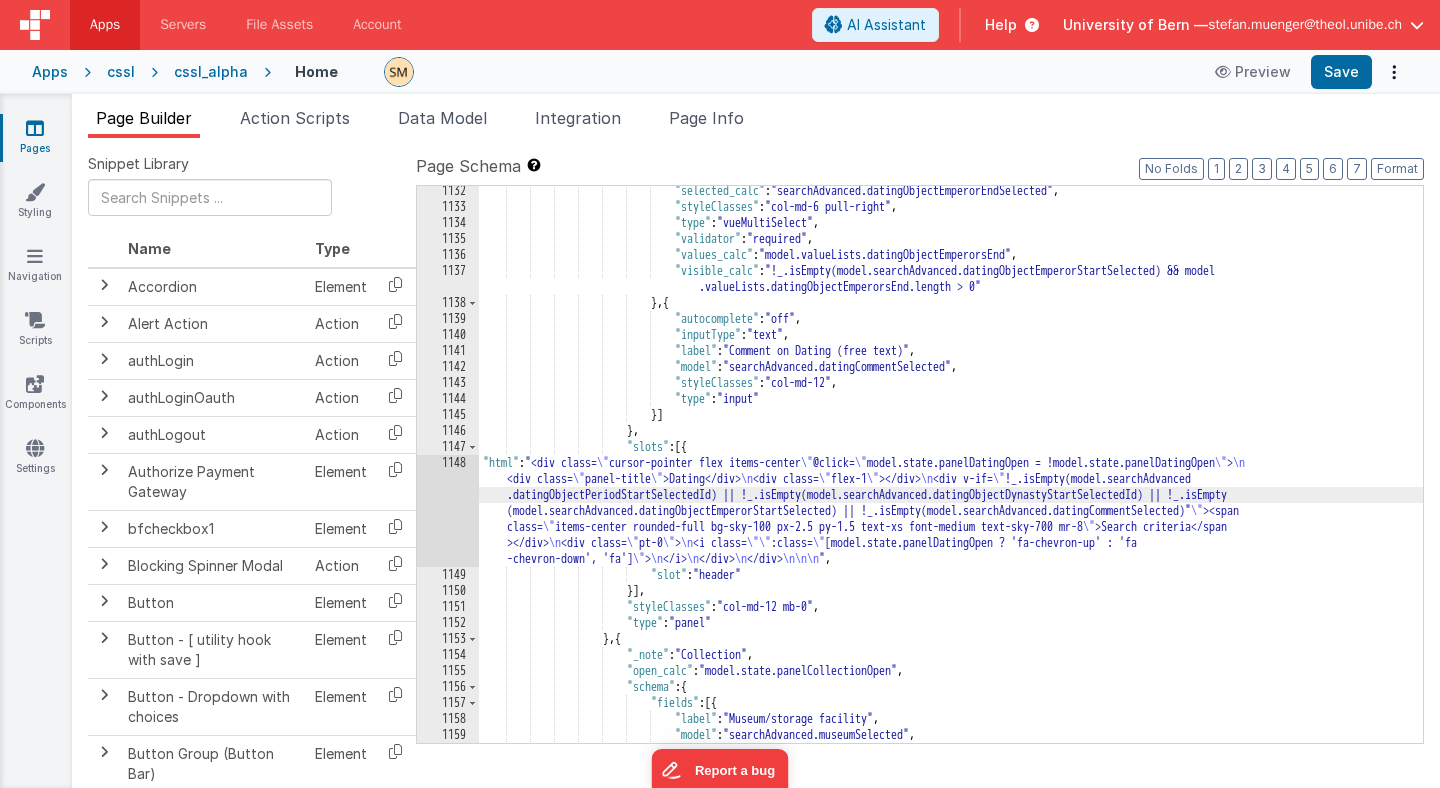 click on "1148" at bounding box center (448, 511) 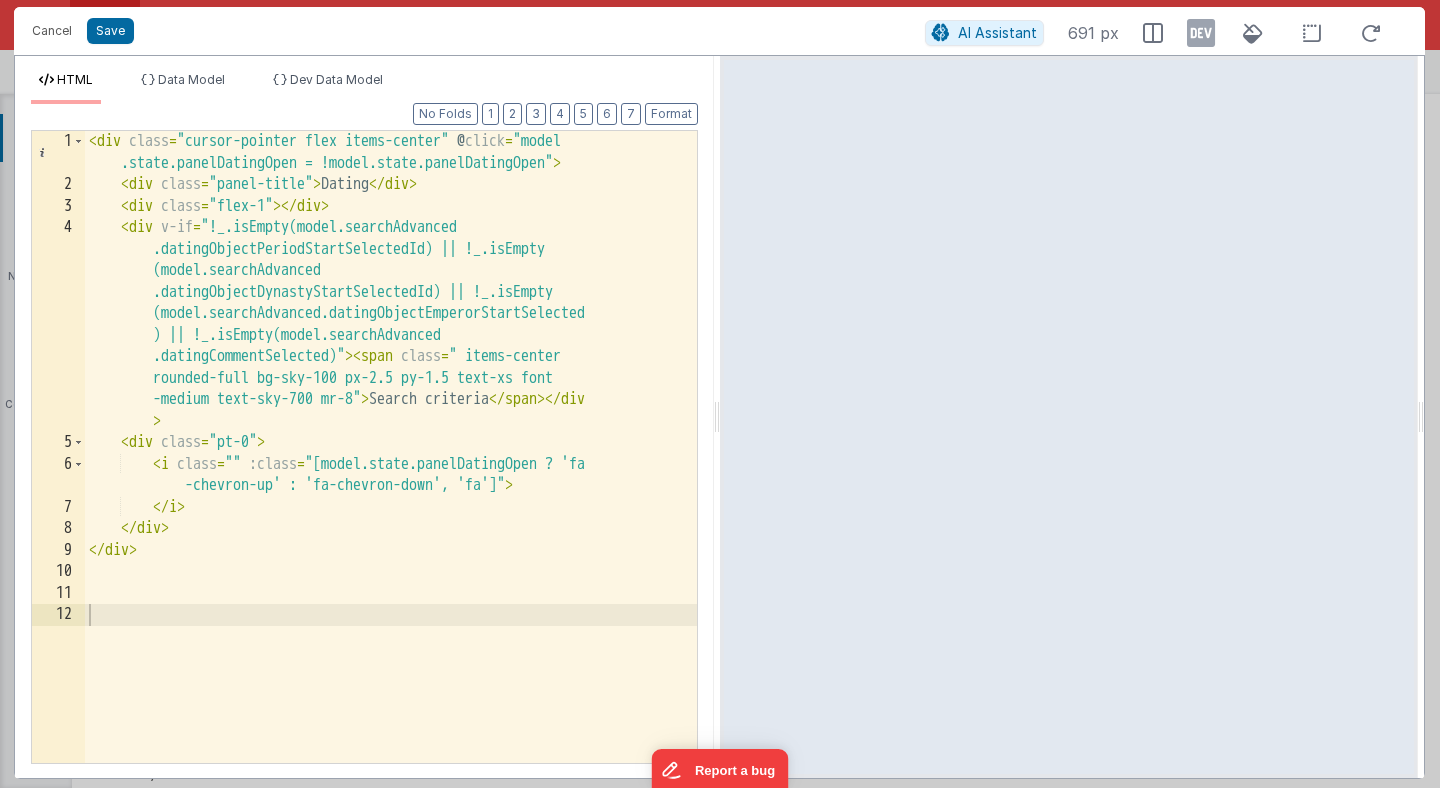 click on "< div   class = "cursor-pointer flex items-center"   @ click = "model      .state.panelDatingOpen = !model.state.panelDatingOpen" >      < div   class = "panel-title" > Dating </ div >      < div   class = "flex-1" > </ div >      < div   v-if = "!_.isEmpty(model.searchAdvanced          .datingObjectPeriodStartSelectedId) || !_.isEmpty          (model.searchAdvanced          .datingObjectDynastyStartSelectedId) || !_.isEmpty          (model.searchAdvanced.datingObjectEmperorStartSelected          ) || !_.isEmpty(model.searchAdvanced          .datingCommentSelected)" > < span   class = " items-center           rounded-full bg-sky-100 px-2.5 py-1.5 text-xs font          -medium text-sky-700 mr-8" > Search criteria </ span > </ div          >      < div   class = "pt-0" >           < i   class = ""   :class = "[model.state.panelDatingOpen ? 'fa              -chevron-up' : 'fa-chevron-down', 'fa']" >           </ i >      </ >" at bounding box center [391, 479] 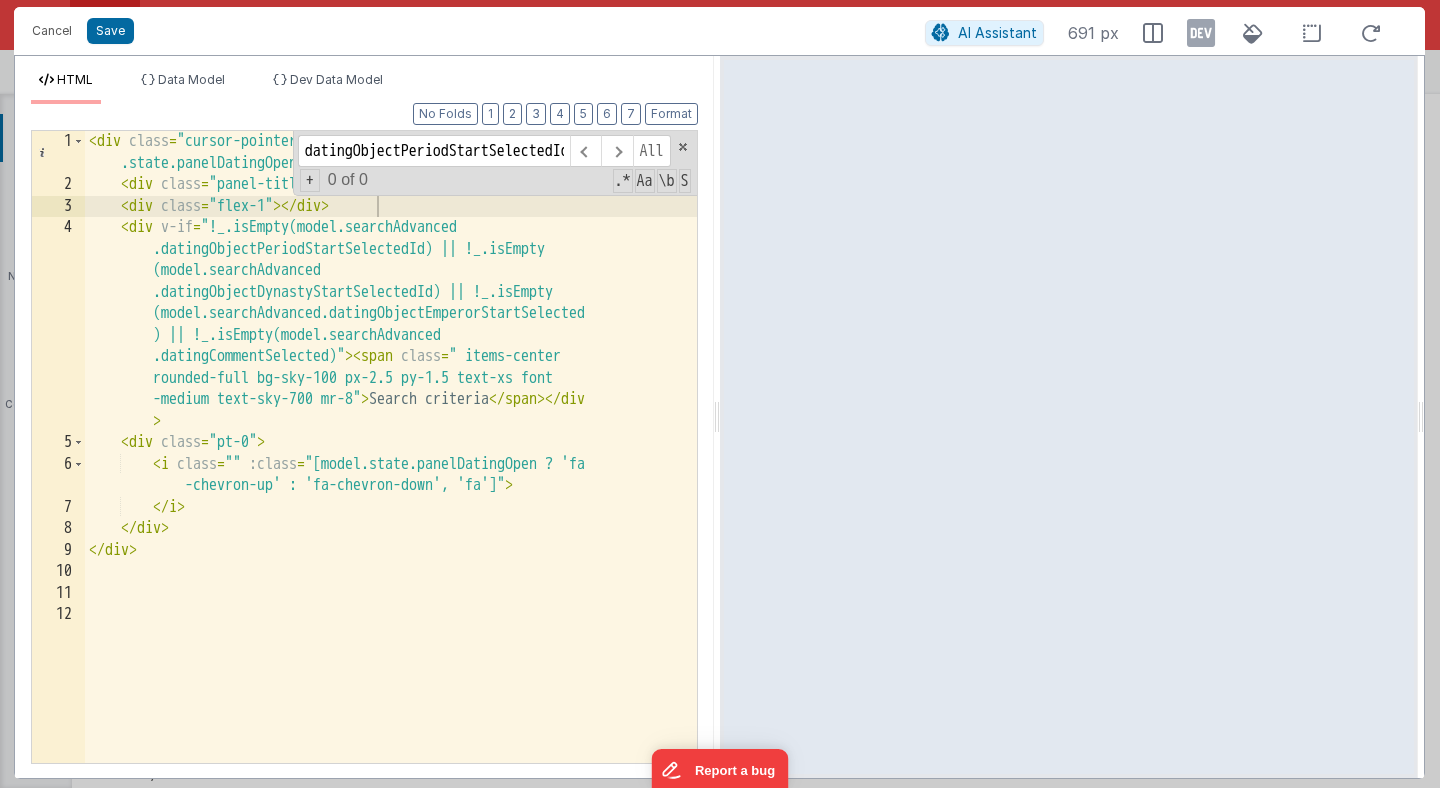 scroll, scrollTop: 0, scrollLeft: 57, axis: horizontal 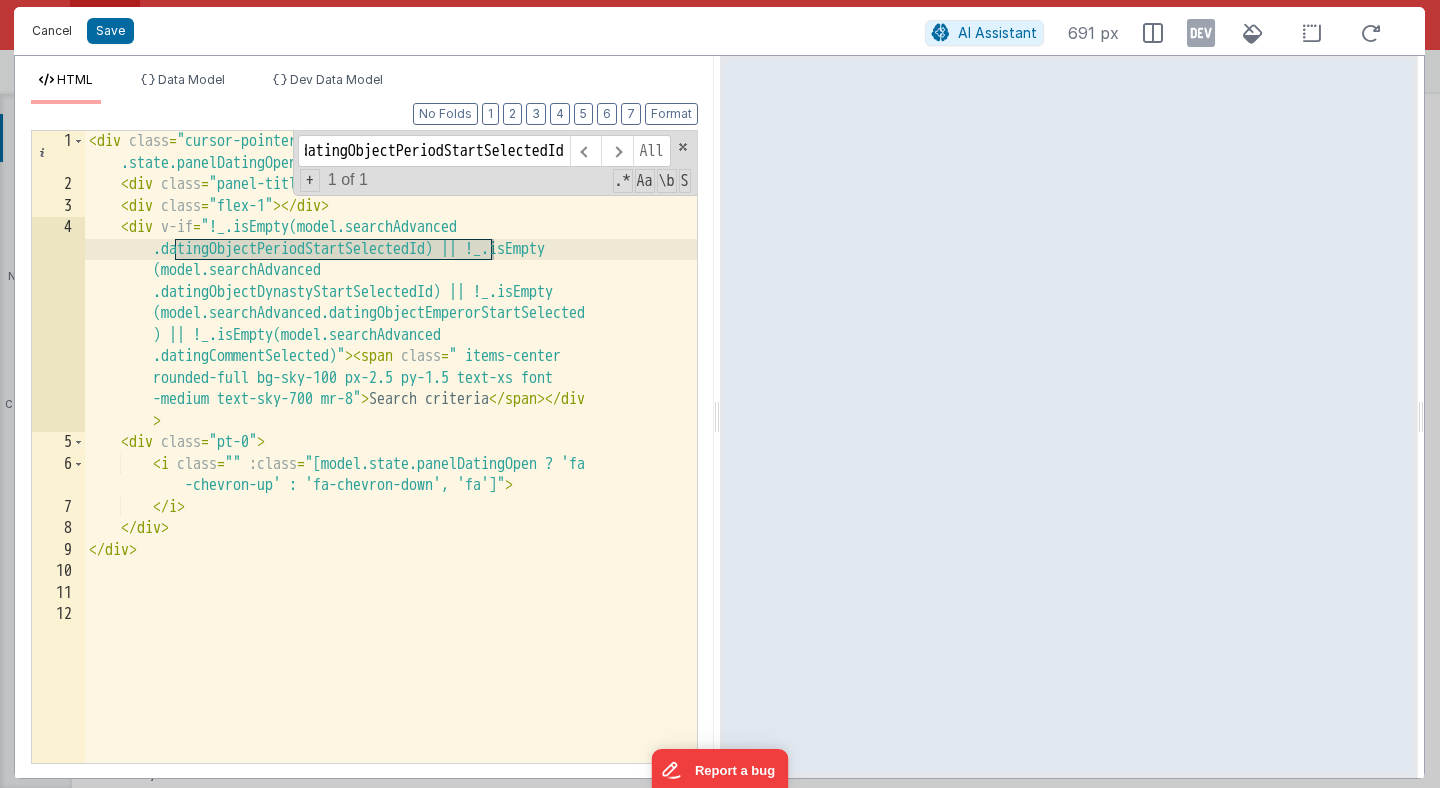type on "datingObjectPeriodStartSelectedId" 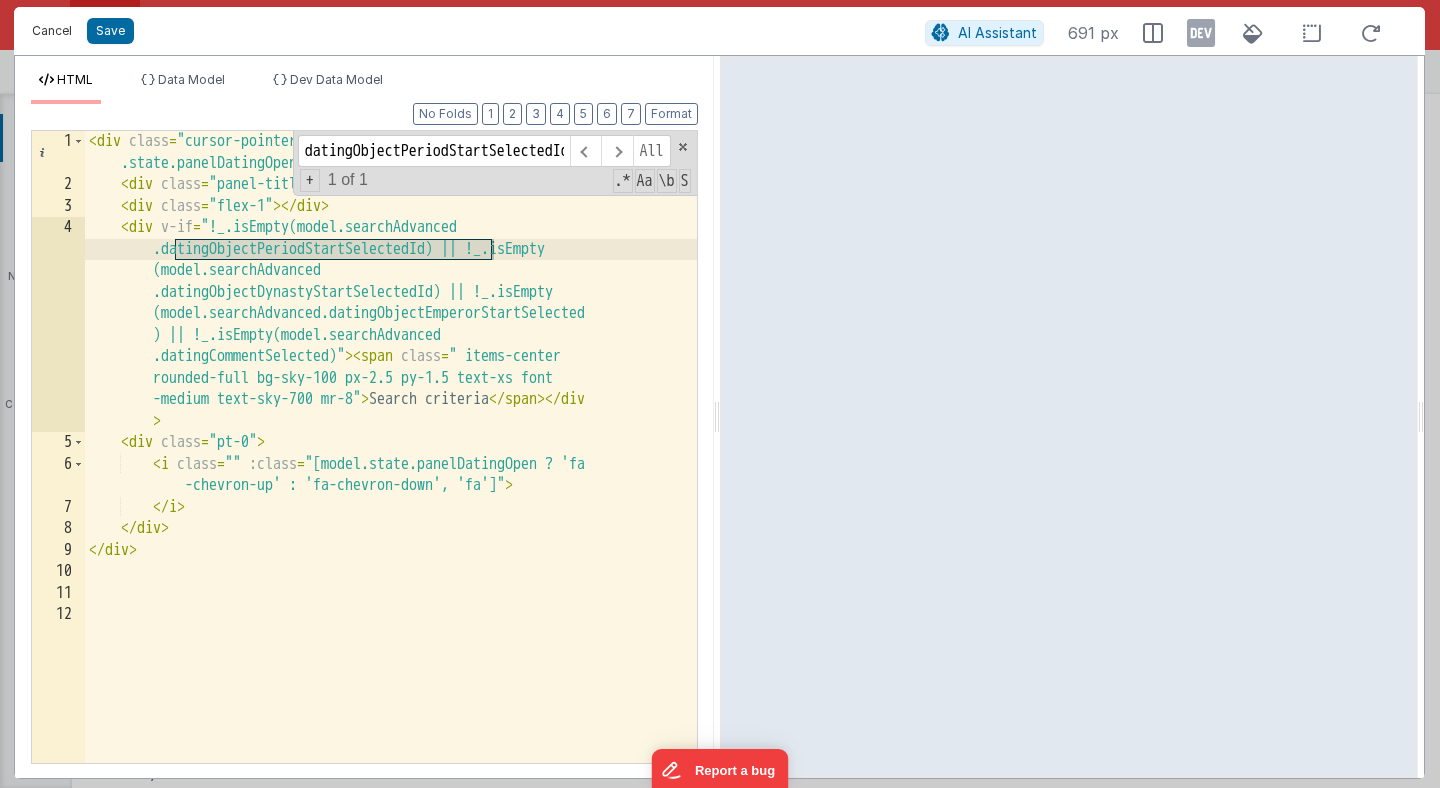 click on "Cancel" at bounding box center [52, 31] 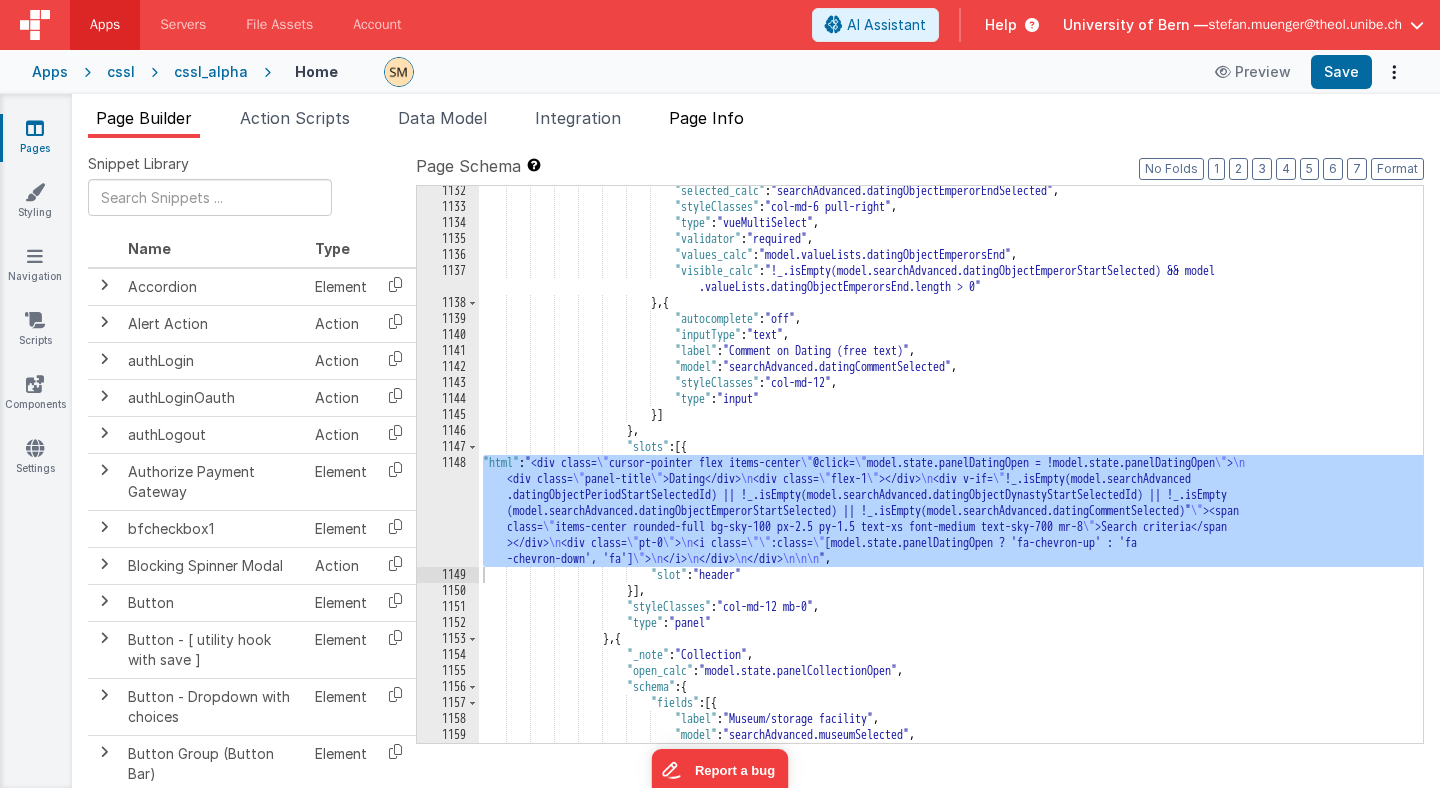 click on "Page Info" at bounding box center [706, 118] 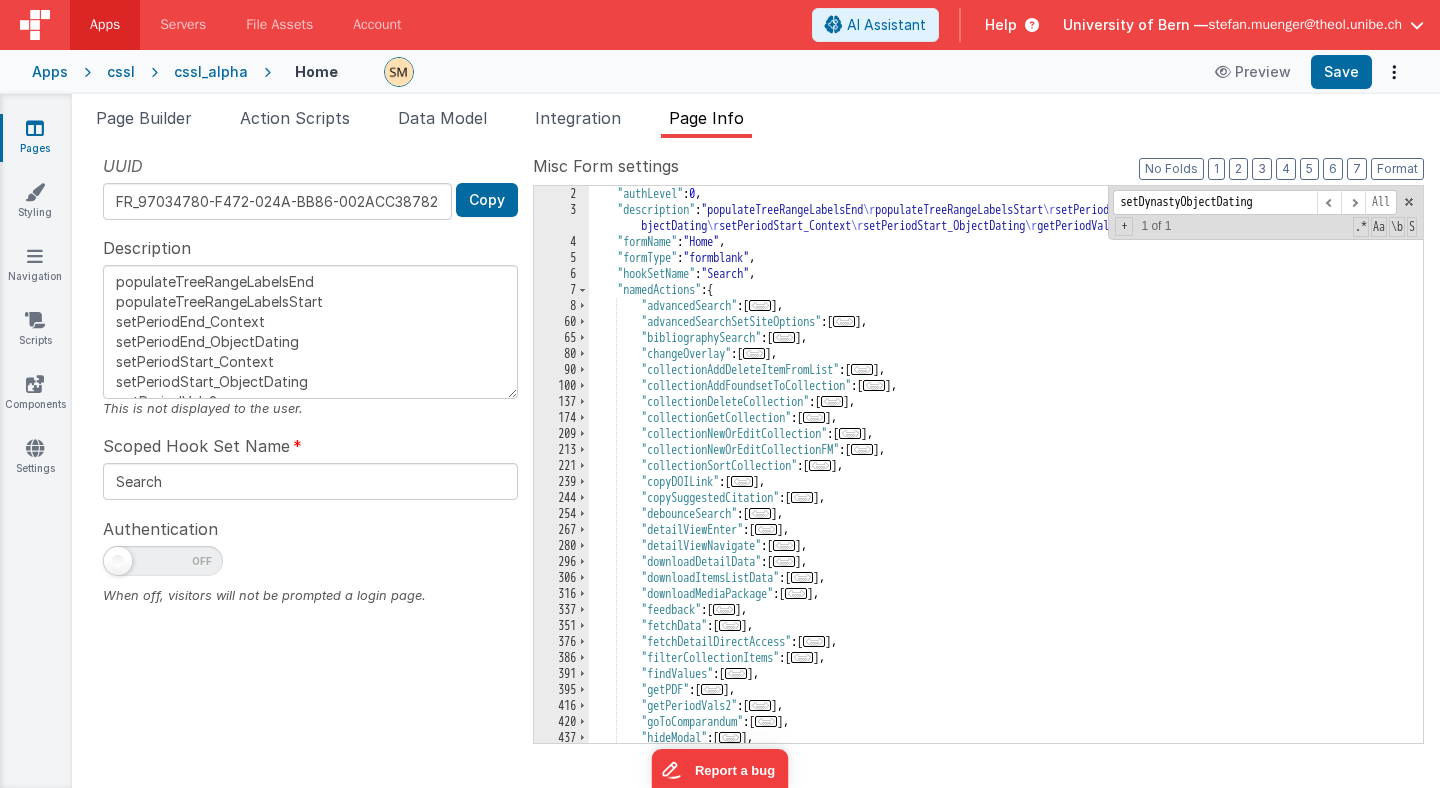 scroll, scrollTop: 17, scrollLeft: 0, axis: vertical 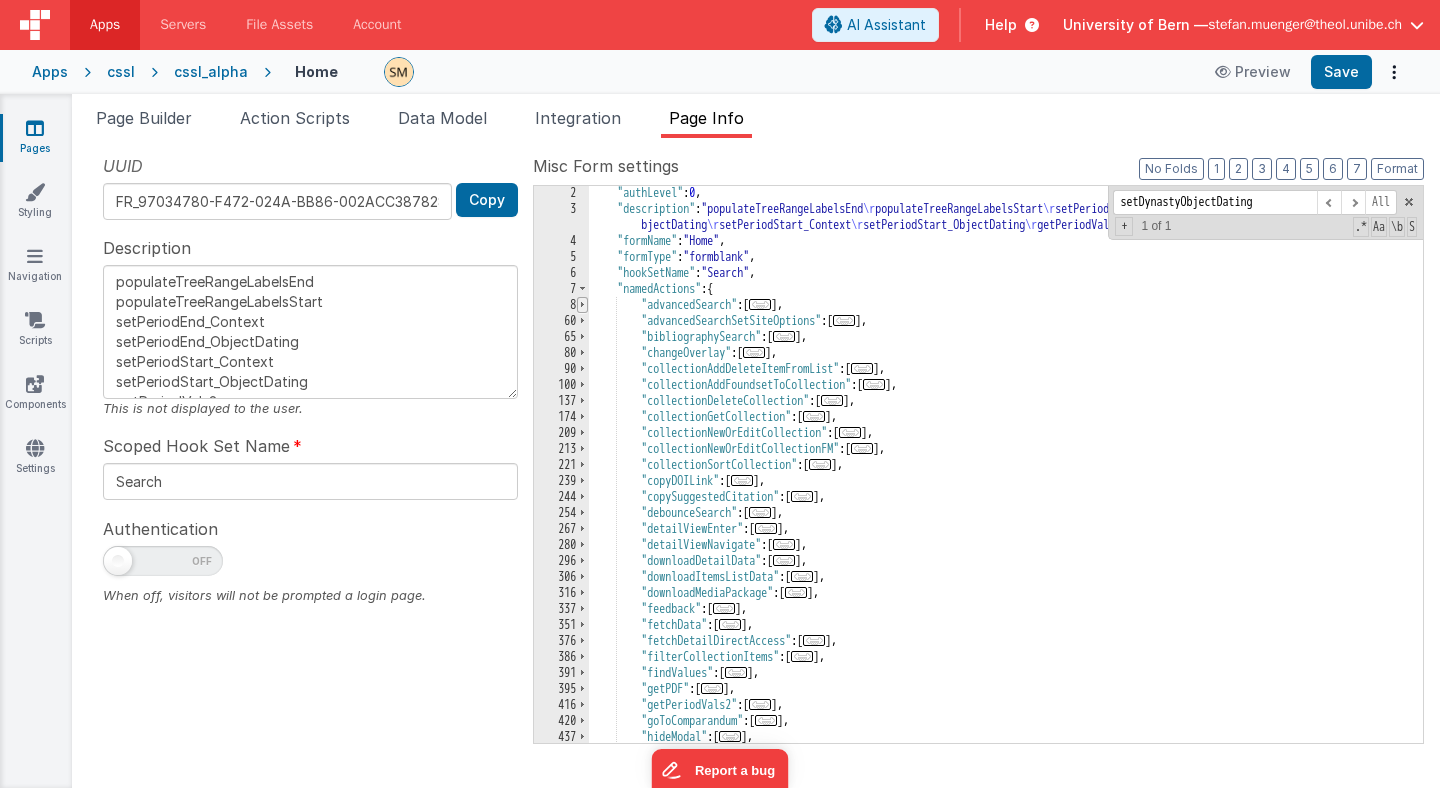 click at bounding box center (582, 305) 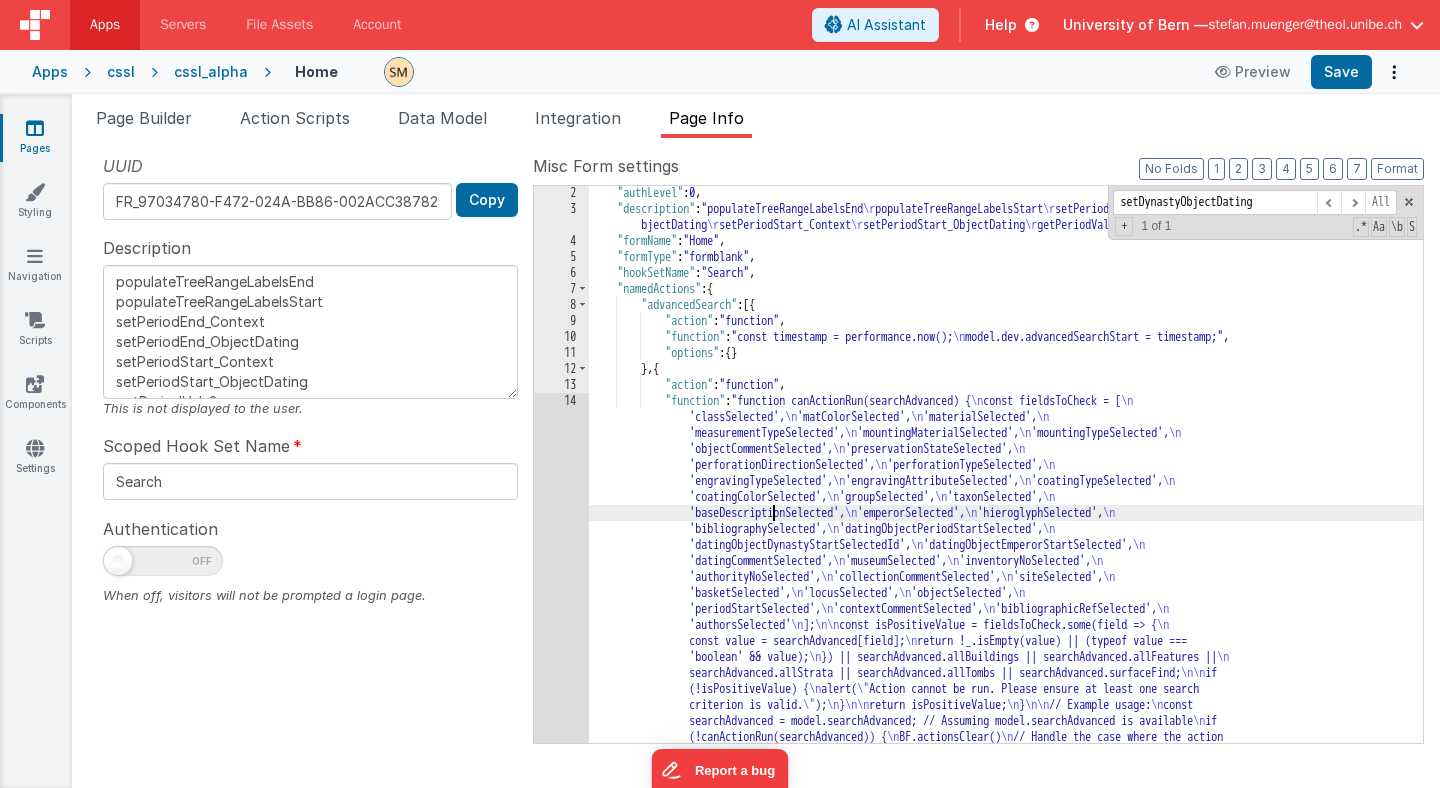 click on ""authLevel" :  0 ,      "description" :  "populateTreeRangeLabelsEnd  populateTreeRangeLabelsStart  setPeriodEnd_Context  setPeriodEnd_ObjectDating  setPeriodStart_Context  setPeriodStart_ObjectDating  getPeriodVals2" ,      "formName" :  "Home" ,      "formType" :  "formblank" ,      "hookSetName" :  "Search" ,      "namedActions" :  {           "advancedSearch" :  [{                "action" :  "function" ,                "function" :  "const timestamp = performance.now();
model.dev.advancedSearchStart = timestamp;" ,                "options" :  { }           } ,  {                "action" :  "function" ,                "function" :  "function canActionRun(searchAdvanced) {
const fieldsToCheck = [
'classSelected',
'matColorSelected',
'materialSelected',
'measurementTypeSelected',
'mountingMaterialSelected',
'mountingTypeSelected'," at bounding box center (1006, 655) 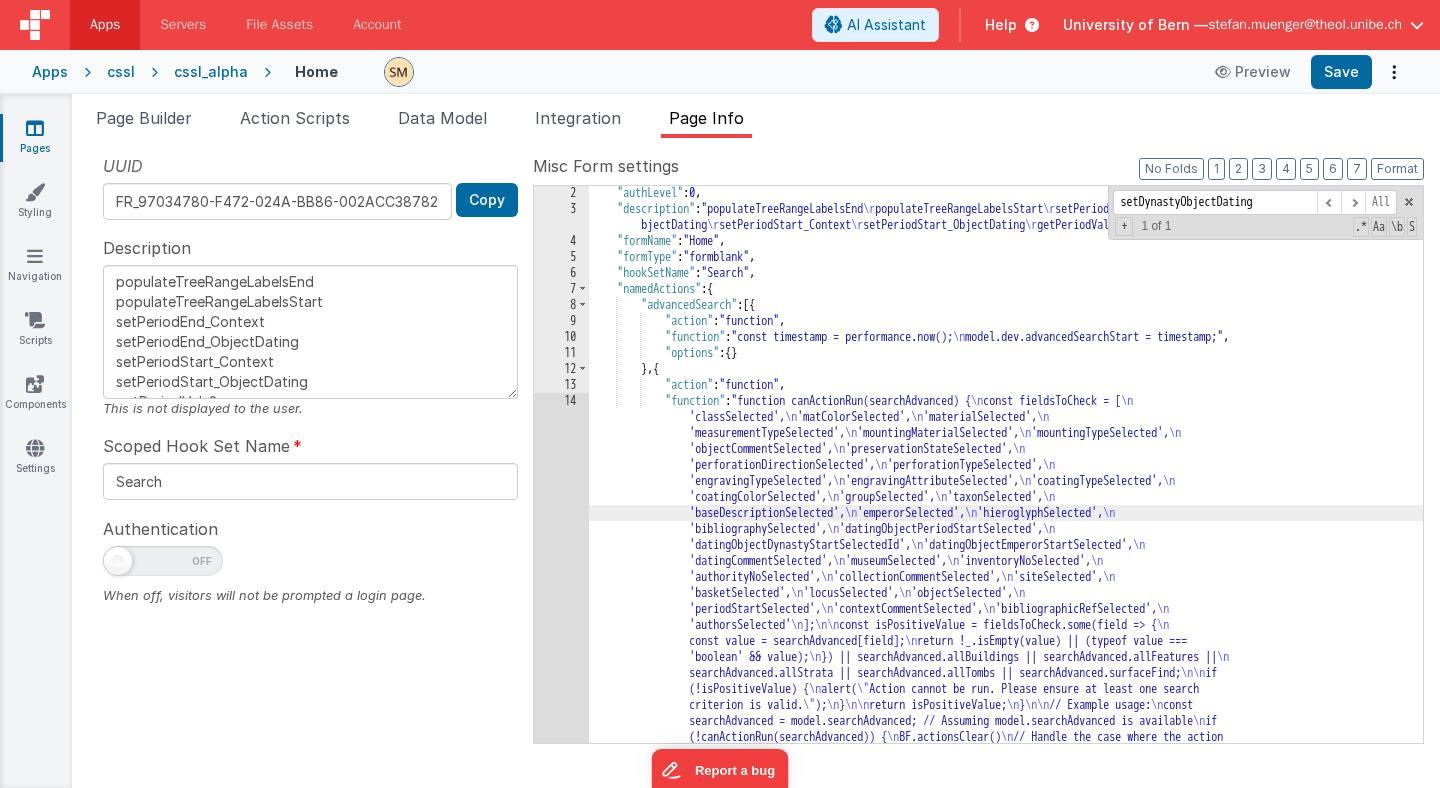 click on "2 3 4 5 6 7 8 9 10 11 12 13 14 15" at bounding box center [561, 655] 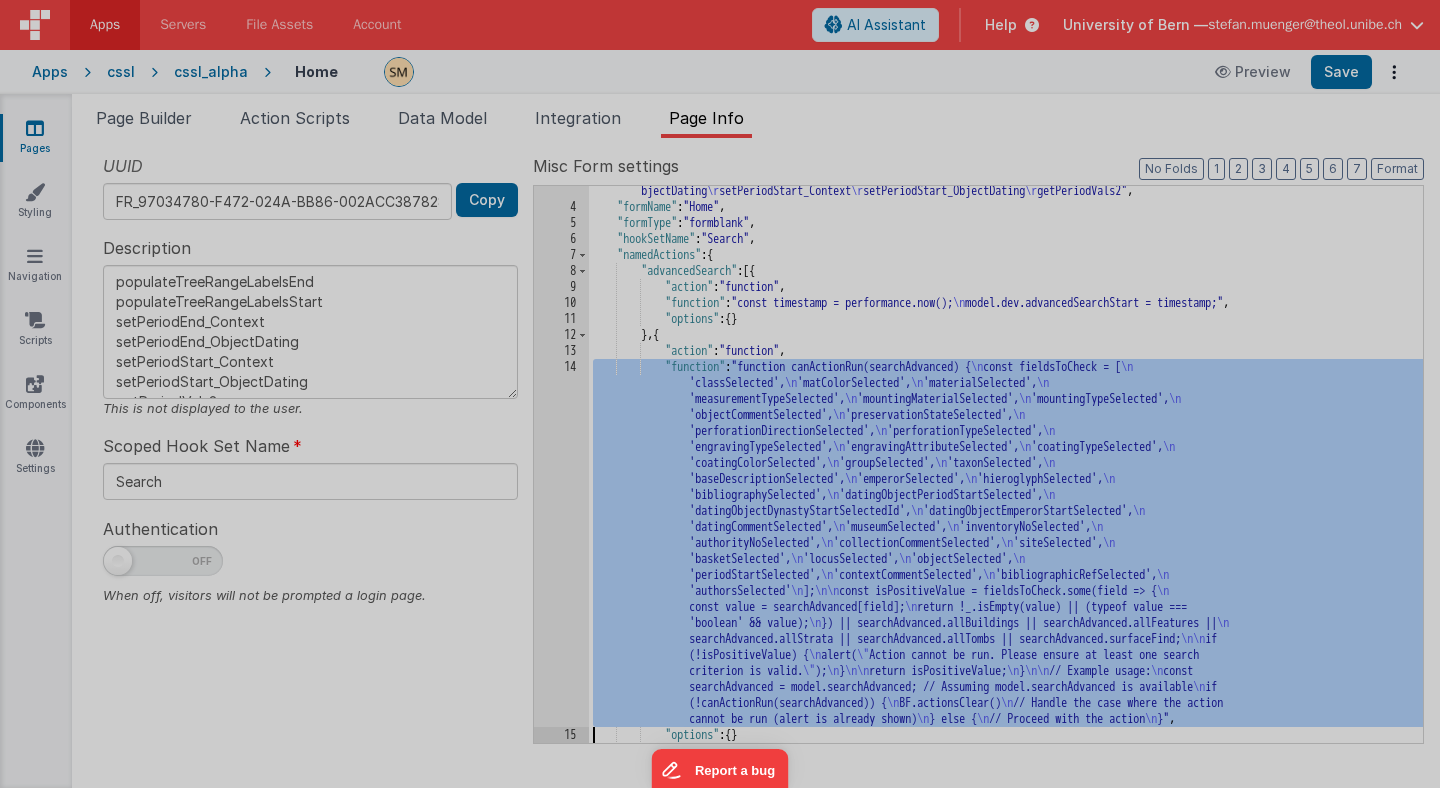 scroll, scrollTop: 51, scrollLeft: 0, axis: vertical 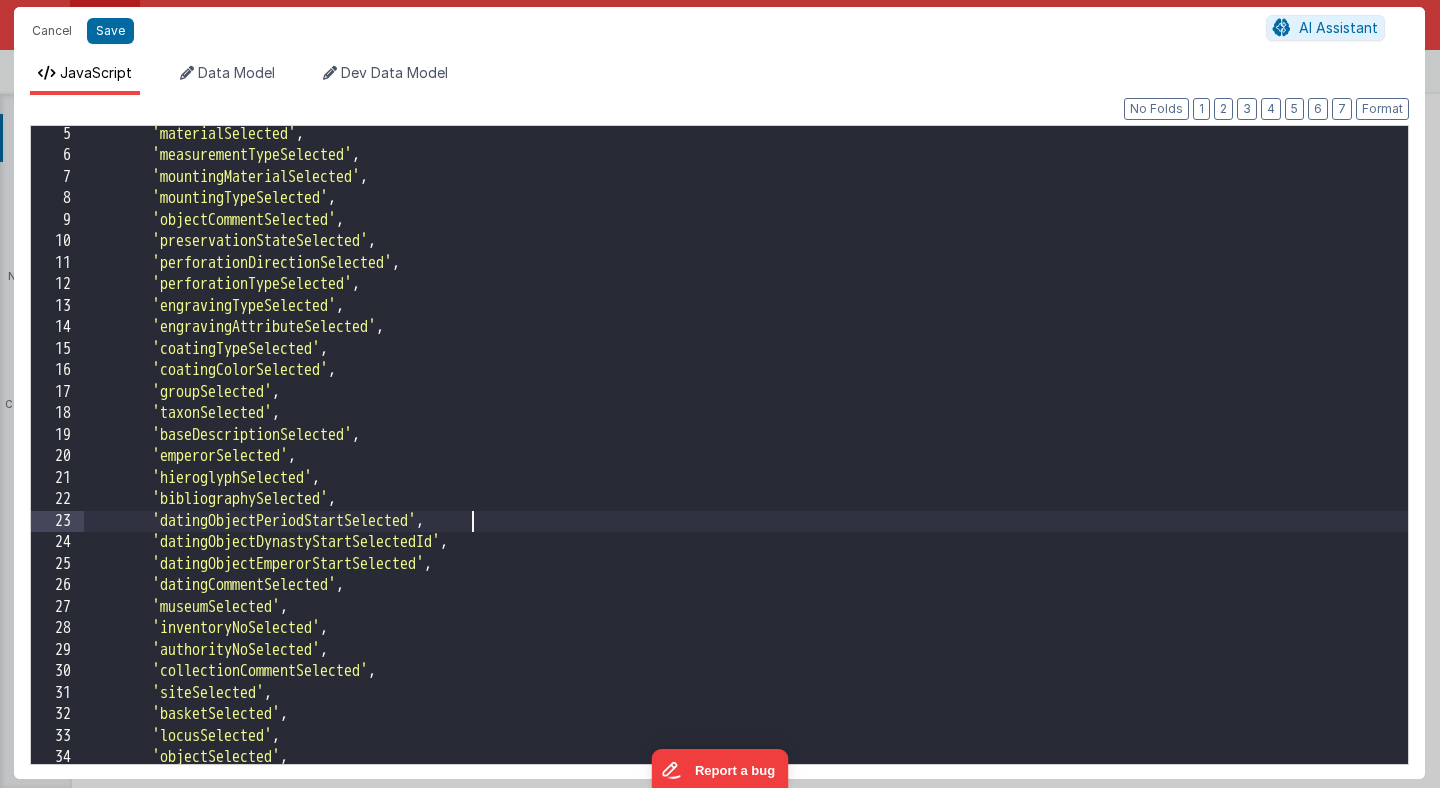 click on "'datingObjectPeriodStartSelected' ,           'datingObjectDynastyStartSelectedId' ,           'datingObjectEmperorStartSelected' ,           'datingCommentSelected' ,           'museumSelected' ,           'inventoryNoSelected' ,           'authorityNoSelected' ,           'collectionCommentSelected' ,           'siteSelected' ,           'basketSelected' , , ," at bounding box center (746, 464) 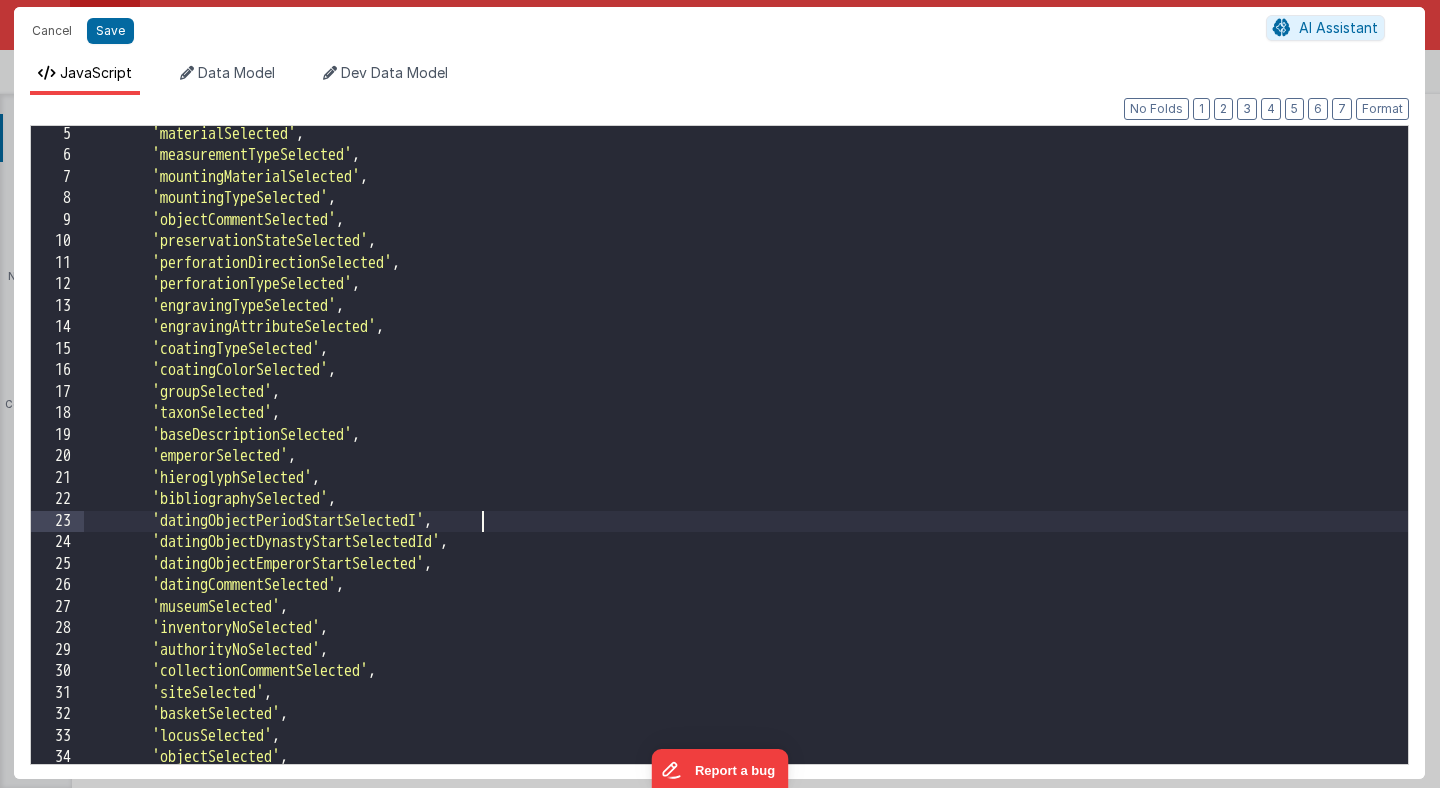 type 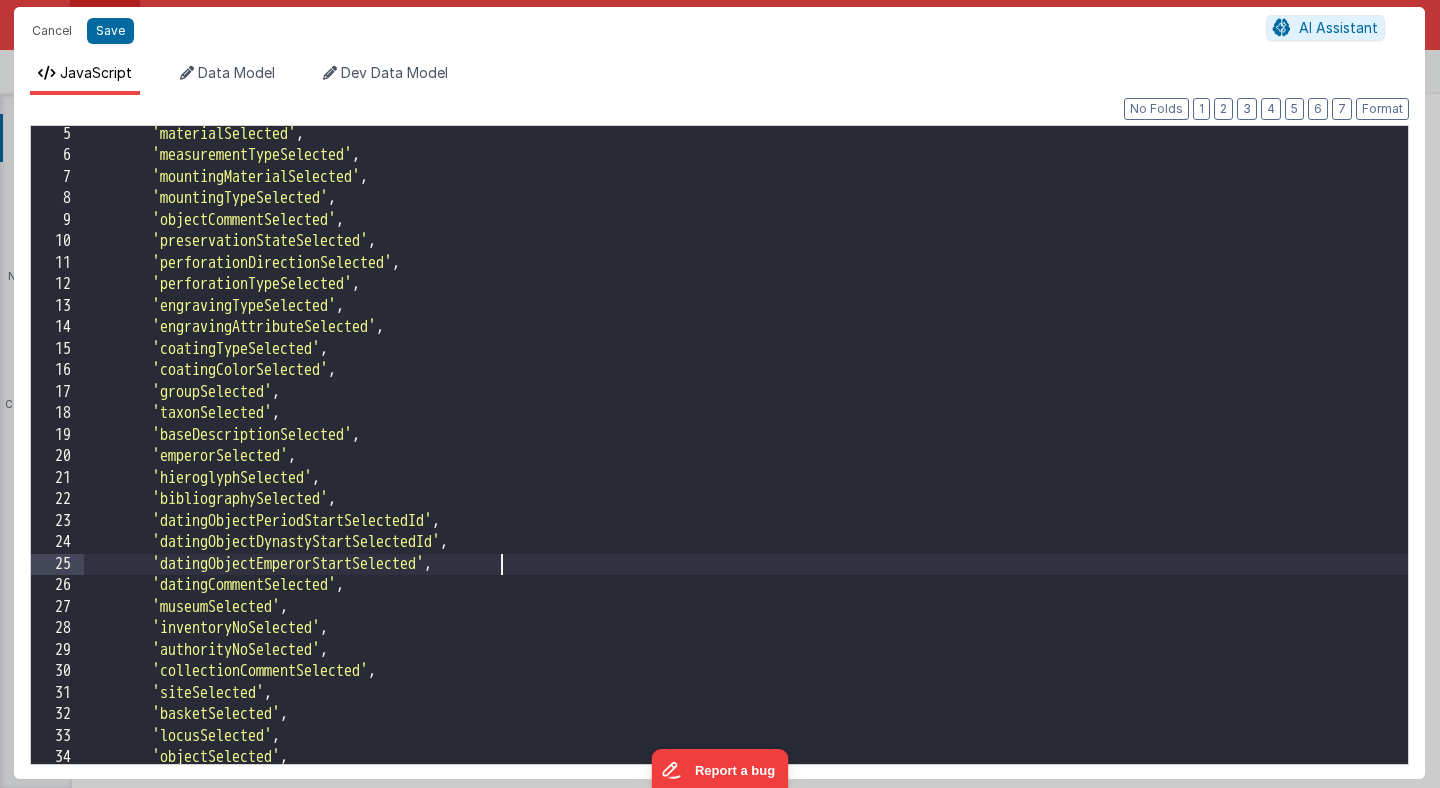 click on "'materialSelected' ,           'measurementTypeSelected' ,           'mountingMaterialSelected' ,           'mountingTypeSelected' ,           'objectCommentSelected' ,           'preservationStateSelected' ,           'perforationDirectionSelected' ,           'perforationTypeSelected' ,           'engravingTypeSelected' ,           'engravingAttributeSelected' ,           'coatingTypeSelected' ,           'coatingColorSelected' ,           'groupSelected' ,           'taxonSelected' ,           'baseDescriptionSelected' ,           'emperorSelected' ,           'hieroglyphSelected' ,           'bibliographySelected' ,           'datingObjectPeriodStartSelectedId' ,           'datingObjectDynastyStartSelectedId' ,           'datingObjectEmperorStartSelected' ,           'datingCommentSelected' ,           'museumSelected' ,           'inventoryNoSelected' ,           'authorityNoSelected' ,           'collectionCommentSelected' ,           'siteSelected' ,           'basketSelected' ,           , ," at bounding box center (746, 464) 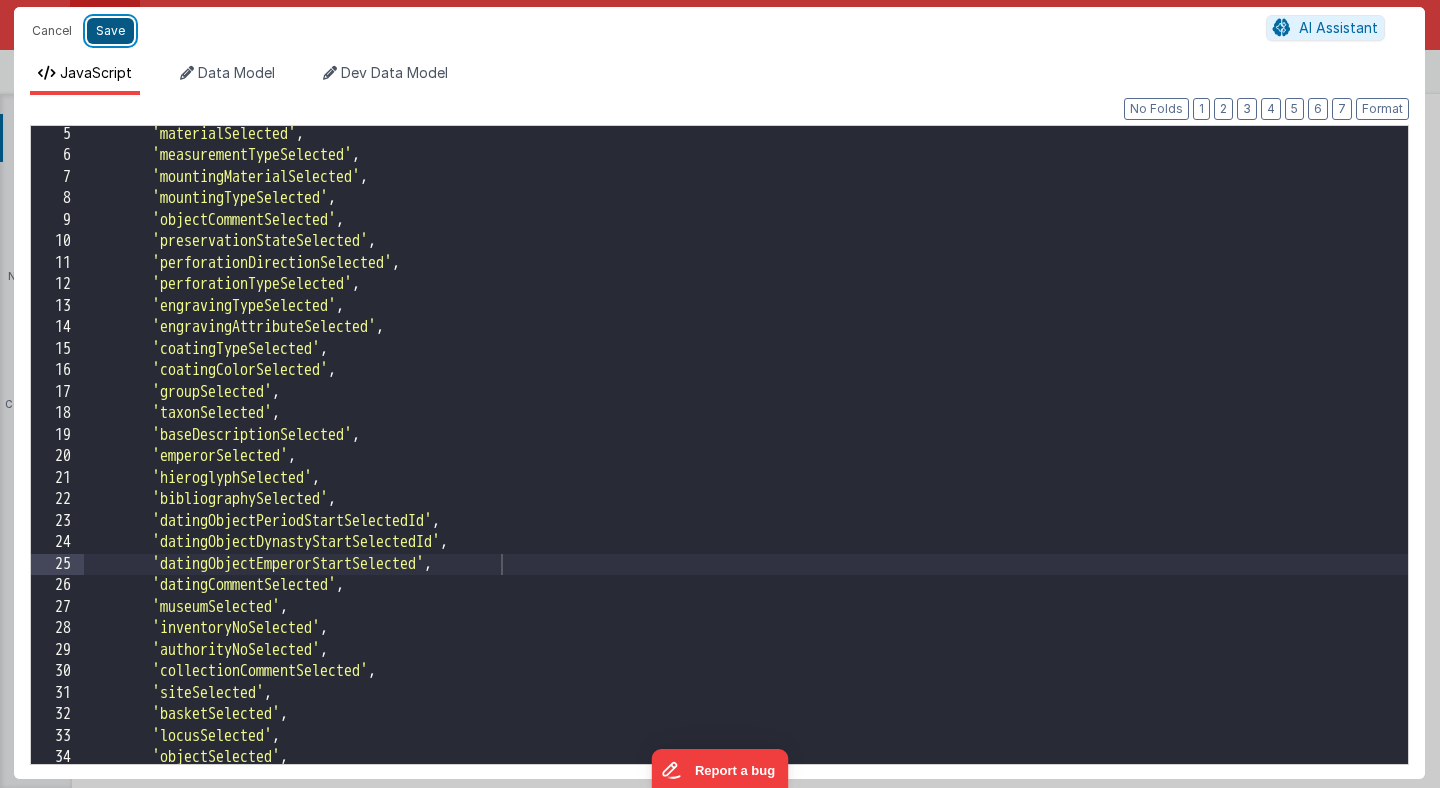 click on "Save" at bounding box center (110, 31) 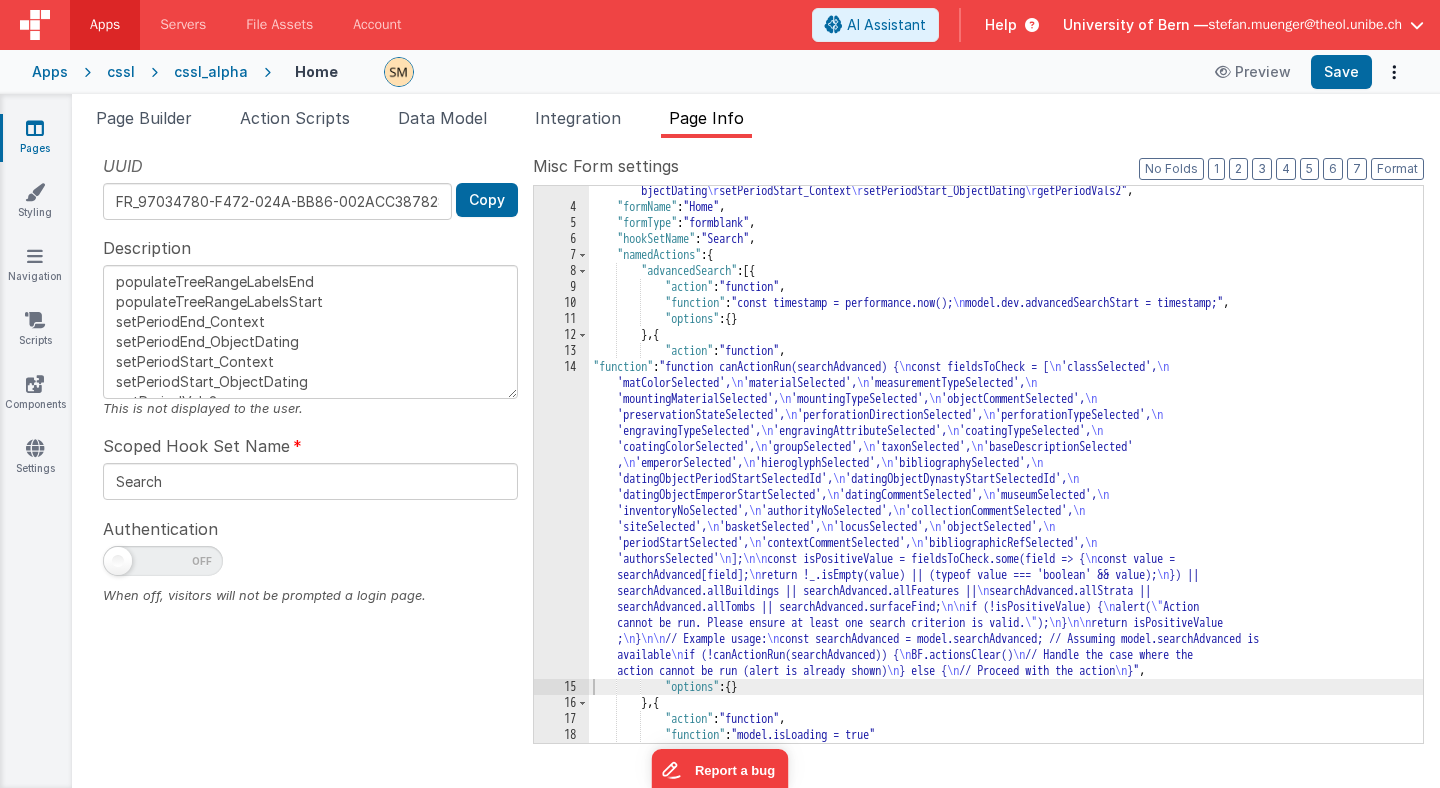 click on "10" at bounding box center [561, 303] 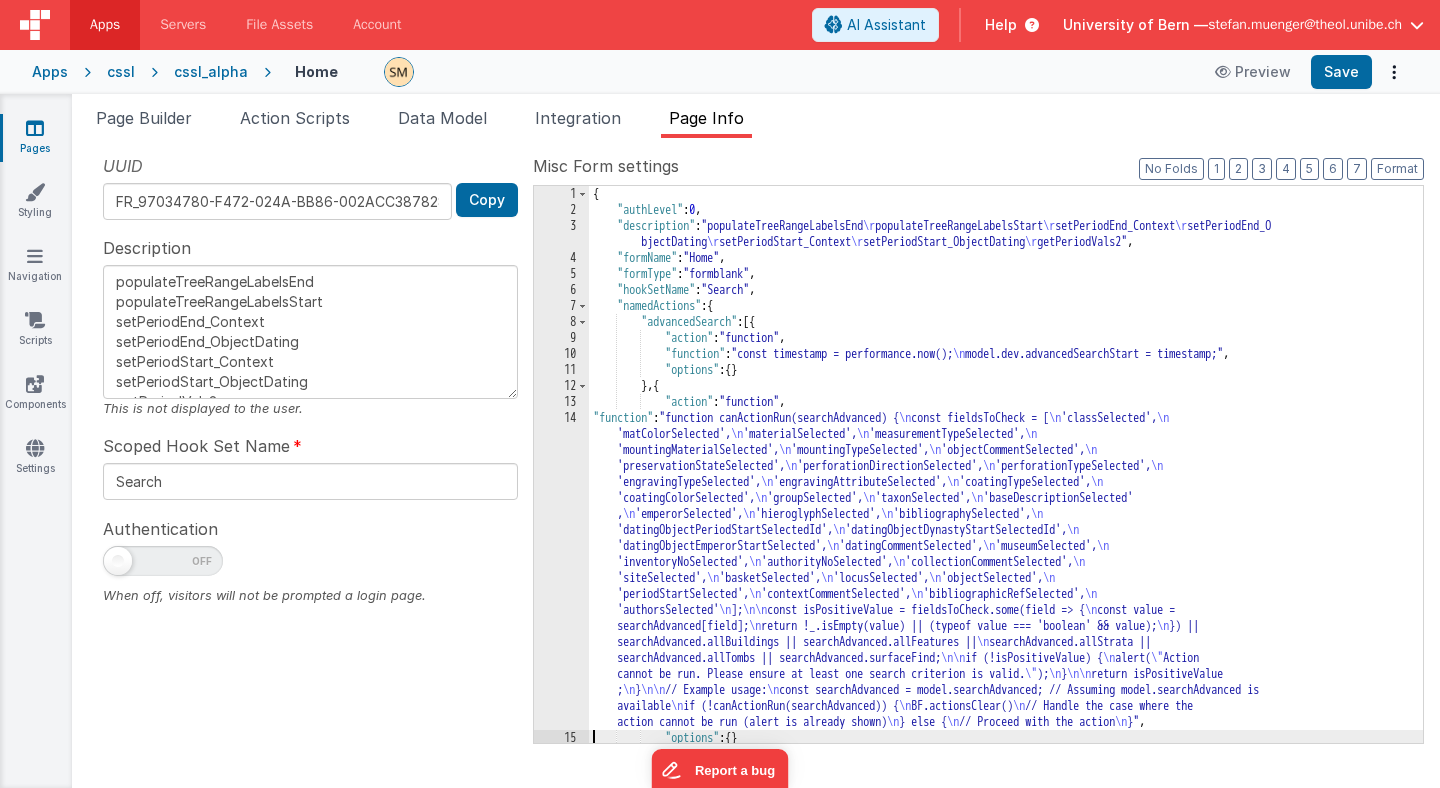 scroll, scrollTop: 0, scrollLeft: 0, axis: both 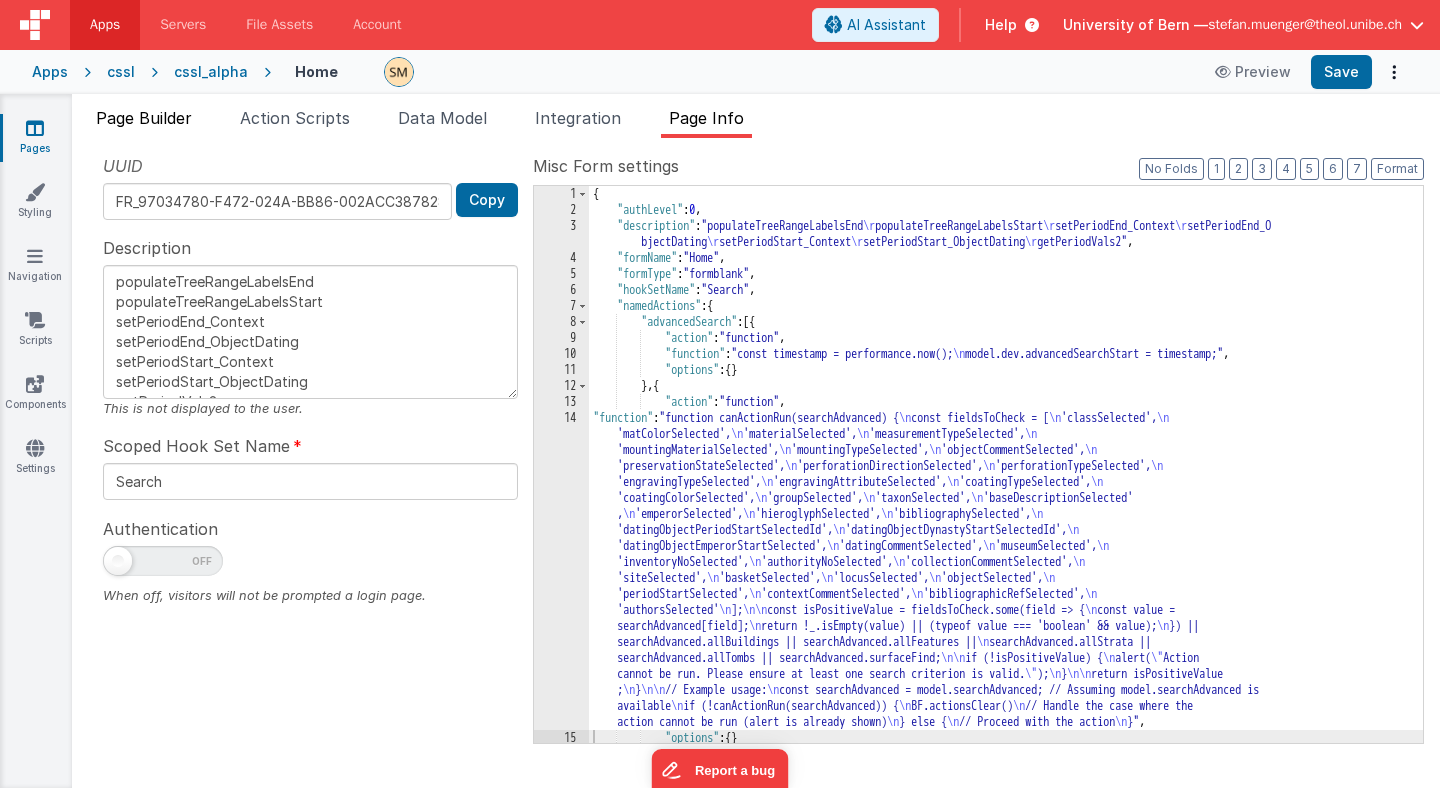 click on "Page Builder" at bounding box center (144, 118) 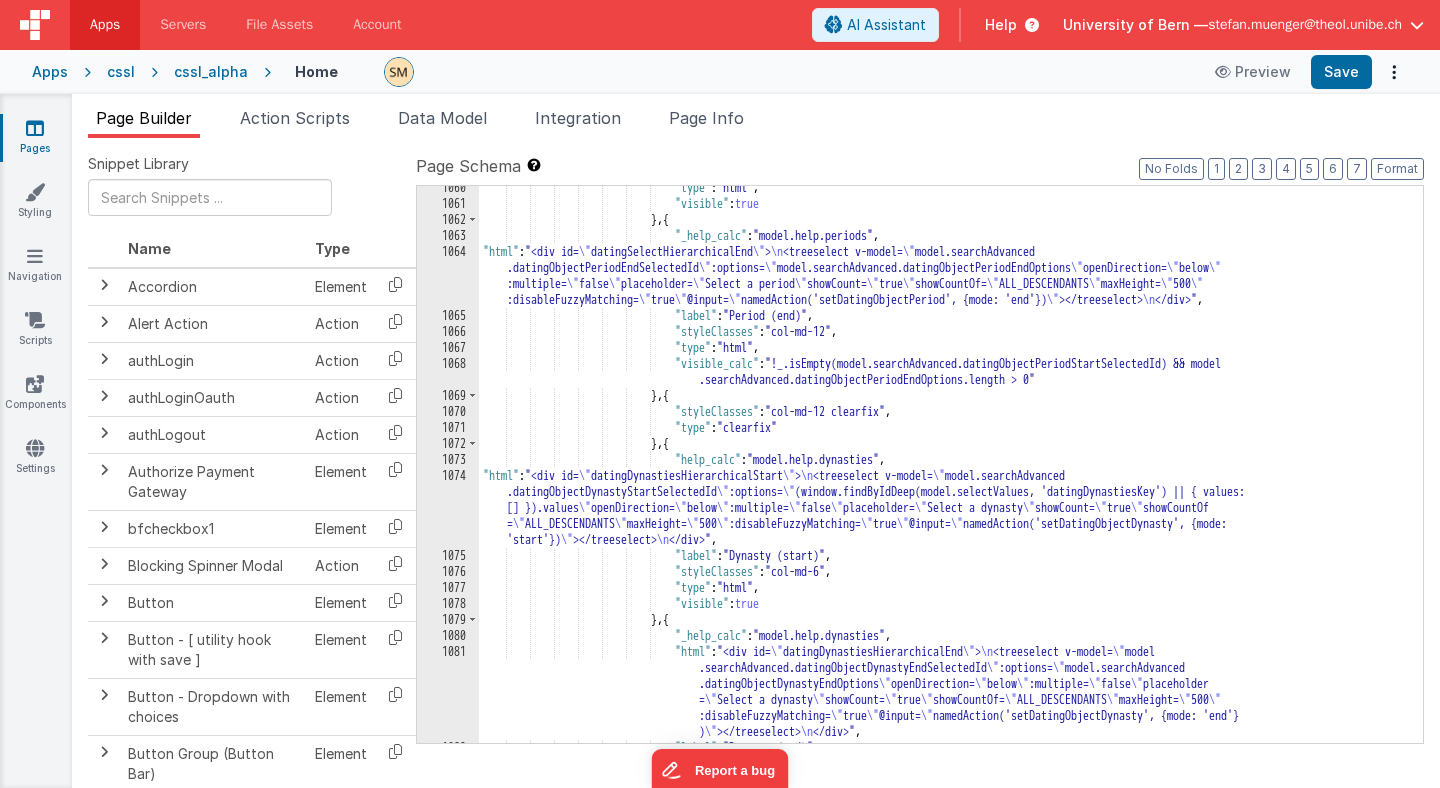 scroll, scrollTop: 17647, scrollLeft: 0, axis: vertical 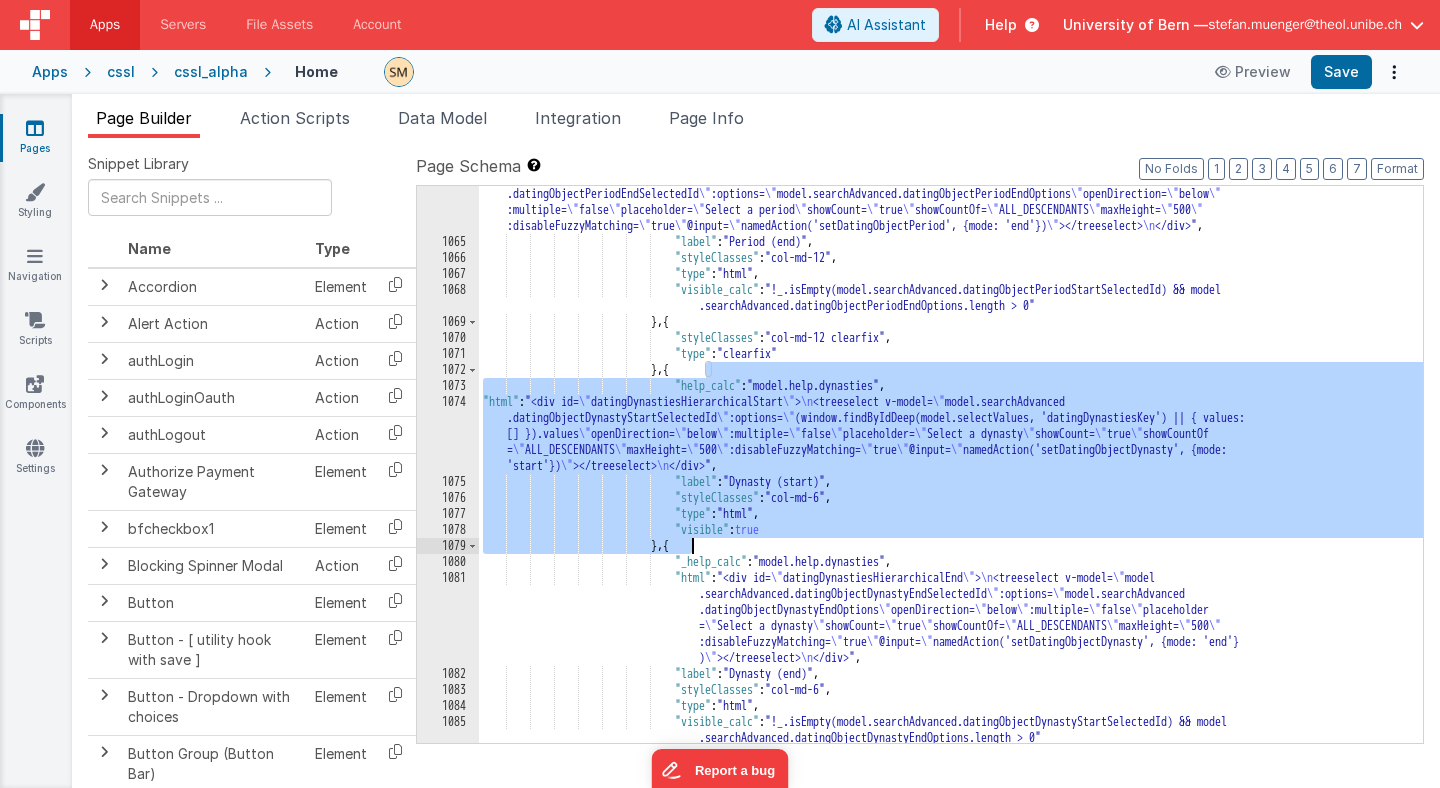 drag, startPoint x: 707, startPoint y: 373, endPoint x: 694, endPoint y: 550, distance: 177.47676 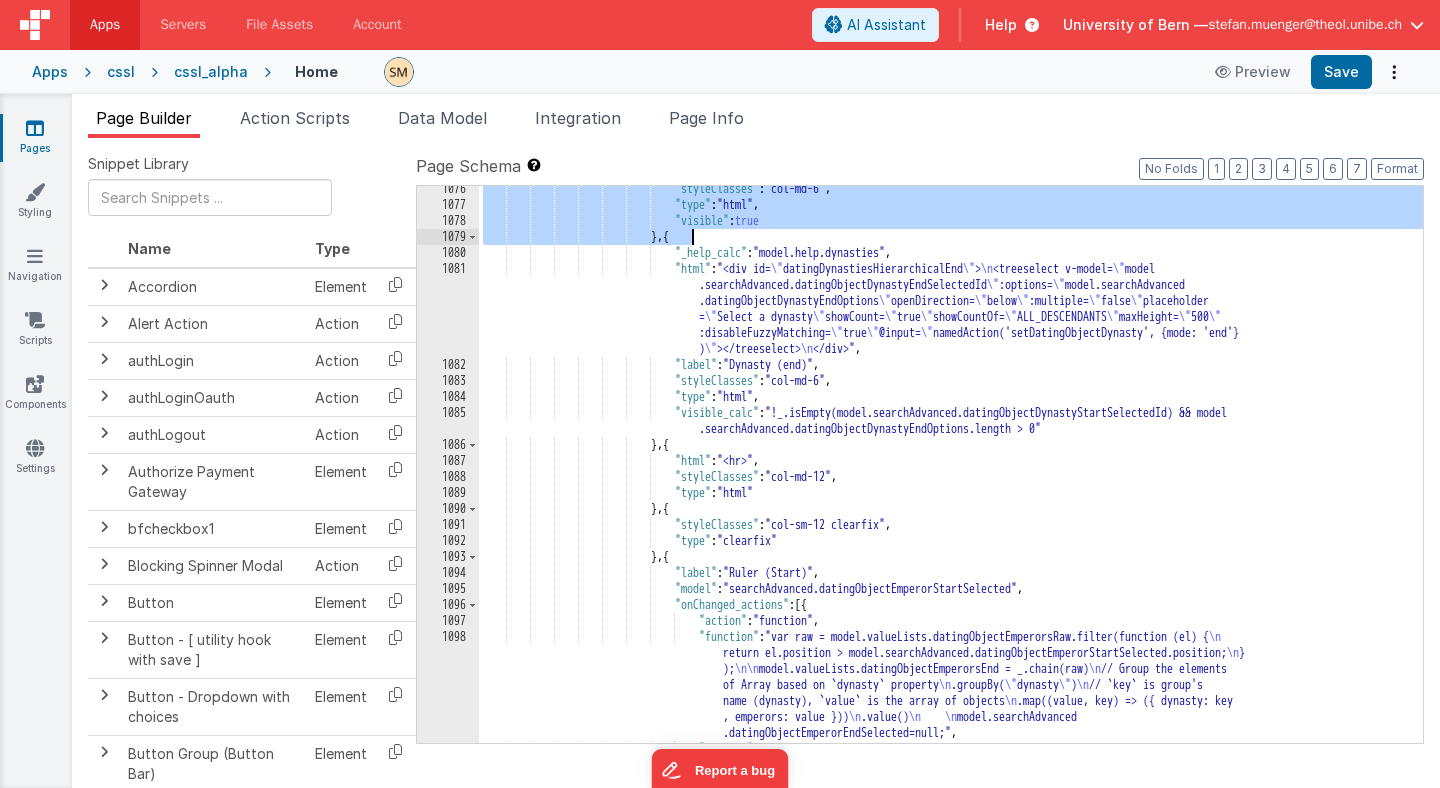 scroll, scrollTop: 17897, scrollLeft: 0, axis: vertical 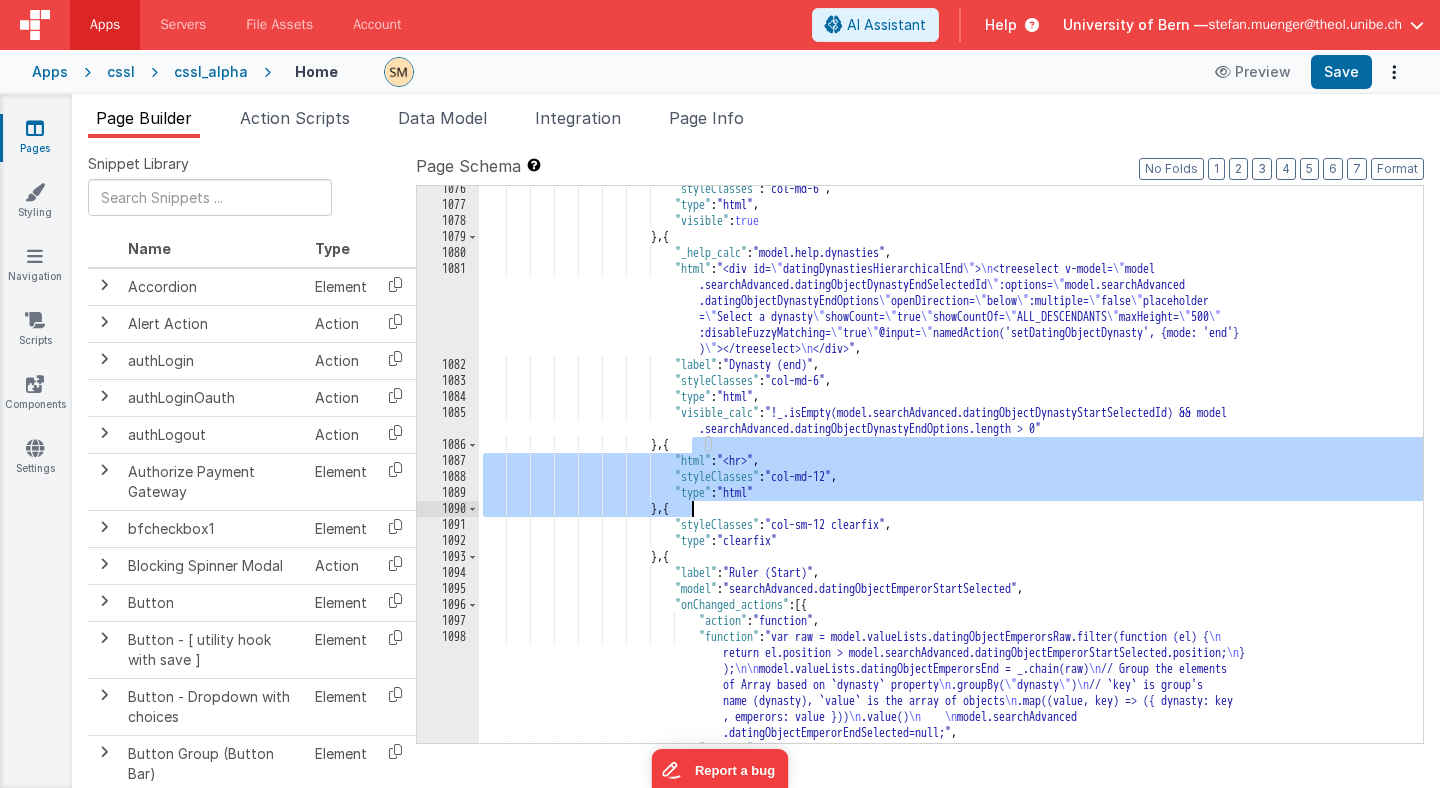 drag, startPoint x: 694, startPoint y: 446, endPoint x: 690, endPoint y: 508, distance: 62.1289 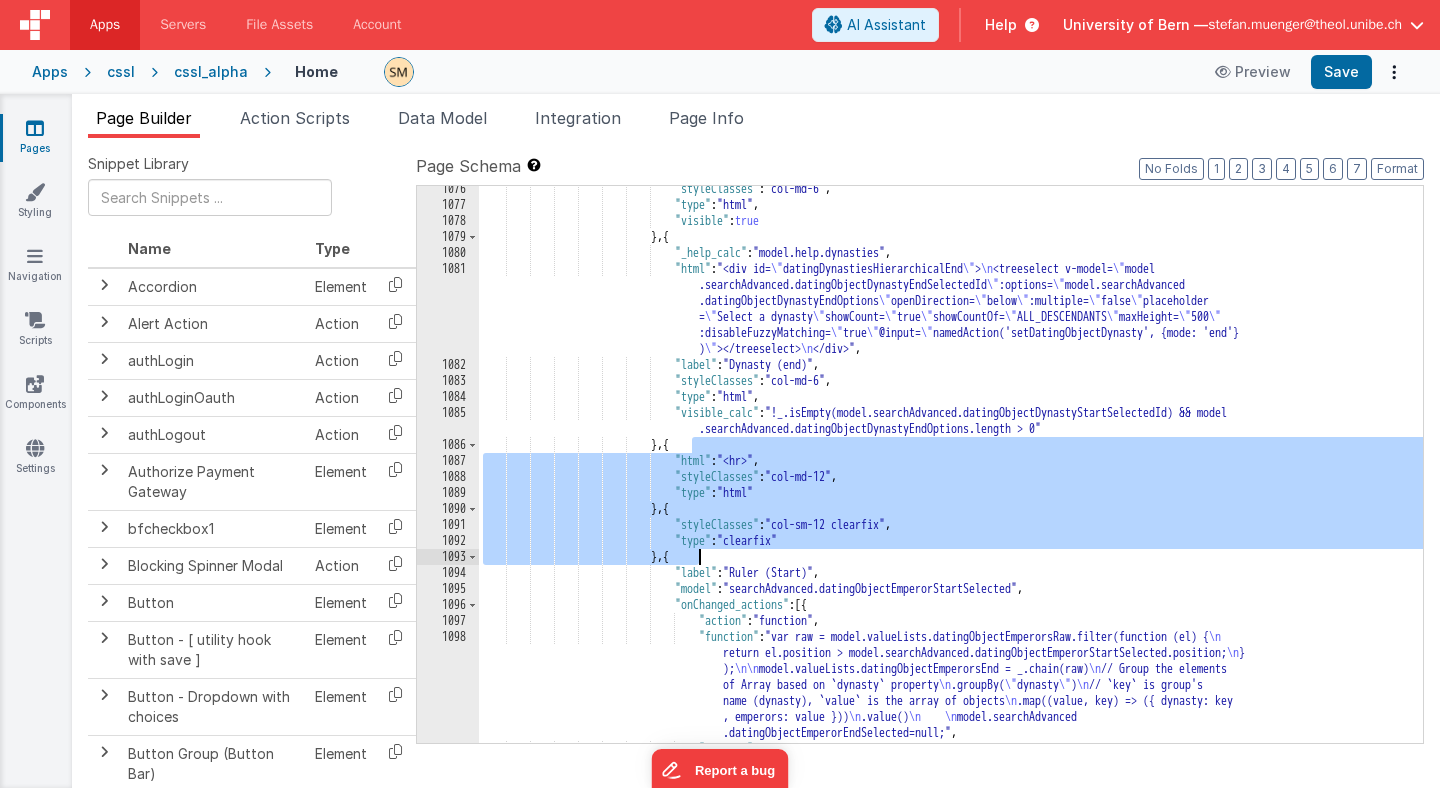 click on ""type" :  "html" ,                                         "_help_calc" :  "model.help.dynasties" ,                                         "html" :  "<div id=\" datingDynastiesHierarchicalEnd \" >
<treeselect v-model=\" model                                      .searchAdvanced.datingObjectDynastyEndSelectedId \"  :options=\" model.searchAdvanced                                      .datingObjectDynastyEndOptions \"  openDirection= \" below \"  :multiple= \" false \"  placeholder                                      = \" Select a dynasty \"  showCount= \" true \"  showCountOf= \" ALL_DESCENDANTS \"  maxHeight= \" 500 \"   :disableFuzzyMatching= \" true \"  @input= \" ) \"
></div>"" at bounding box center [951, 475] 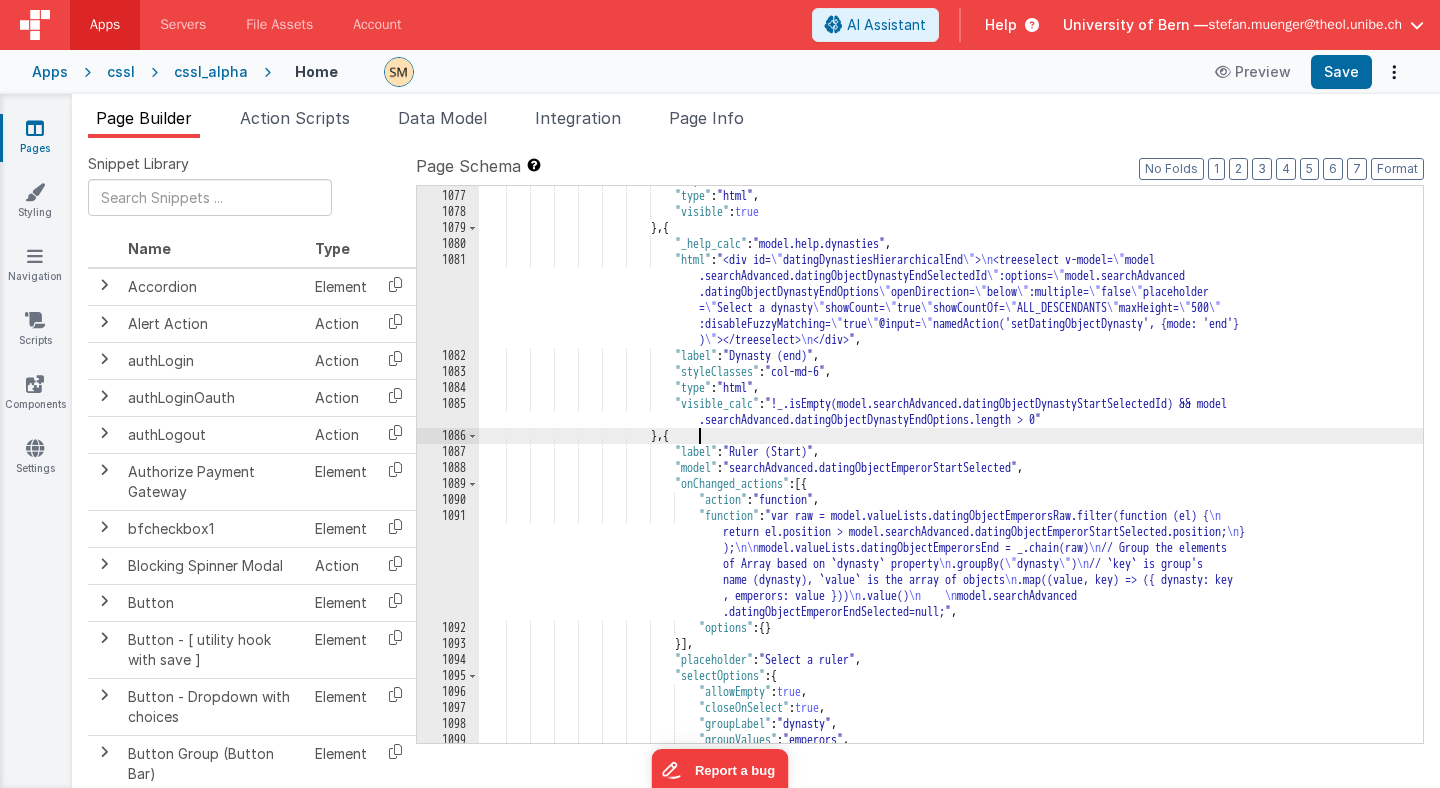 scroll, scrollTop: 17976, scrollLeft: 0, axis: vertical 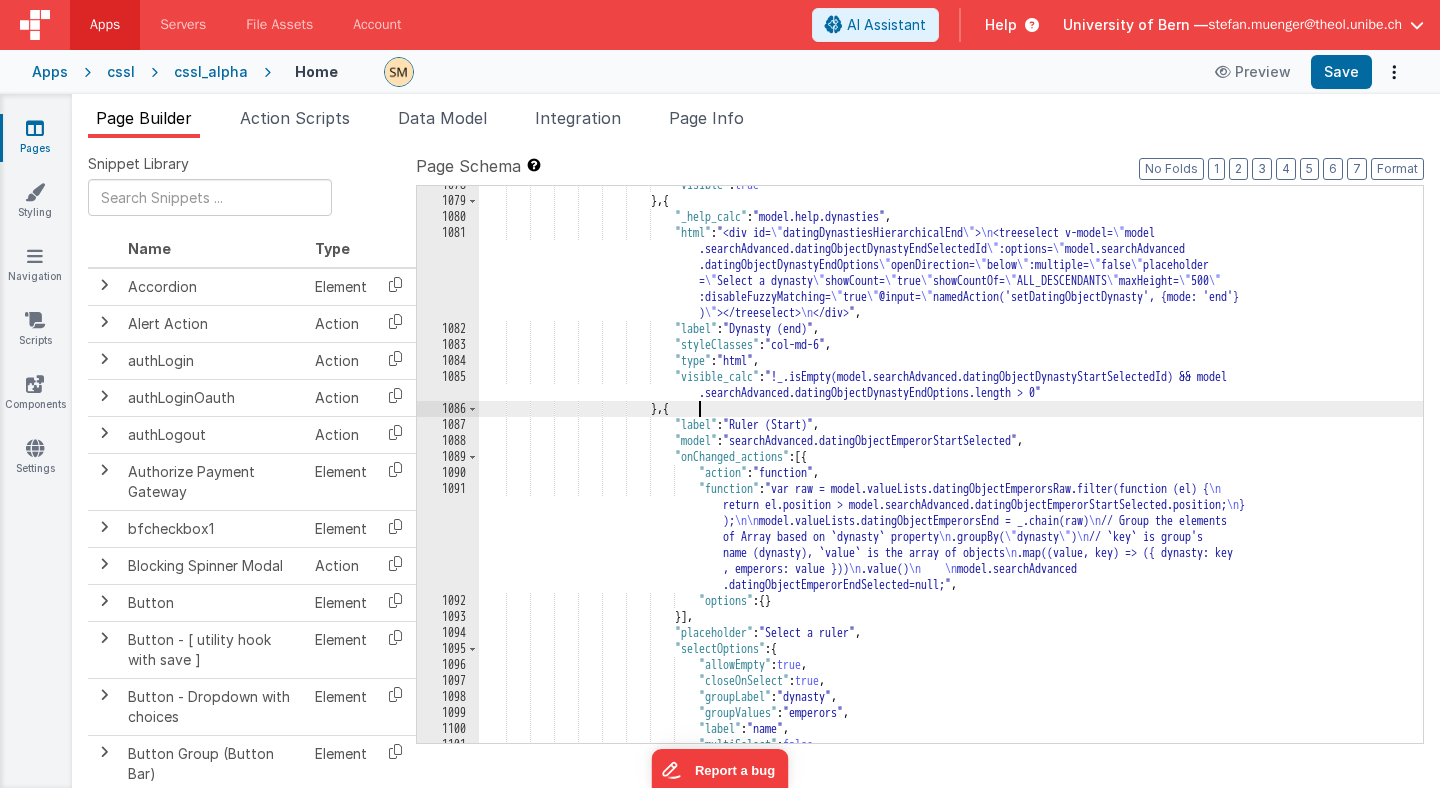 paste 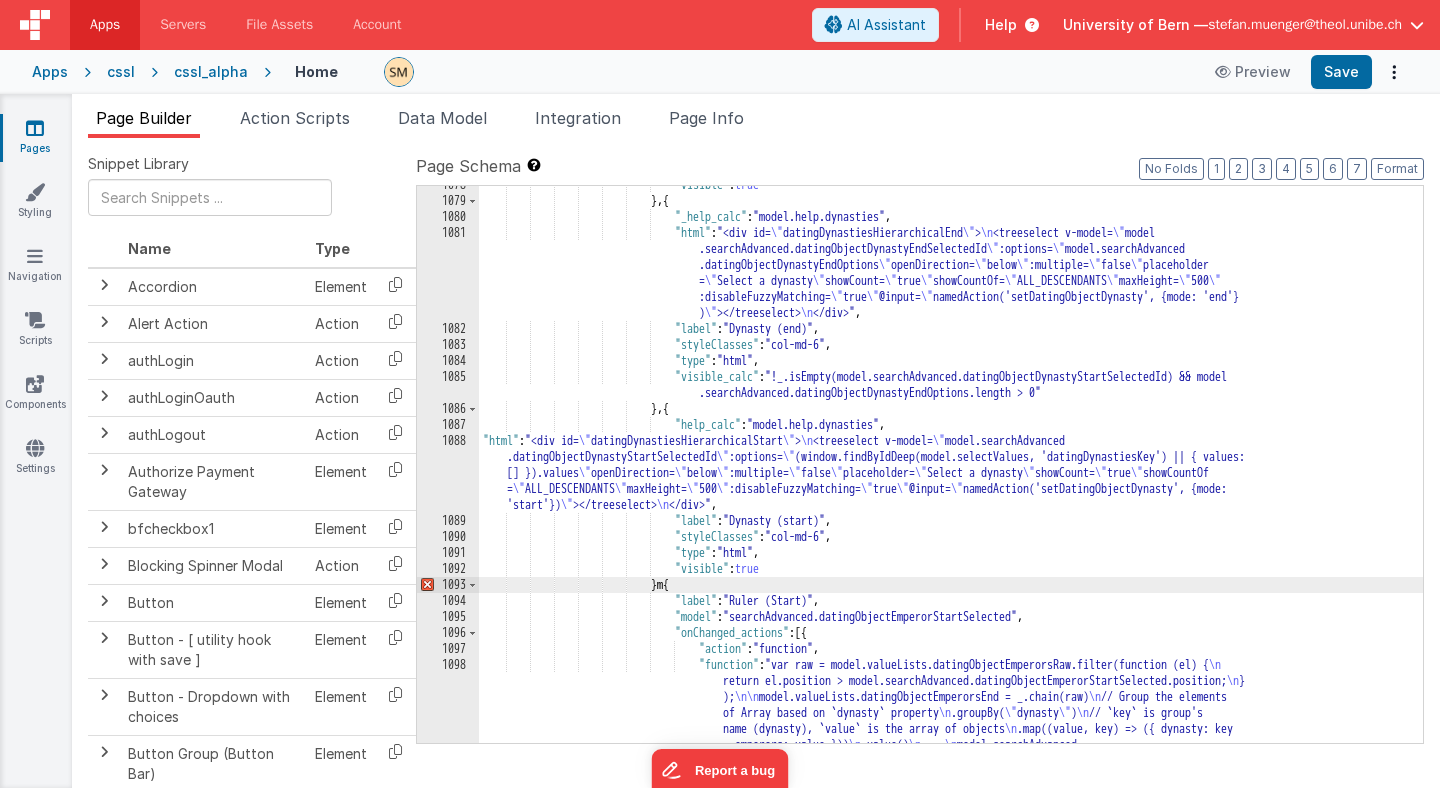 click on ""visible" :  true                                    } ,  {                                         "_help_calc" :  "model.help.dynasties" ,                                         "html" :  "<div id=\" datingDynastiesHierarchicalEnd \" >
<treeselect v-model=\" model .searchAdvanced .datingObjectDynastyEndSelectedId \"  :options=\" model.searchAdvanced .datingObjectDynastyEndOptions \"  openDirection= \" below \"  :multiple= \" false \"  placeholder                                      = \" Select a dynasty \"  showCount= \" true \"  showCountOf= \" ALL_DESCENDANTS \"  maxHeight= \" 500 \"                                        :disableFuzzyMatching= \" true \"  @input= \" namedAction('setDatingObjectDynasty', {mode: 'end'} ) \" ></div>"" at bounding box center (951, 519) 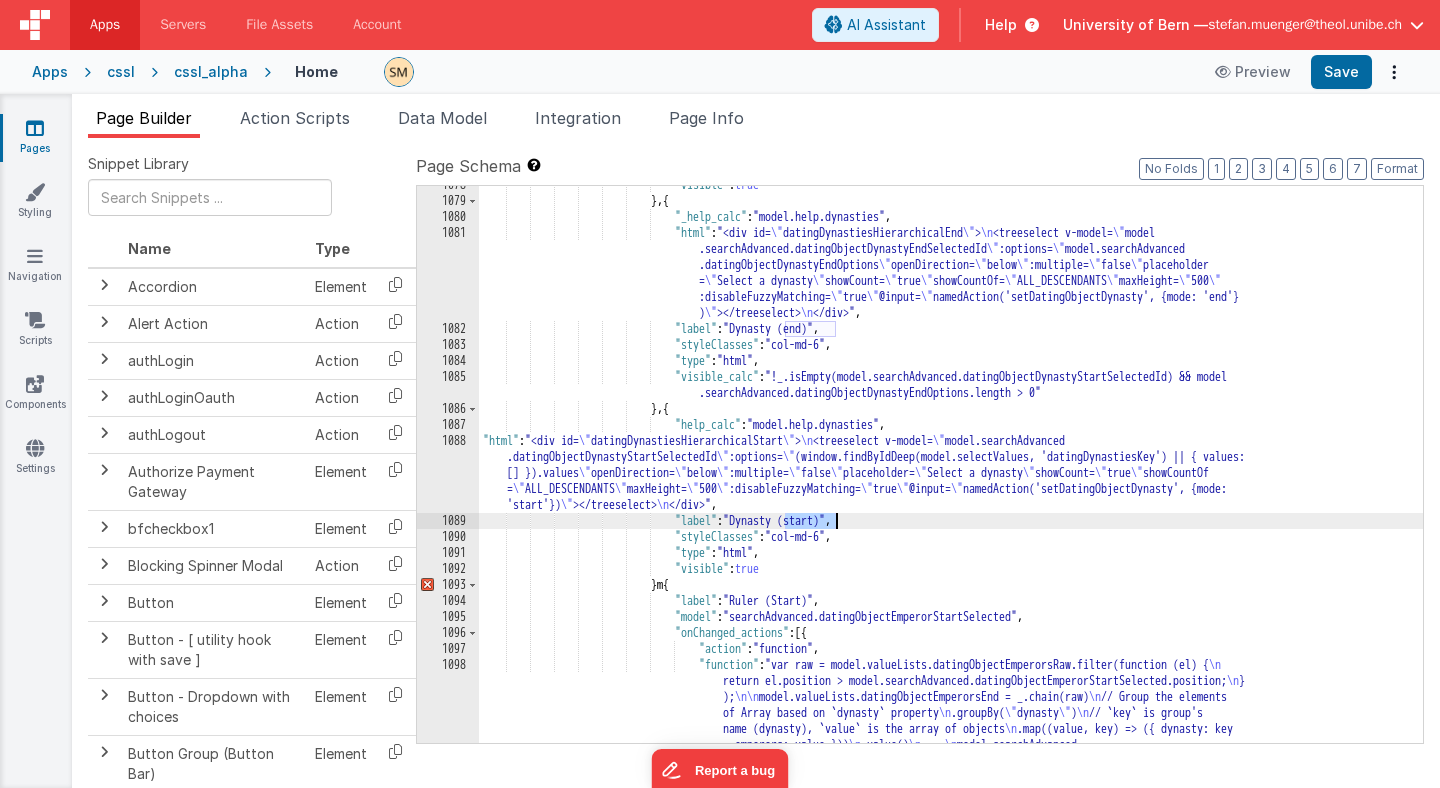 click on ""visible" :  true                                    } ,  {                                         "_help_calc" :  "model.help.dynasties" ,                                         "html" :  "<div id=\" datingDynastiesHierarchicalEnd \" >
<treeselect v-model=\" model .searchAdvanced .datingObjectDynastyEndSelectedId \"  :options=\" model.searchAdvanced .datingObjectDynastyEndOptions \"  openDirection= \" below \"  :multiple= \" false \"  placeholder                                      = \" Select a dynasty \"  showCount= \" true \"  showCountOf= \" ALL_DESCENDANTS \"  maxHeight= \" 500 \"                                        :disableFuzzyMatching= \" true \"  @input= \" namedAction('setDatingObjectDynasty', {mode: 'end'} ) \" ></div>"" at bounding box center (951, 519) 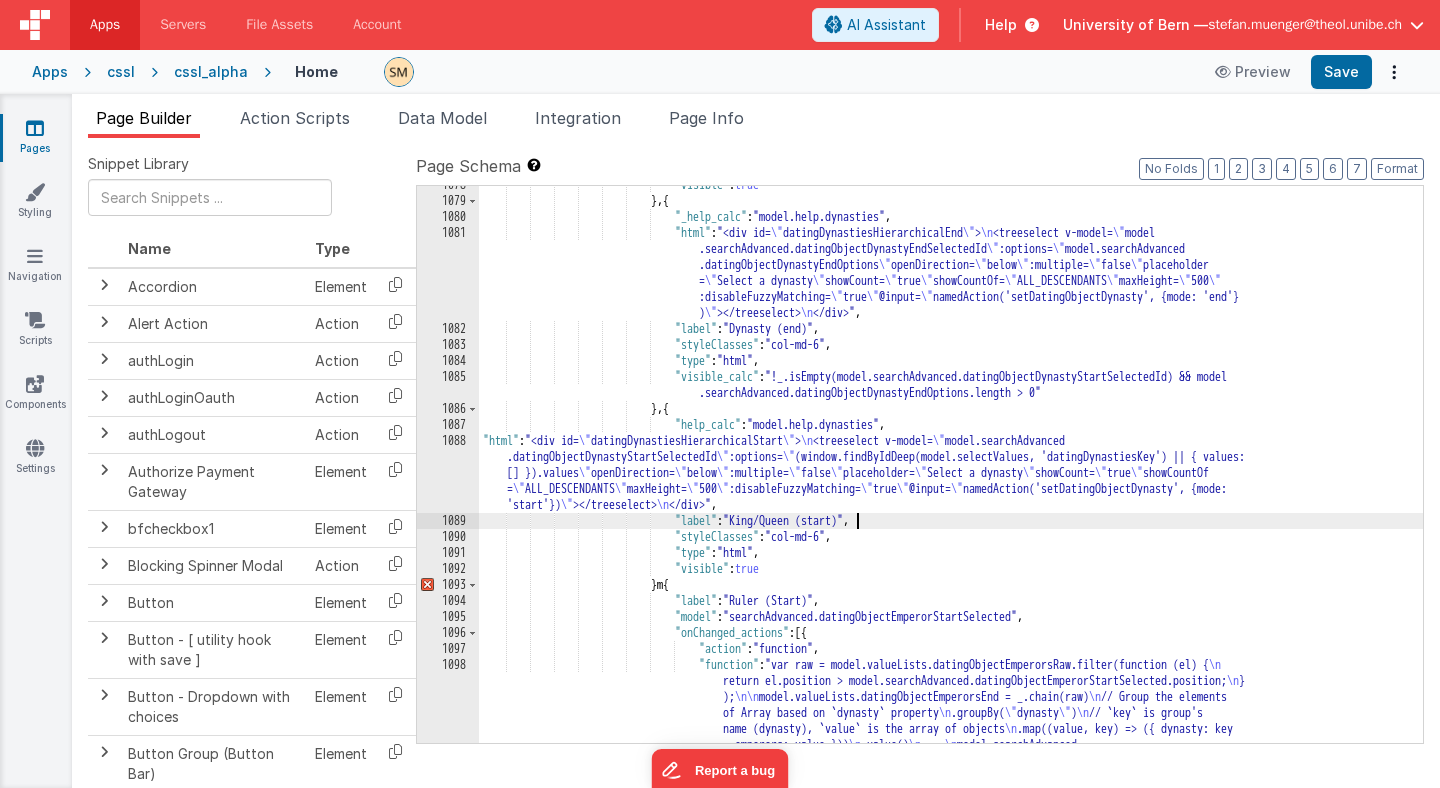 click on ""visible" :  true                                    } ,  {                                         "_help_calc" :  "model.help.dynasties" ,                                         "html" :  "<div id=\" datingDynastiesHierarchicalEnd \" >
<treeselect v-model=\" model .searchAdvanced .datingObjectDynastyEndSelectedId \"  :options=\" model.searchAdvanced .datingObjectDynastyEndOptions \"  openDirection= \" below \"  :multiple= \" false \"  placeholder                                      = \" Select a dynasty \"  showCount= \" true \"  showCountOf= \" ALL_DESCENDANTS \"  maxHeight= \" 500 \"                                        :disableFuzzyMatching= \" true \"  @input= \" namedAction('setDatingObjectDynasty', {mode: 'end'} ) \" ></div>"" at bounding box center [951, 519] 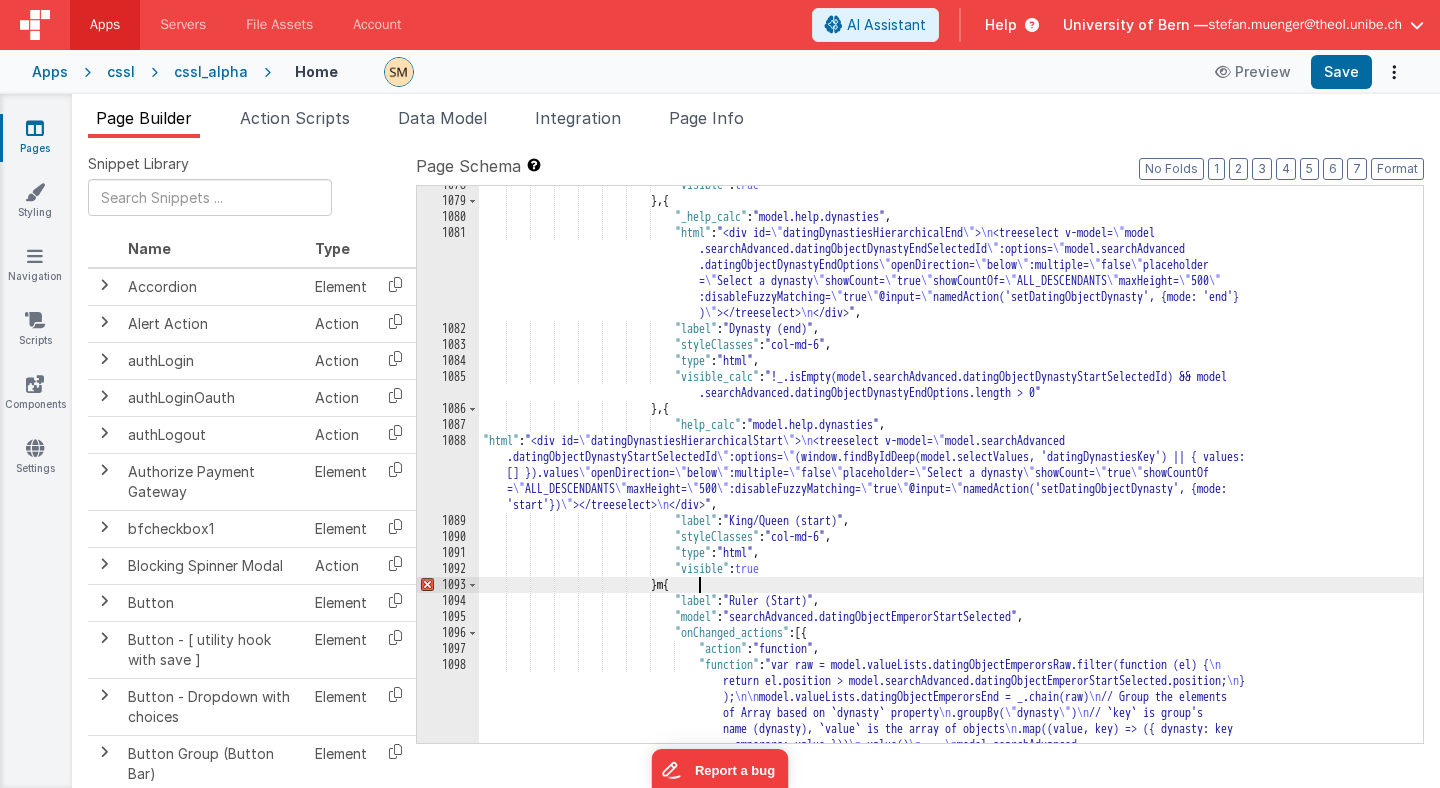click on ""visible" :  true                                    } ,  {                                         "_help_calc" :  "model.help.dynasties" ,                                         "html" :  "<div id=\" datingDynastiesHierarchicalEnd \" >
<treeselect v-model=\" model .searchAdvanced .datingObjectDynastyEndSelectedId \"  :options=\" model.searchAdvanced .datingObjectDynastyEndOptions \"  openDirection= \" below \"  :multiple= \" false \"  placeholder                                      = \" Select a dynasty \"  showCount= \" true \"  showCountOf= \" ALL_DESCENDANTS \"  maxHeight= \" 500 \"                                        :disableFuzzyMatching= \" true \"  @input= \" namedAction('setDatingObjectDynasty', {mode: 'end'} ) \" ></div>"" at bounding box center (951, 519) 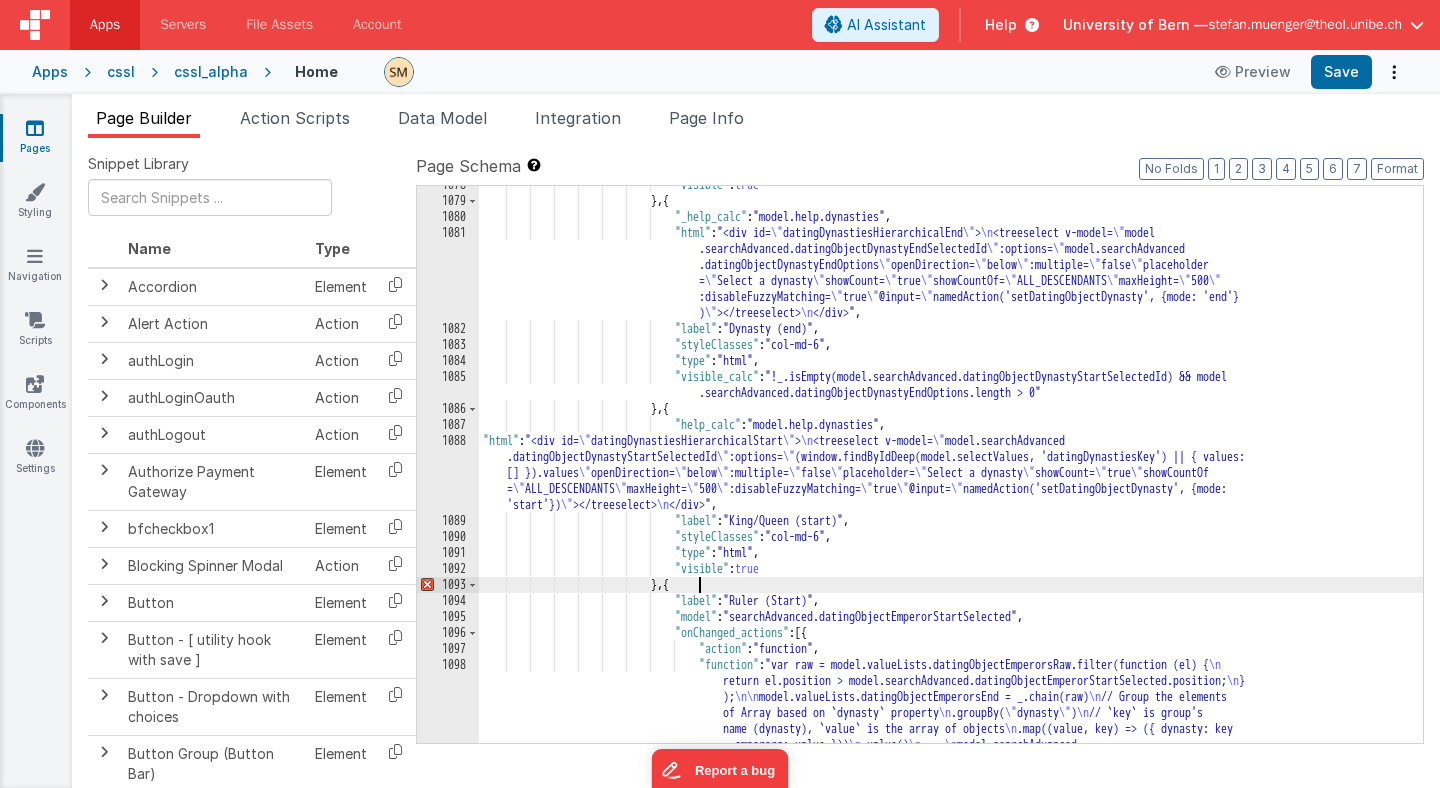 type 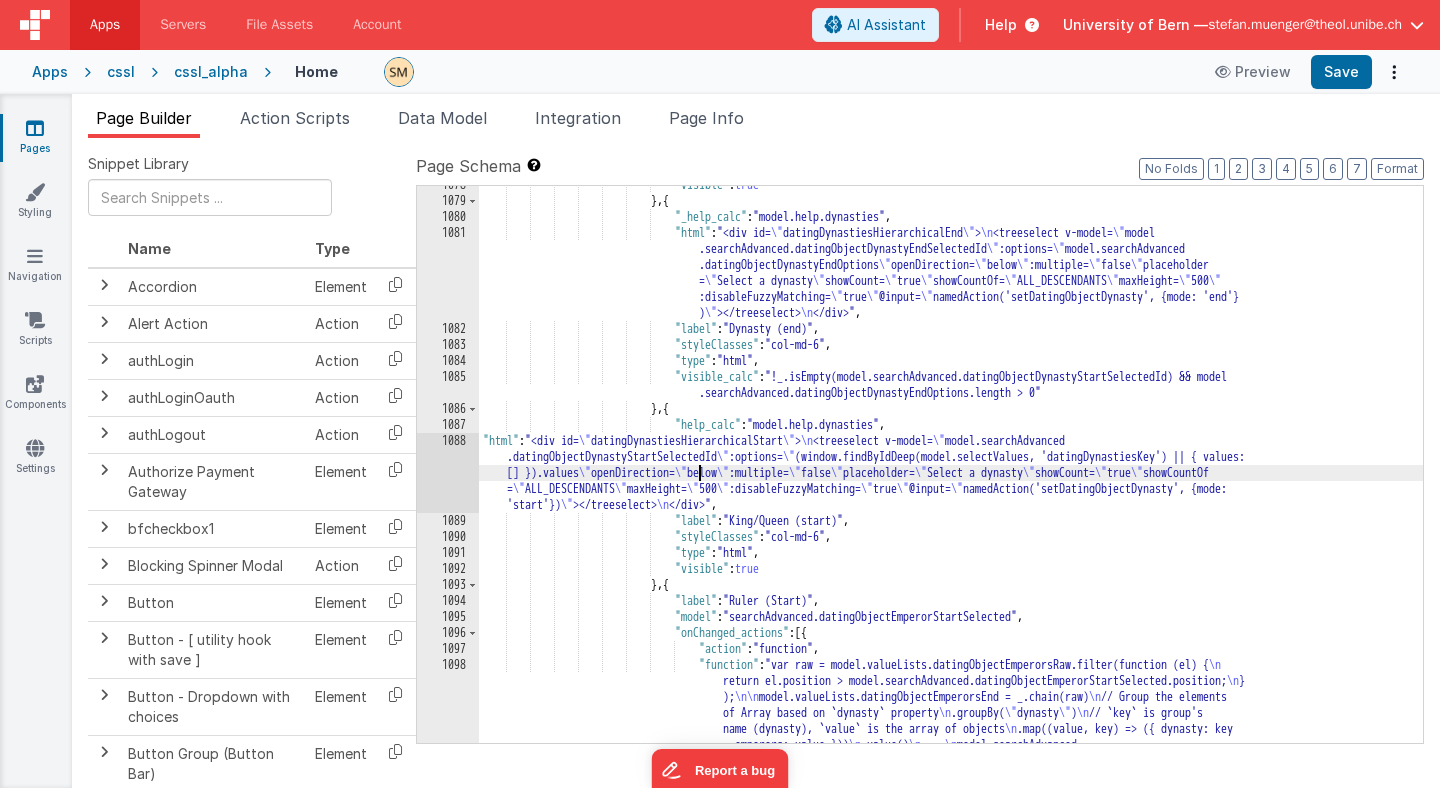 click on ""visible" :  true                                    } ,  {                                         "_help_calc" :  "model.help.dynasties" ,                                         "html" :  "<div id=\" datingDynastiesHierarchicalEnd \" >
<treeselect v-model=\" model .searchAdvanced .datingObjectDynastyEndSelectedId \"  :options=\" model.searchAdvanced .datingObjectDynastyEndOptions \"  openDirection= \" below \"  :multiple= \" false \"  placeholder                                      = \" Select a dynasty \"  showCount= \" true \"  showCountOf= \" ALL_DESCENDANTS \"  maxHeight= \" 500 \"                                        :disableFuzzyMatching= \" true \"  @input= \" namedAction('setDatingObjectDynasty', {mode: 'end'} ) \" ></div>"" at bounding box center [951, 519] 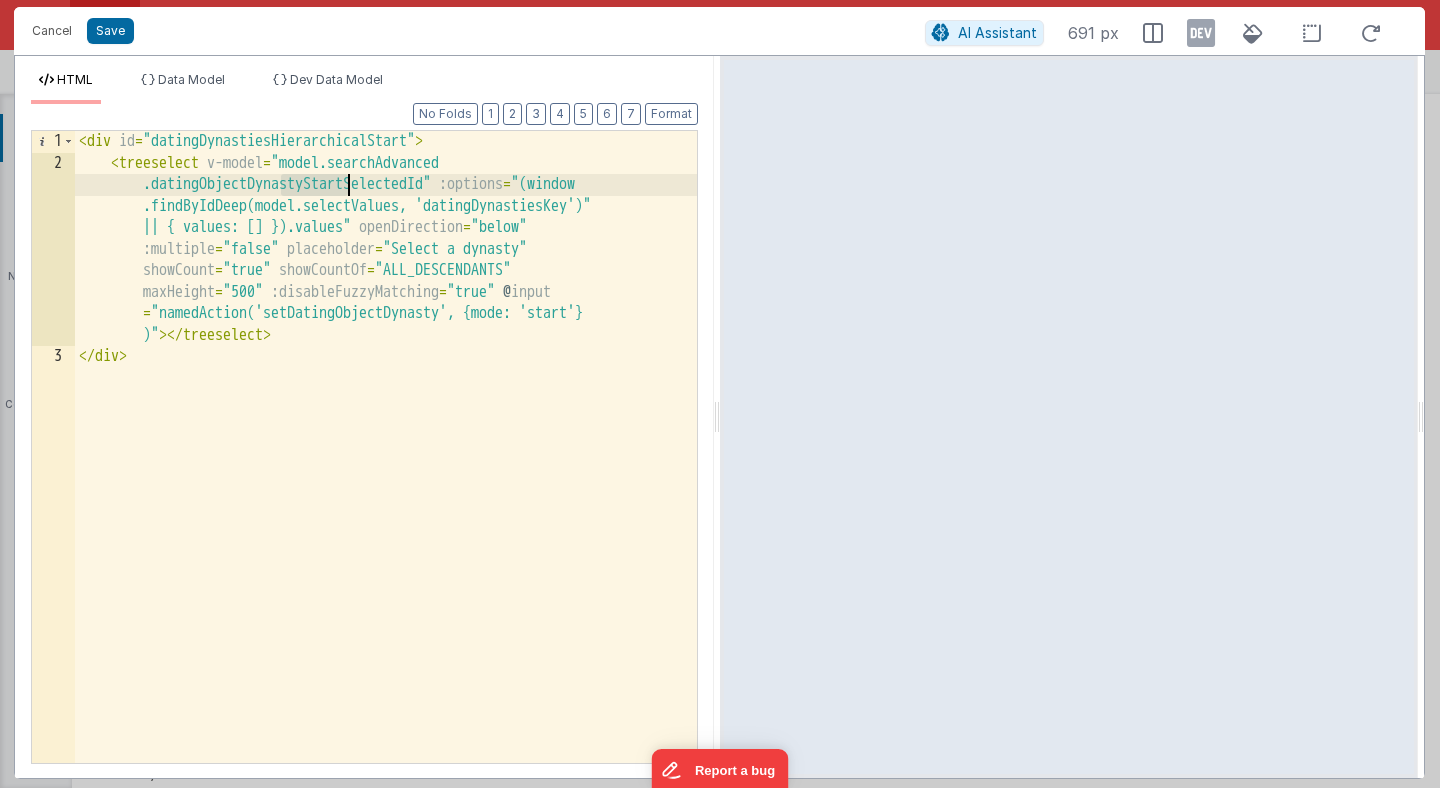 drag, startPoint x: 280, startPoint y: 184, endPoint x: 345, endPoint y: 187, distance: 65.06919 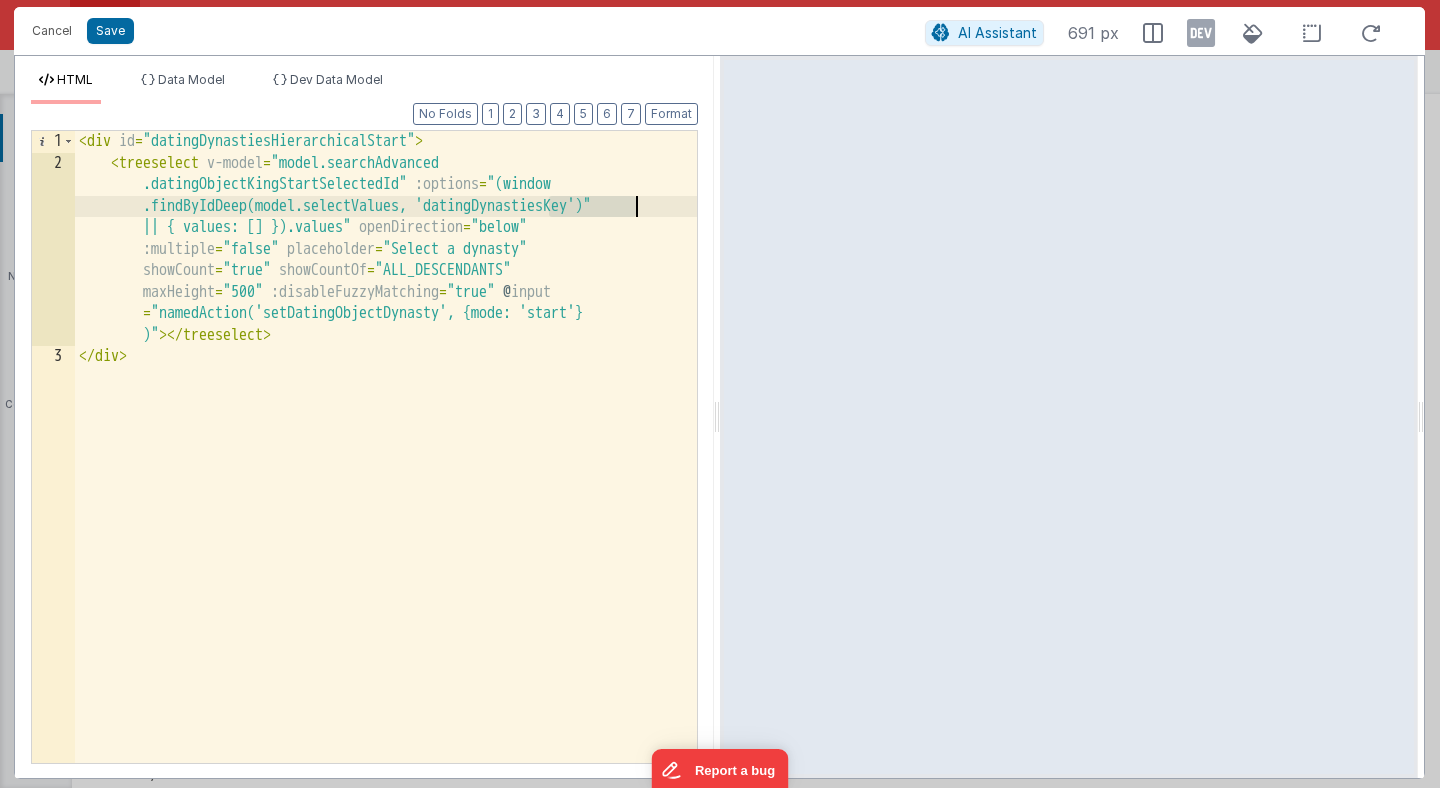 drag, startPoint x: 549, startPoint y: 208, endPoint x: 635, endPoint y: 209, distance: 86.00581 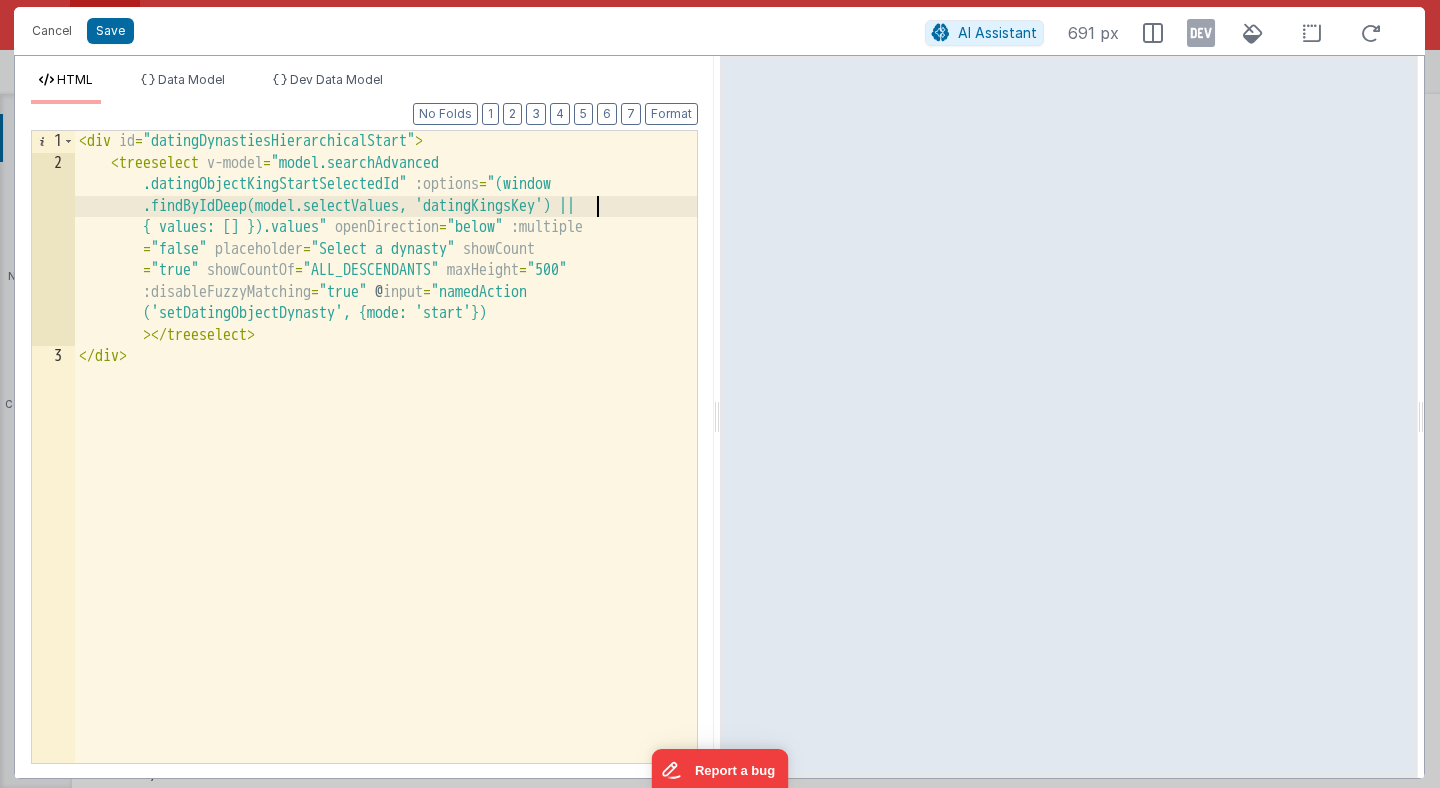click on "< div   id = "datingDynastiesHierarchicalStart" >      < treeselect   v-model = "model.searchAdvanced          .datingObjectDynastyStartSelectedId"   :options = "(window          .findByIdDeep(model.selectValues, 'datingDynastiesKey')           || { values: [] }).values"   openDirection = "below"            :multiple = "false"   placeholder = "Select a dynasty"            showCount = "true"   showCountOf = "ALL_DESCENDANTS"            maxHeight = "500"   :disableFuzzyMatching = "true"   @ input          = "namedAction('setDynastyObjectDating', {mode: 'start'}          )" > </ treeselect > </ div > setDatingObjectDynasty" at bounding box center [386, 468] 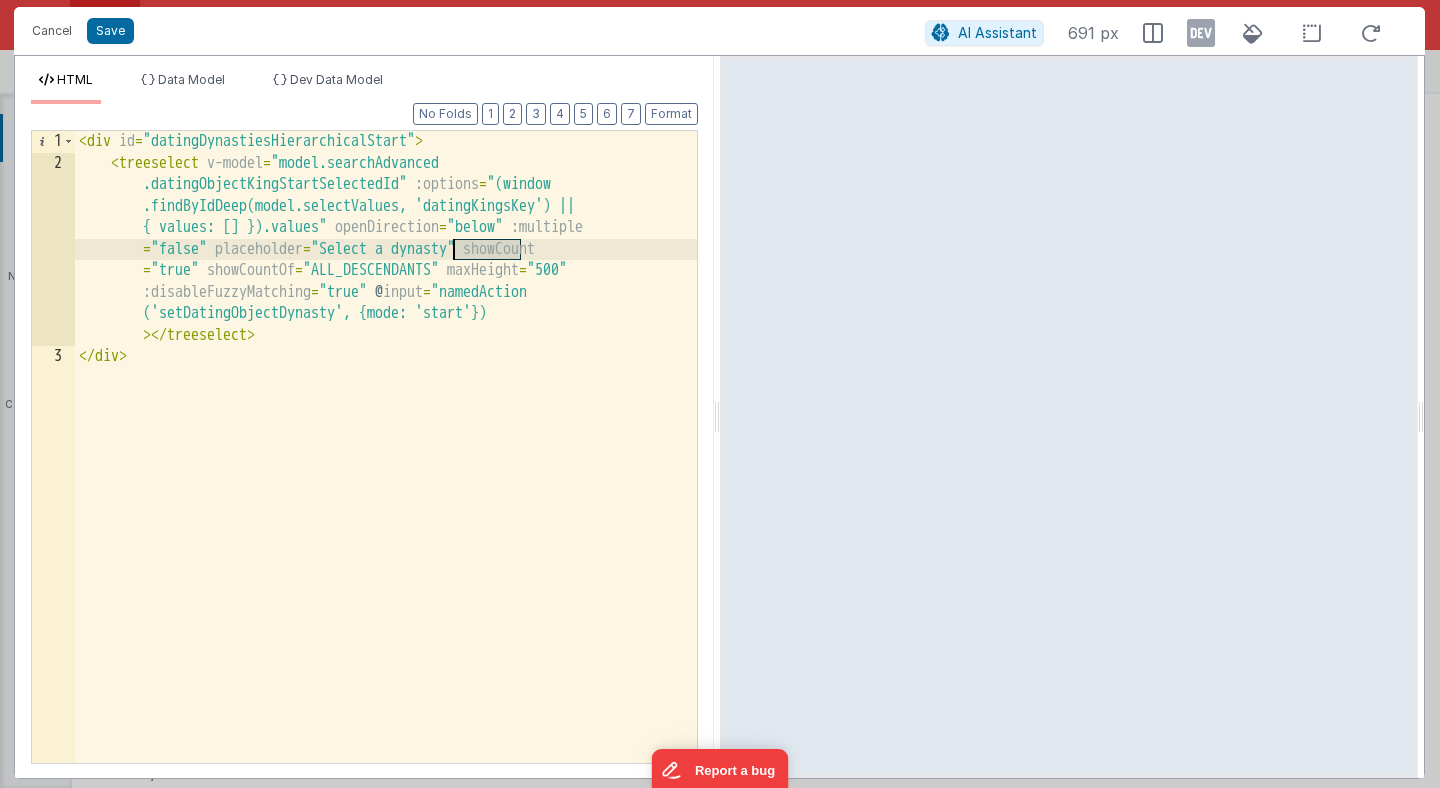 click on "< div   id = "datingDynastiesHierarchicalStart" >      < treeselect   v-model = "model.searchAdvanced          .datingObjectDynastyStartSelectedId"   :options = "(window          .findByIdDeep(model.selectValues, 'datingDynastiesKey')           || { values: [] }).values"   openDirection = "below"            :multiple = "false"   placeholder = "Select a dynasty"            showCount = "true"   showCountOf = "ALL_DESCENDANTS"            maxHeight = "500"   :disableFuzzyMatching = "true"   @ input          = "namedAction('setDynastyObjectDating', {mode: 'start'}          )" > </ treeselect > </ div > setDatingObjectDynasty" at bounding box center (386, 468) 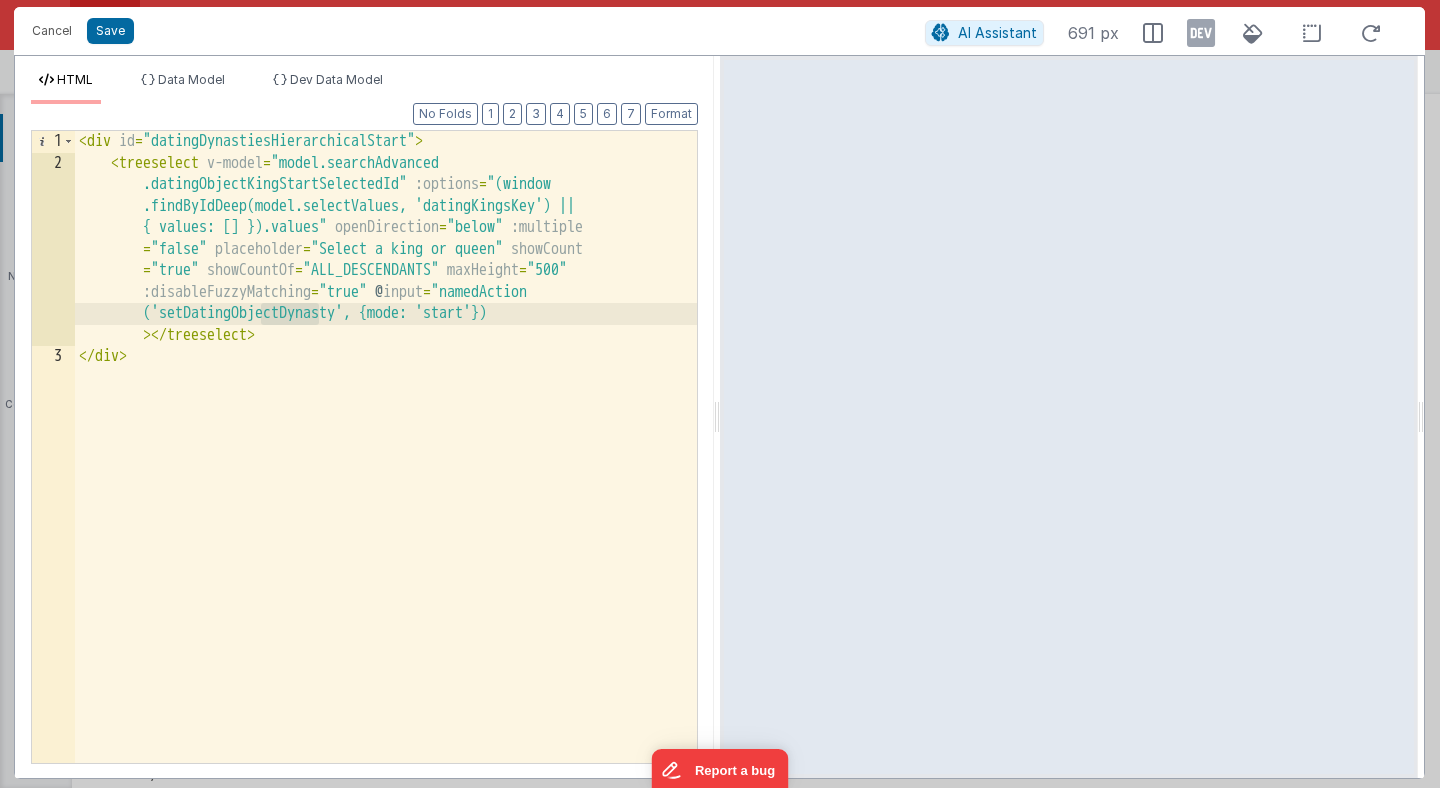 drag, startPoint x: 262, startPoint y: 311, endPoint x: 317, endPoint y: 316, distance: 55.226807 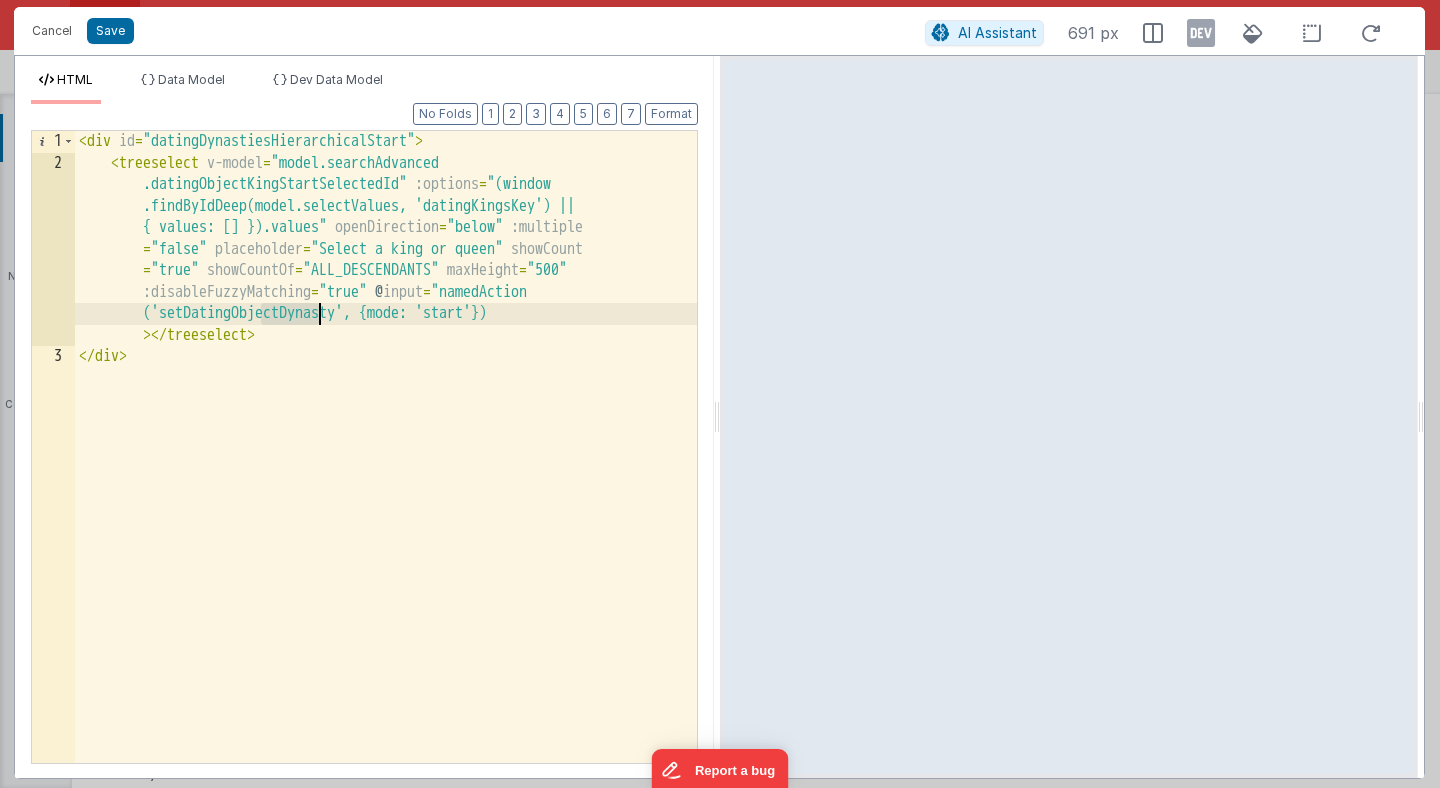 click on "< div   id = "datingDynastiesHierarchicalStart" >      < treeselect   v-model = "model.searchAdvanced          .datingObjectKingStartSelectedId"   :options = "(window          .findByIdDeep(model.selectValues, 'datingKingsKey') ||           { values: [] }).values"   openDirection = "below"   :multiple          = "false"   placeholder = "Select a king or queen"   showCount          = "true"   showCountOf = "ALL_DESCENDANTS"   maxHeight = "500"            :disableFuzzyMatching = "true"   @ input = "namedAction          ('setDatingObjectDynasty', {mode: 'start'})"          > </ treeselect > </ div >" at bounding box center [386, 447] 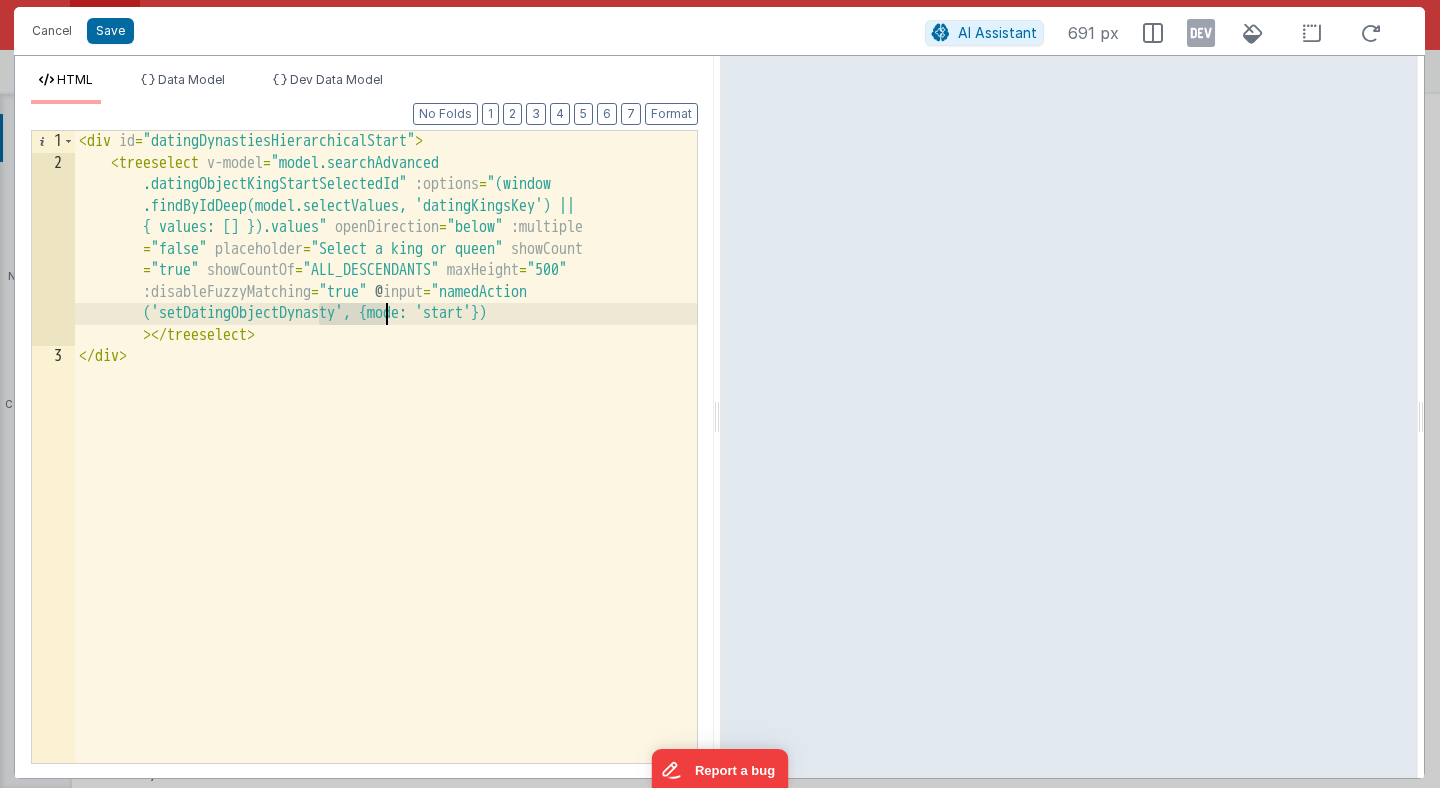 drag, startPoint x: 318, startPoint y: 316, endPoint x: 381, endPoint y: 320, distance: 63.126858 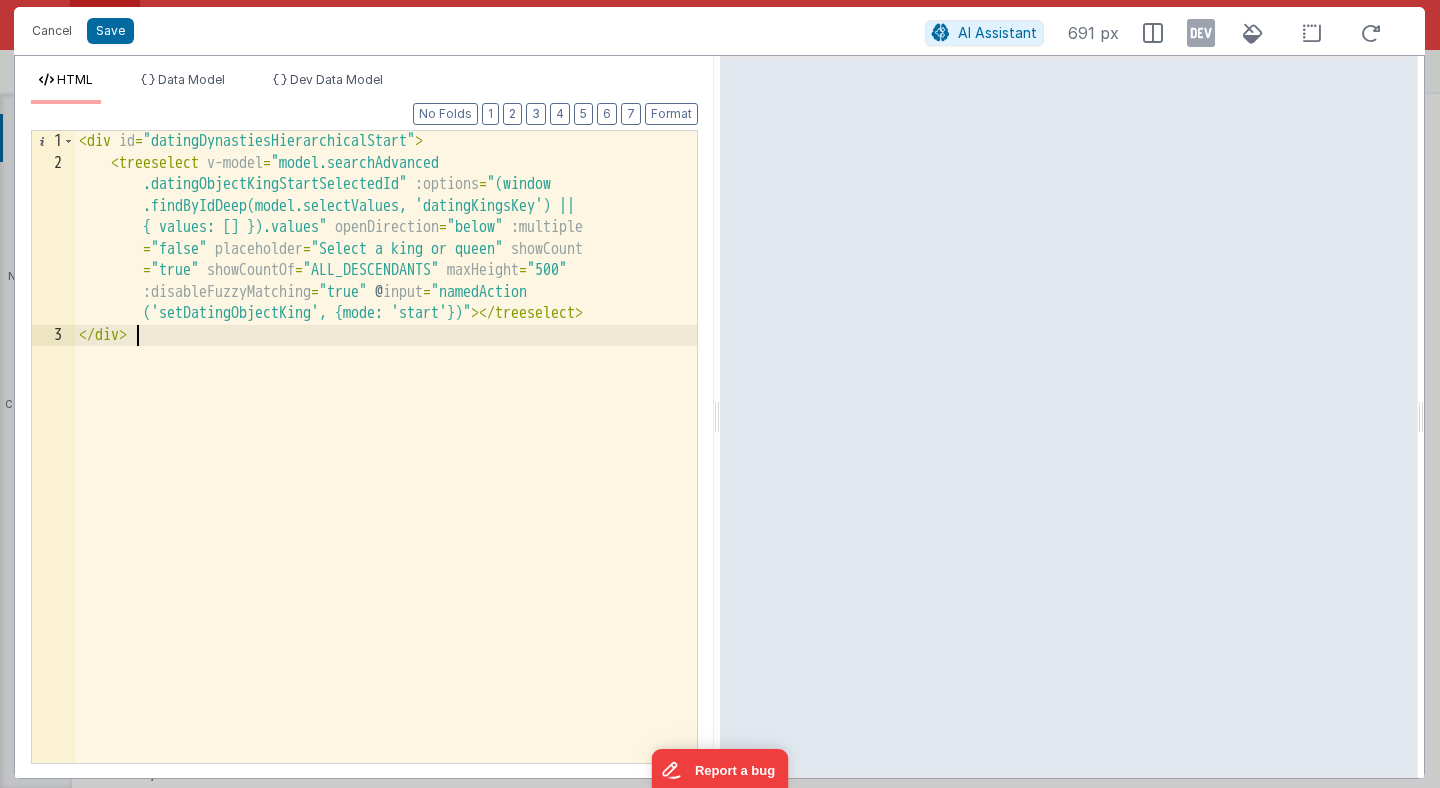 click on "< div   id = "datingDynastiesHierarchicalStart" >      < treeselect   v-model = "model.searchAdvanced          .datingObjectKingStartSelectedId"   :options = "(window          .findByIdDeep(model.selectValues, 'datingKingsKey') ||           { values: [] }).values"   openDirection = "below"   :multiple          = "false"   placeholder = "Select a king or queen"   showCount          = "true"   showCountOf = "ALL_DESCENDANTS"   maxHeight = "500"            :disableFuzzyMatching = "true"   @ input = "namedAction          ('setDatingObjectKing', {mode: 'start'})" > </ treeselect > </ div >" at bounding box center (386, 468) 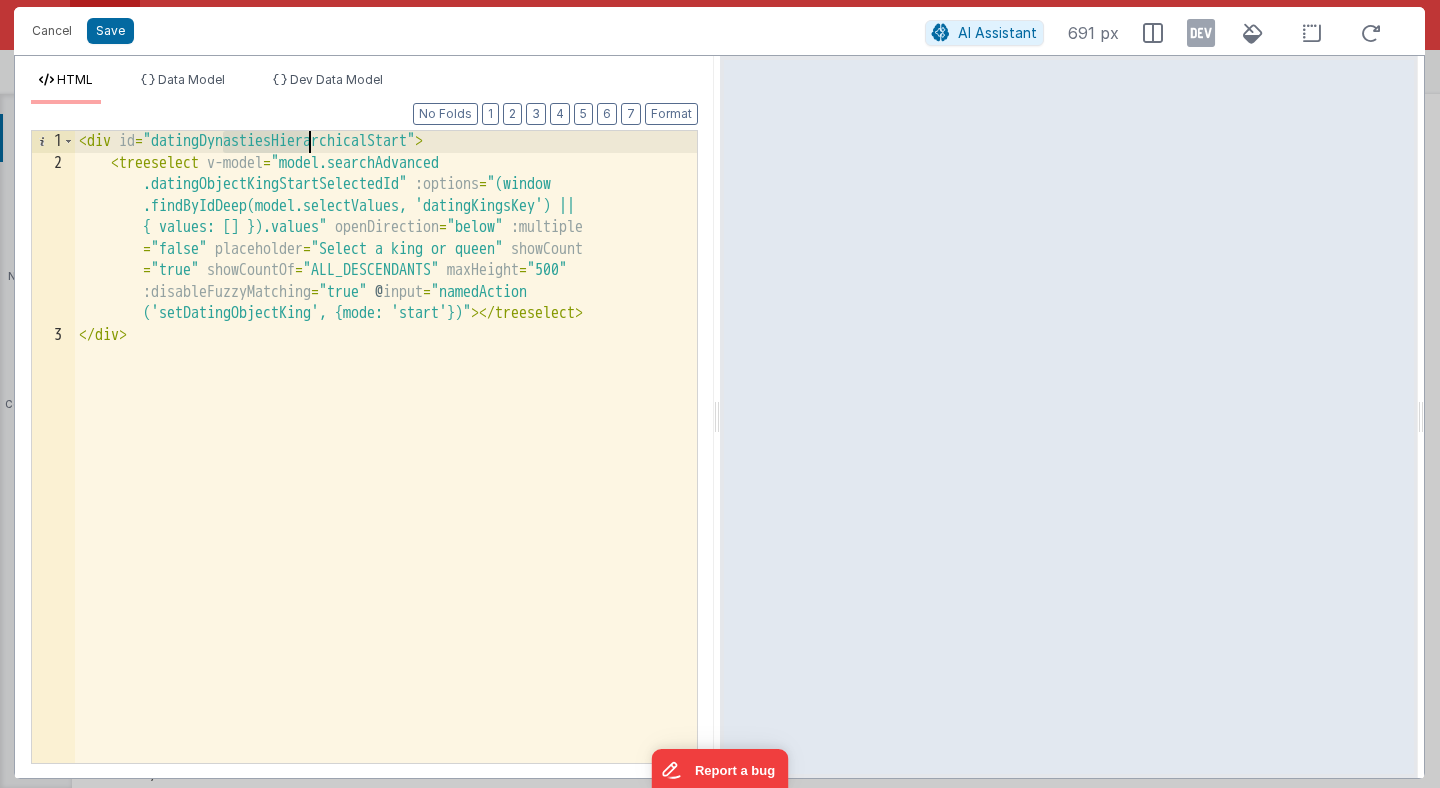 drag, startPoint x: 224, startPoint y: 140, endPoint x: 306, endPoint y: 147, distance: 82.29824 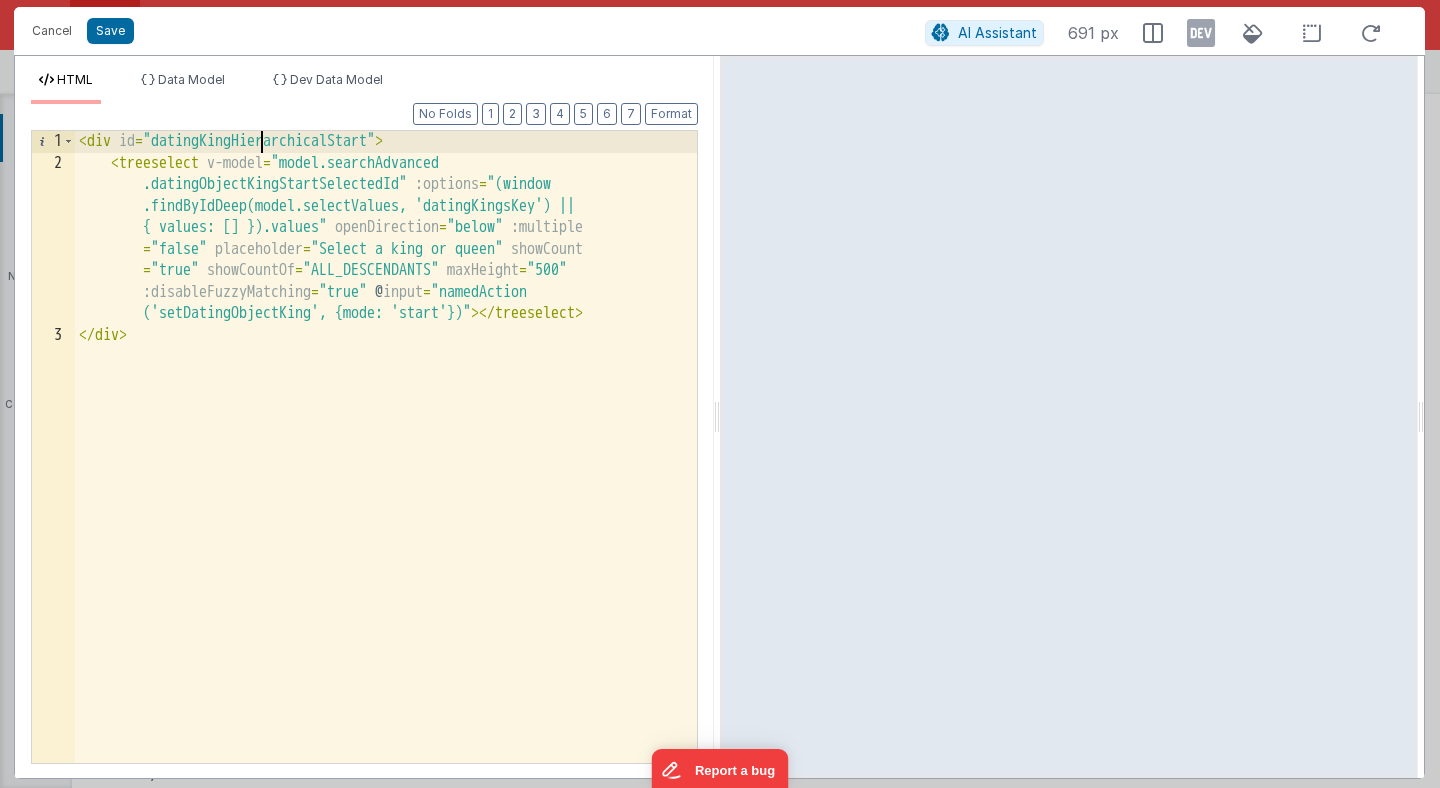 type 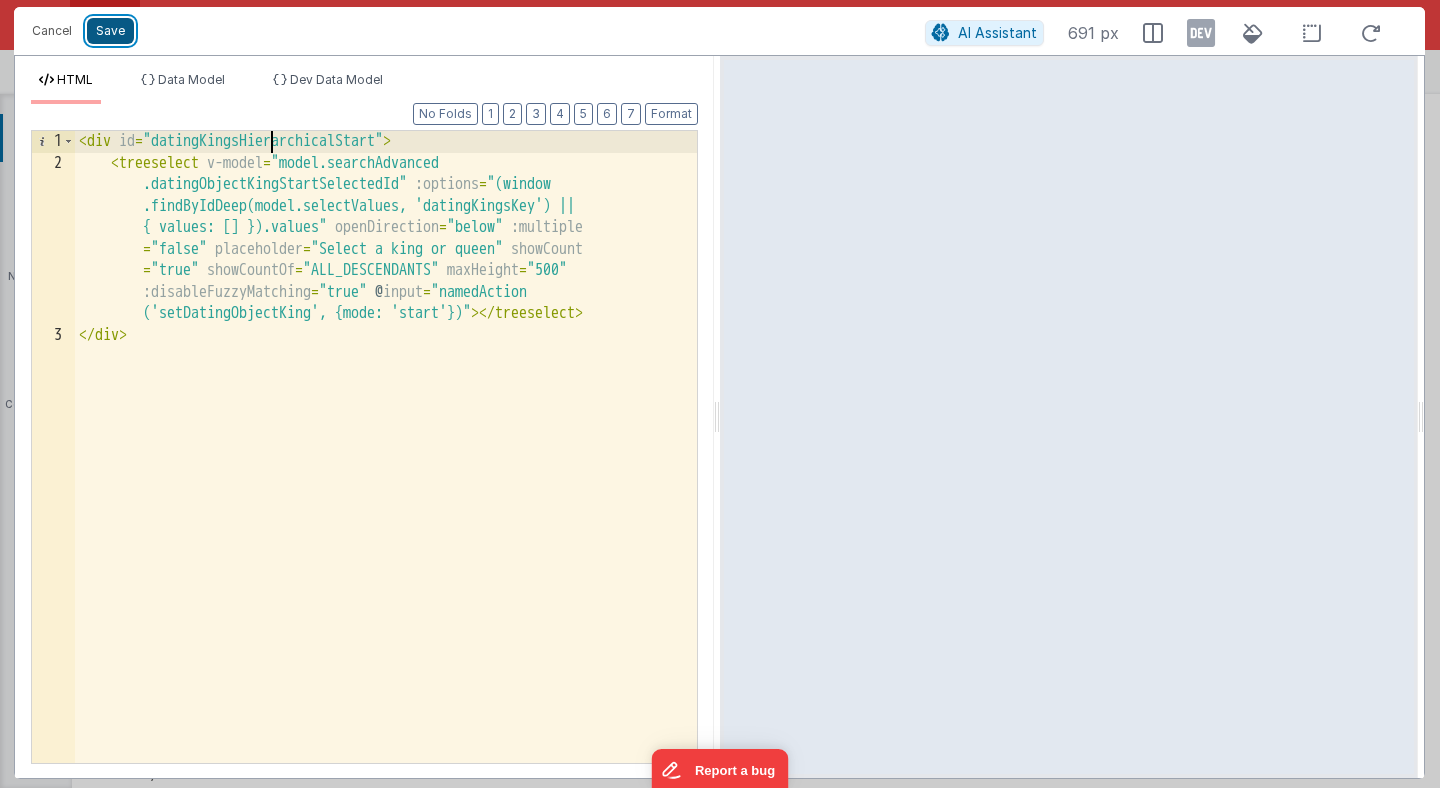 click on "Save" at bounding box center (110, 31) 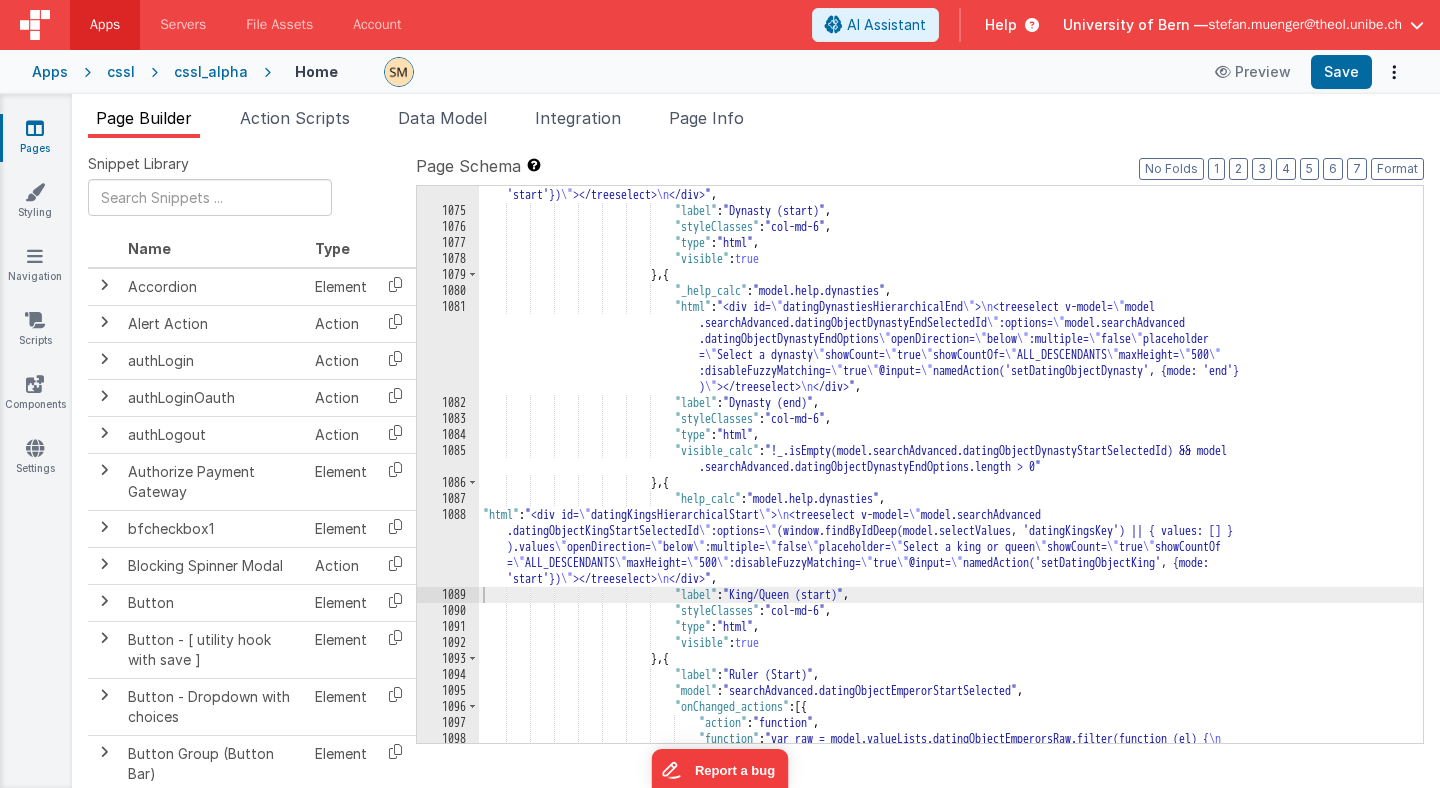scroll, scrollTop: 17839, scrollLeft: 0, axis: vertical 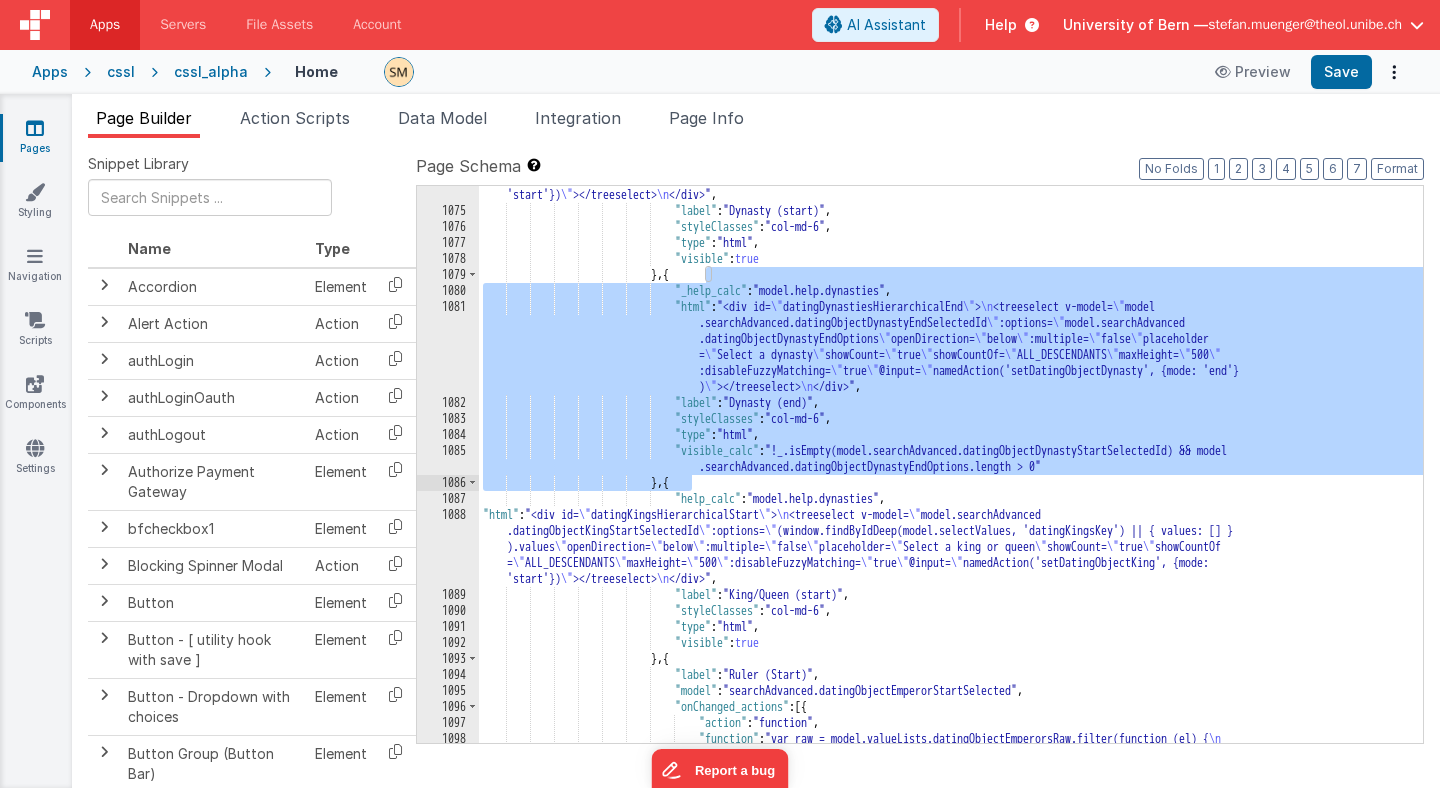 drag, startPoint x: 708, startPoint y: 276, endPoint x: 691, endPoint y: 481, distance: 205.70367 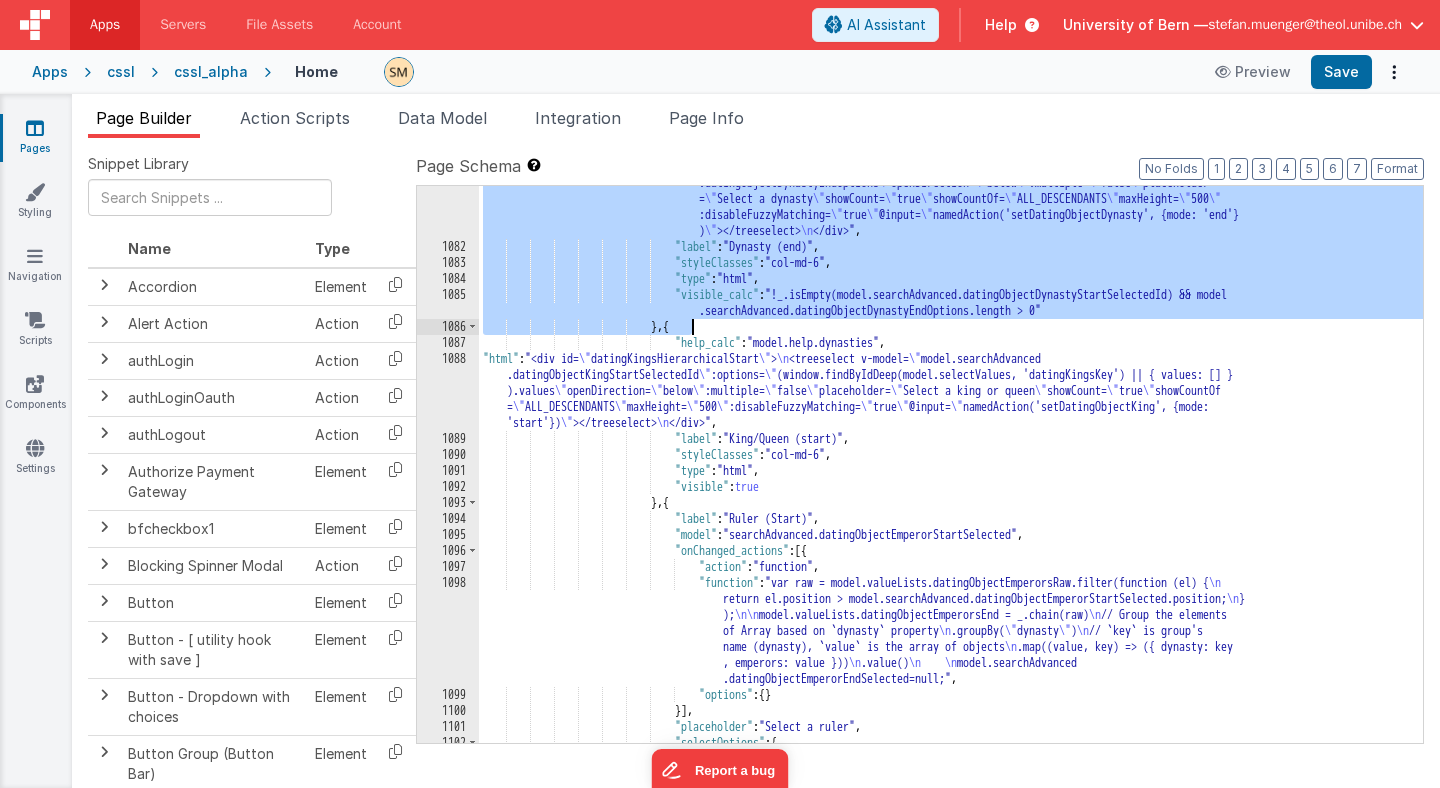 scroll, scrollTop: 17965, scrollLeft: 0, axis: vertical 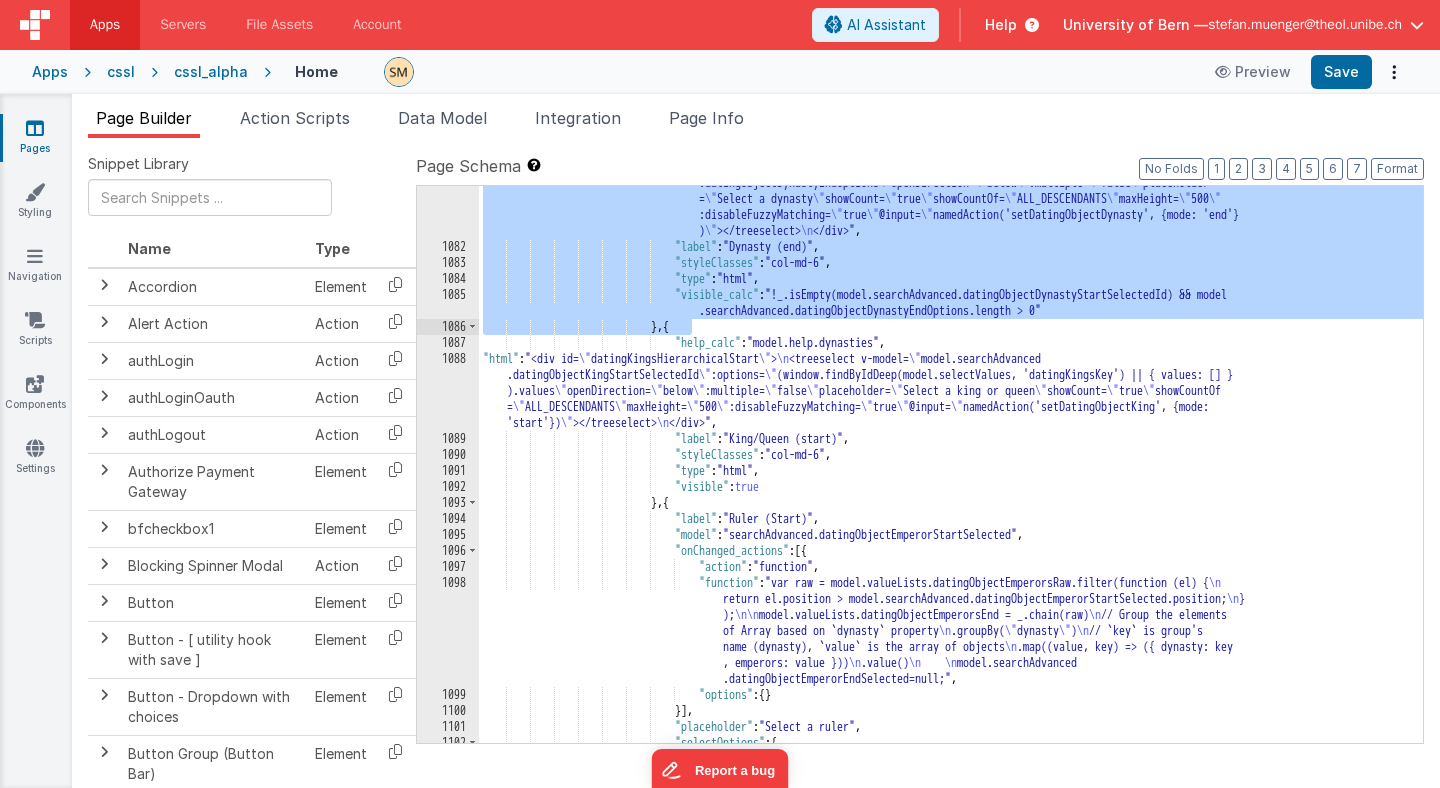 click on ""html" :  "<div id= \" datingDynastiesHierarchicalEnd \" > \n     <treeselect v-model= \" model                                      .searchAdvanced.datingObjectDynastyEndSelectedId \"  :options= \" model.searchAdvanced                                      .datingObjectDynastyEndOptions \"  openDirection= \" below \"  :multiple= \" false \"  placeholder                                      = \" Select a dynasty \"  showCount= \" true \"  showCountOf= \" ALL_DESCENDANTS \"  maxHeight= \" 500 \"                                        :disableFuzzyMatching= \" true \"  @input= \" namedAction('setDatingObjectDynasty', {mode: 'end'}                                      ) \" ></treeselect> \n </div>" ,                                         "label" :  "Dynasty (end)" ," at bounding box center [951, 477] 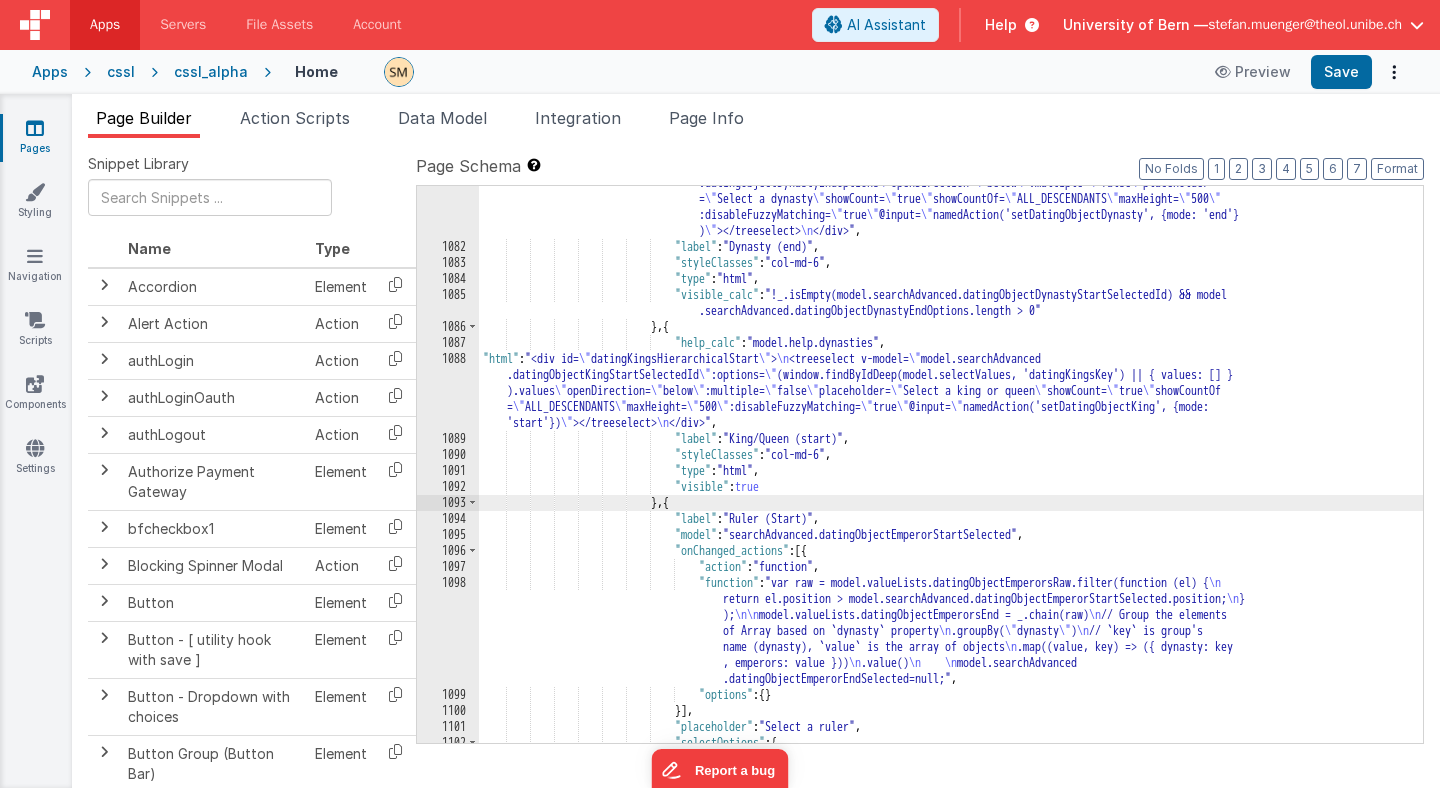 paste 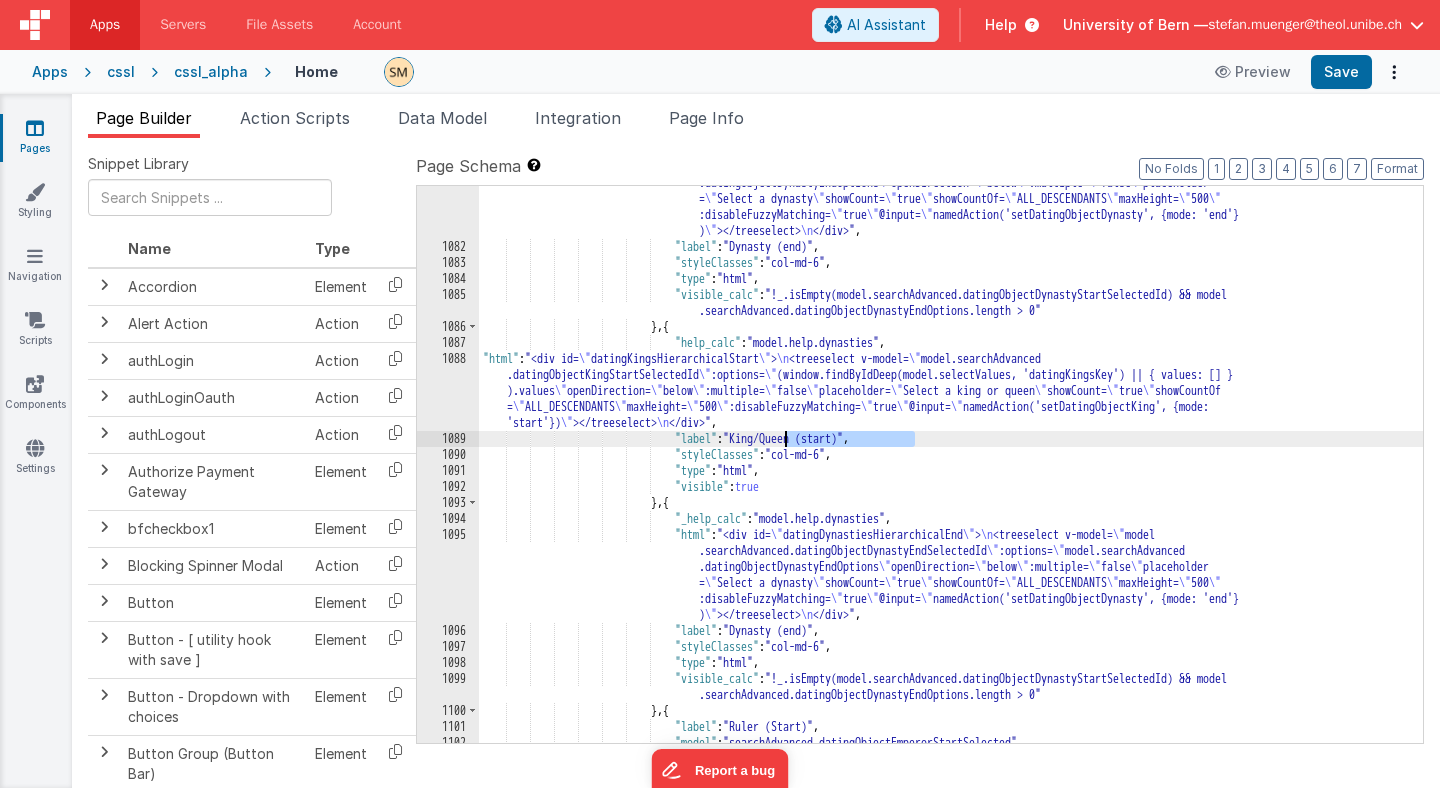 drag, startPoint x: 916, startPoint y: 442, endPoint x: 786, endPoint y: 438, distance: 130.06152 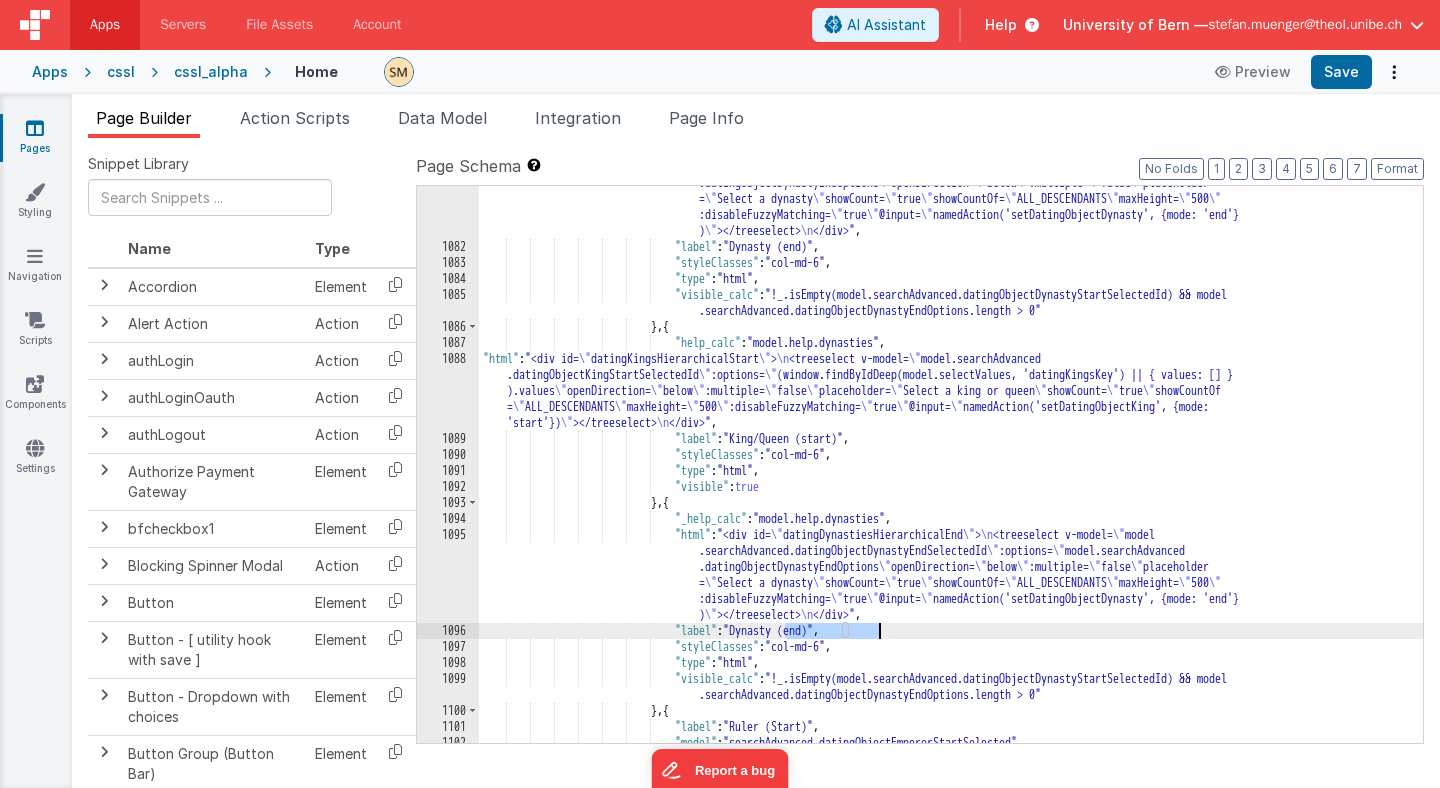drag, startPoint x: 784, startPoint y: 631, endPoint x: 878, endPoint y: 632, distance: 94.00532 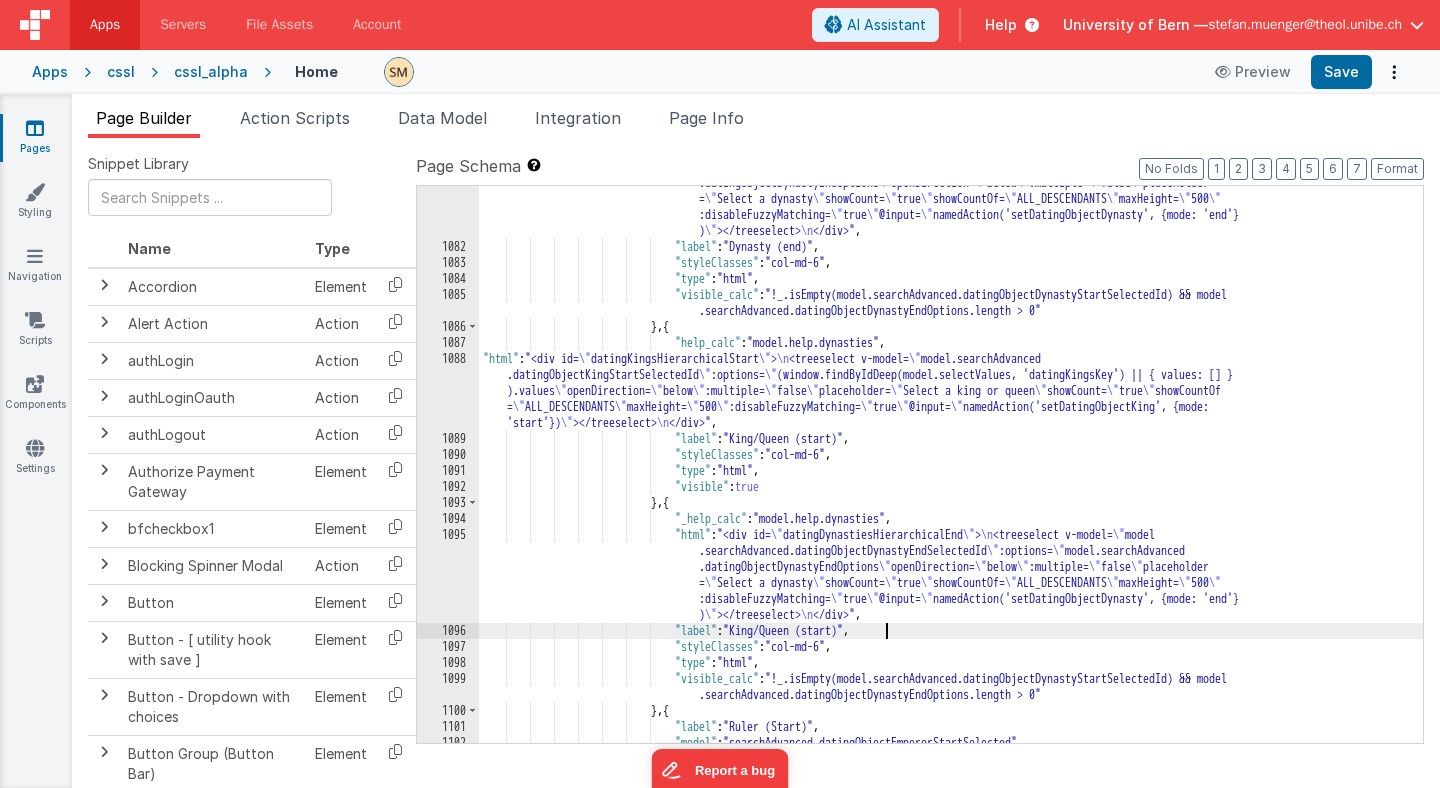 click on ""html" :  "<div id= \" datingDynastiesHierarchicalEnd \" > \n     <treeselect v-model= \" model                                      .searchAdvanced.datingObjectDynastyEndSelectedId \"  :options= \" model.searchAdvanced                                      .datingObjectDynastyEndOptions \"  openDirection= \" below \"  :multiple= \" false \"  placeholder                                      = \" Select a dynasty \"  showCount= \" true \"  showCountOf= \" ALL_DESCENDANTS \"  maxHeight= \" 500 \"                                        :disableFuzzyMatching= \" true \"  @input= \" namedAction('setDatingObjectDynasty', {mode: 'end'}                                      ) \" ></treeselect> \n </div>" ,                                         "label" :  "Dynasty (end)" ," at bounding box center [951, 477] 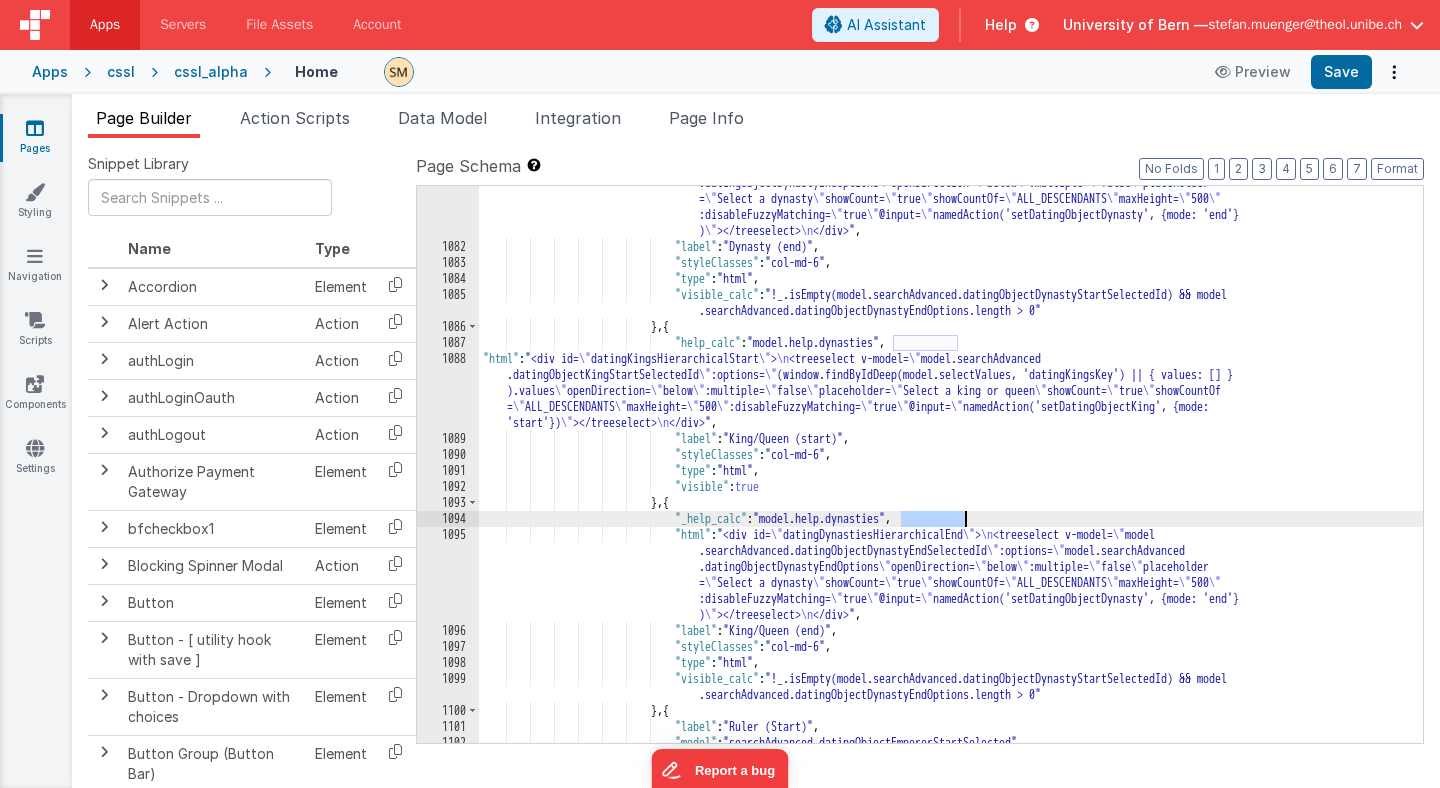 drag, startPoint x: 900, startPoint y: 518, endPoint x: 967, endPoint y: 525, distance: 67.36468 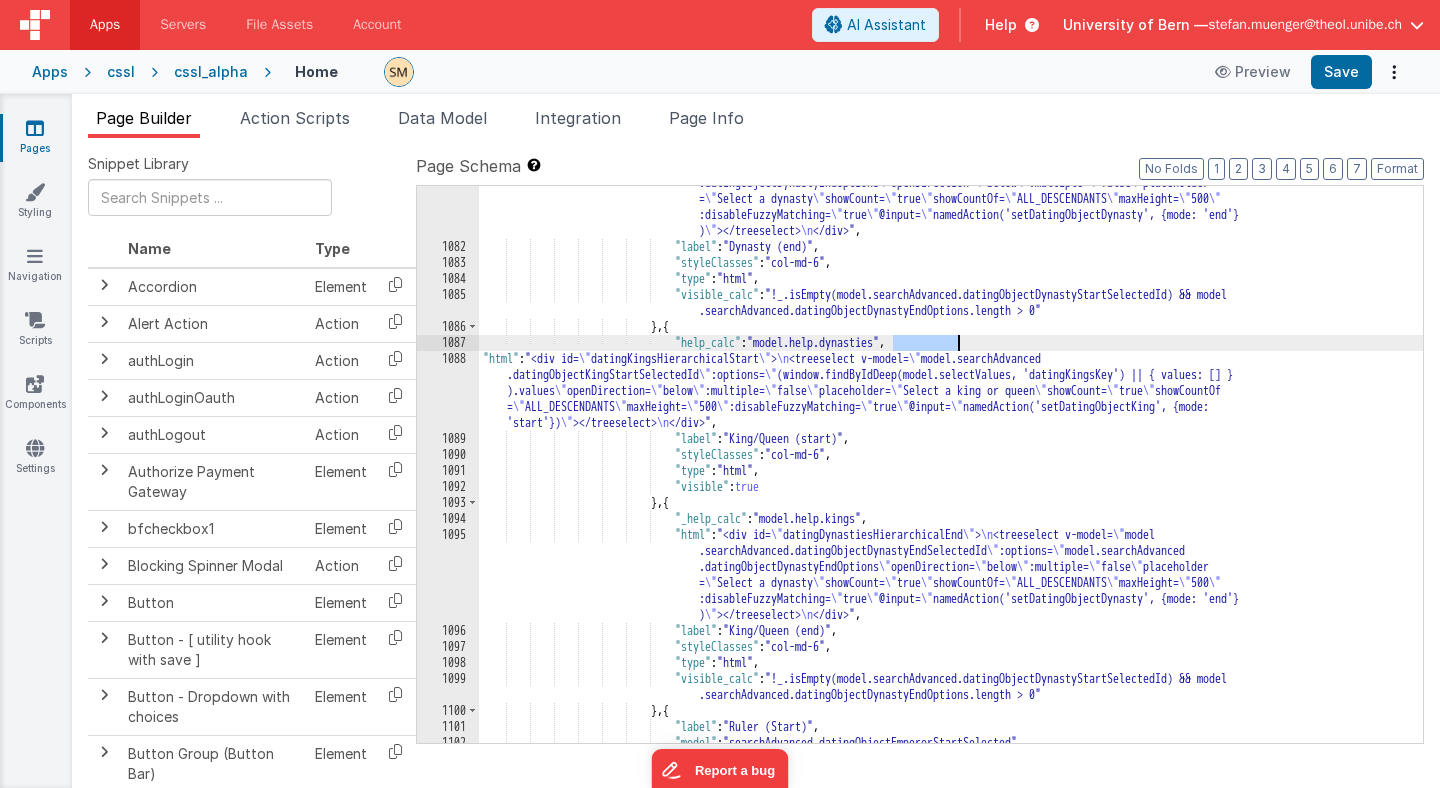drag, startPoint x: 896, startPoint y: 343, endPoint x: 958, endPoint y: 349, distance: 62.289646 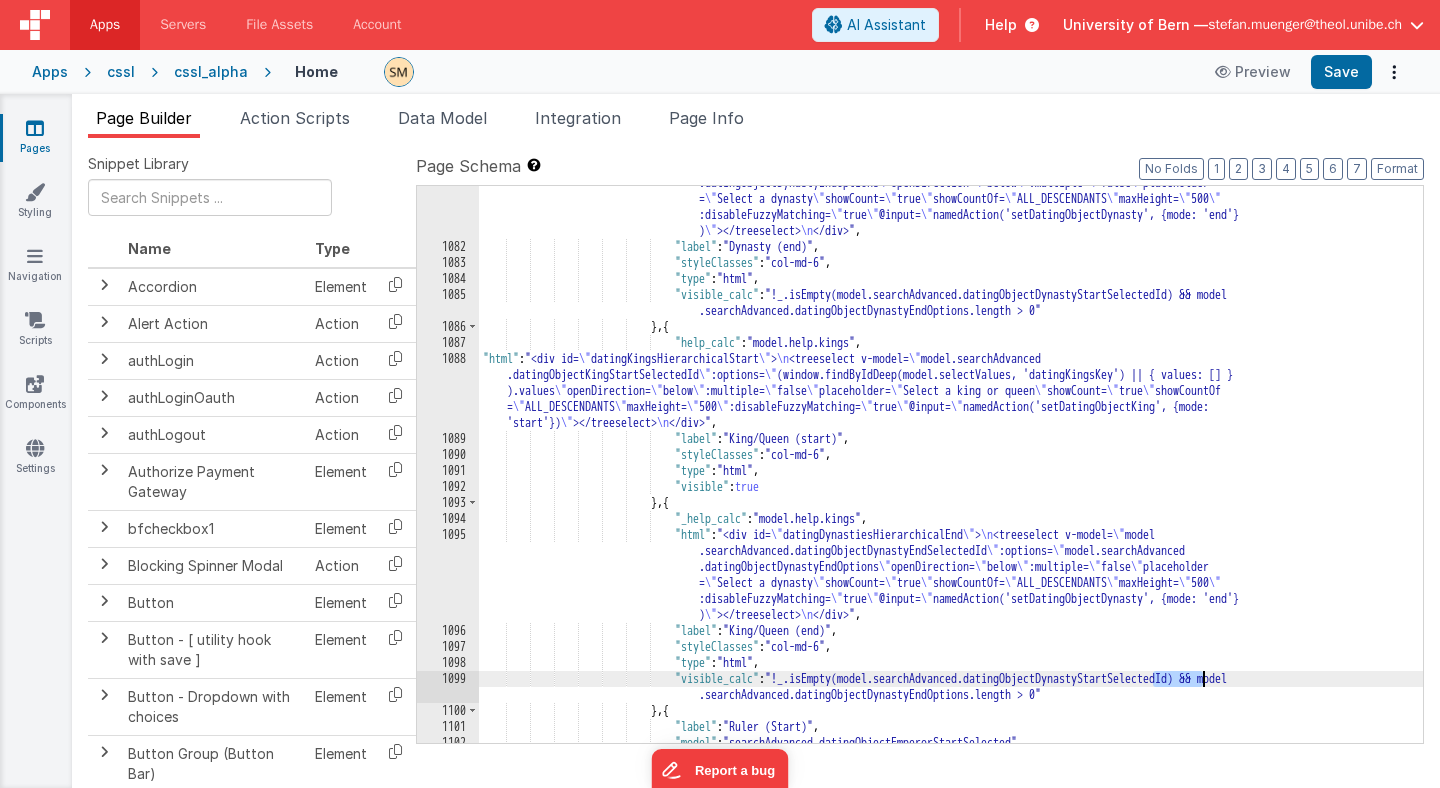 drag, startPoint x: 1152, startPoint y: 680, endPoint x: 1203, endPoint y: 683, distance: 51.088158 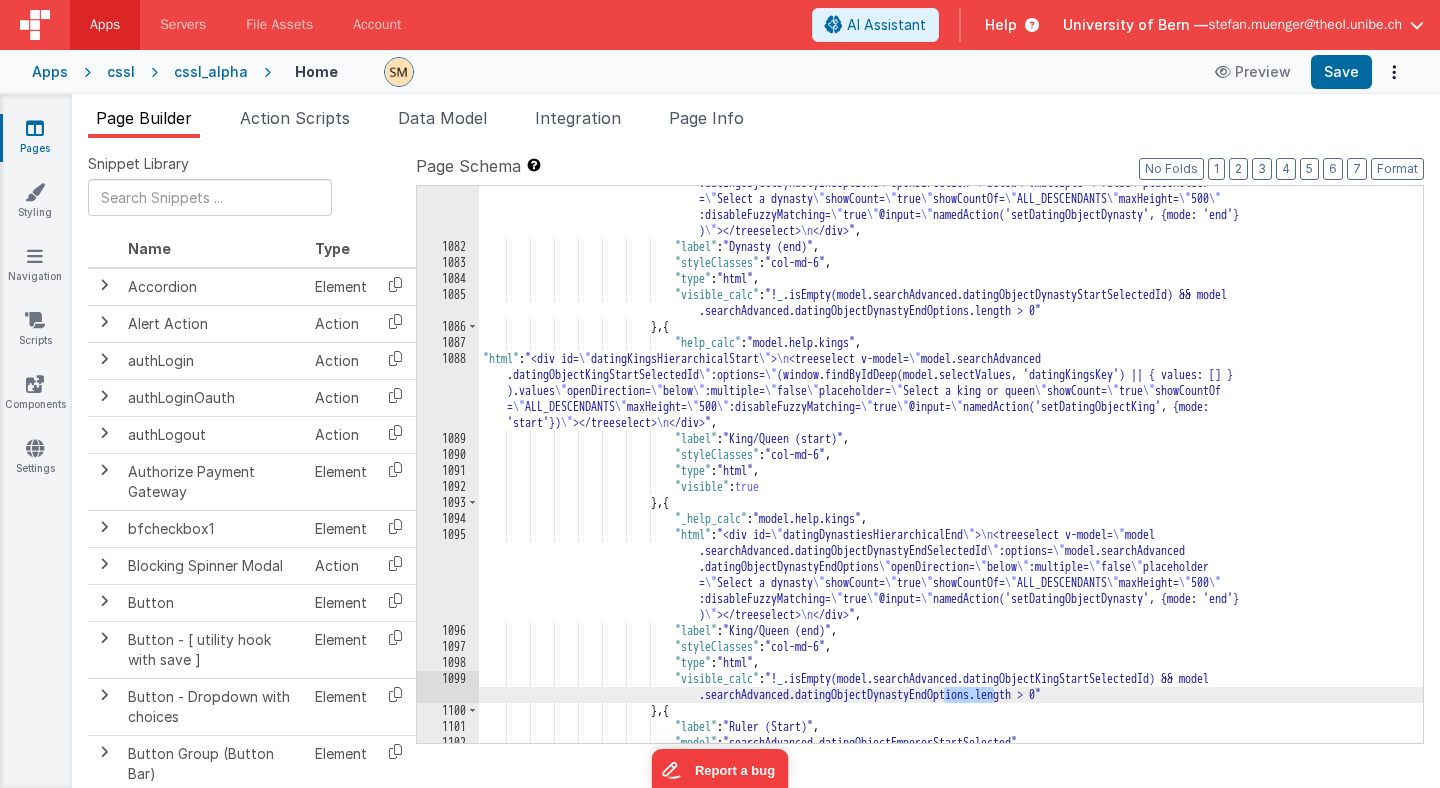 drag, startPoint x: 945, startPoint y: 695, endPoint x: 992, endPoint y: 696, distance: 47.010635 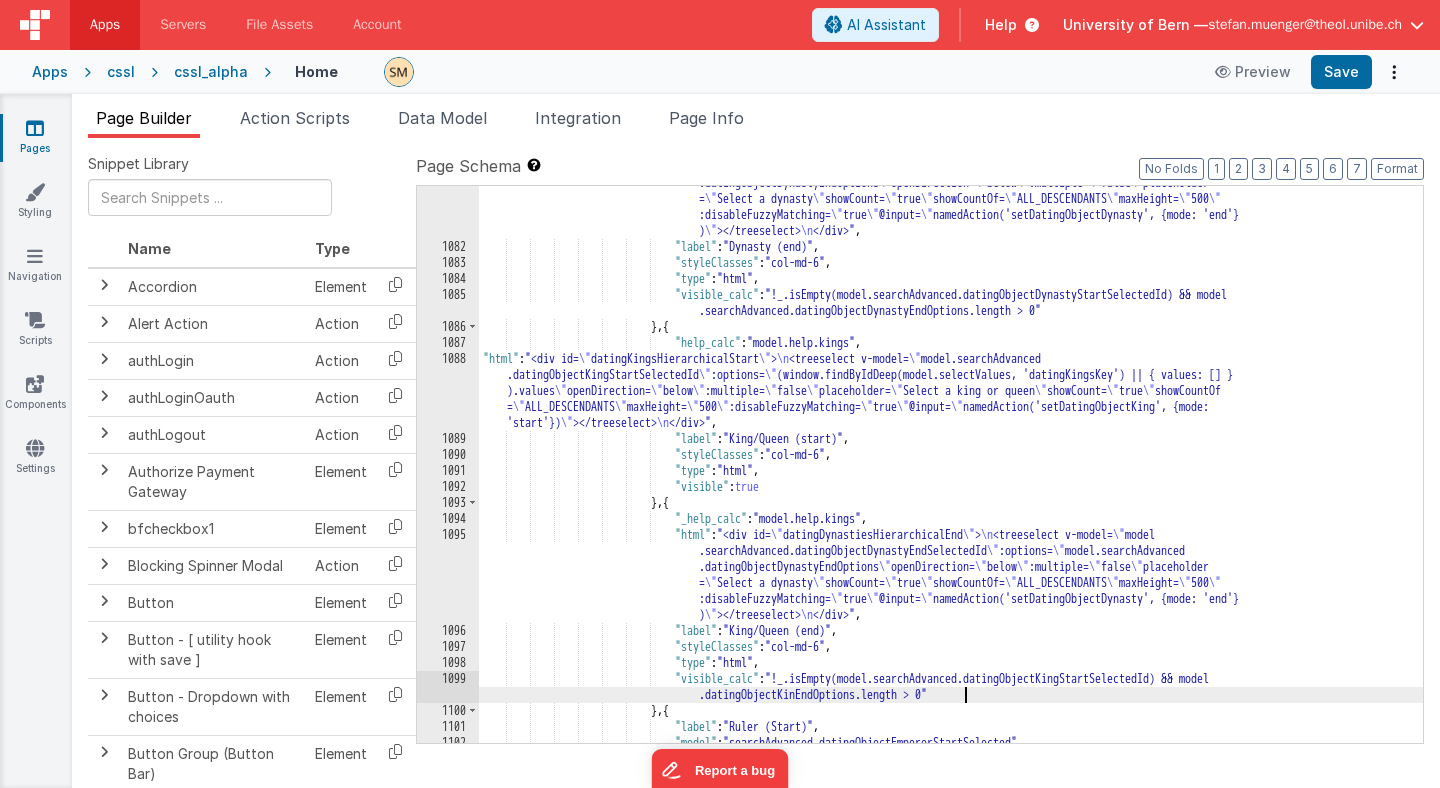 type 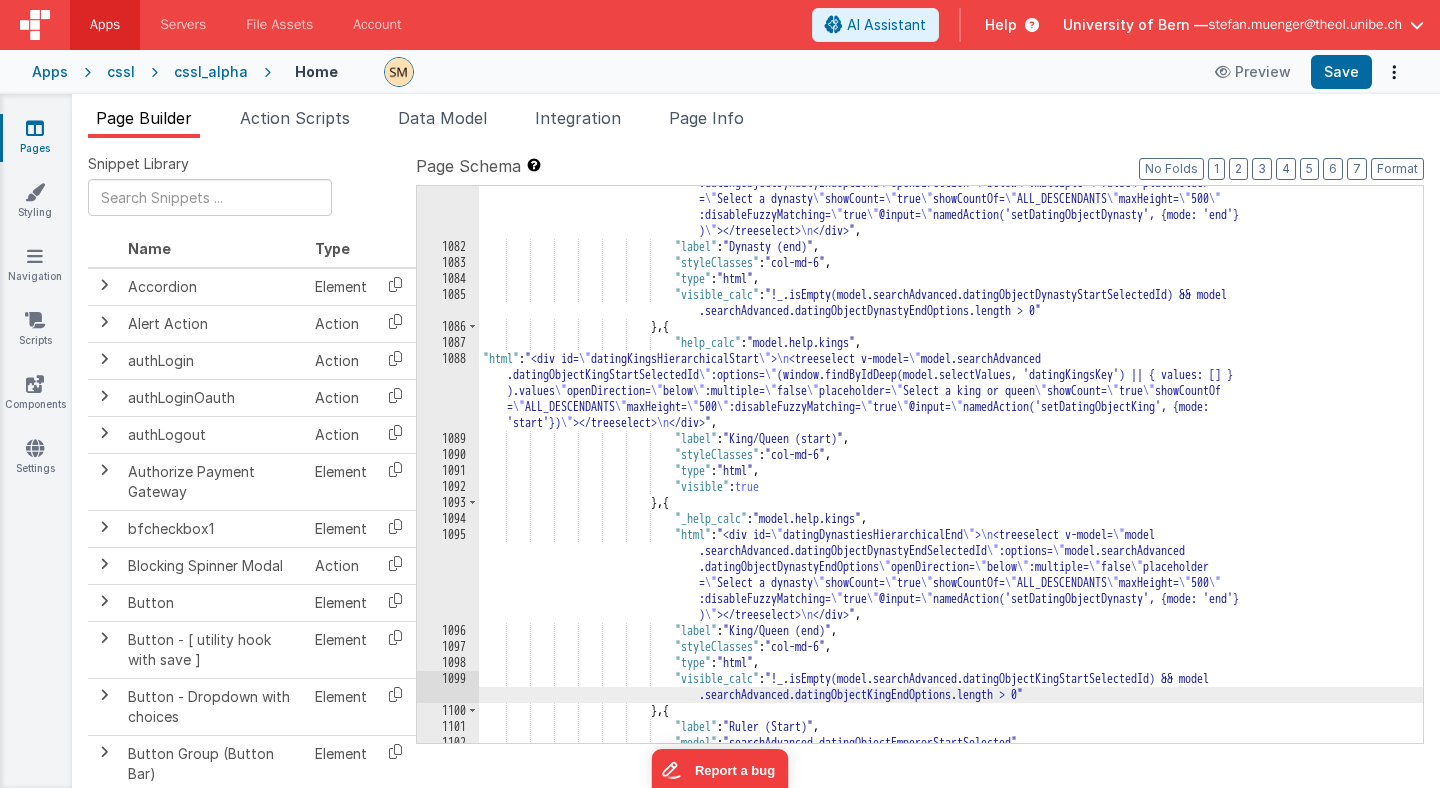 click on ""html" :  "<div id= \" datingDynastiesHierarchicalEnd \" > \n     <treeselect v-model= \" model                                      .searchAdvanced.datingObjectDynastyEndSelectedId \"  :options= \" model.searchAdvanced                                      .datingObjectDynastyEndOptions \"  openDirection= \" below \"  :multiple= \" false \"  placeholder                                      = \" Select a dynasty \"  showCount= \" true \"  showCountOf= \" ALL_DESCENDANTS \"  maxHeight= \" 500 \"                                        :disableFuzzyMatching= \" true \"  @input= \" namedAction('setDatingObjectDynasty', {mode: 'end'}                                      ) \" ></treeselect> \n </div>" ,                                         "label" :  "Dynasty (end)" ," at bounding box center [951, 477] 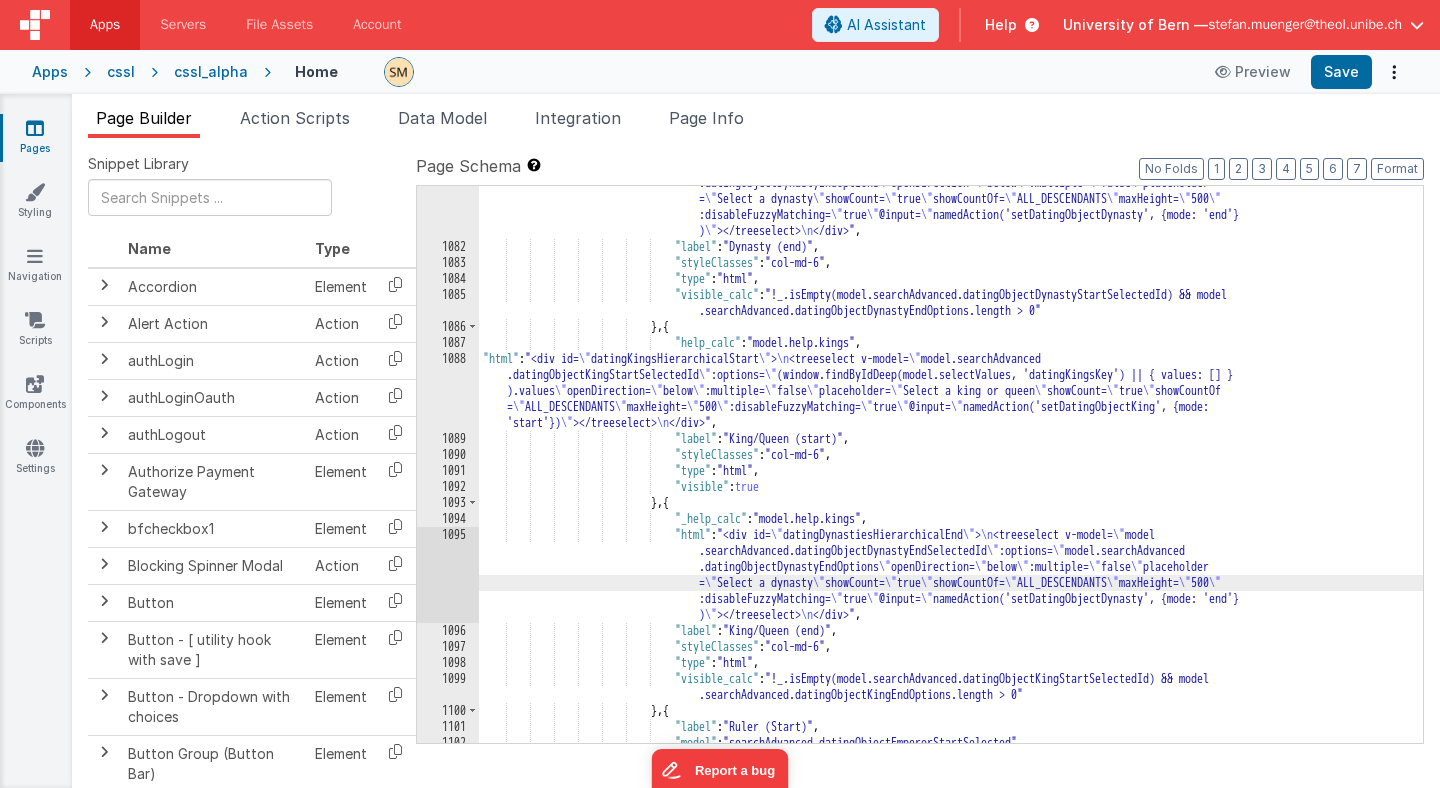 click on "1095" at bounding box center (448, 575) 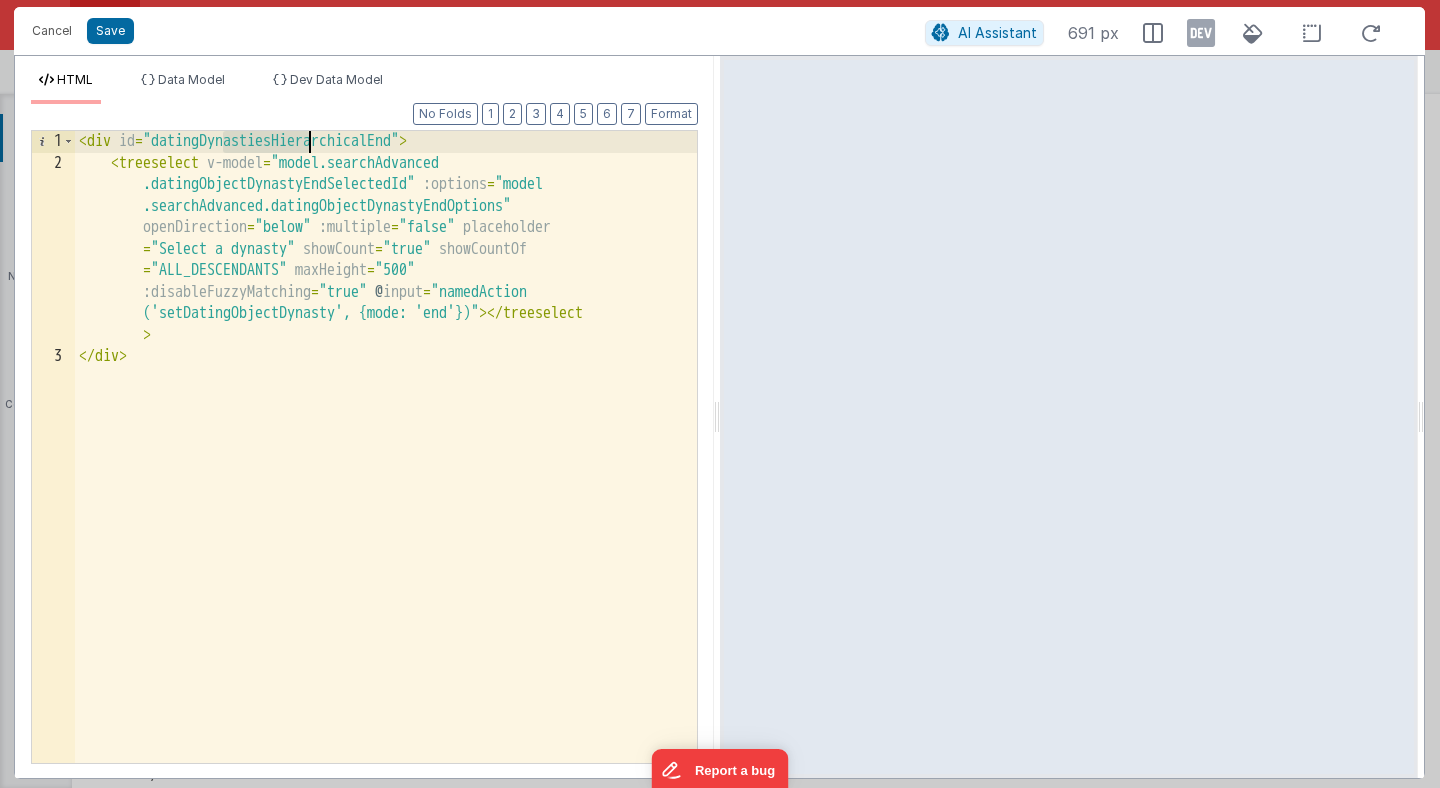 drag, startPoint x: 225, startPoint y: 137, endPoint x: 308, endPoint y: 140, distance: 83.0542 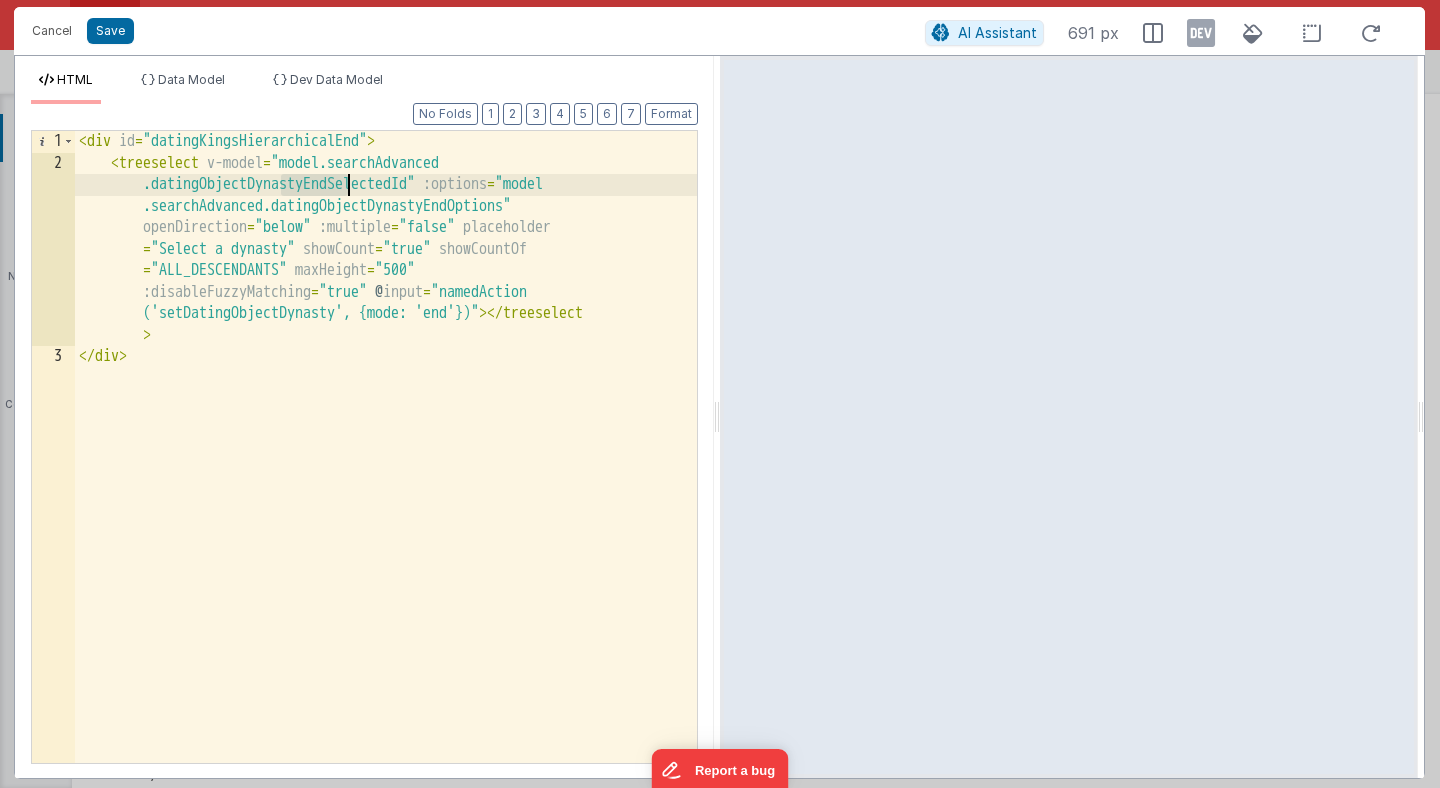 drag, startPoint x: 282, startPoint y: 187, endPoint x: 345, endPoint y: 192, distance: 63.1981 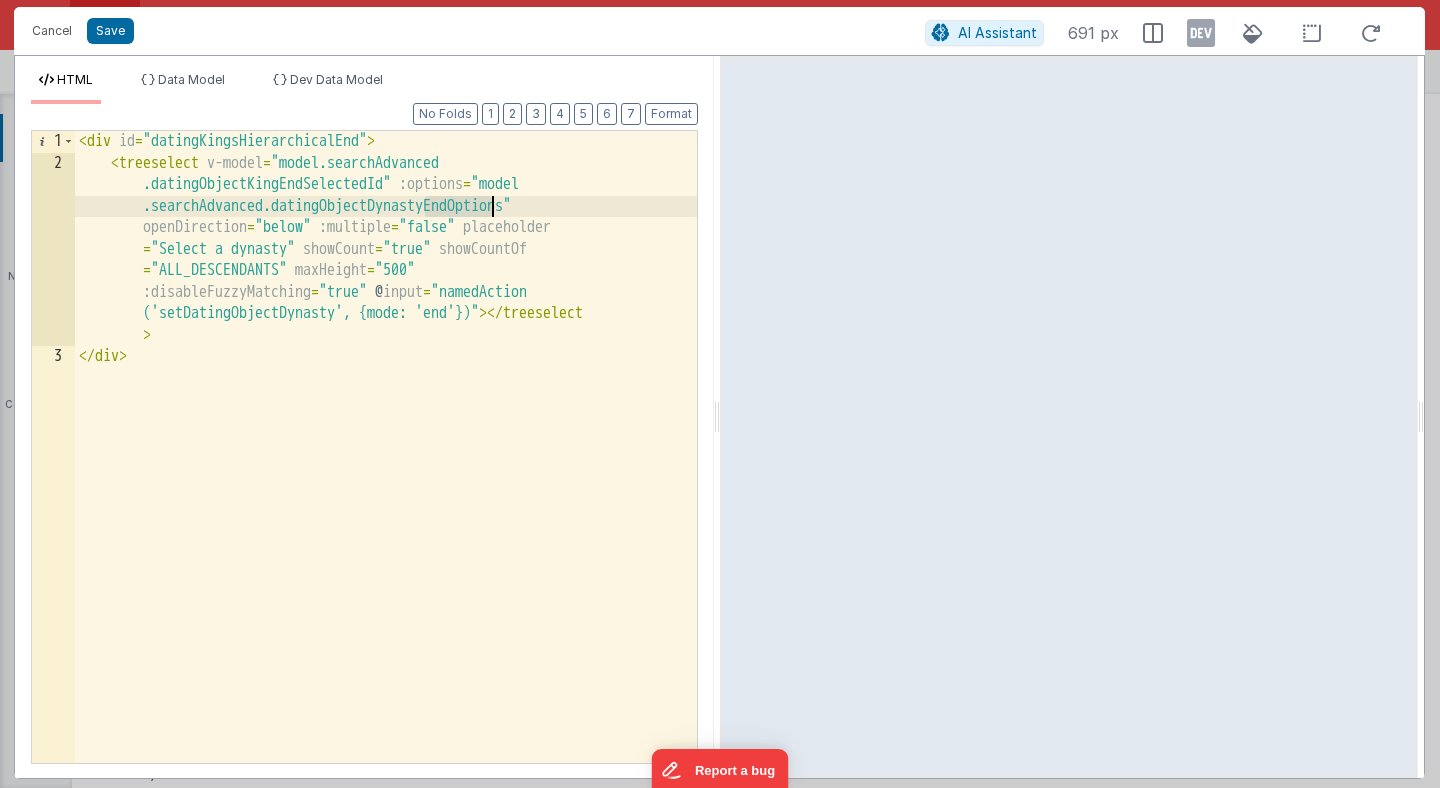 drag, startPoint x: 425, startPoint y: 207, endPoint x: 495, endPoint y: 210, distance: 70.064255 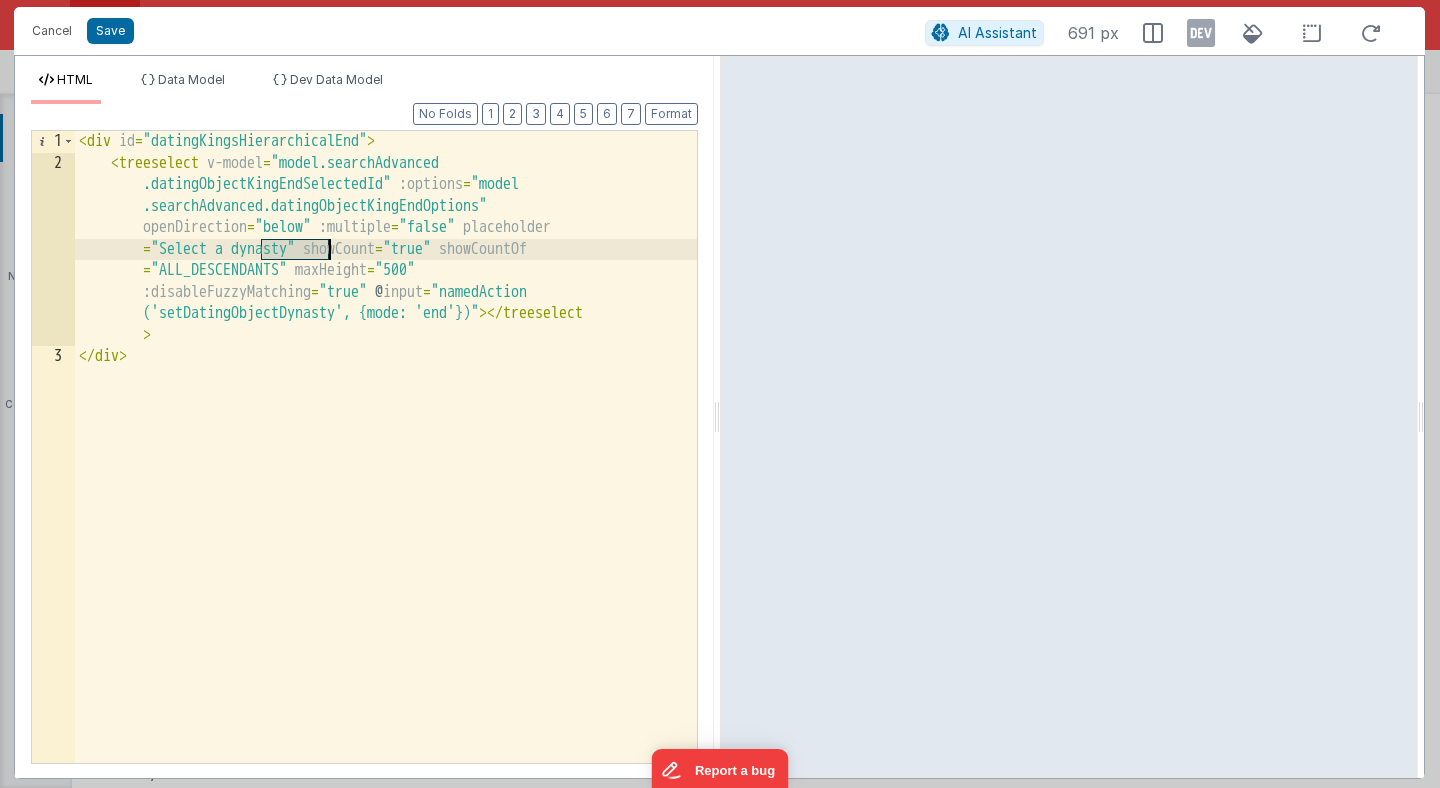 drag, startPoint x: 261, startPoint y: 249, endPoint x: 331, endPoint y: 253, distance: 70.11419 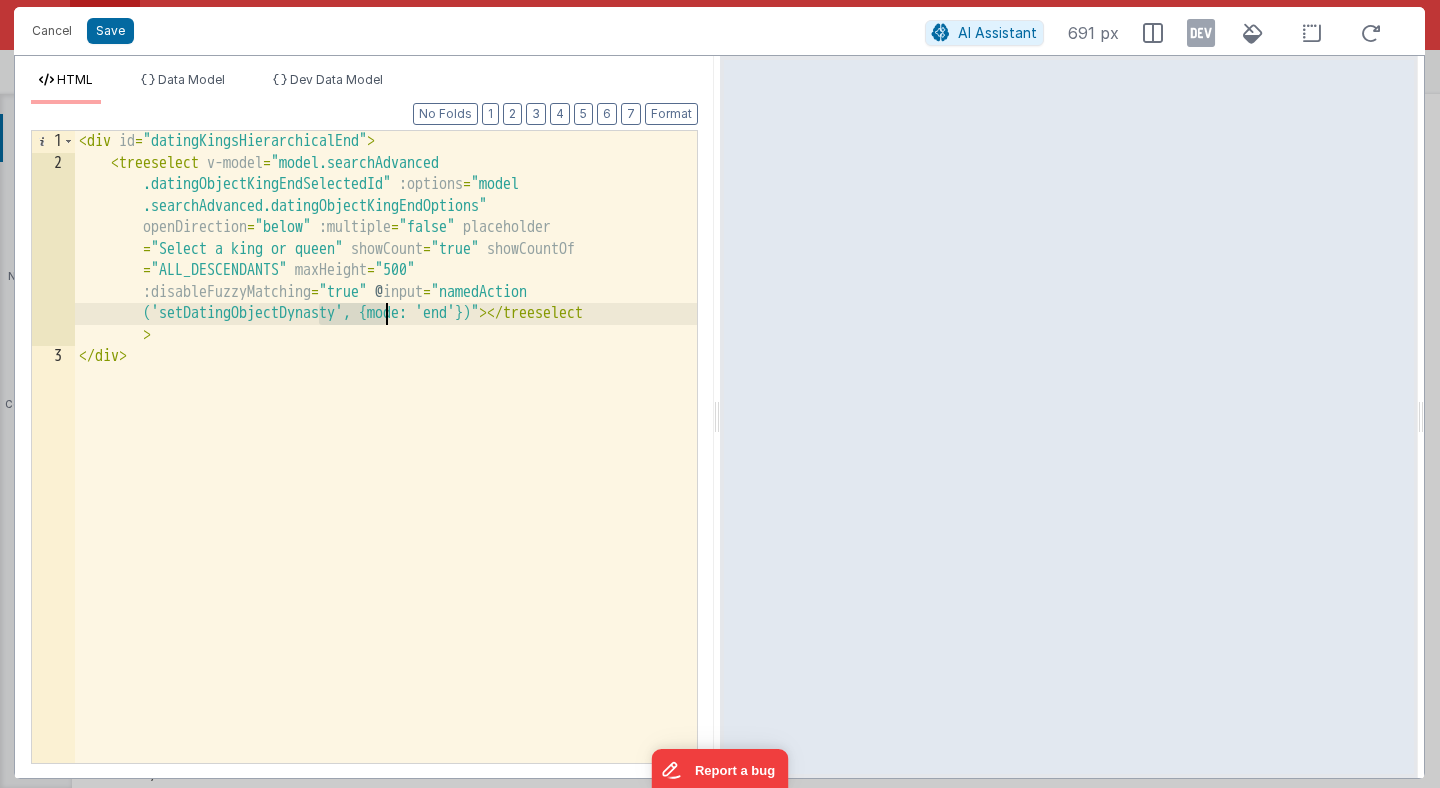 drag, startPoint x: 320, startPoint y: 317, endPoint x: 385, endPoint y: 318, distance: 65.00769 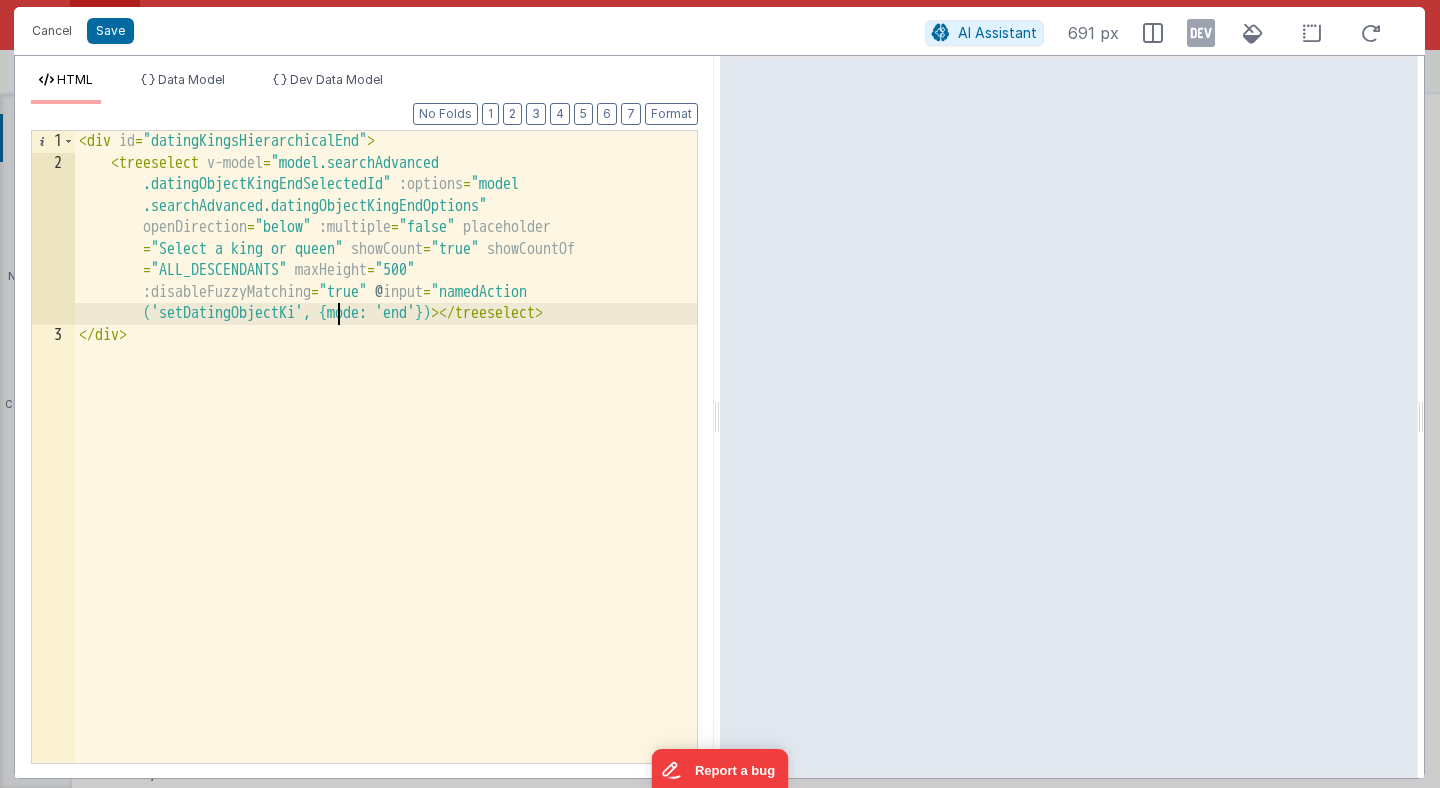type 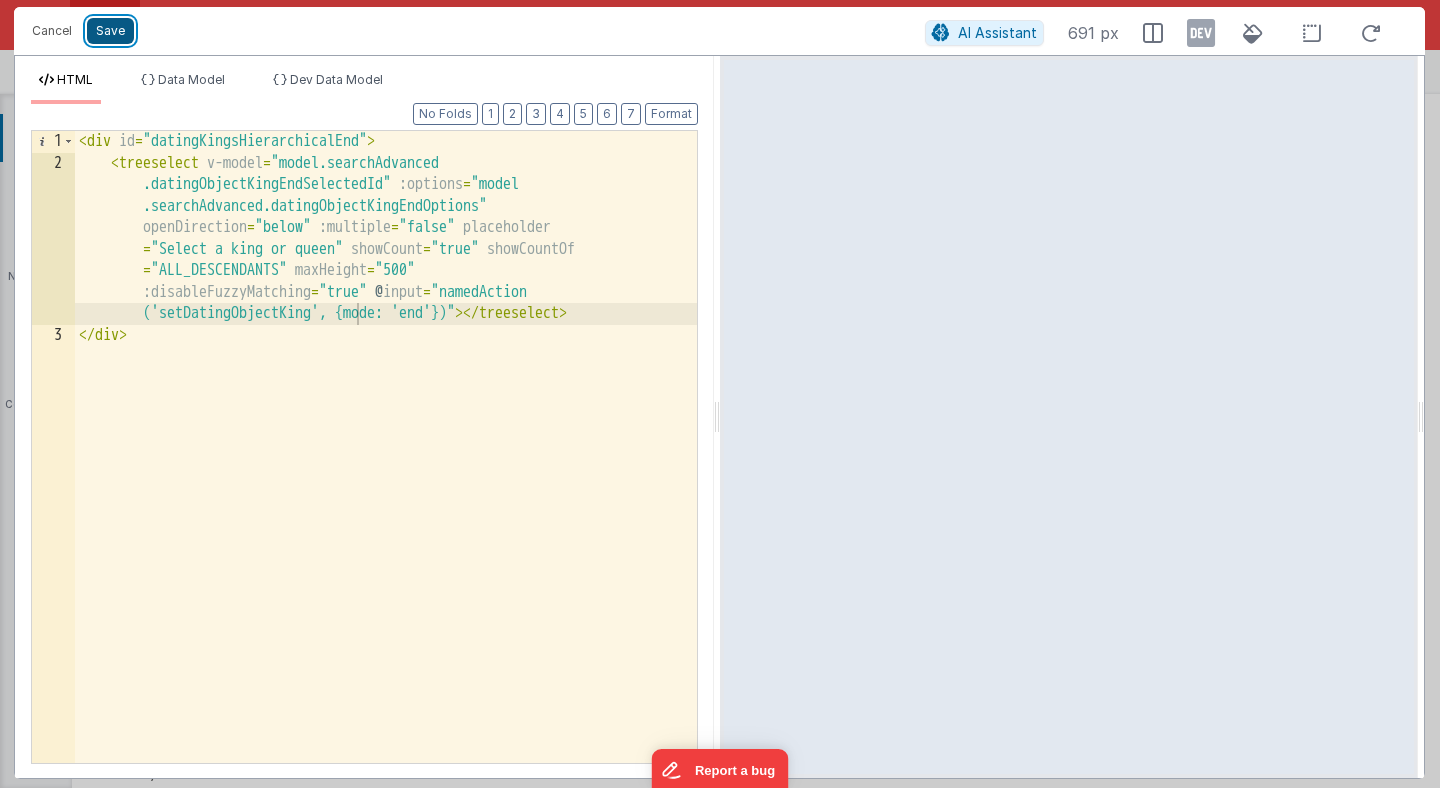click on "Save" at bounding box center [110, 31] 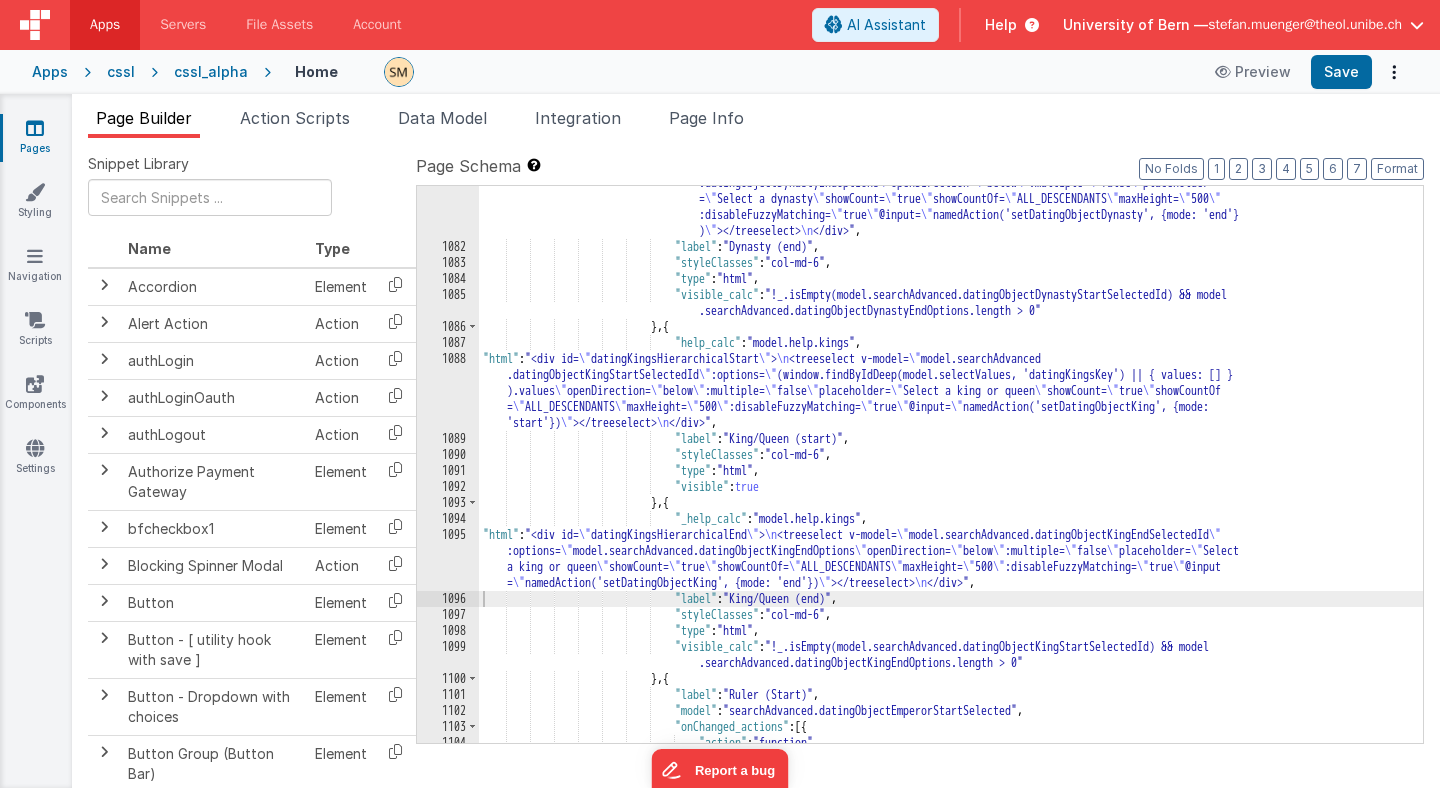scroll, scrollTop: 17887, scrollLeft: 0, axis: vertical 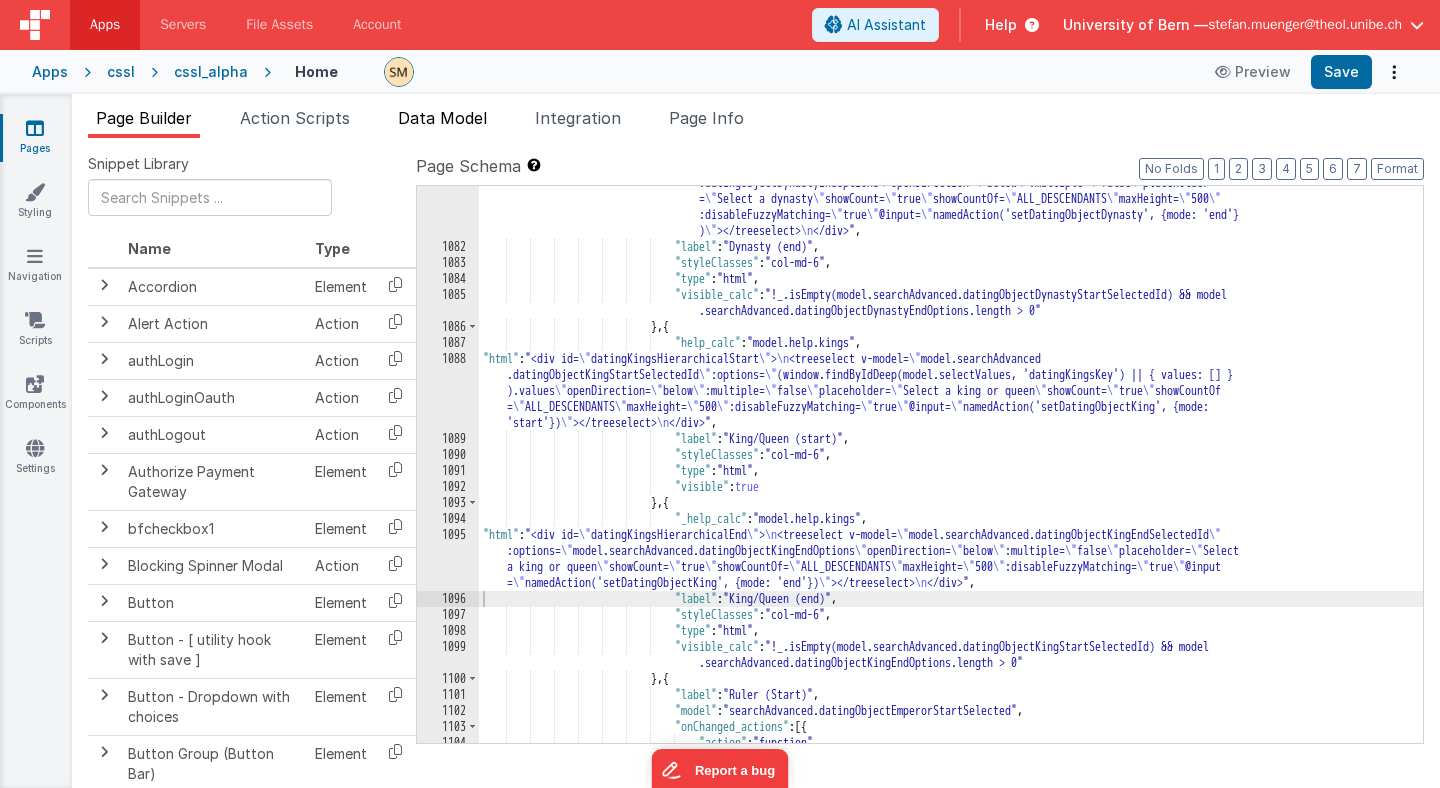 click on "Data Model" at bounding box center [442, 118] 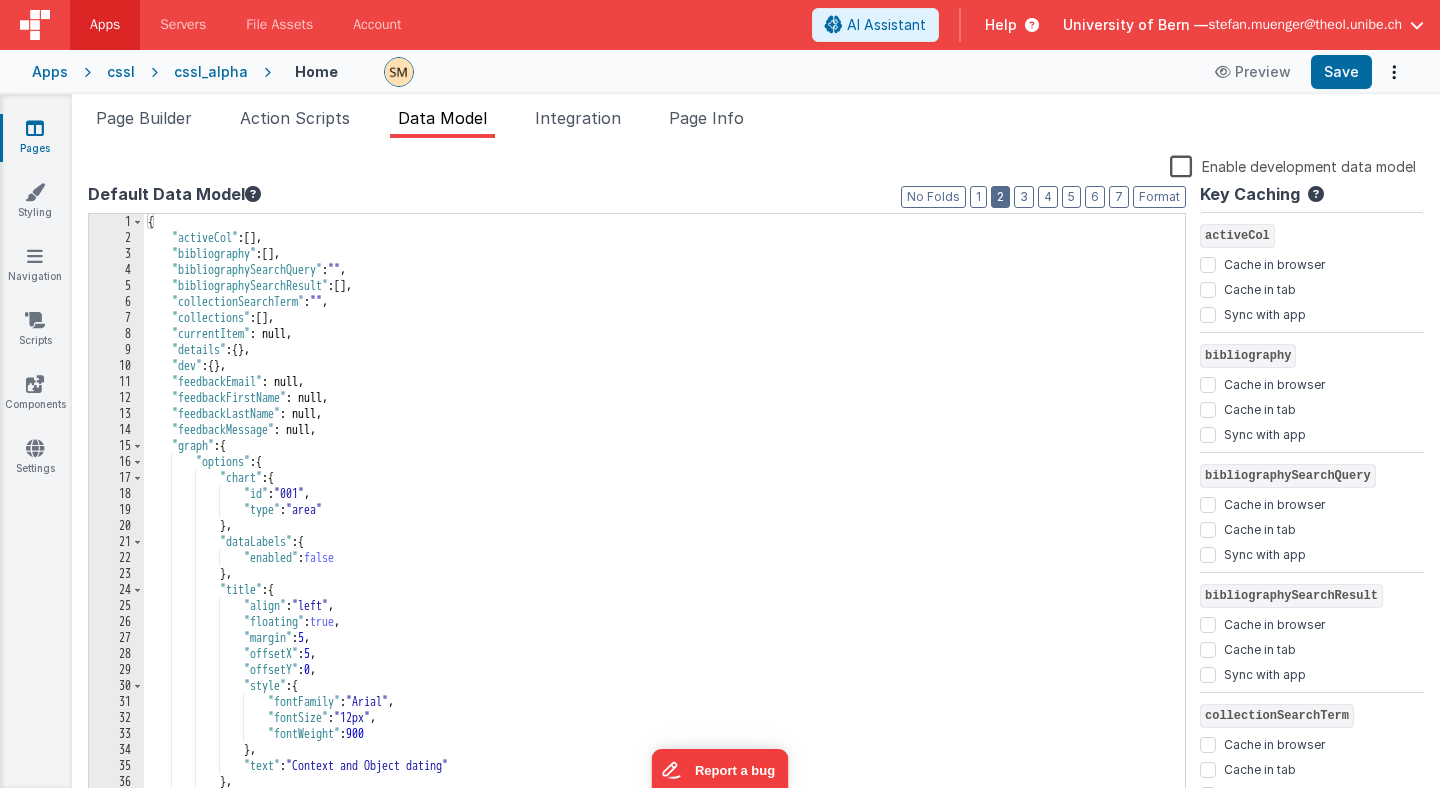 click on "2" at bounding box center [1000, 197] 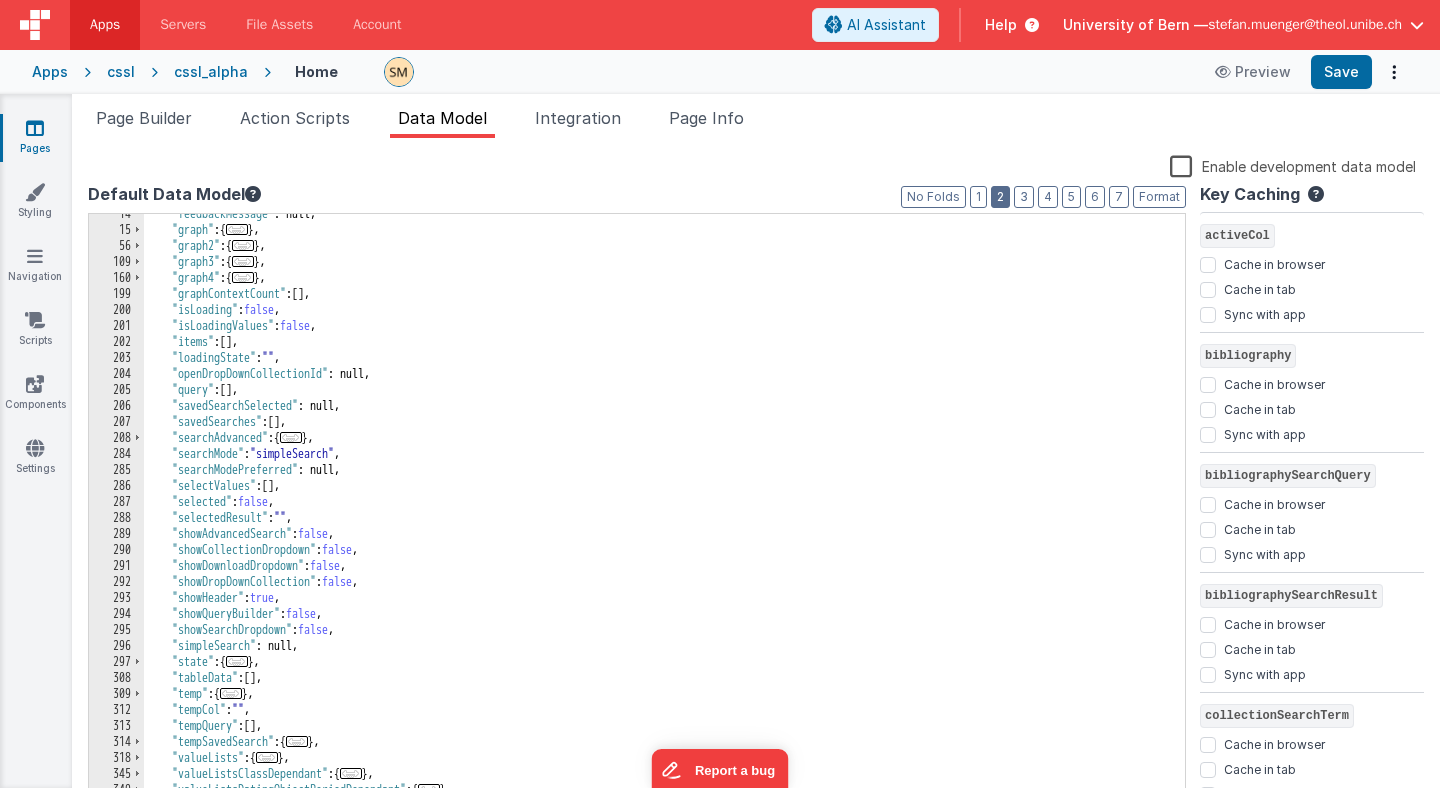scroll, scrollTop: 252, scrollLeft: 0, axis: vertical 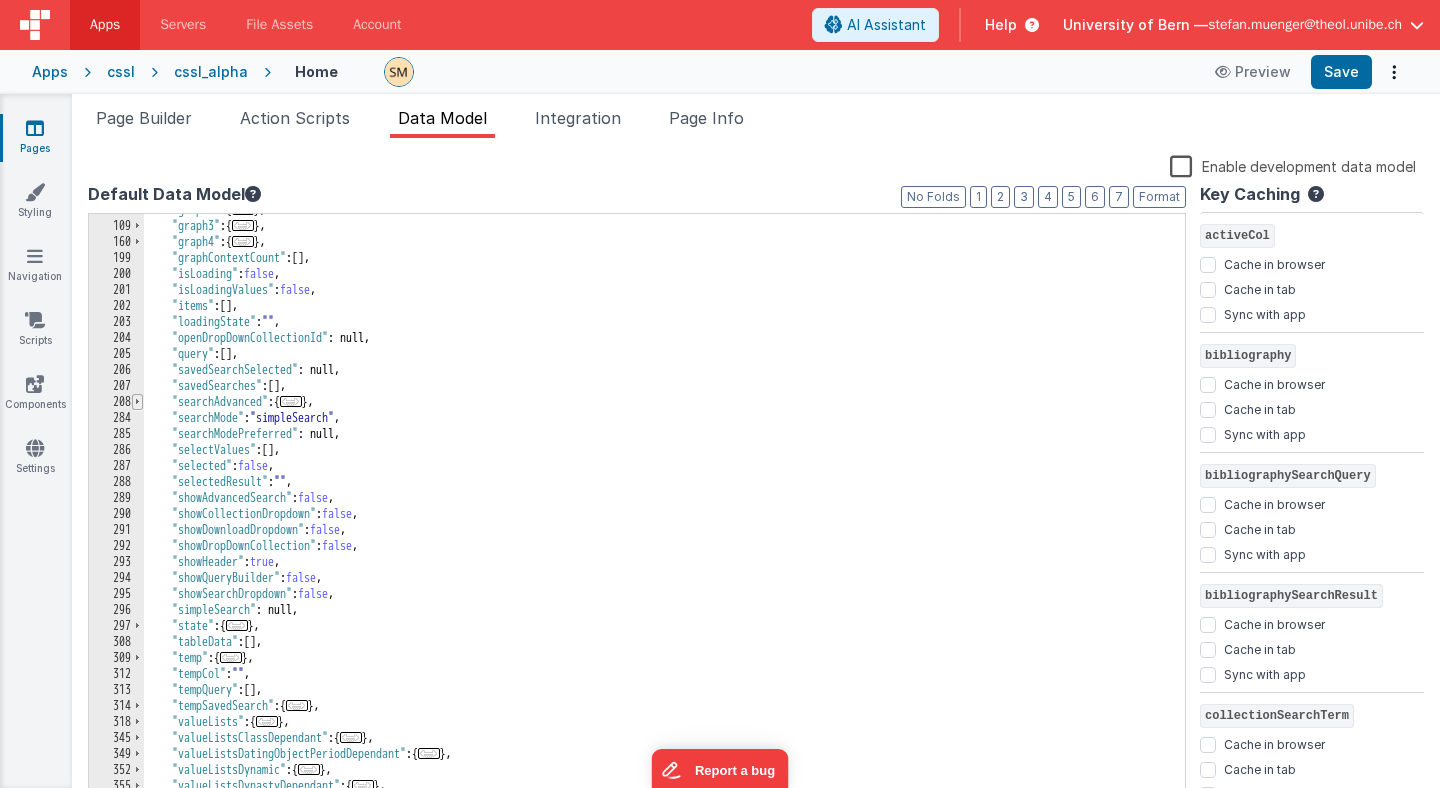 click at bounding box center (137, 402) 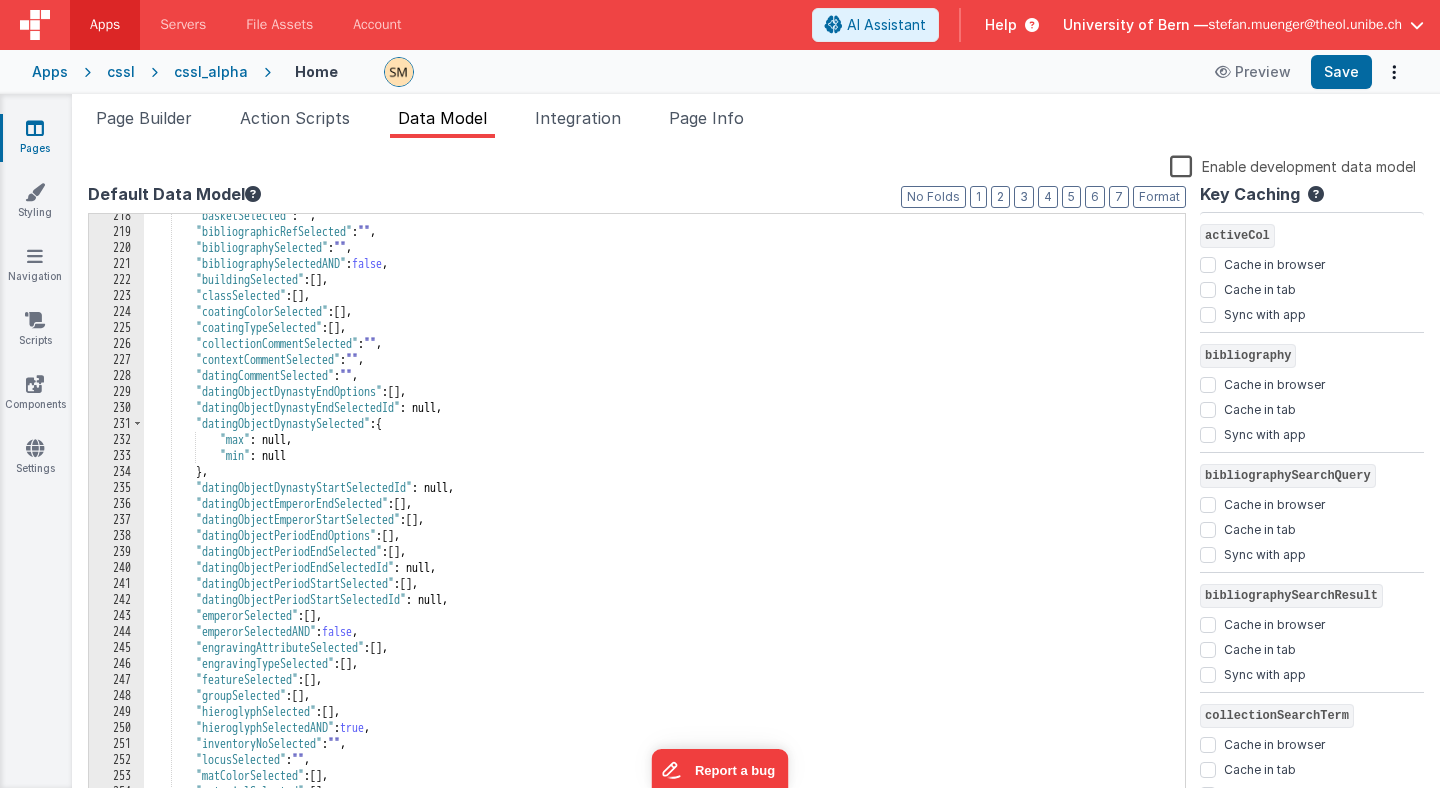 scroll, scrollTop: 628, scrollLeft: 0, axis: vertical 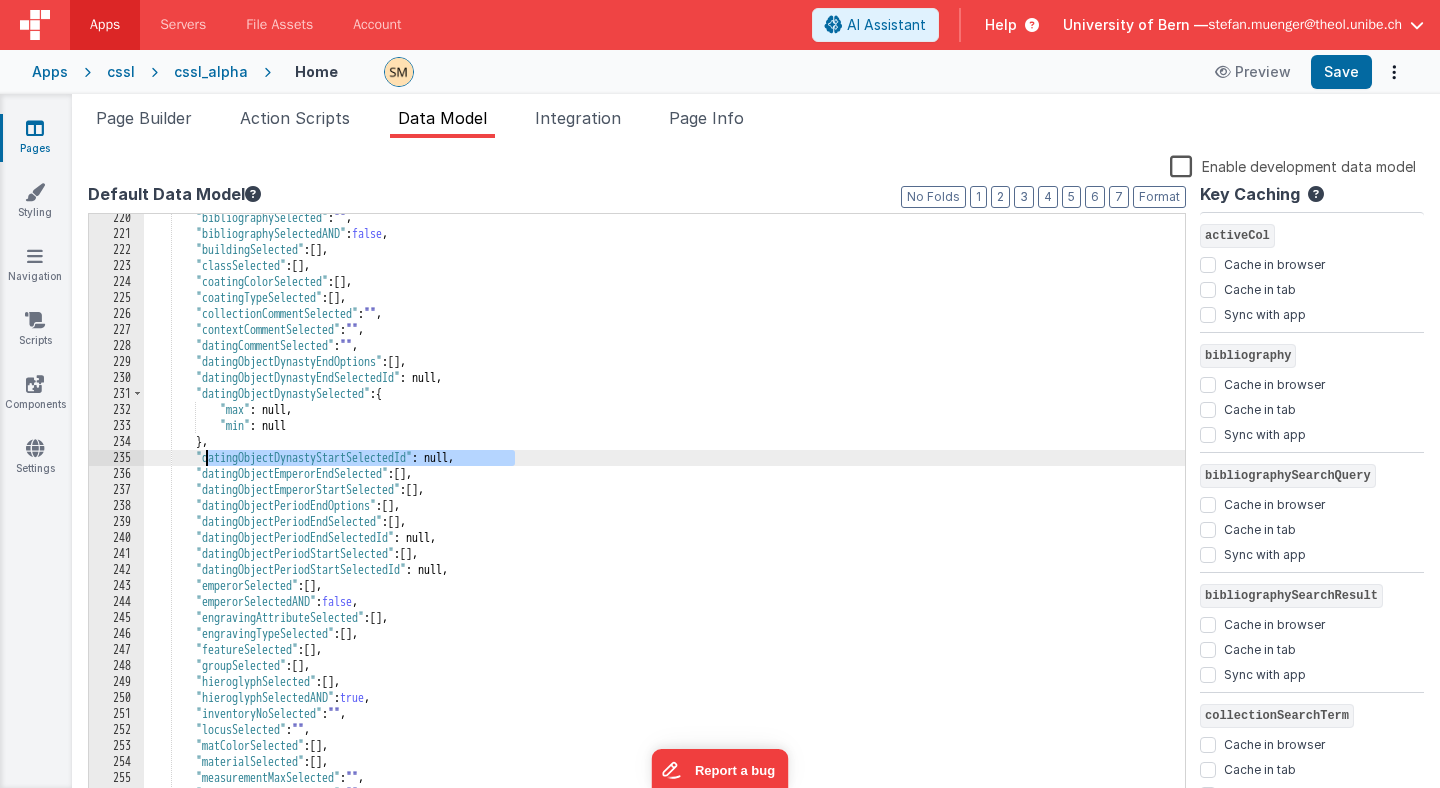 drag, startPoint x: 522, startPoint y: 460, endPoint x: 205, endPoint y: 464, distance: 317.02524 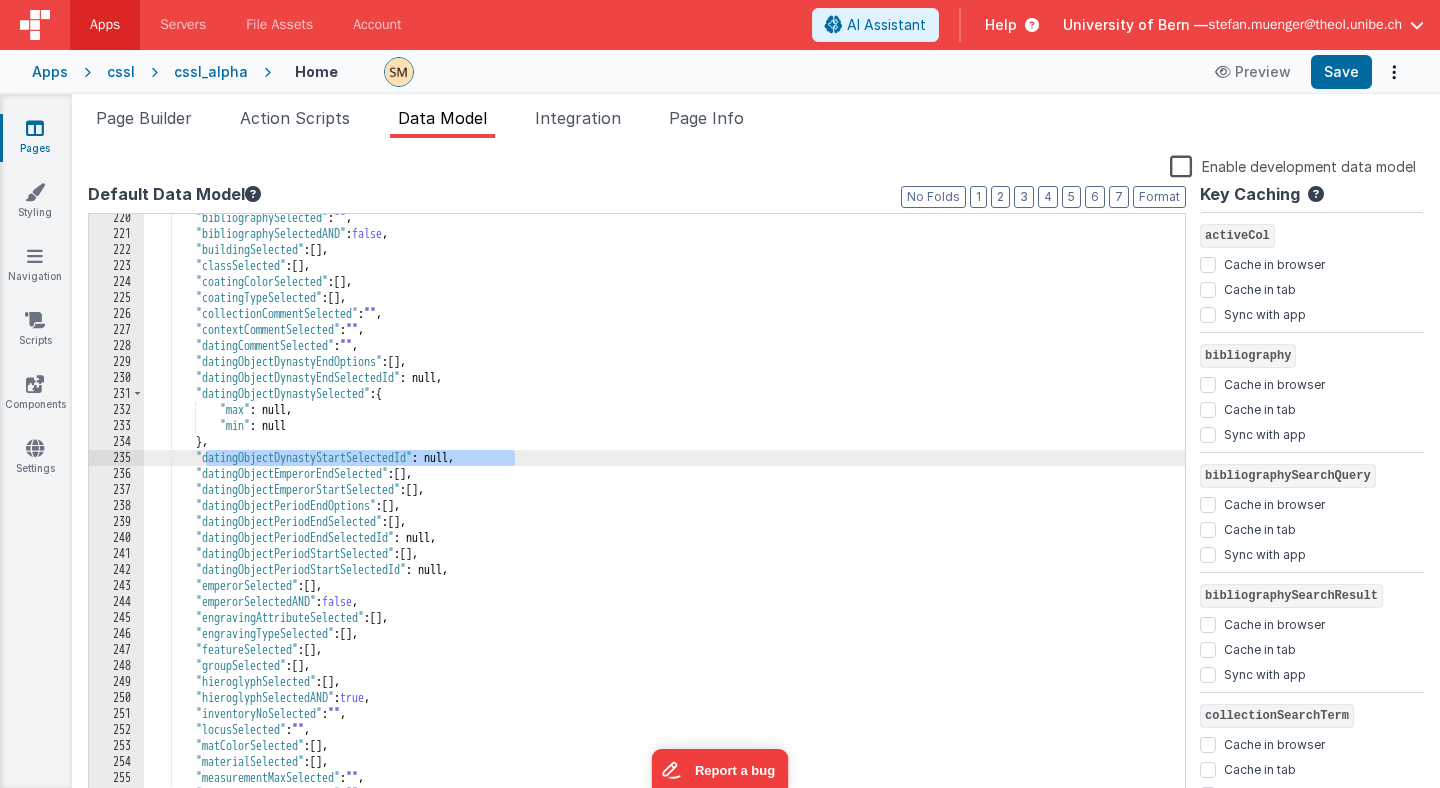 scroll, scrollTop: 0, scrollLeft: 0, axis: both 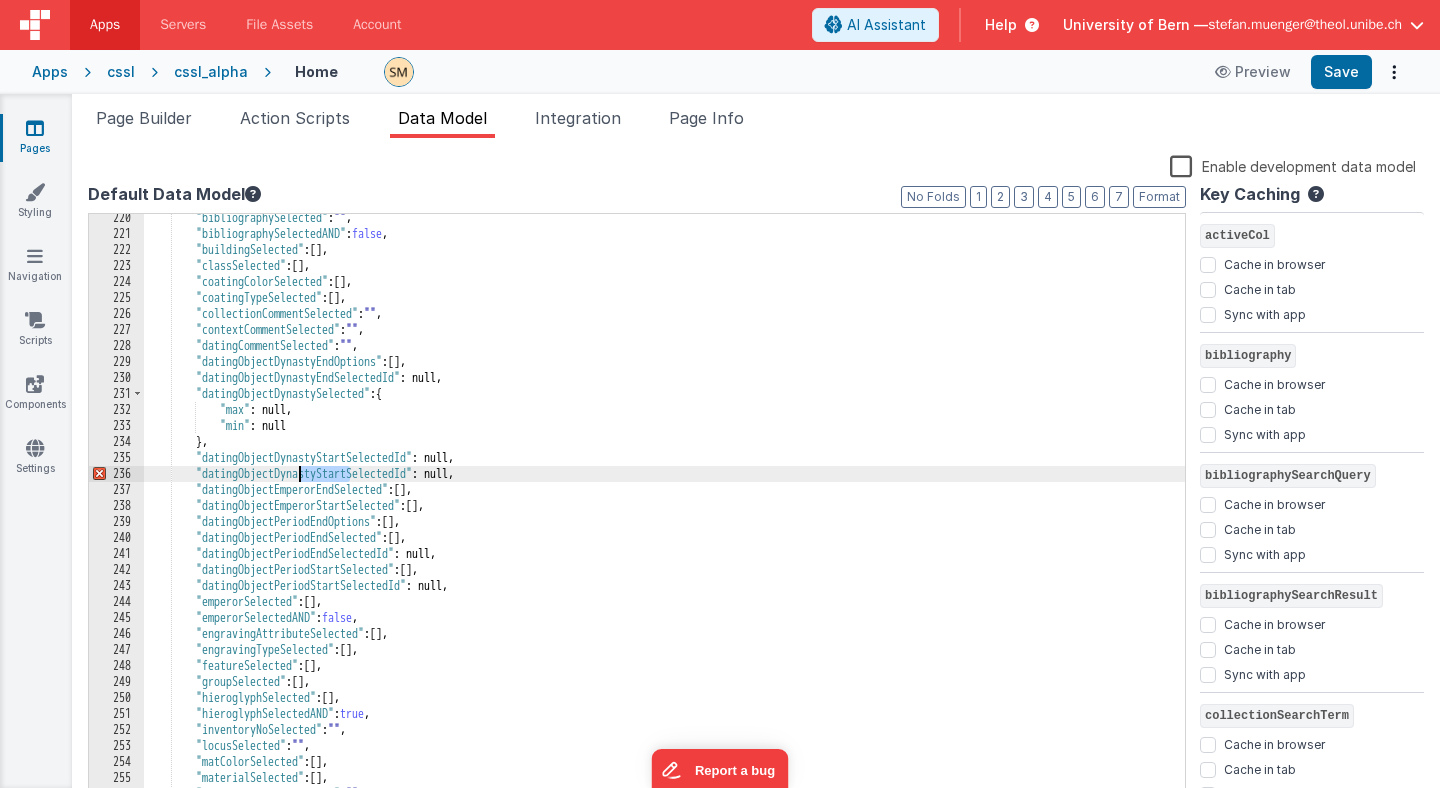 drag, startPoint x: 349, startPoint y: 475, endPoint x: 300, endPoint y: 473, distance: 49.0408 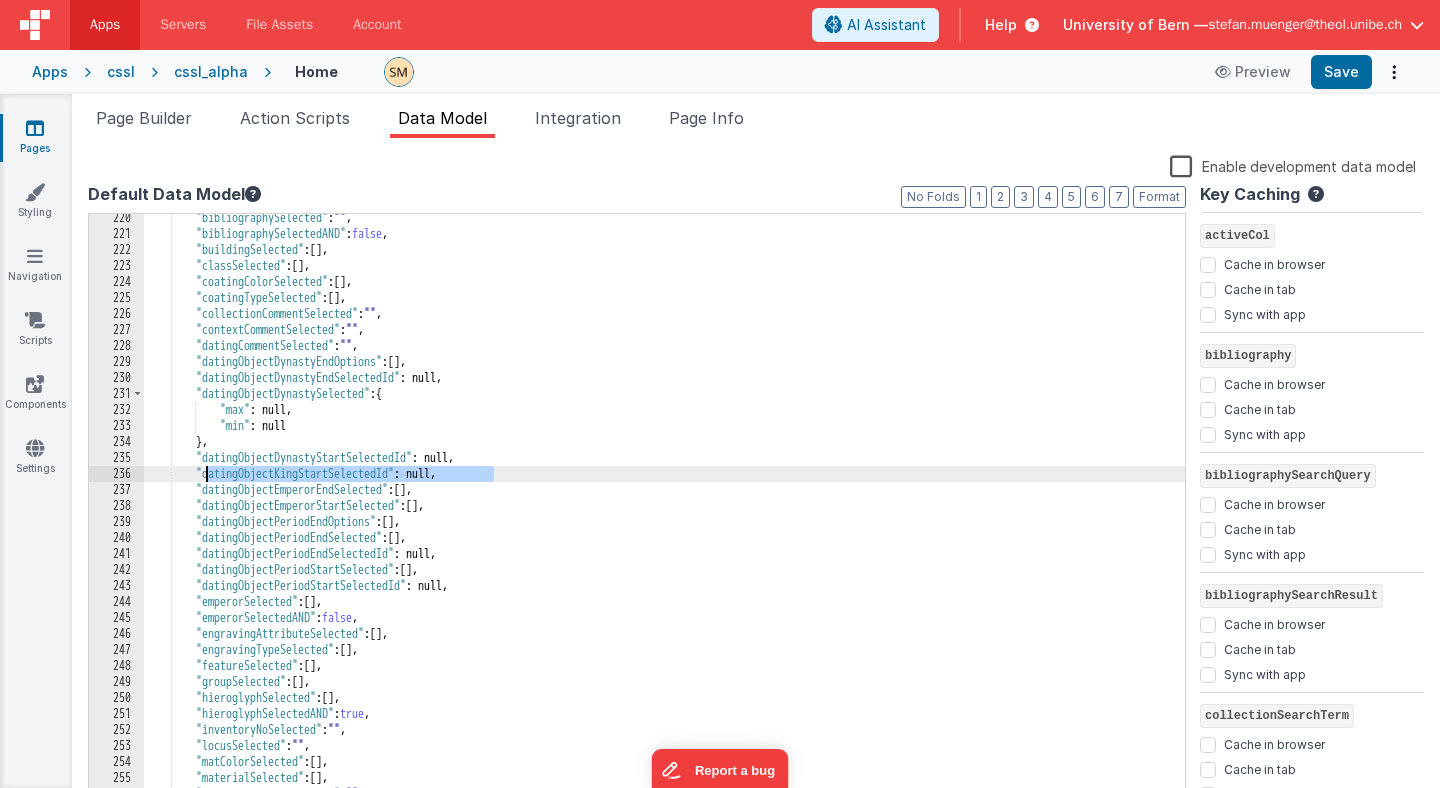 drag, startPoint x: 497, startPoint y: 475, endPoint x: 206, endPoint y: 475, distance: 291 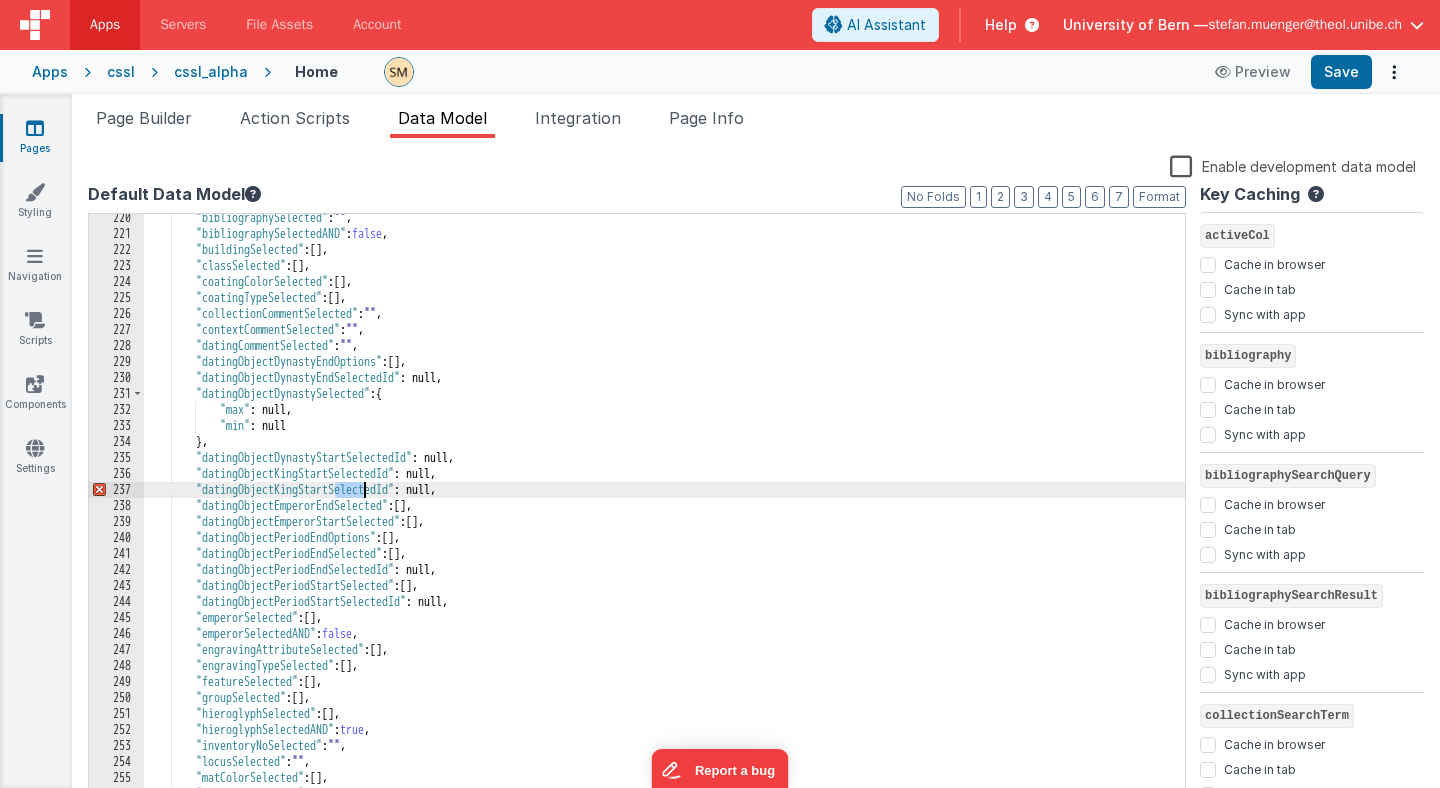 drag, startPoint x: 332, startPoint y: 487, endPoint x: 363, endPoint y: 492, distance: 31.400637 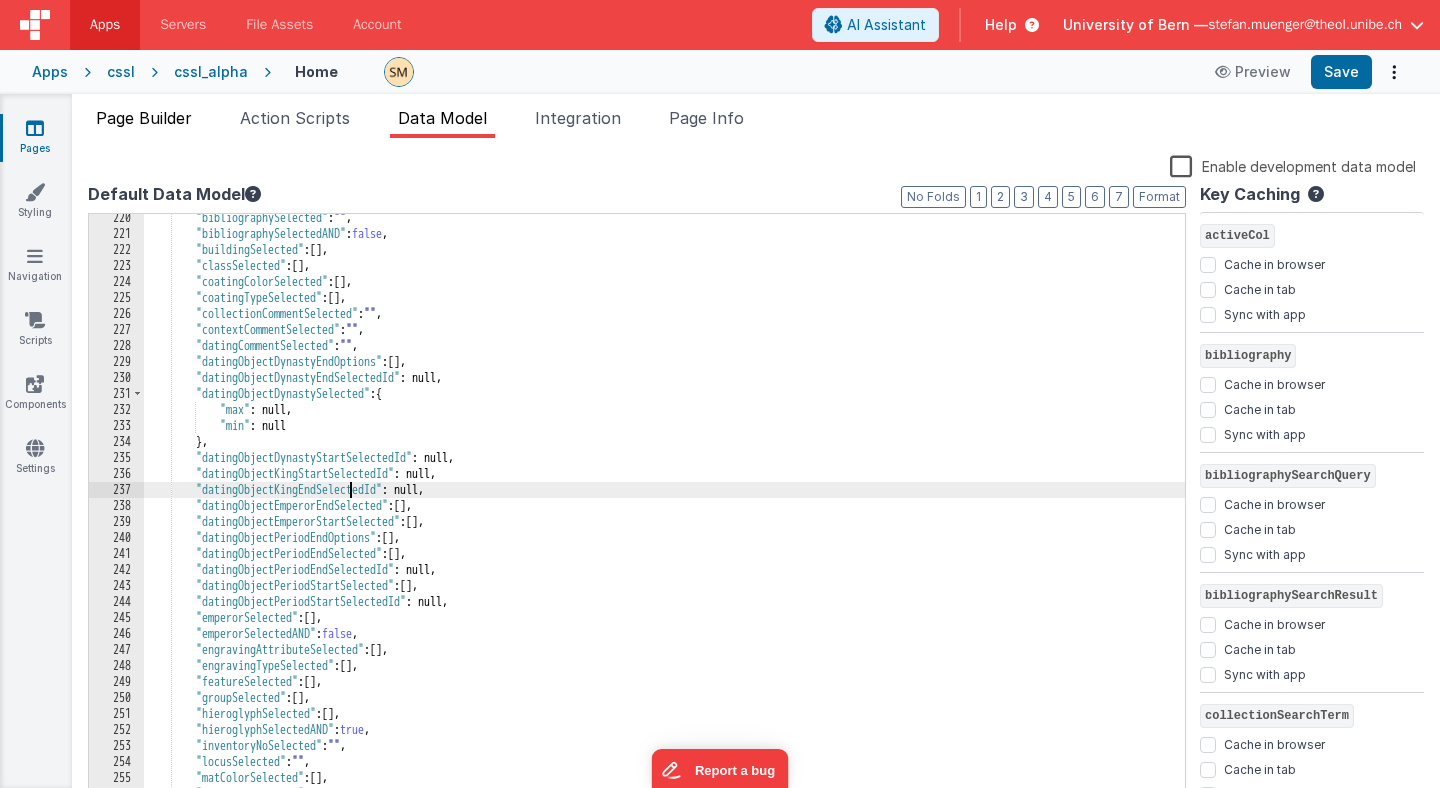 click on "Page Builder" at bounding box center [144, 118] 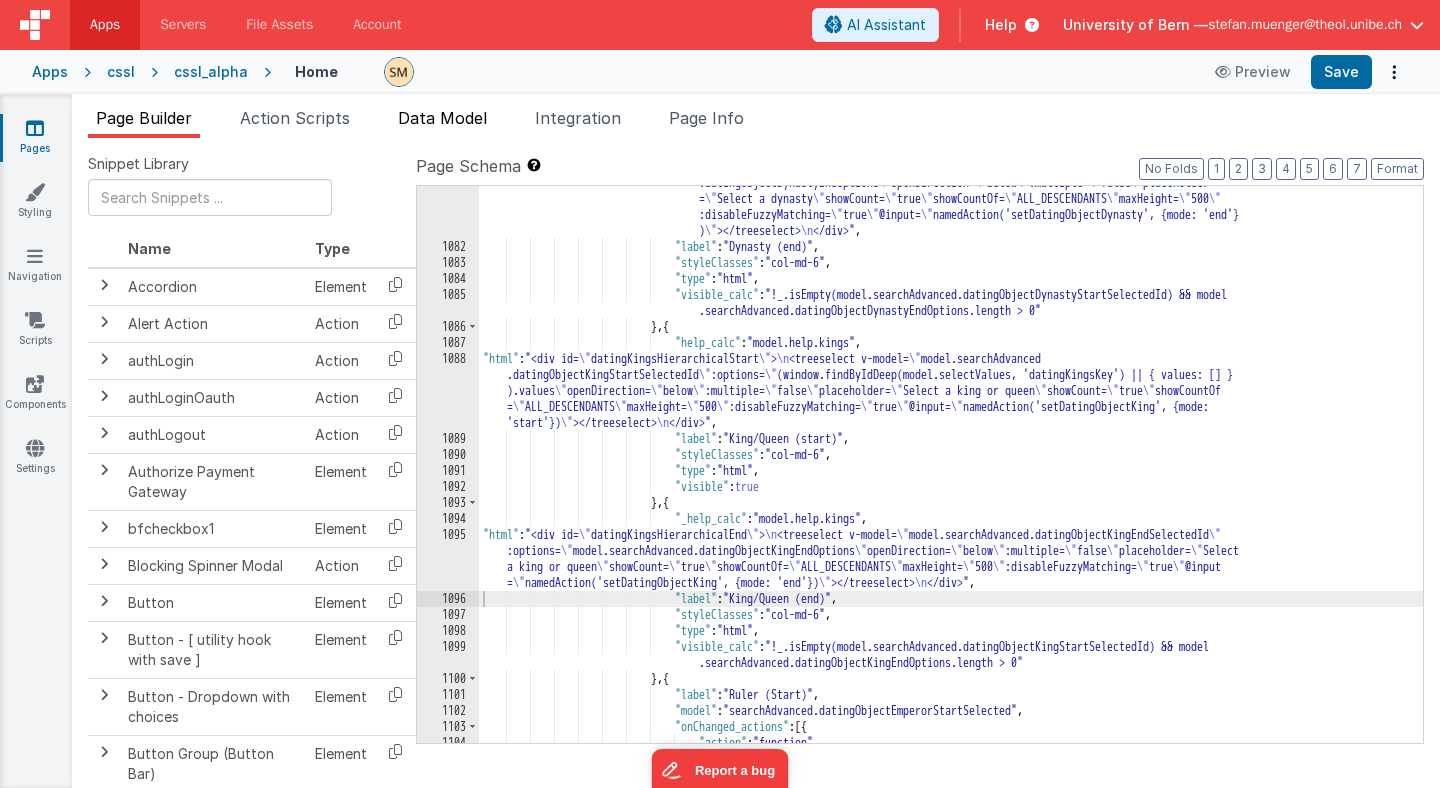 click on "Data Model" at bounding box center (442, 118) 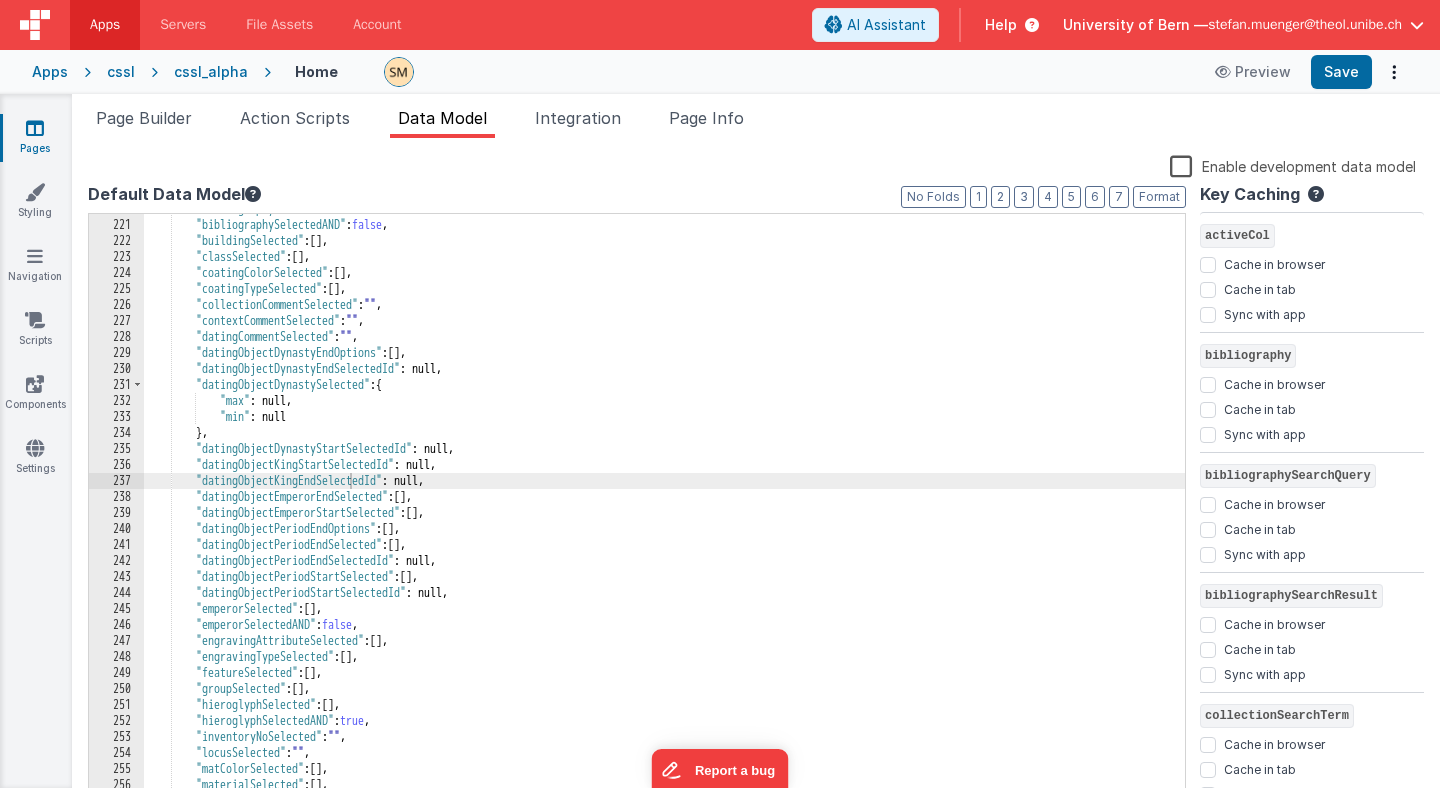 scroll, scrollTop: 637, scrollLeft: 0, axis: vertical 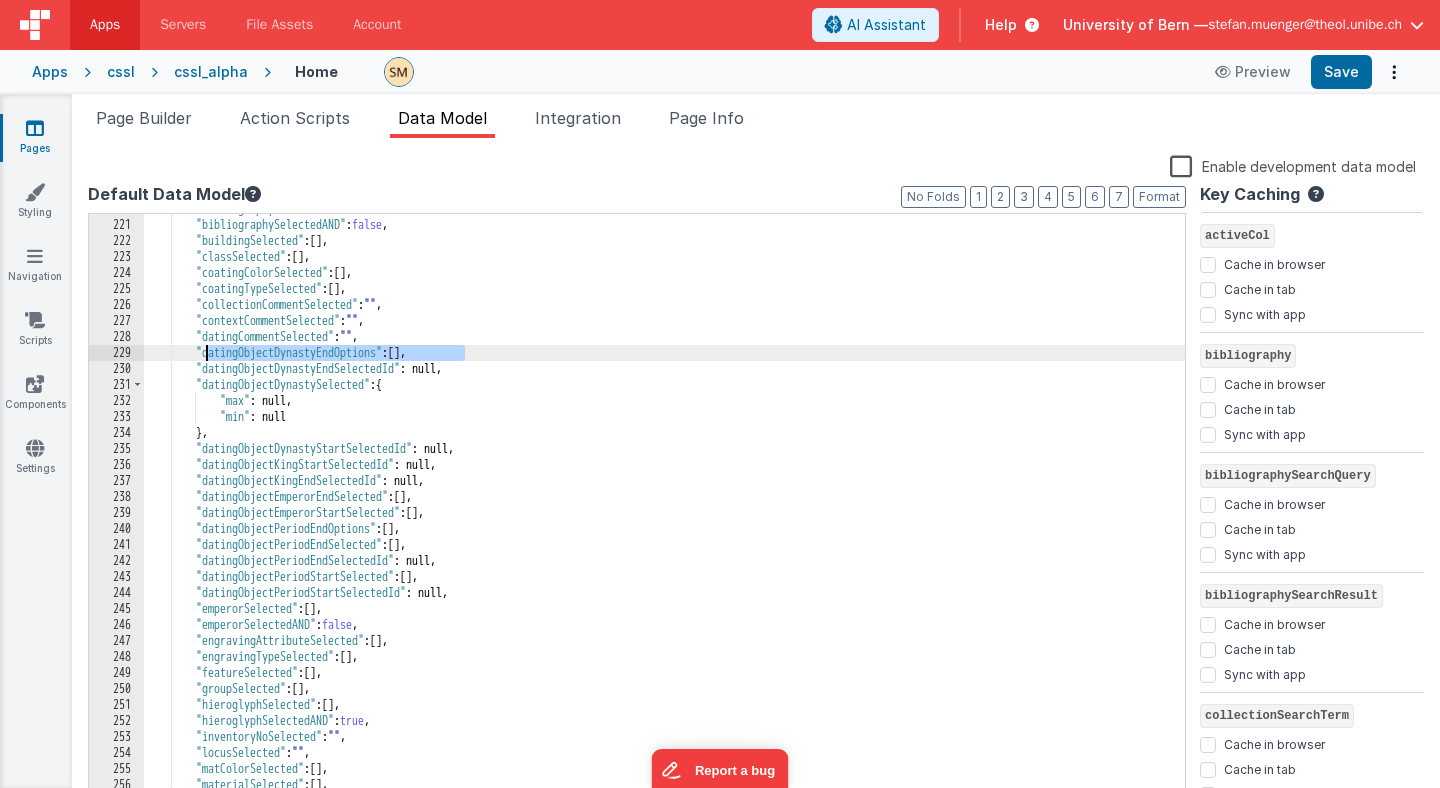 drag, startPoint x: 468, startPoint y: 352, endPoint x: 206, endPoint y: 358, distance: 262.0687 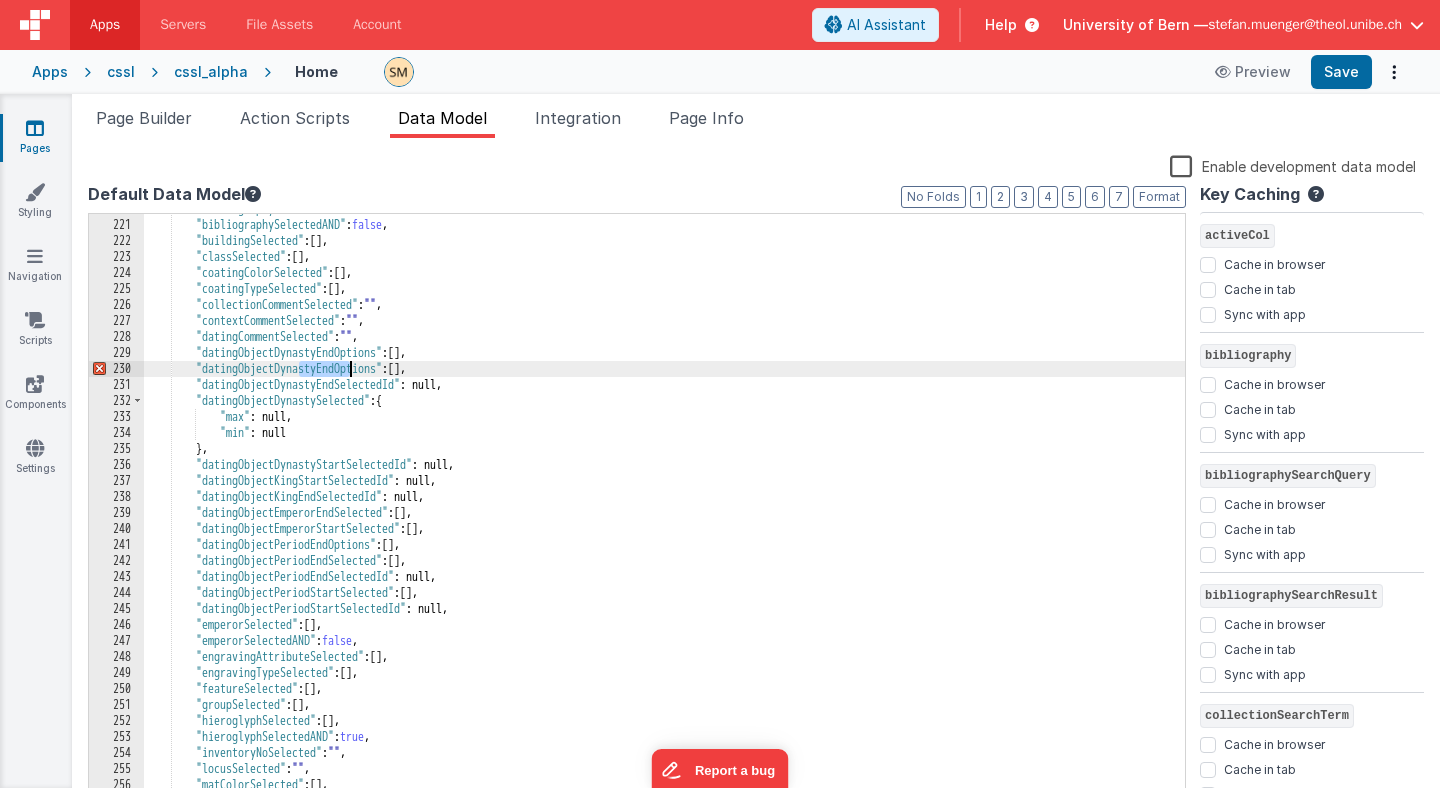 drag, startPoint x: 300, startPoint y: 370, endPoint x: 348, endPoint y: 372, distance: 48.04165 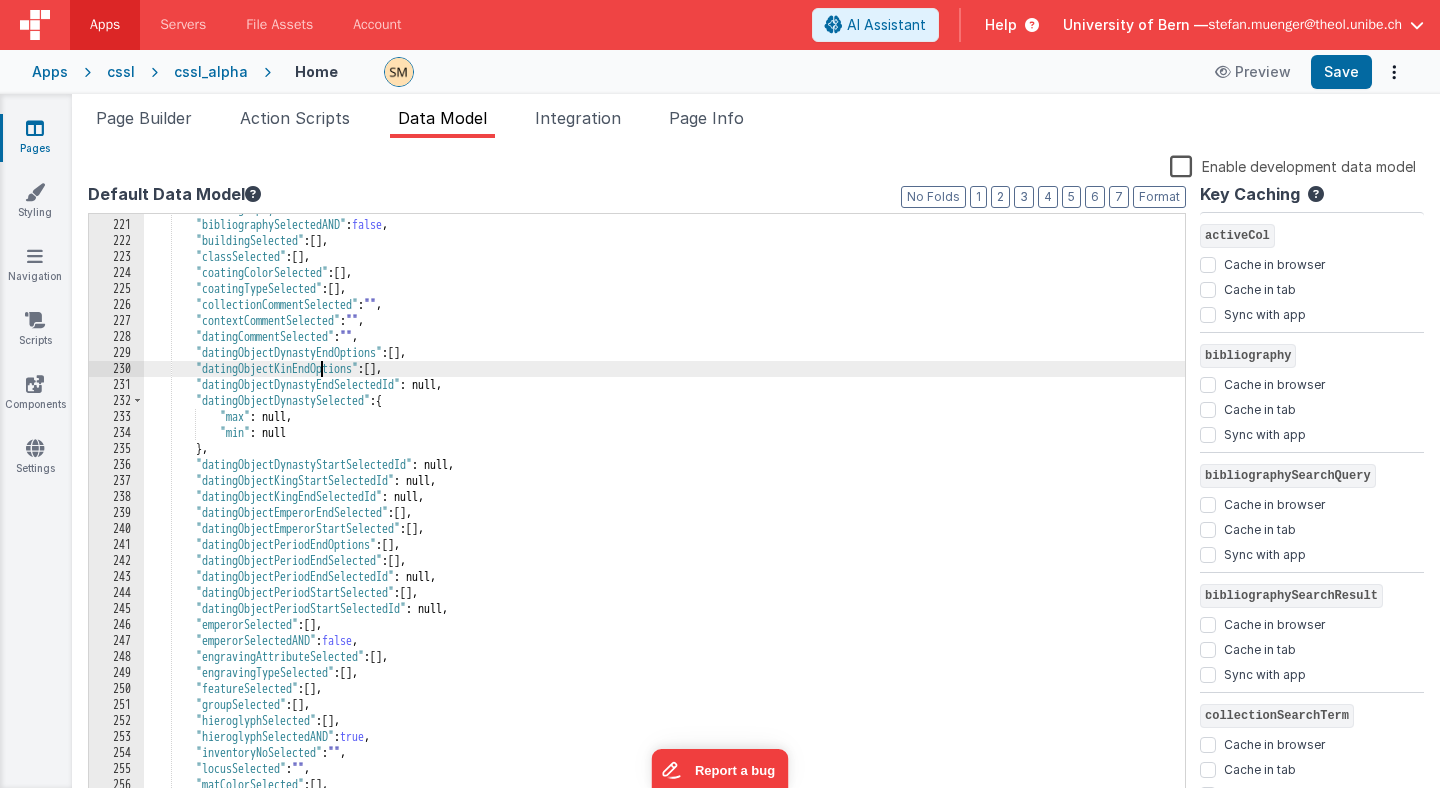 type 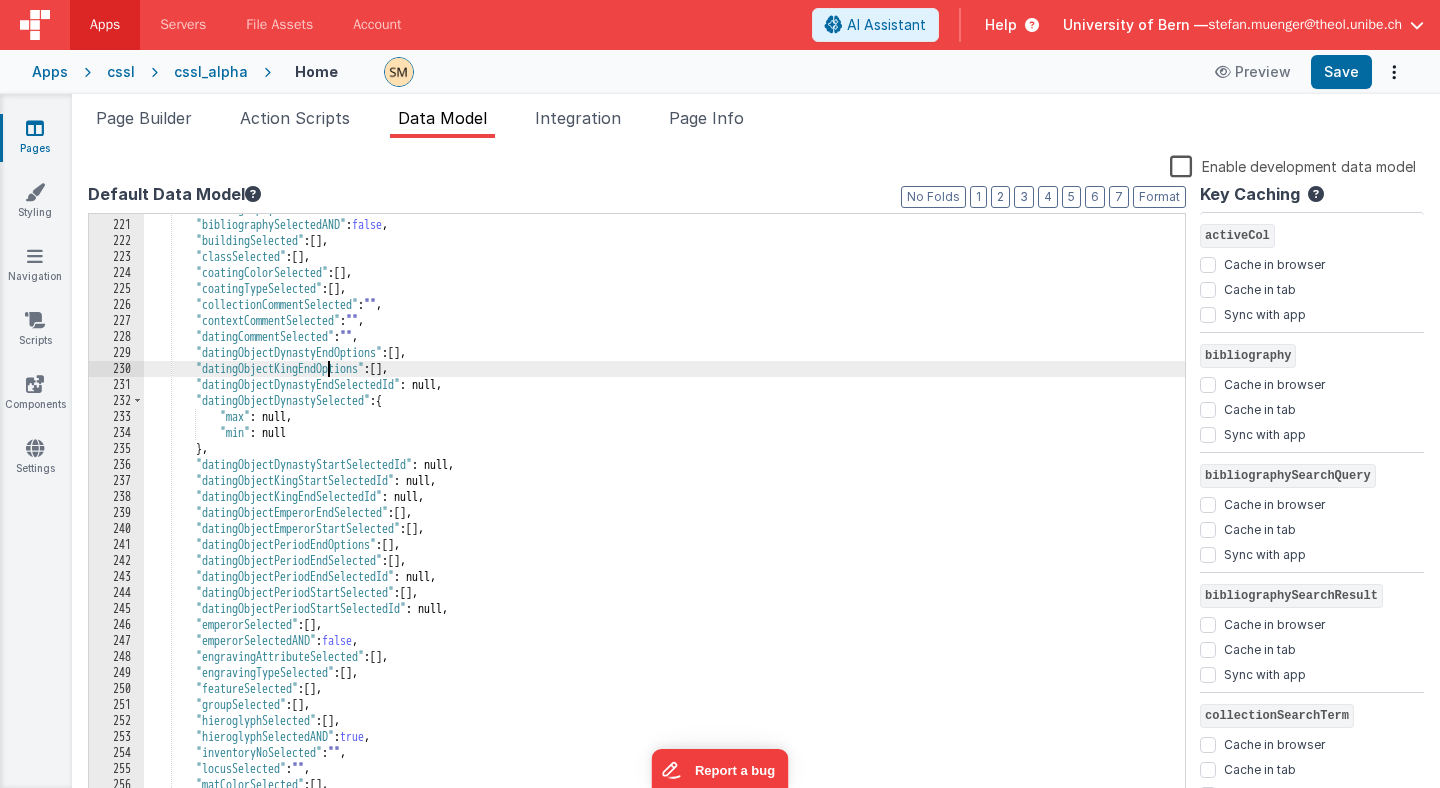 click on ""datingObjectDynastyEndSelectedId" : null,           "datingObjectDynastySelected" :  {                "max" : null,                "min" : null           } ,           "datingObjectDynastyStartSelectedId" : null,           "datingObjectKingStartSelectedId" : null,           "datingObjectKingEndSelectedId" : null,           "datingObjectEmperorEndSelected" :  [ ] ,           "datingObjectEmperorStartSelected" :  [ ] ,           "datingObjectPeriodEndOptions" :  [ ] ,           "datingObjectPeriodEndSelected" :  [ ] ,           : null," at bounding box center (664, 512) 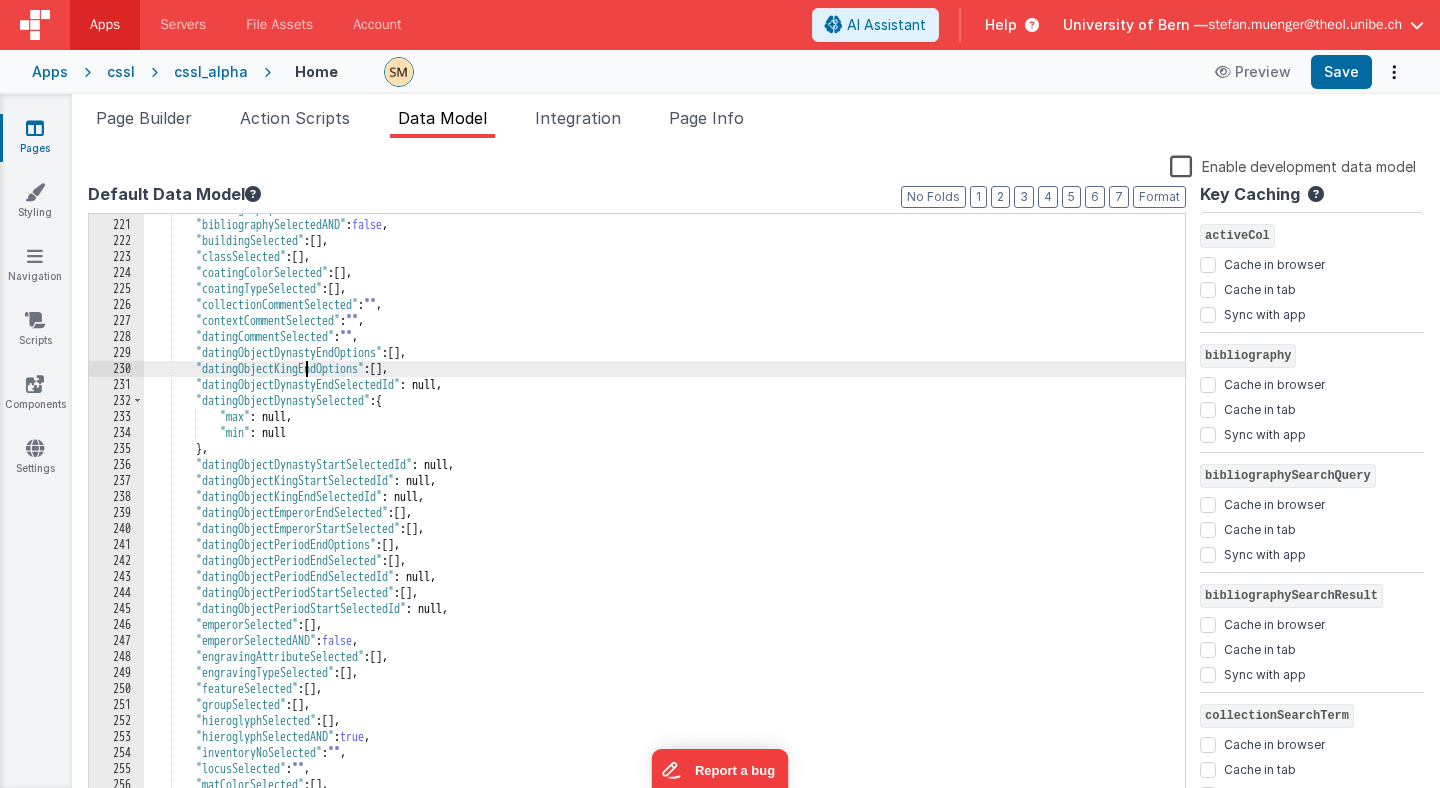 click on ""datingObjectDynastyEndSelectedId" : null,           "datingObjectDynastySelected" :  {                "max" : null,                "min" : null           } ,           "datingObjectDynastyStartSelectedId" : null,           "datingObjectKingStartSelectedId" : null,           "datingObjectKingEndSelectedId" : null,           "datingObjectEmperorEndSelected" :  [ ] ,           "datingObjectEmperorStartSelected" :  [ ] ,           "datingObjectPeriodEndOptions" :  [ ] ,           "datingObjectPeriodEndSelected" :  [ ] ,           : null," at bounding box center (664, 512) 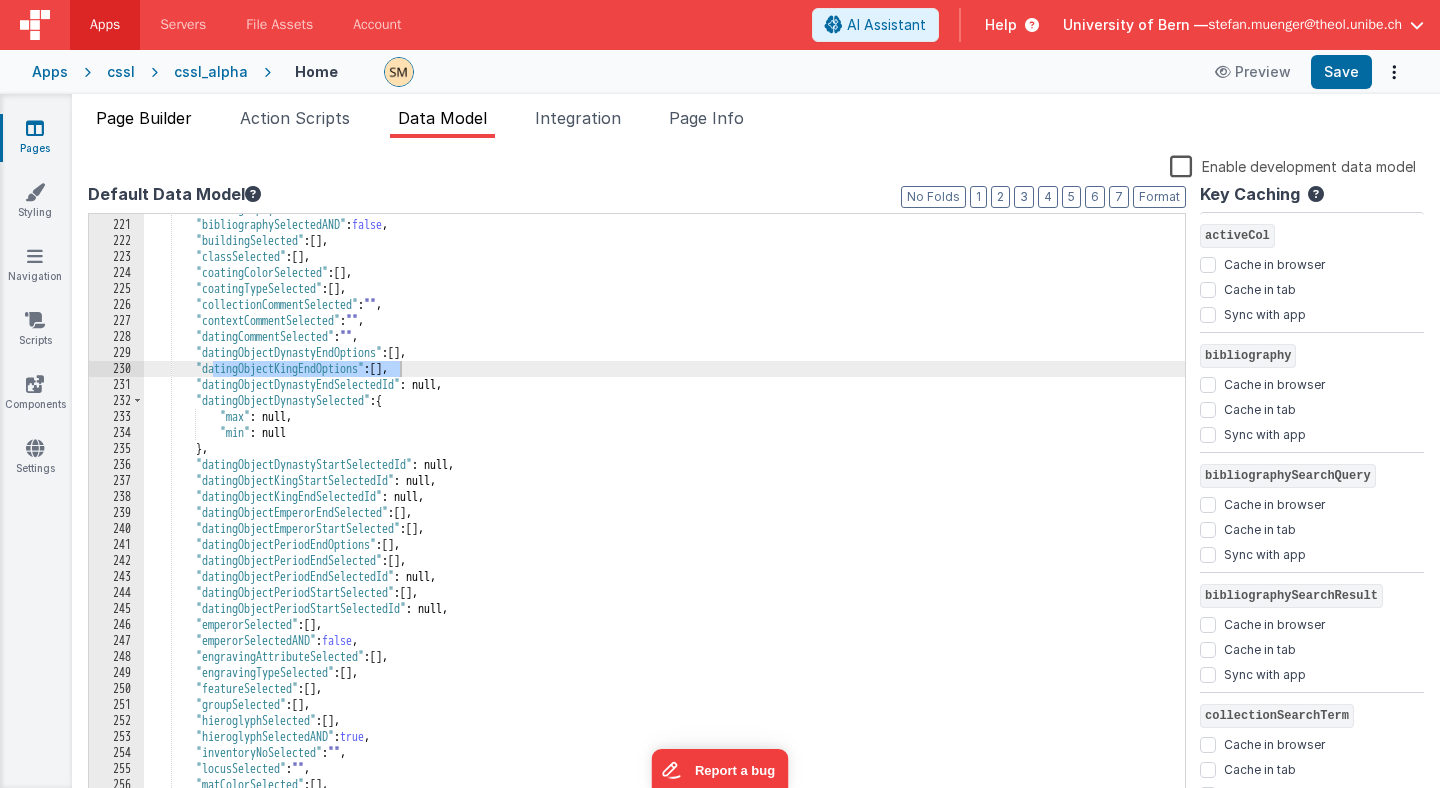 click on "Page Builder" at bounding box center (144, 118) 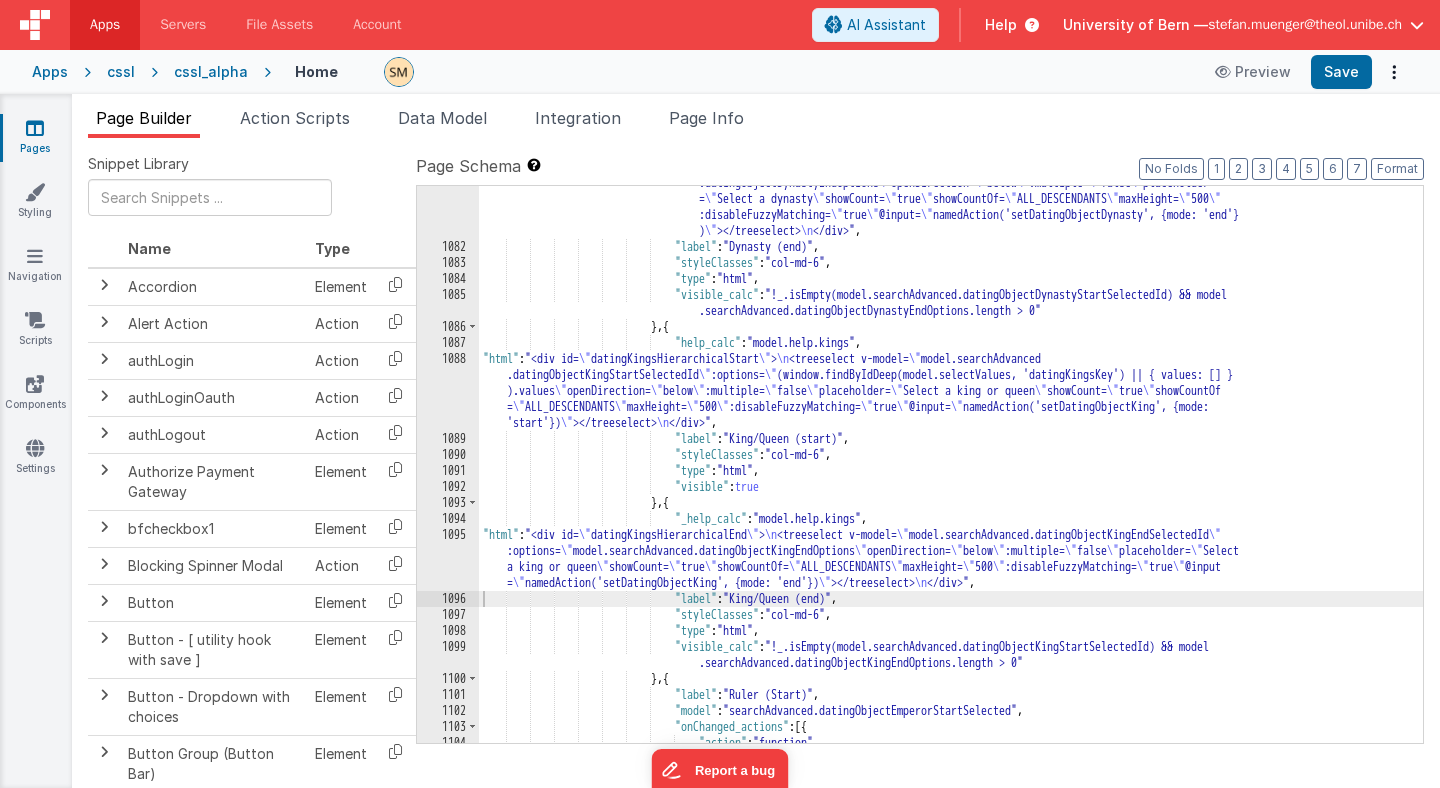 click on ""html" :  "<div id= \" datingDynastiesHierarchicalEnd \" > \n     <treeselect v-model= \" model                                      .searchAdvanced.datingObjectDynastyEndSelectedId \"  :options= \" model.searchAdvanced                                      .datingObjectDynastyEndOptions \"  openDirection= \" below \"  :multiple= \" false \"  placeholder                                      = \" Select a dynasty \"  showCount= \" true \"  showCountOf= \" ALL_DESCENDANTS \"  maxHeight= \" 500 \"                                        :disableFuzzyMatching= \" true \"  @input= \" namedAction('setDatingObjectDynasty', {mode: 'end'}                                      ) \" ></treeselect> \n </div>" ,                                         "label" :  "Dynasty (end)" ," at bounding box center (951, 477) 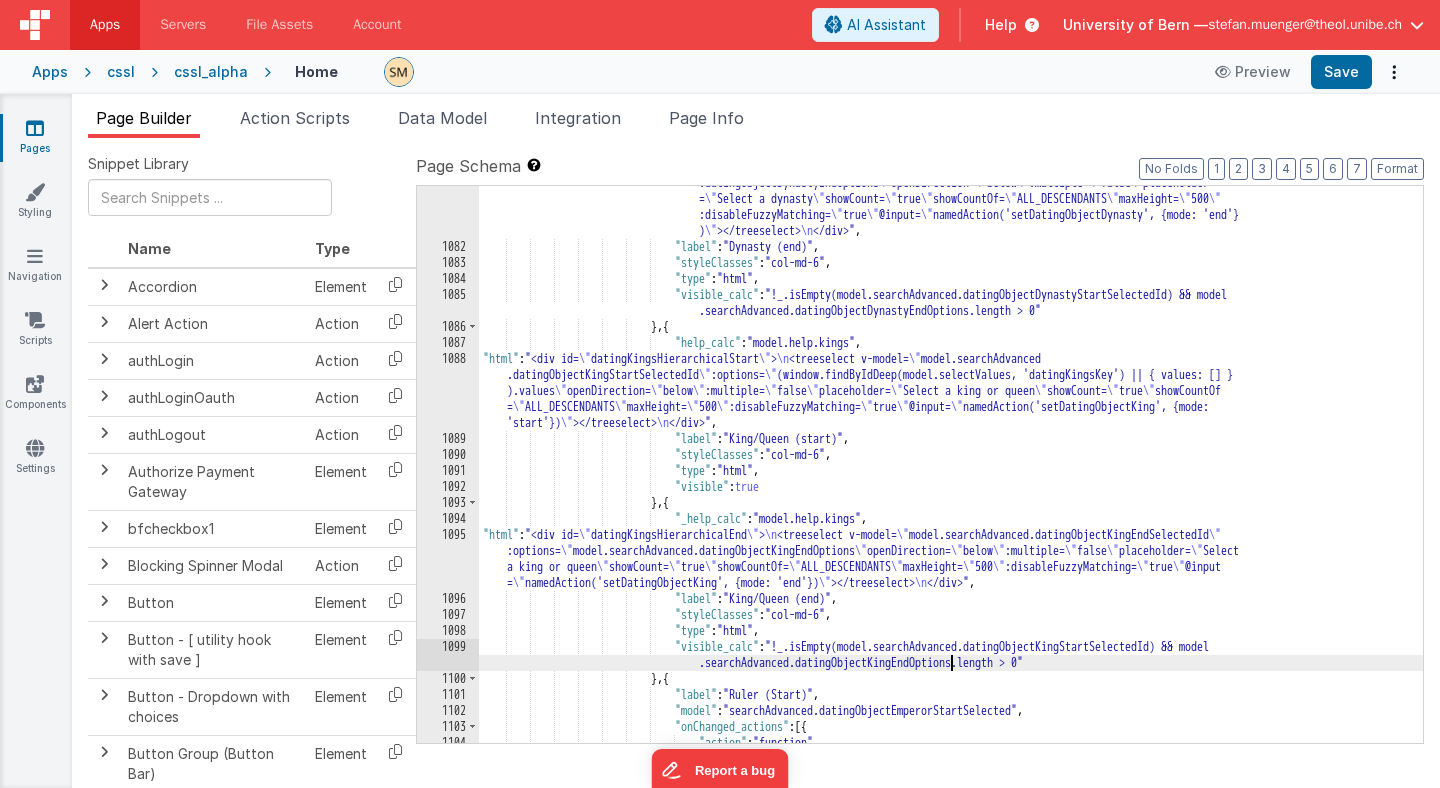 click on ""html" :  "<div id= \" datingDynastiesHierarchicalEnd \" > \n     <treeselect v-model= \" model                                      .searchAdvanced.datingObjectDynastyEndSelectedId \"  :options= \" model.searchAdvanced                                      .datingObjectDynastyEndOptions \"  openDirection= \" below \"  :multiple= \" false \"  placeholder                                      = \" Select a dynasty \"  showCount= \" true \"  showCountOf= \" ALL_DESCENDANTS \"  maxHeight= \" 500 \"                                        :disableFuzzyMatching= \" true \"  @input= \" namedAction('setDatingObjectDynasty', {mode: 'end'}                                      ) \" ></treeselect> \n </div>" ,                                         "label" :  "Dynasty (end)" ," at bounding box center (951, 477) 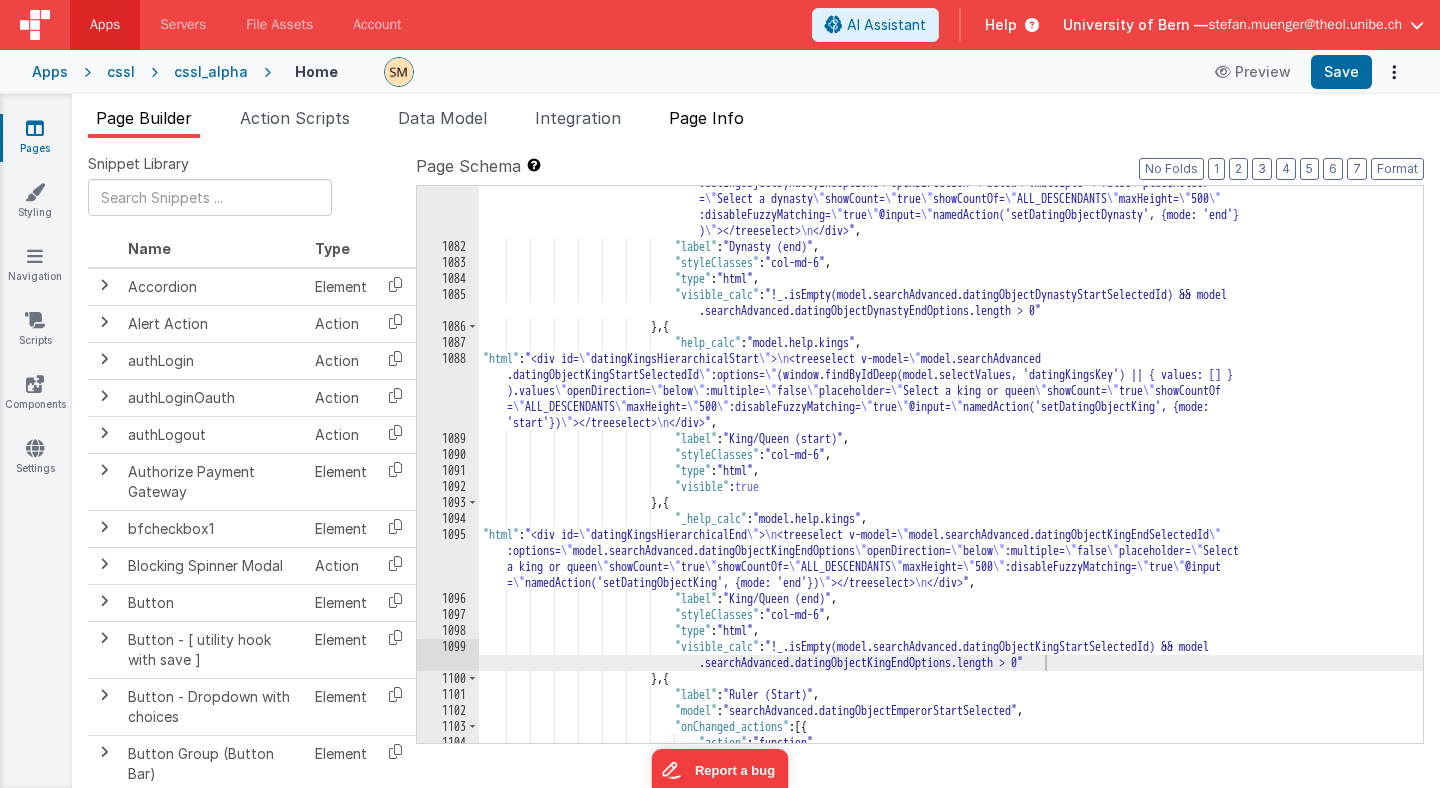 click on "Page Info" at bounding box center [706, 118] 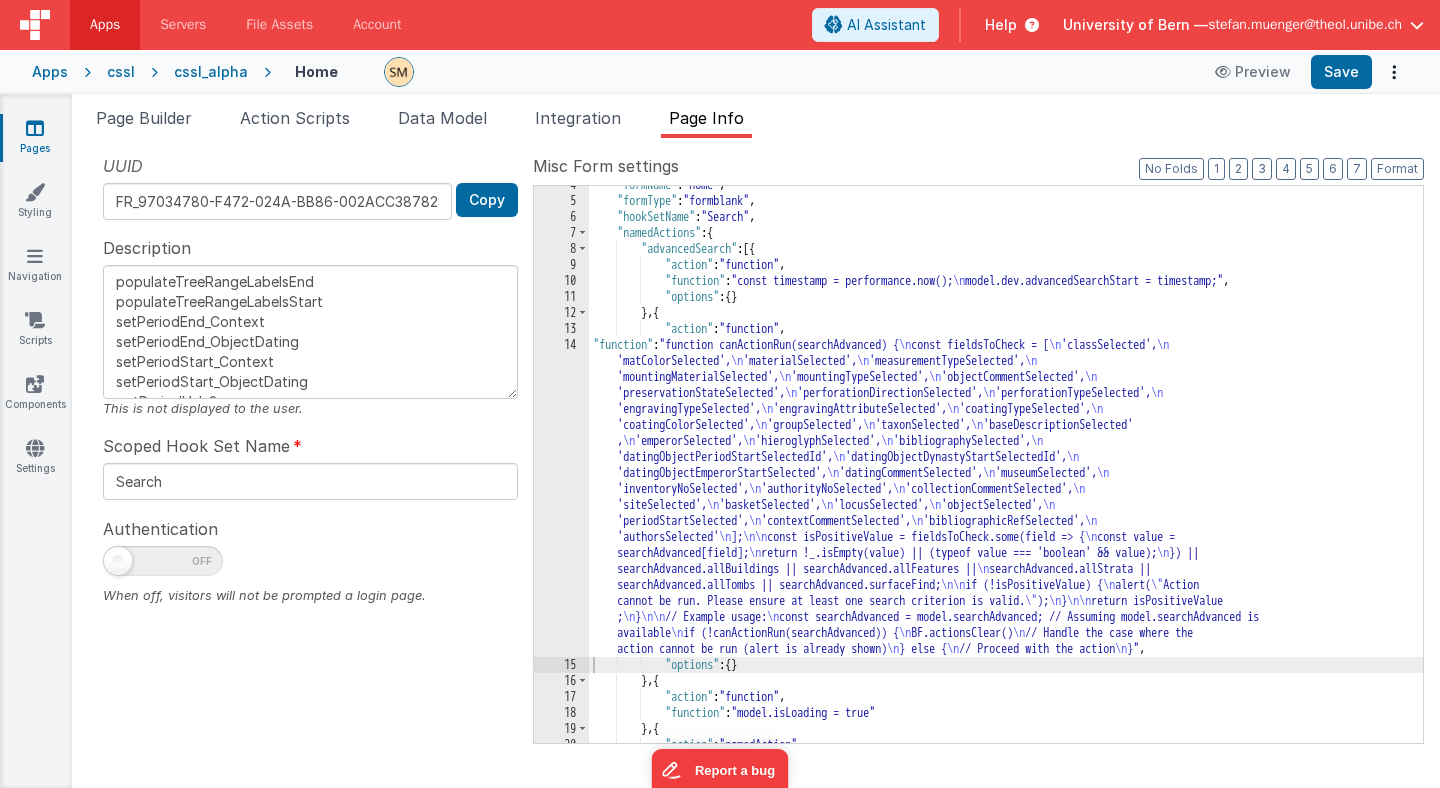 scroll, scrollTop: 87, scrollLeft: 0, axis: vertical 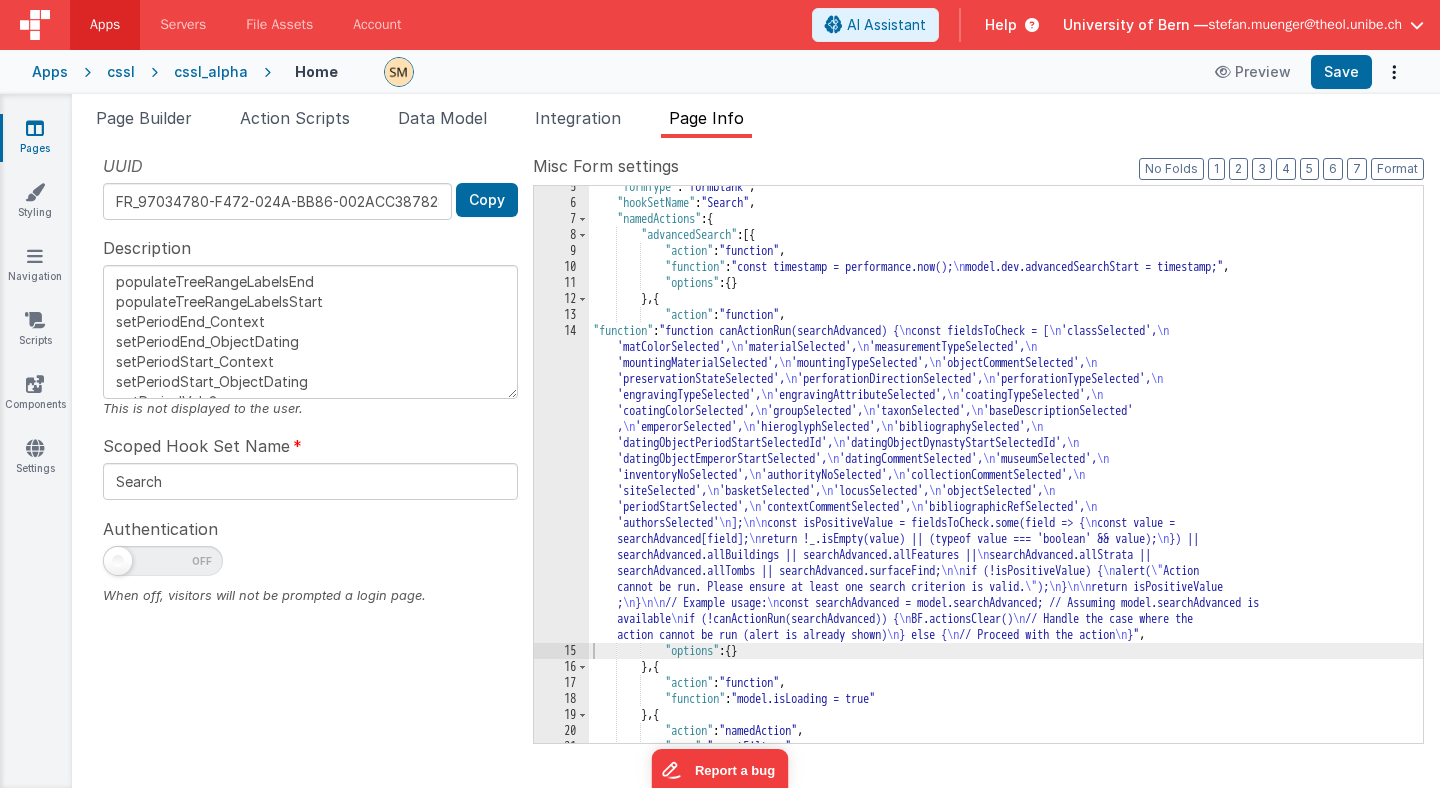 click on "14" at bounding box center (561, 483) 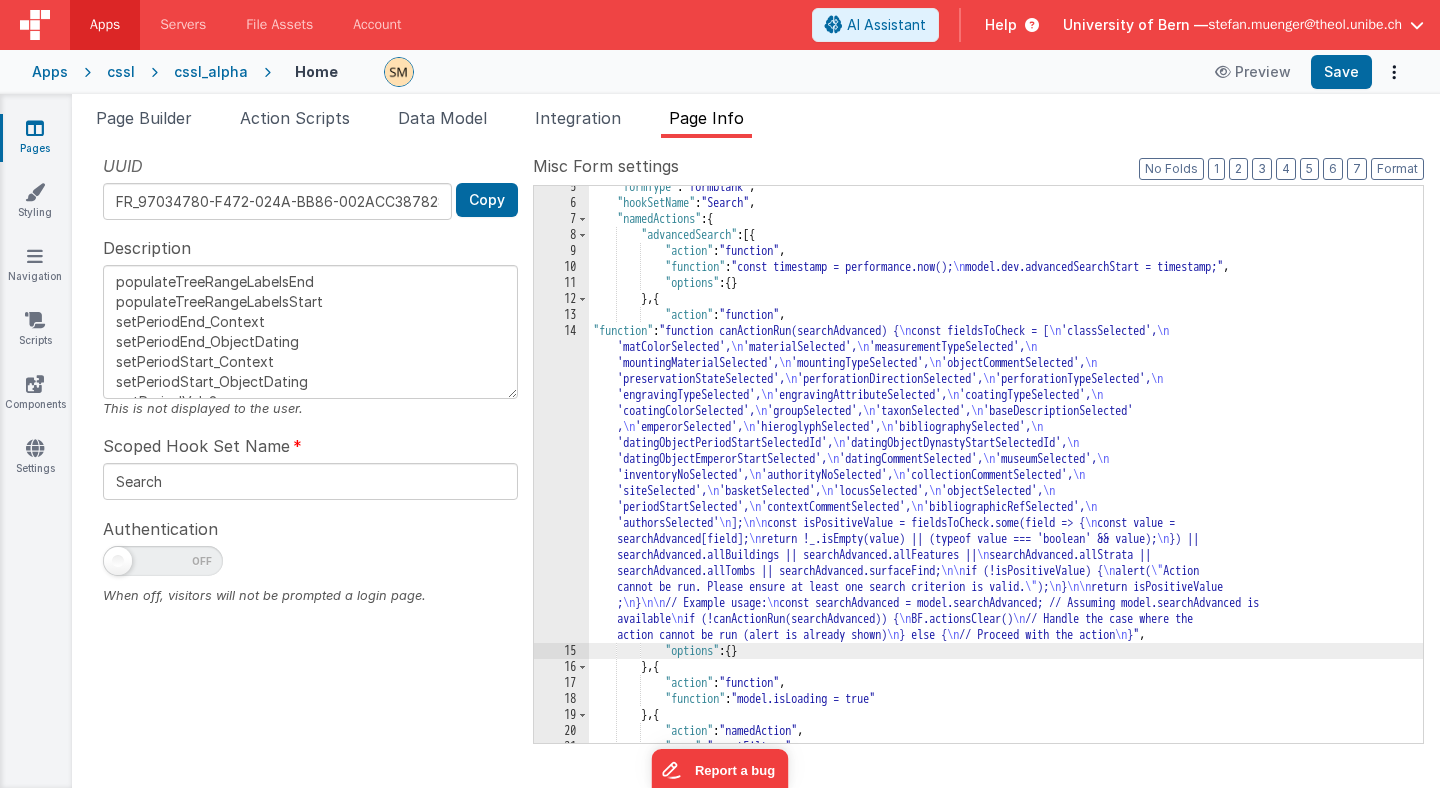 click on "14" at bounding box center (561, 483) 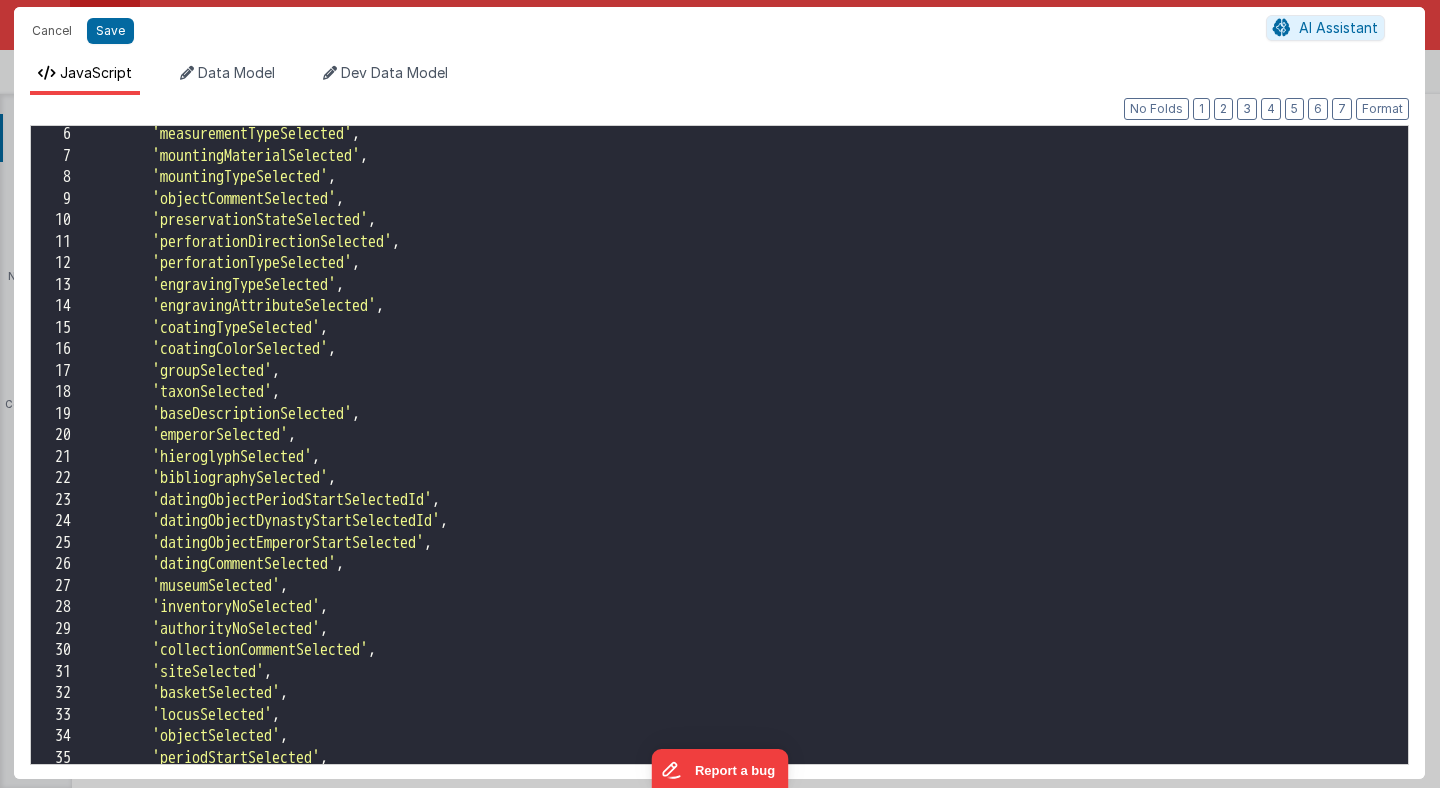 scroll, scrollTop: 109, scrollLeft: 0, axis: vertical 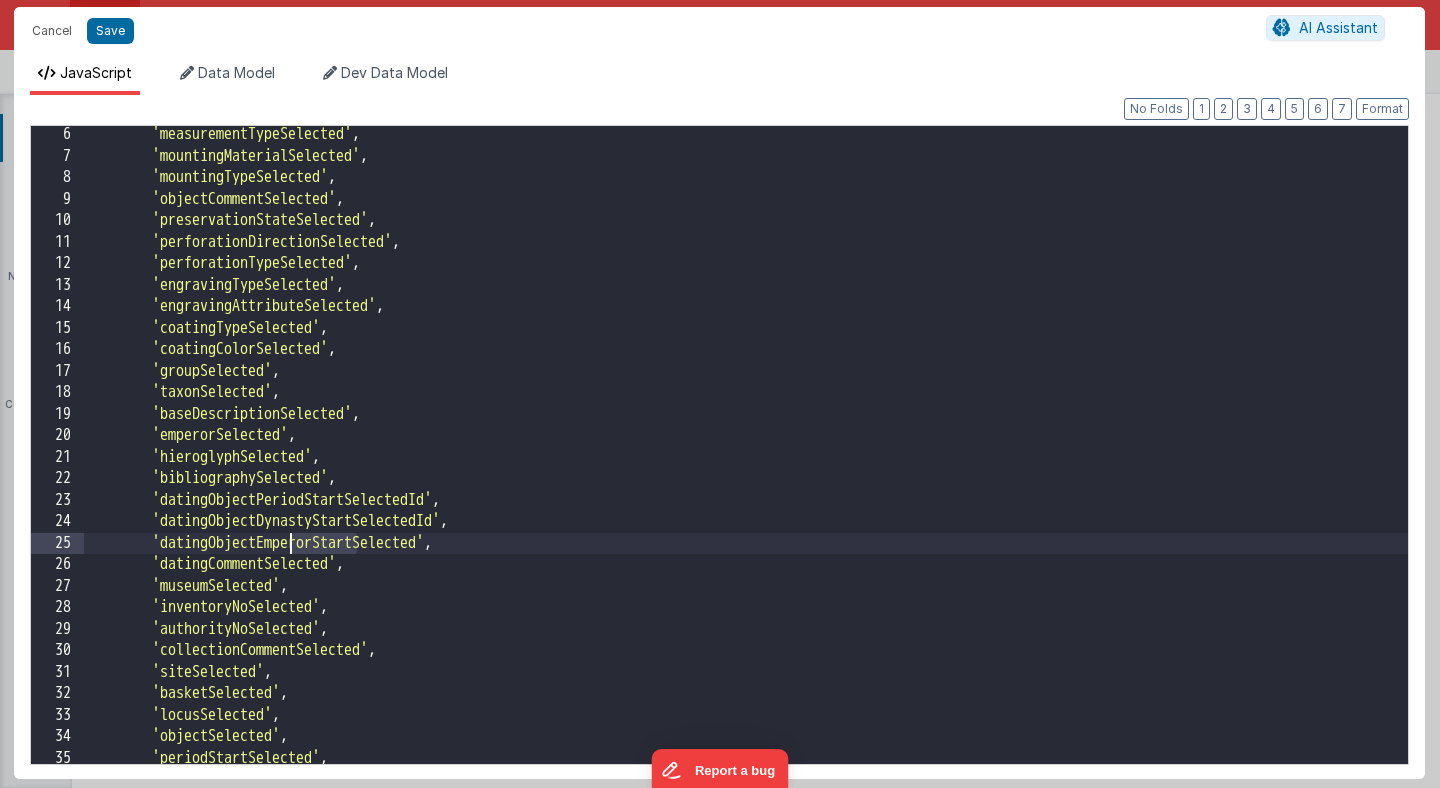 drag, startPoint x: 356, startPoint y: 546, endPoint x: 293, endPoint y: 545, distance: 63.007935 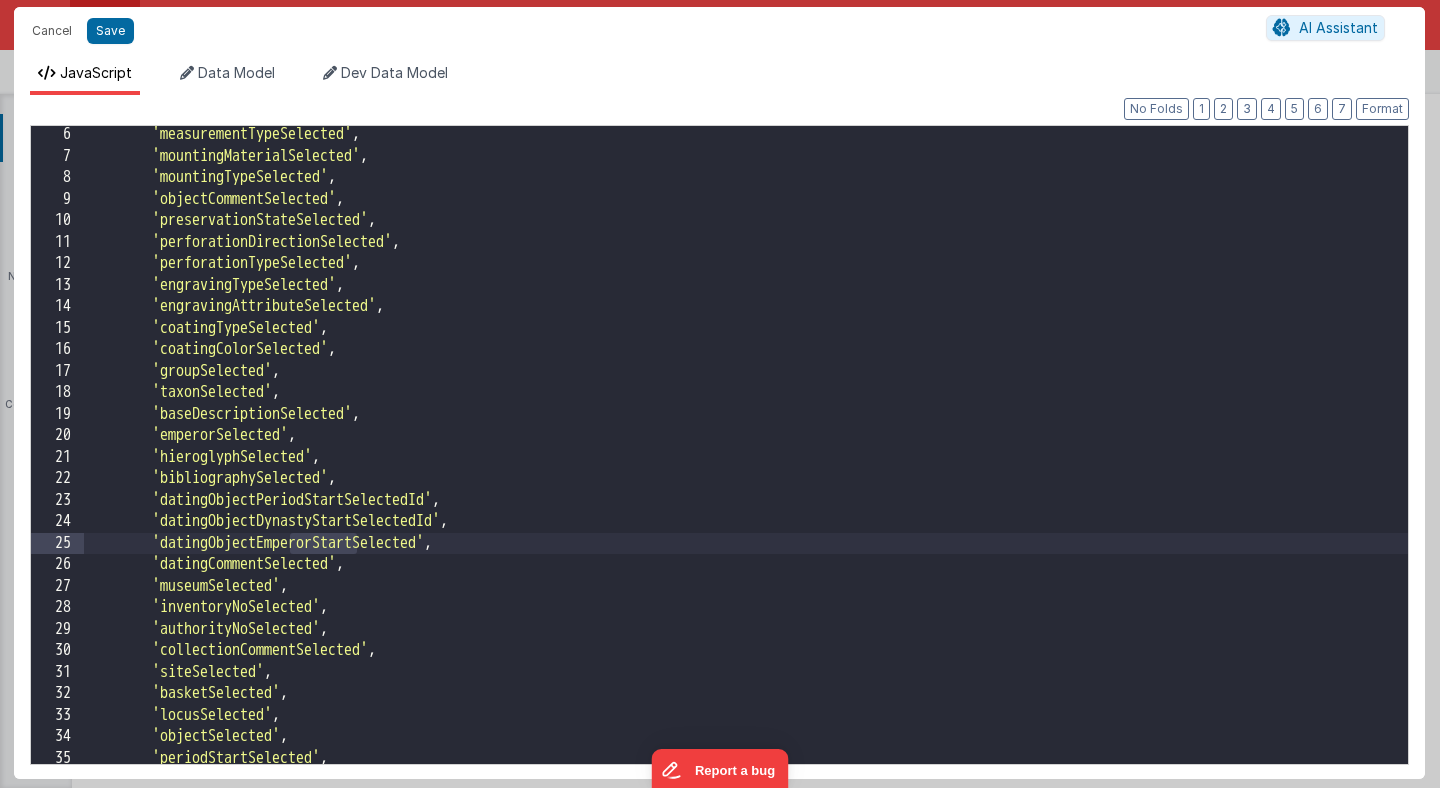 click on "'measurementTypeSelected' ,           'mountingMaterialSelected' ,           'mountingTypeSelected' ,           'objectCommentSelected' ,           'preservationStateSelected' ,           'perforationDirectionSelected' ,           'perforationTypeSelected' ,           'engravingTypeSelected' ,           'engravingAttributeSelected' ,           'coatingTypeSelected' ,           'coatingColorSelected' ,           'groupSelected' ,           'taxonSelected' ,           'baseDescriptionSelected' ,           'emperorSelected' ,           'hieroglyphSelected' ,           'bibliographySelected' ,           'datingObjectPeriodStartSelectedId' ,           'datingObjectDynastyStartSelectedId' ,           'datingObjectEmperorStartSelected' ,           'datingCommentSelected' ,           'museumSelected' ,           'inventoryNoSelected' ,           'authorityNoSelected' ,           'collectionCommentSelected' ,           'siteSelected' ,           'basketSelected' ,           'locusSelected'" at bounding box center (746, 464) 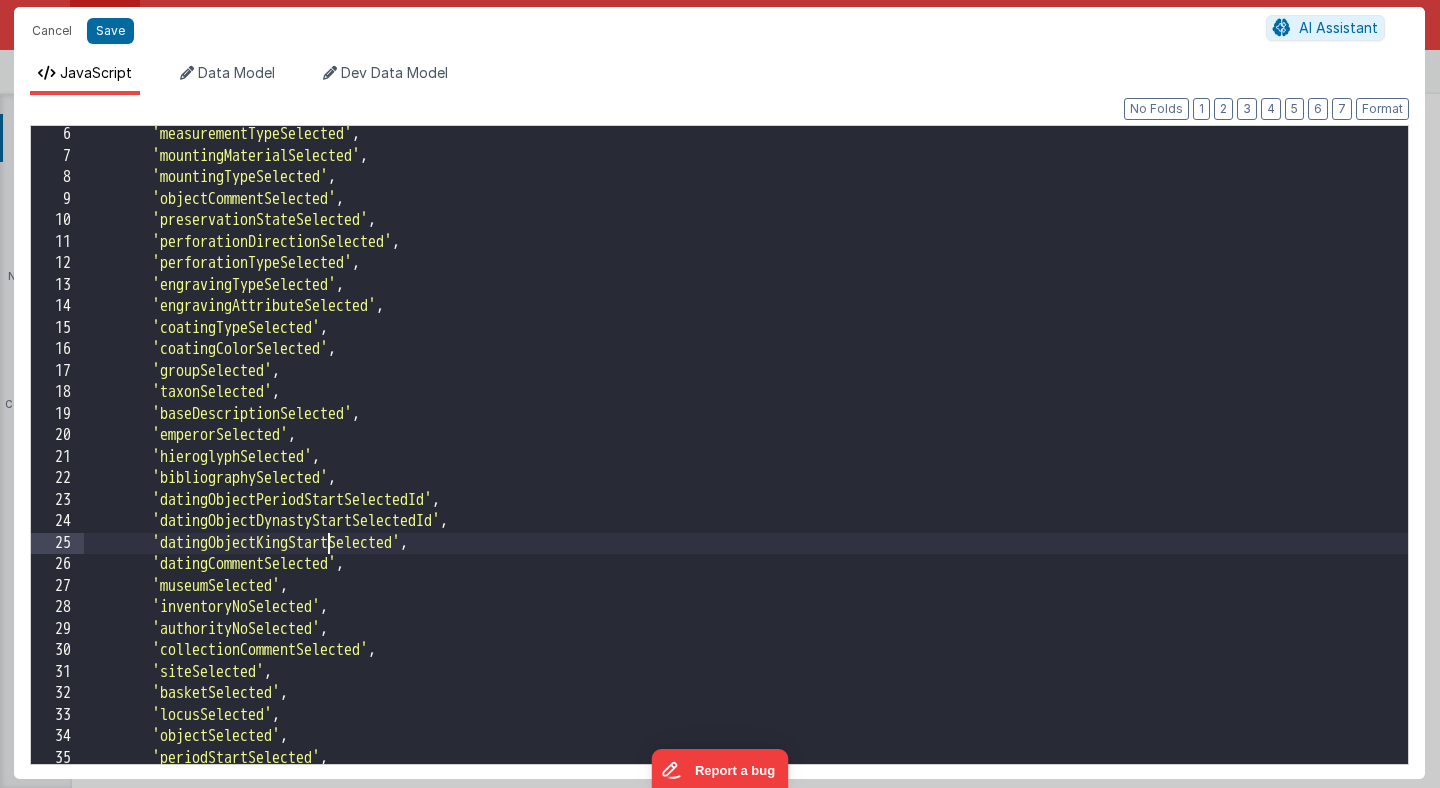 click on "'measurementTypeSelected' ,           'mountingMaterialSelected' ,           'mountingTypeSelected' ,           'objectCommentSelected' ,           'preservationStateSelected' ,           'perforationDirectionSelected' ,           'perforationTypeSelected' ,           'engravingTypeSelected' ,           'engravingAttributeSelected' ,           'coatingTypeSelected' ,           'coatingColorSelected' ,           'groupSelected' ,           'taxonSelected' ,           'baseDescriptionSelected' ,           'emperorSelected' ,           'hieroglyphSelected' ,           'bibliographySelected' ,           'datingObjectPeriodStartSelectedId' ,           'datingObjectDynastyStartSelectedId' ,           'datingObjectKingStartSelected' ,           'datingCommentSelected' ,           'museumSelected' ,           'inventoryNoSelected' ,           'authorityNoSelected' ,           'collectionCommentSelected' ,           'siteSelected' ,           'basketSelected' ,           'locusSelected' ,           ,      ," at bounding box center [746, 464] 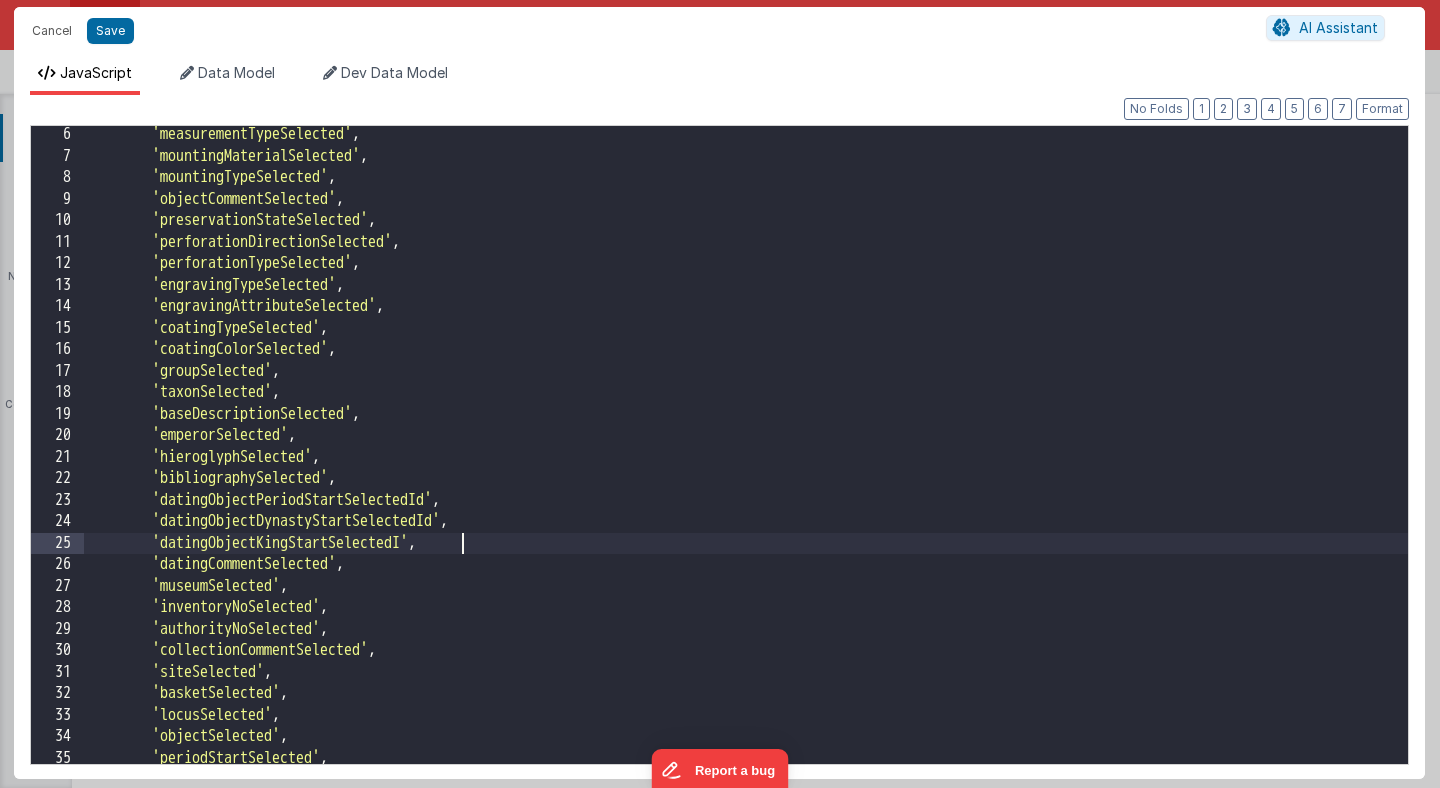 type 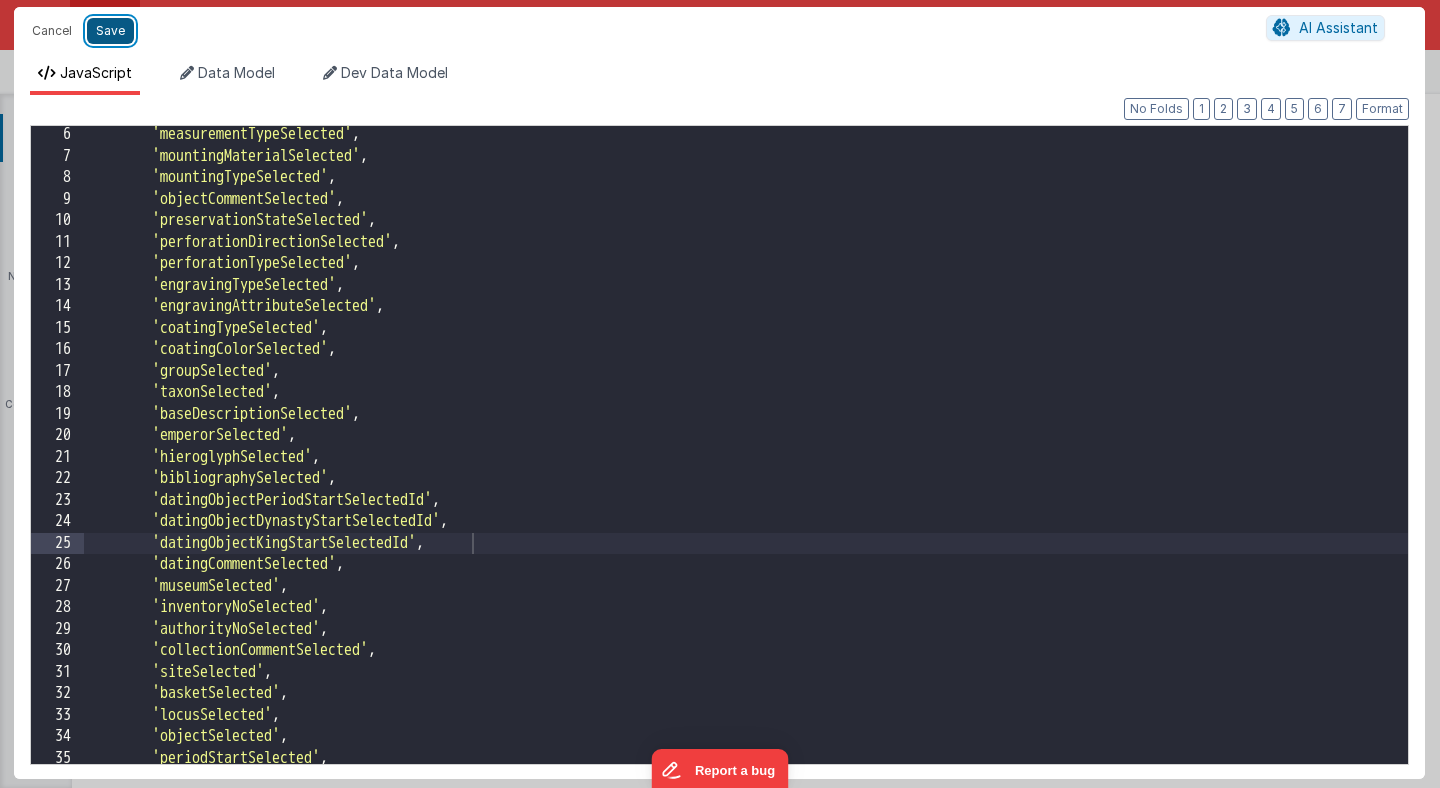 click on "Save" at bounding box center (110, 31) 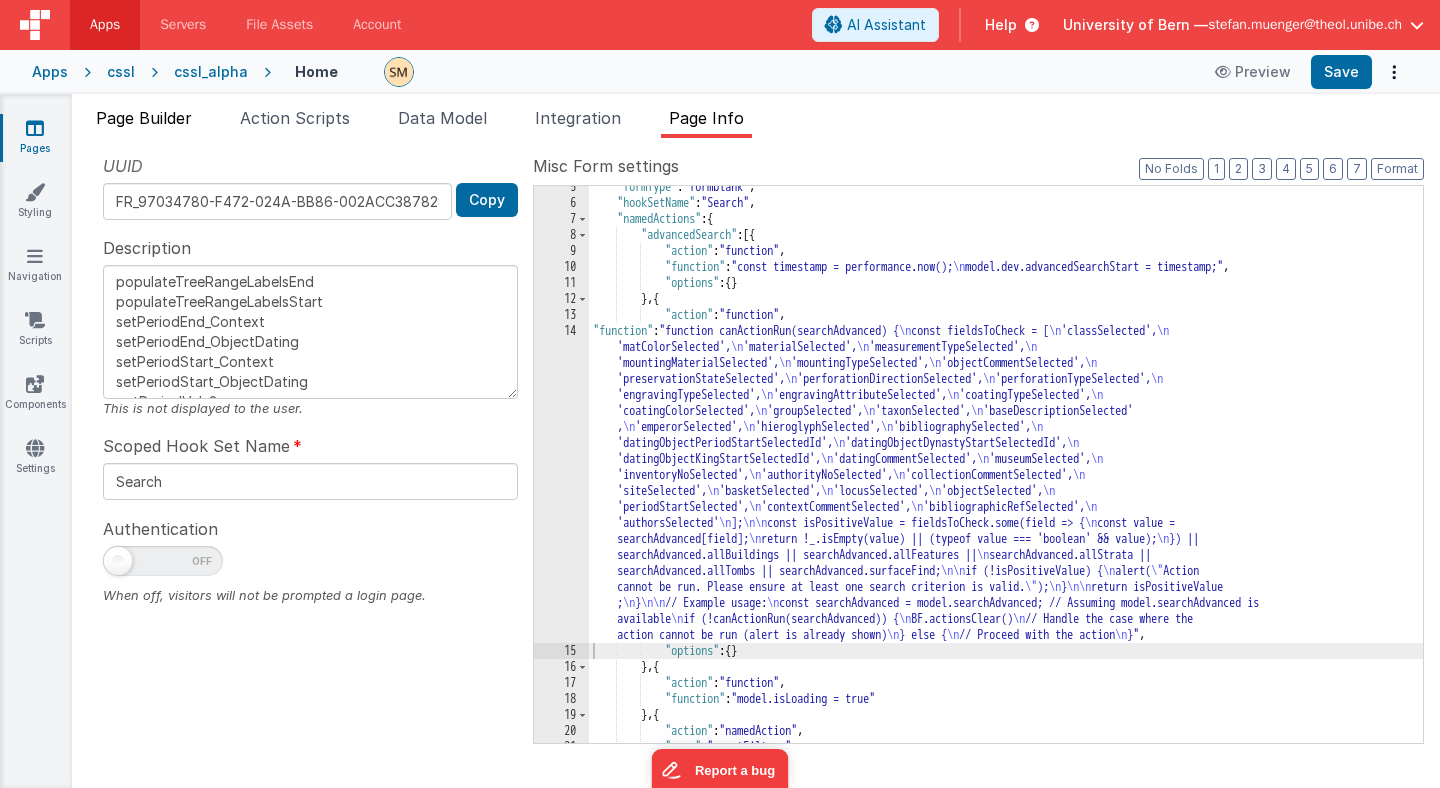 click on "Page Builder" at bounding box center [144, 118] 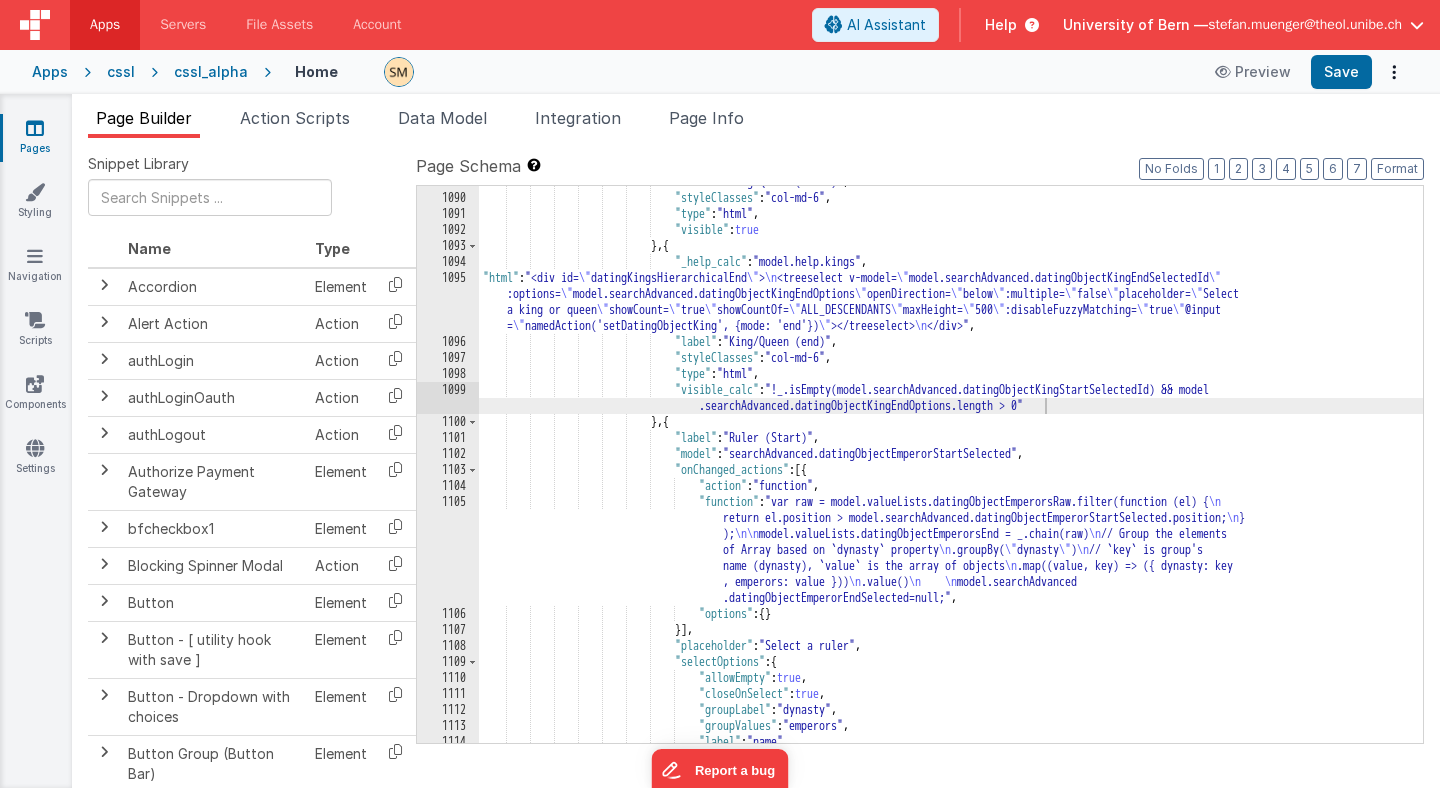 scroll, scrollTop: 18108, scrollLeft: 0, axis: vertical 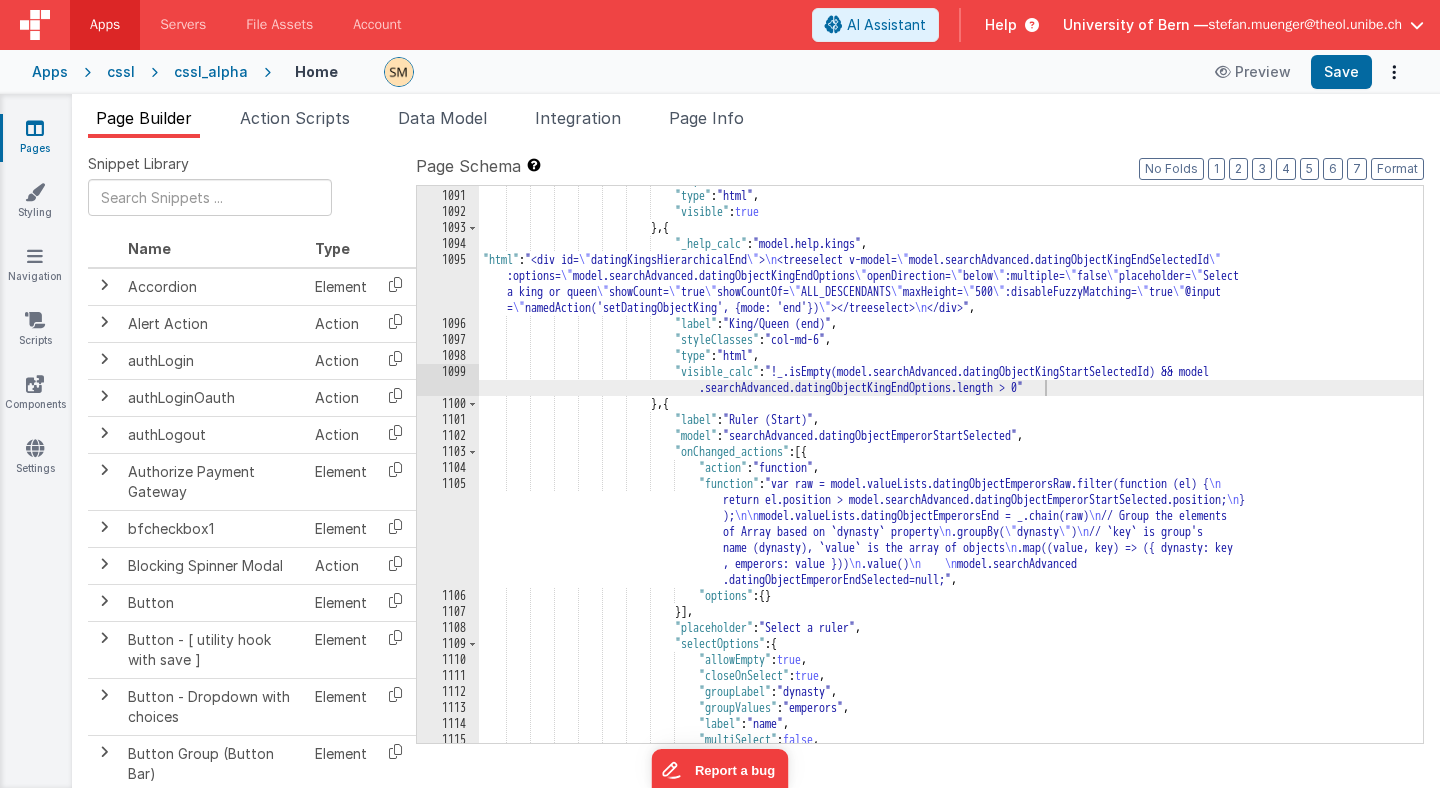 click on ""styleClasses" :  "col-md-6" ,                                         "type" :  "html" ,                                         "visible" :  true                                    } ,  {                                         "_help_calc" :  "model.help.kings" , "html" :  "<div id= \" datingKingsHierarchicalEnd \" > \n     <treeselect v-model= \" model.searchAdvanced.datingObjectKingEndSelectedId \"        :options= \" model.searchAdvanced.datingObjectKingEndOptions \"  openDirection= \" below \"  :multiple= \" false \"  placeholder= \" Select       a king or queen \"  showCount= \" true \"  showCountOf= \" ALL_DESCENDANTS \"  maxHeight= \" 500 \"  :disableFuzzyMatching= \" true \"  @input      = \" namedAction('setDatingObjectKing', {mode: 'end'}) \" ></treeselect> \n </div>" ,                                         "label" :  "King/Queen (end)" ,                                         "styleClasses" :  "col-md-6" ," at bounding box center [951, 466] 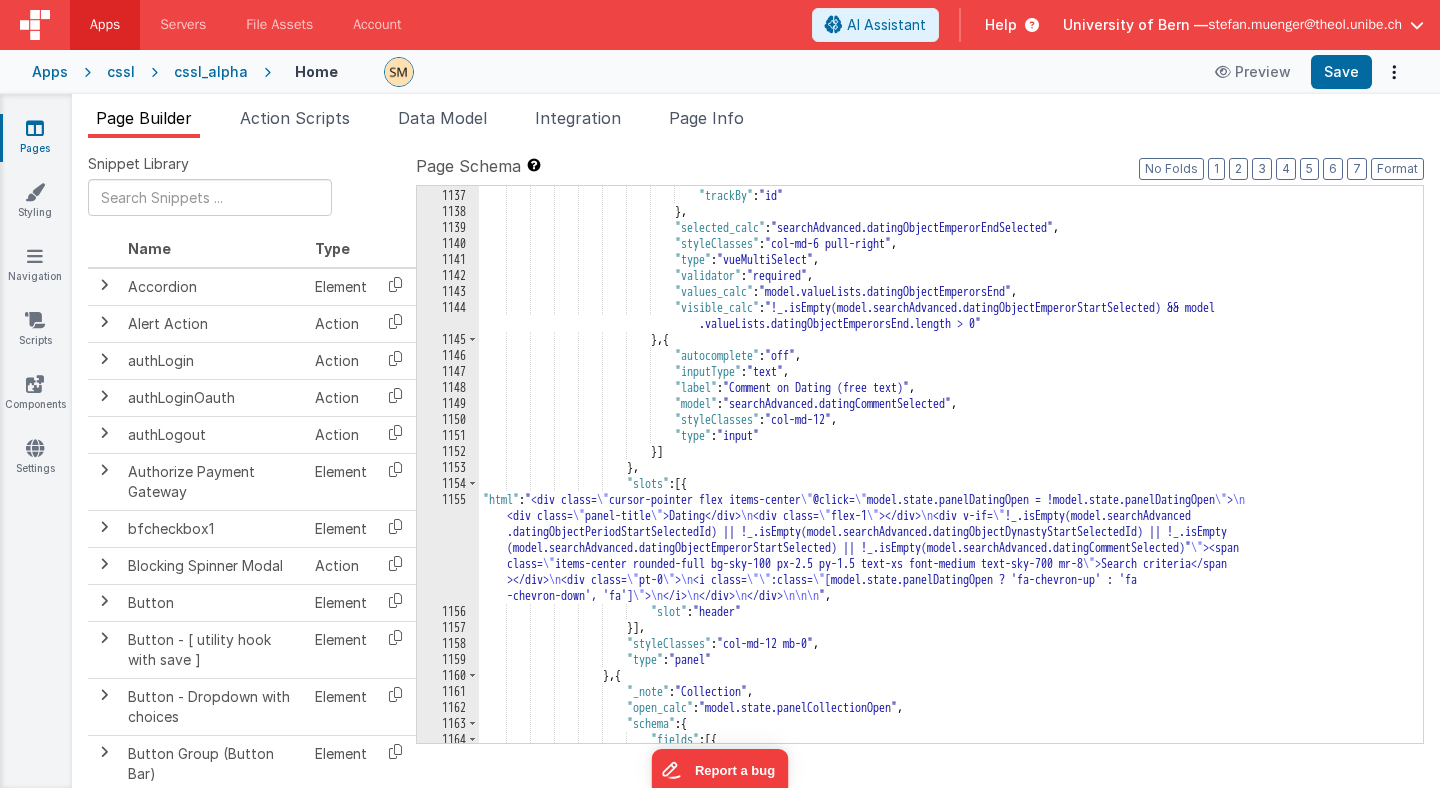 scroll, scrollTop: 18830, scrollLeft: 0, axis: vertical 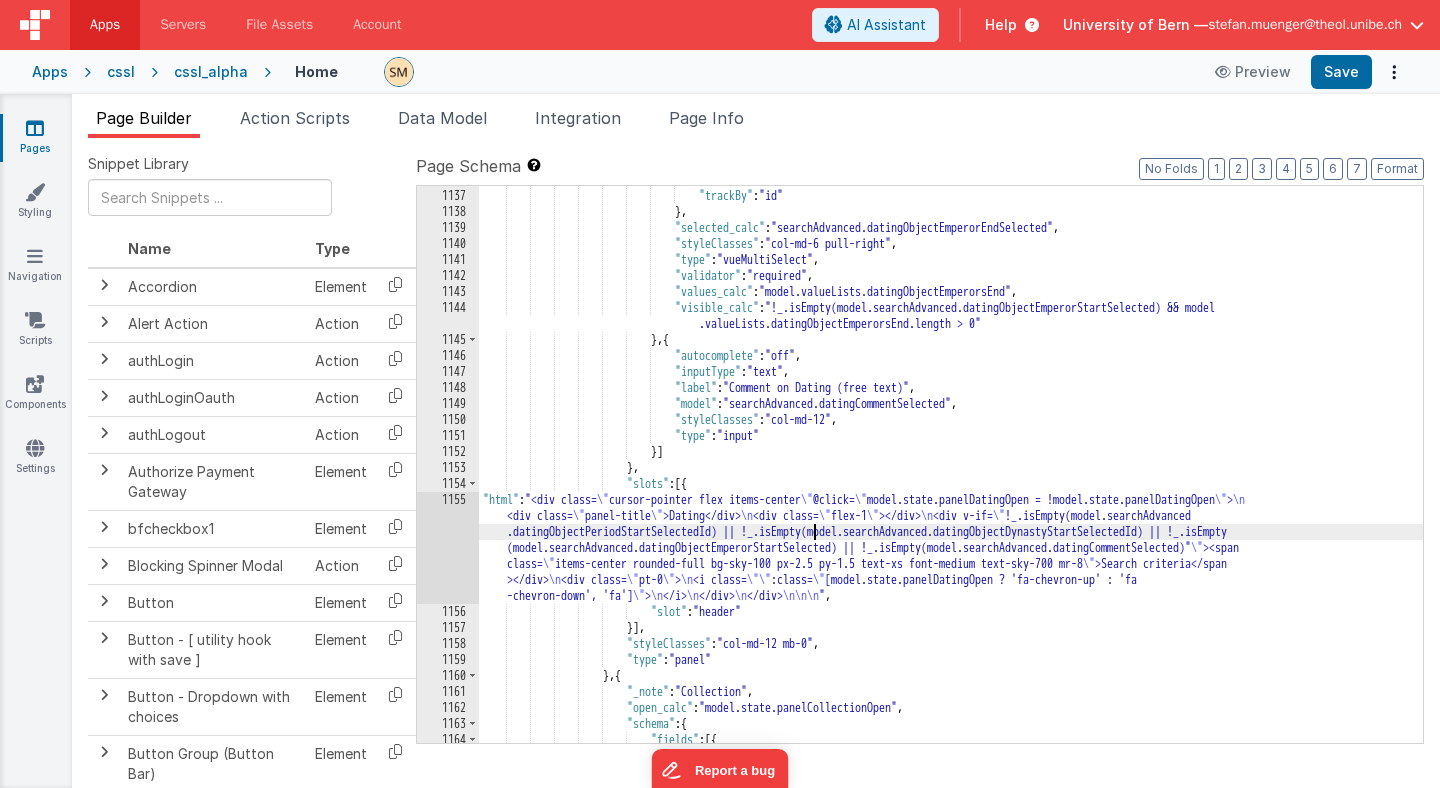click on ""showLabels" :  false ,                                              "trackBy" :  "id"                                         } ,                                         "selected_calc" :  "searchAdvanced.datingObjectEmperorEndSelected" ,                                         "styleClasses" :  "col-md-6 pull-right" ,                                         "type" :  "vueMultiSelect" ,                                         "validator" :  "required" ,                                         "values_calc" :  "model.valueLists.datingObjectEmperorsEnd" ,                                         "visible_calc" :  "!_.isEmpty(model.searchAdvanced.datingObjectEmperorStartSelected) && model                                      .valueLists.datingObjectEmperorsEnd.length > 0"                                    } ,  {                                         "autocomplete" :  "off" ,                                         "inputType" :" at bounding box center [951, 466] 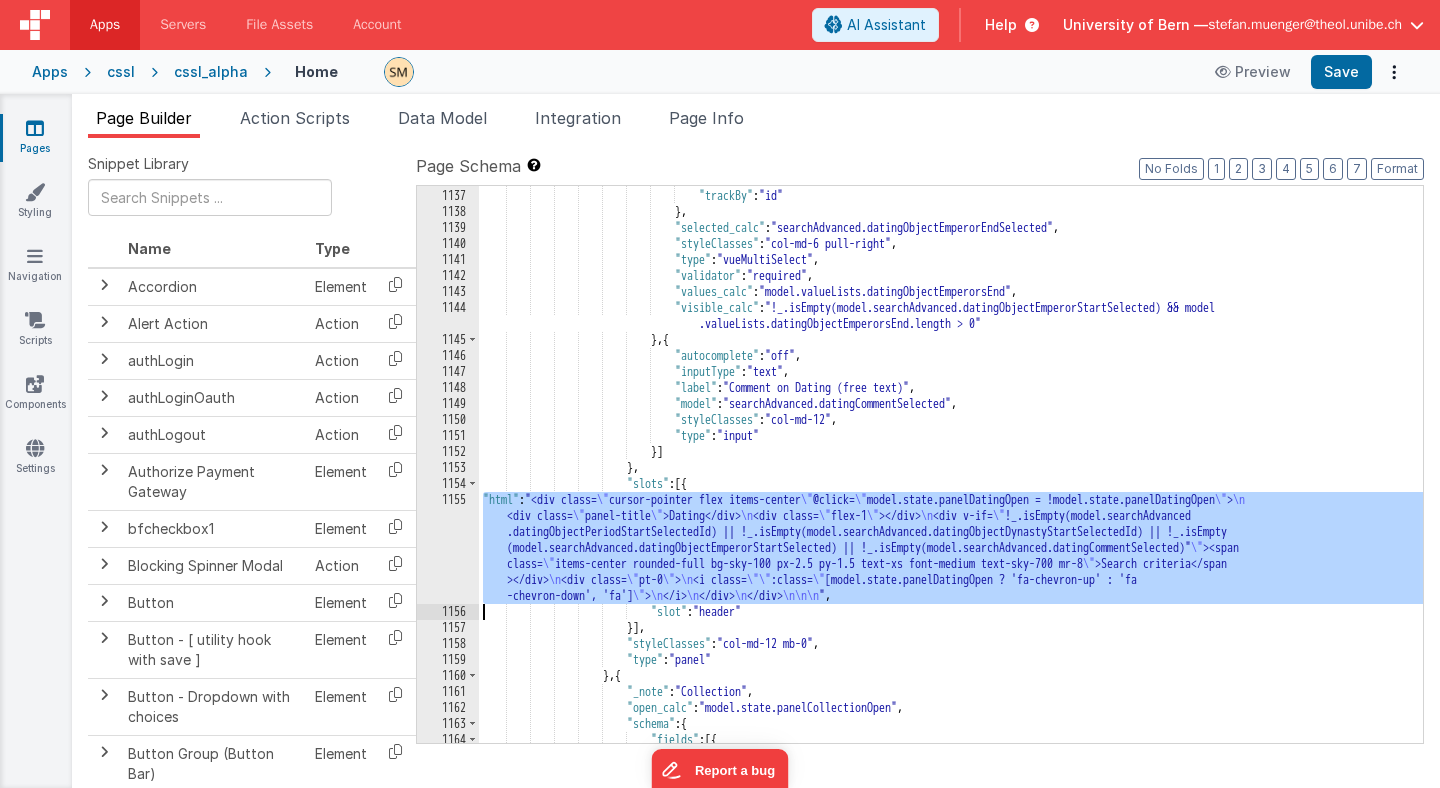click on "1155" at bounding box center (448, 548) 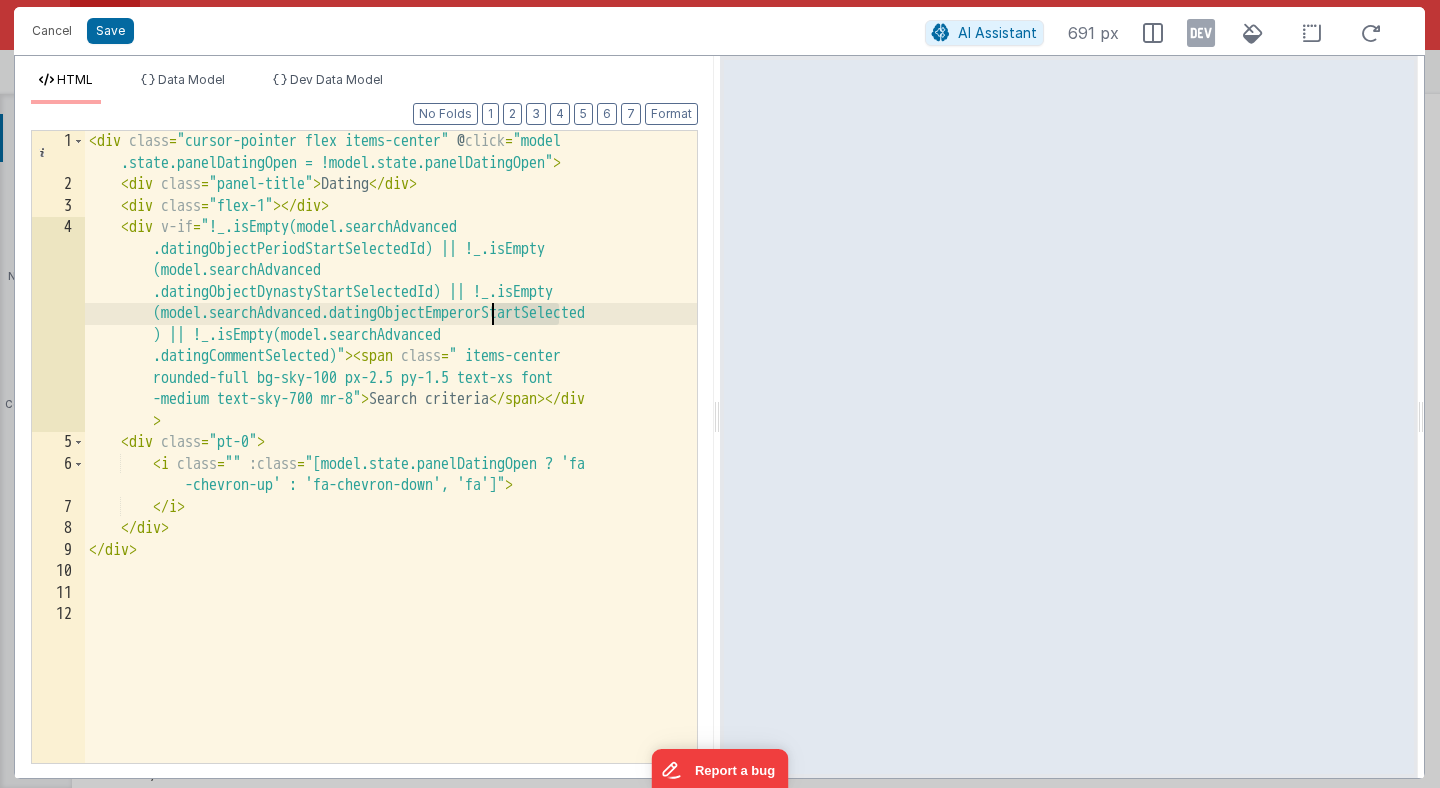 drag, startPoint x: 557, startPoint y: 314, endPoint x: 491, endPoint y: 314, distance: 66 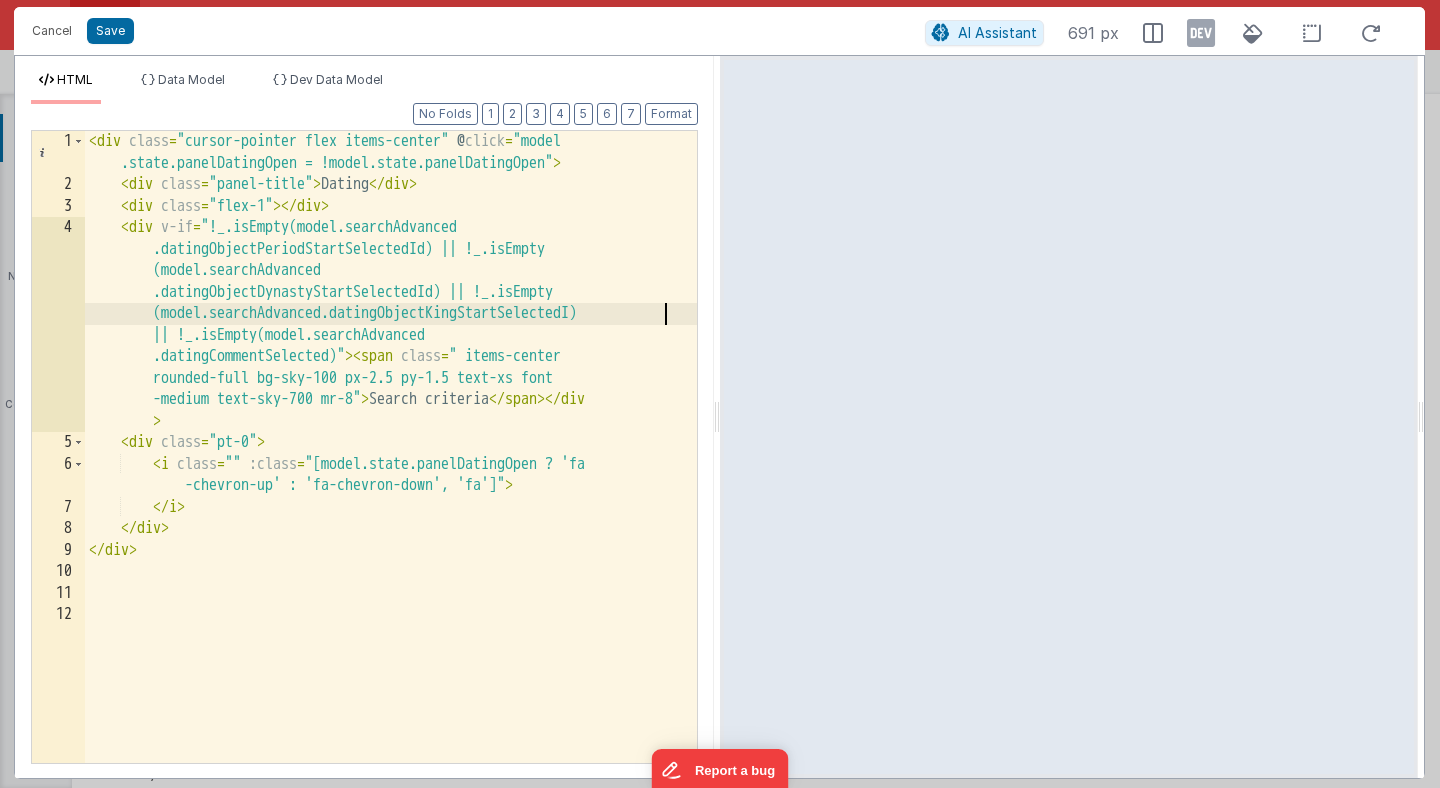 type 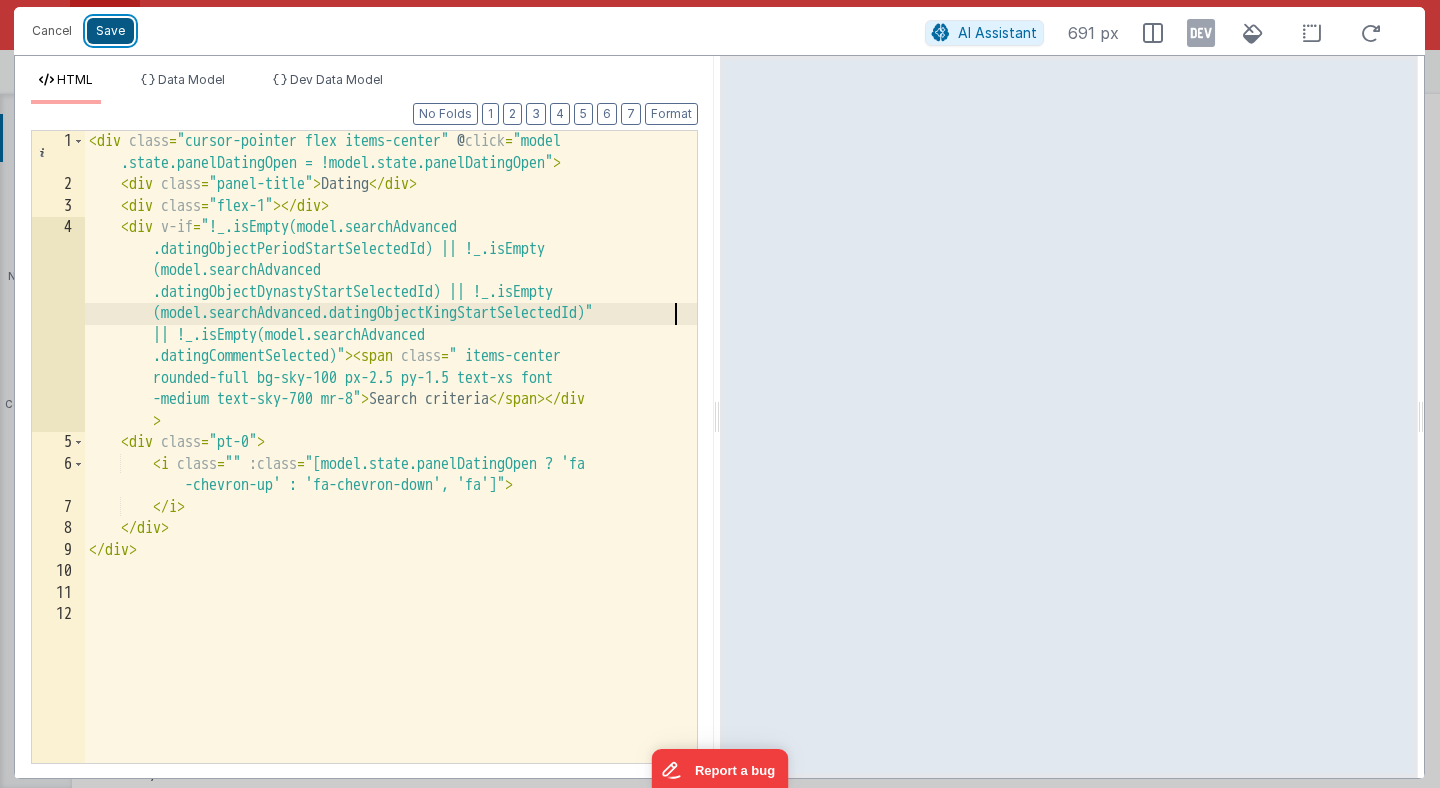 click on "Save" at bounding box center (110, 31) 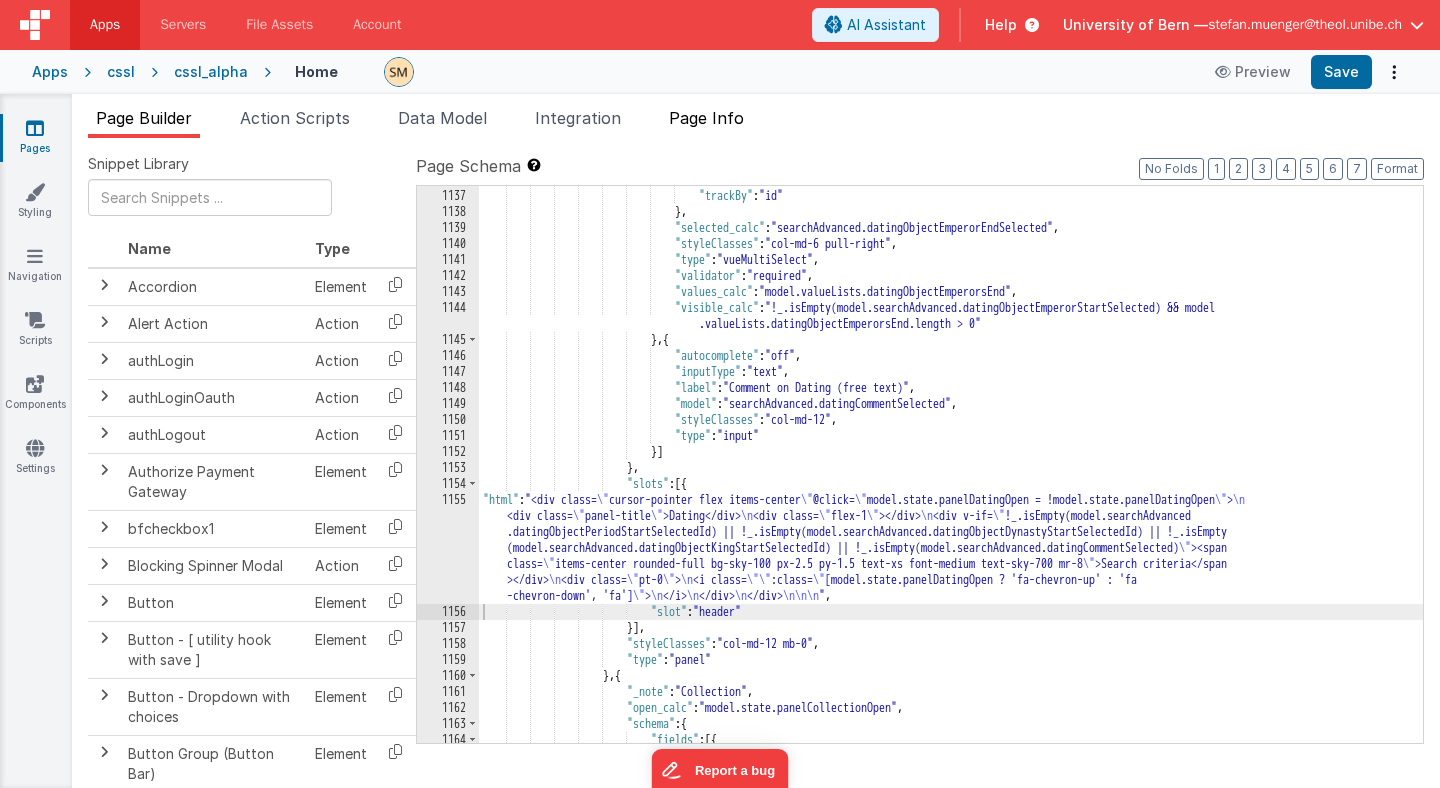 click on "Page Info" at bounding box center [706, 118] 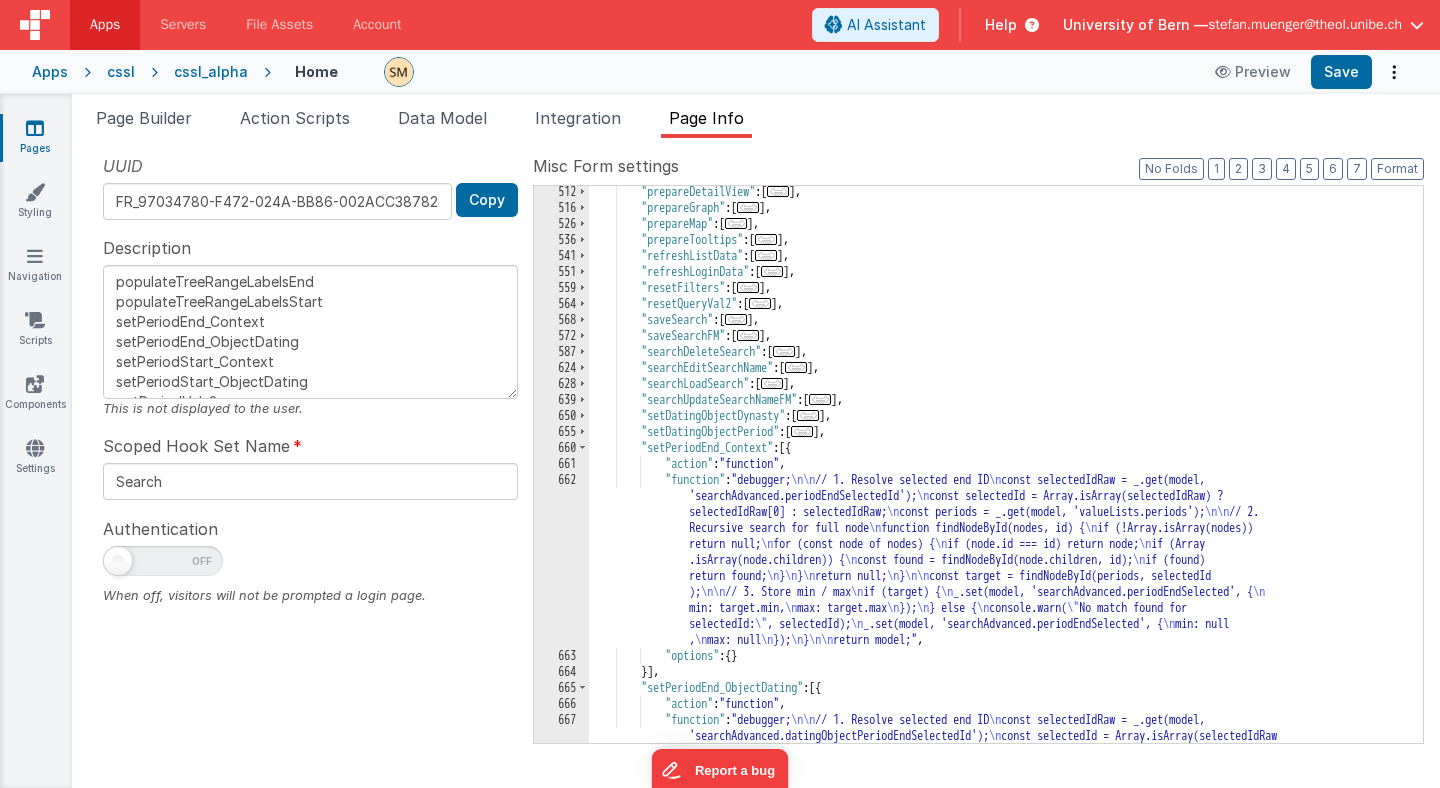 scroll, scrollTop: 1874, scrollLeft: 0, axis: vertical 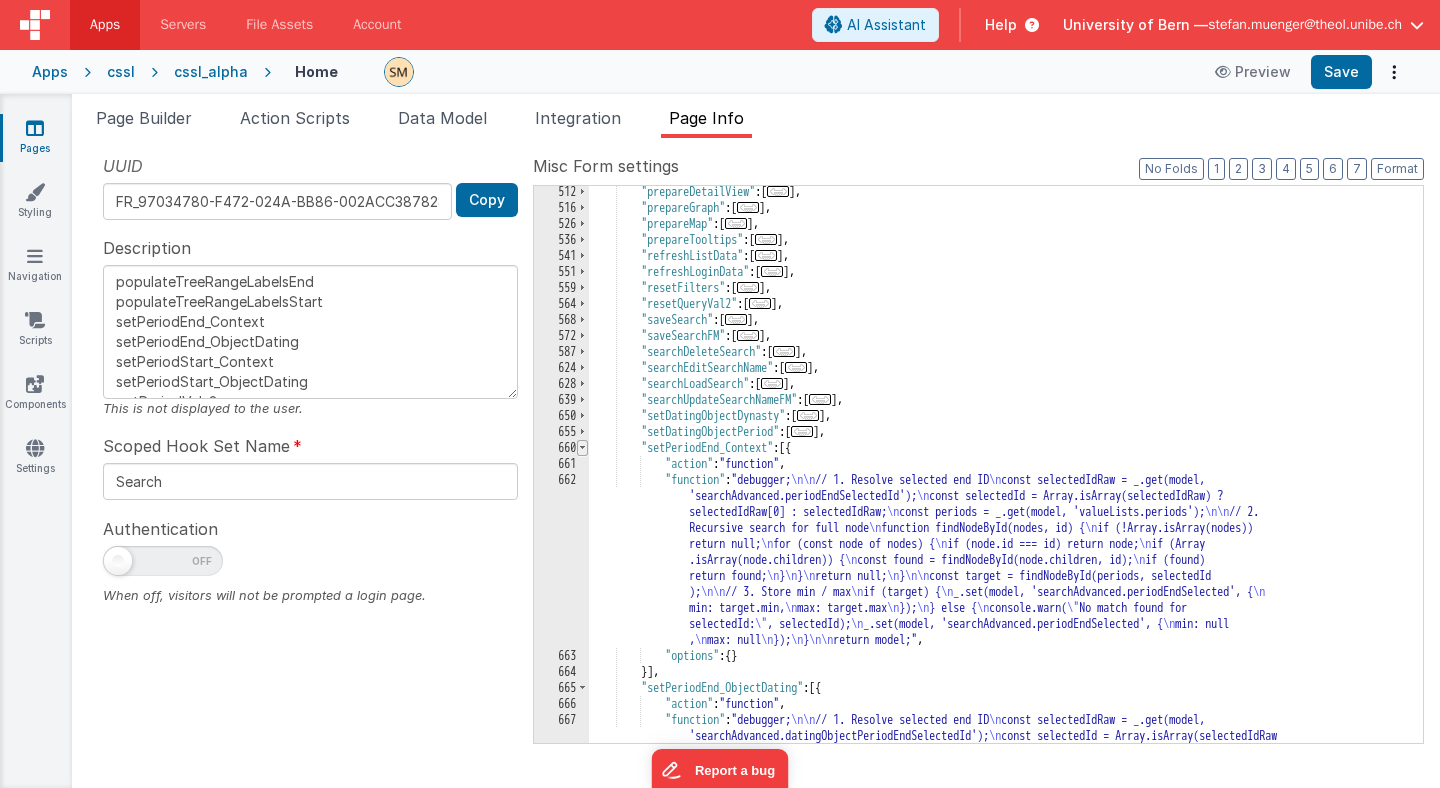 click at bounding box center [582, 448] 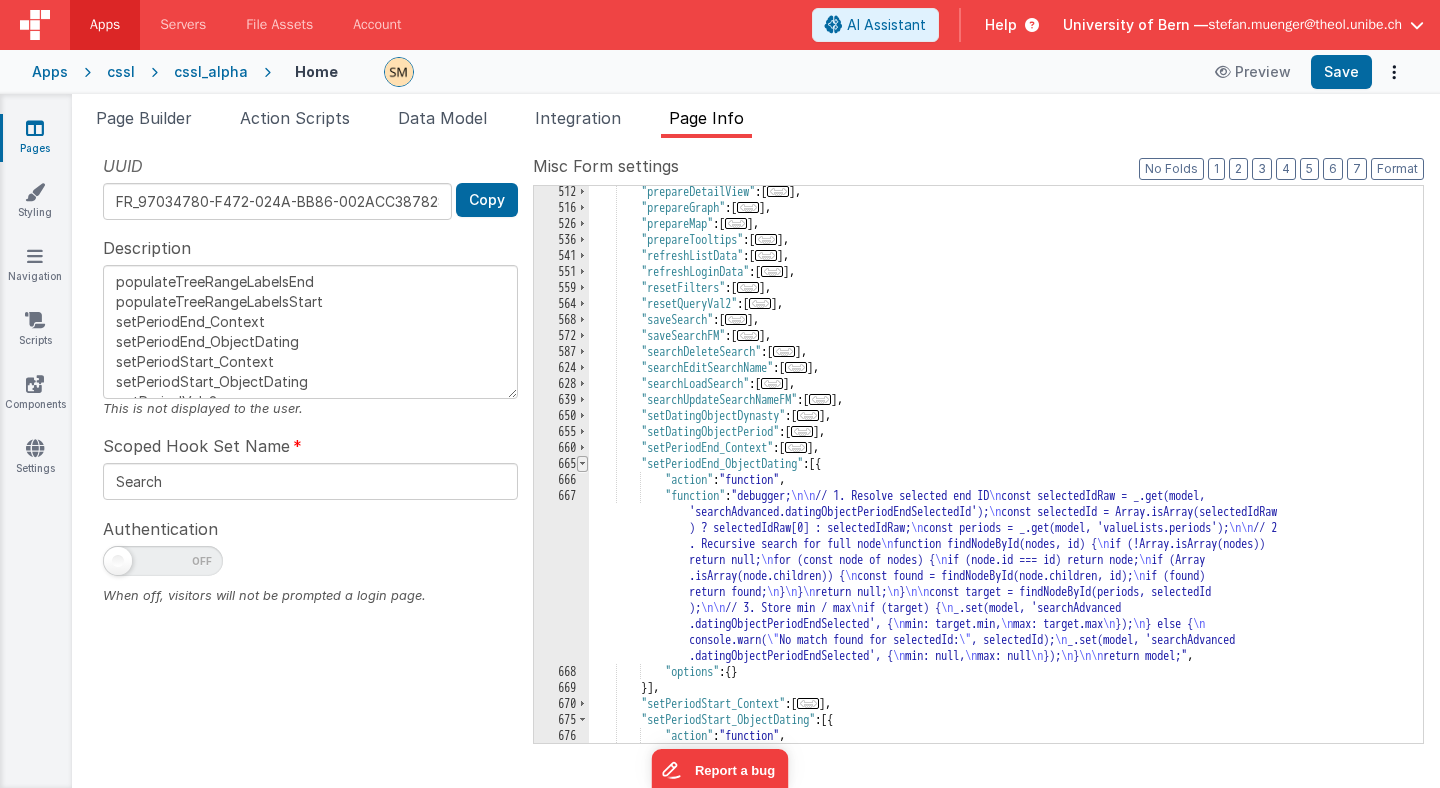 click at bounding box center [582, 464] 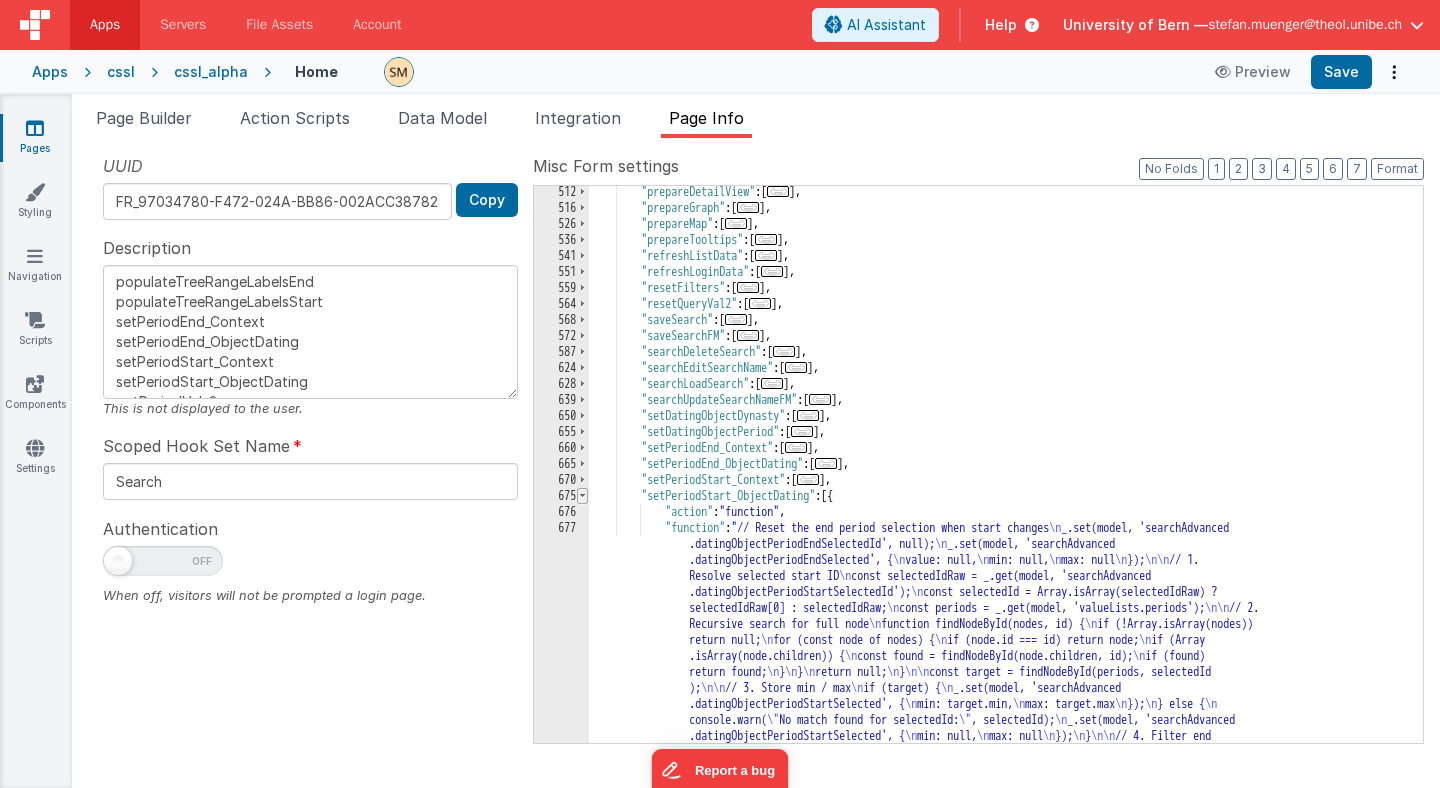 click at bounding box center [582, 496] 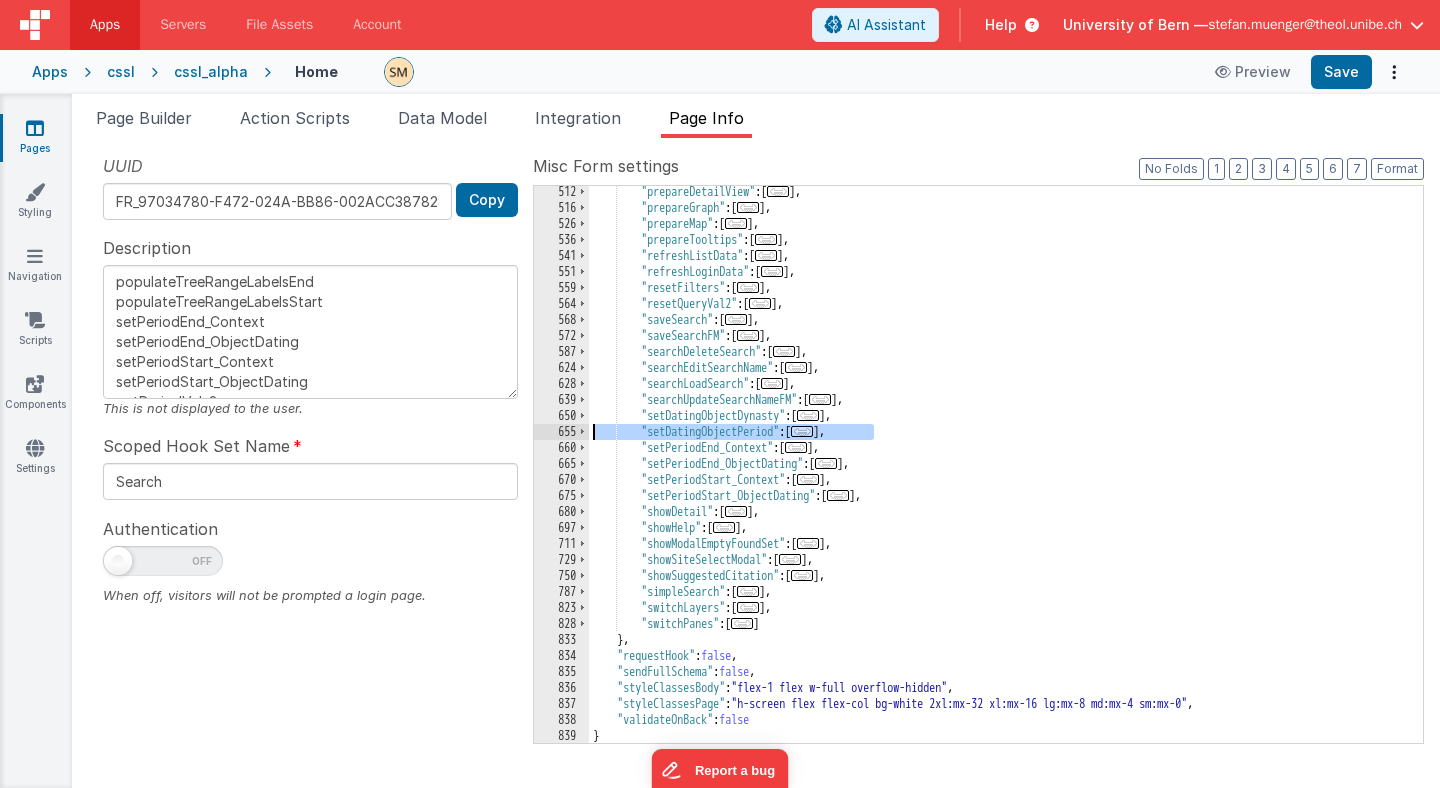 drag, startPoint x: 920, startPoint y: 430, endPoint x: 569, endPoint y: 429, distance: 351.00143 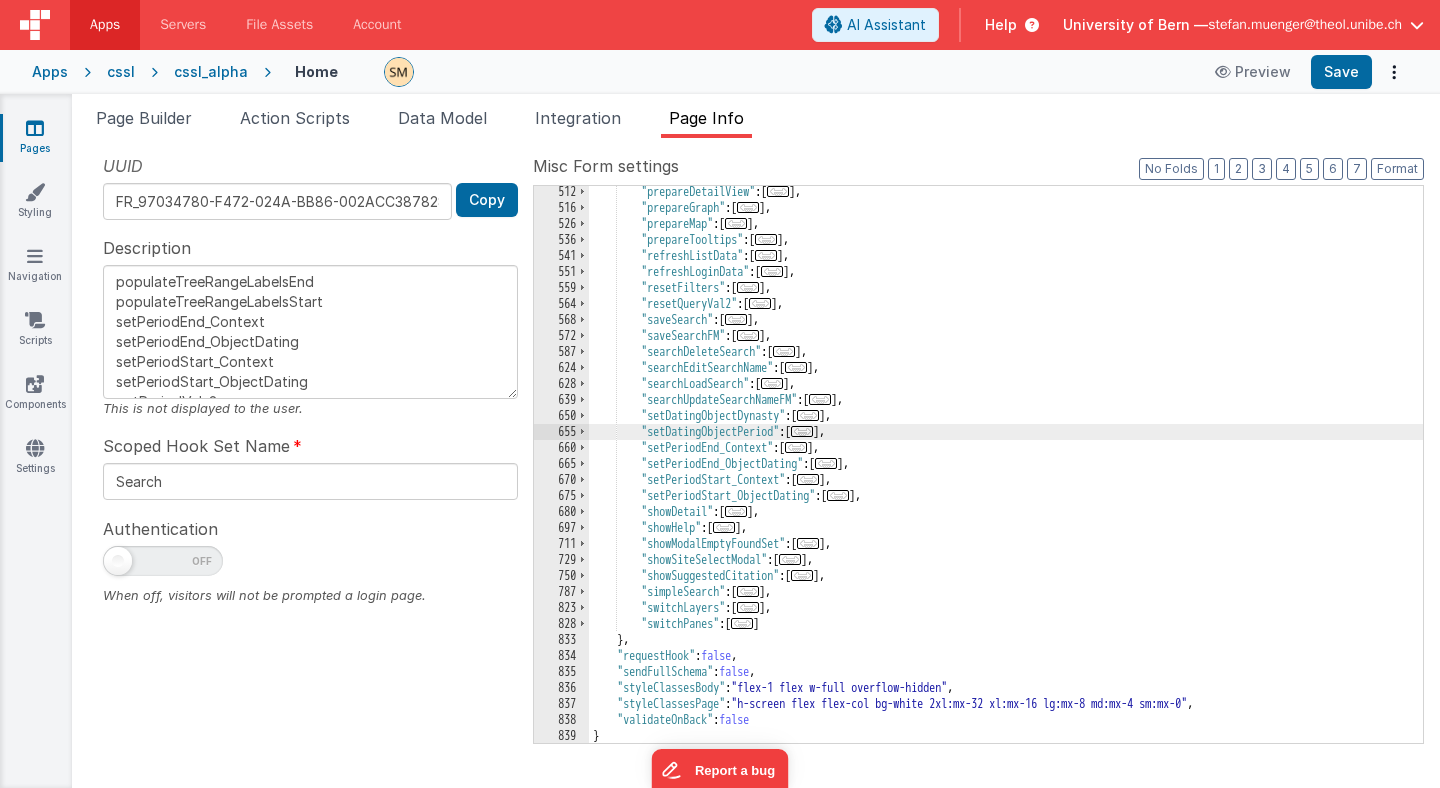 type on "populateTreeRangeLabelsEnd
populateTreeRangeLabelsStart
setPeriodEnd_Context
setPeriodEnd_ObjectDating
setPeriodStart_Context
setPeriodStart_ObjectDating
getPeriodVals2" 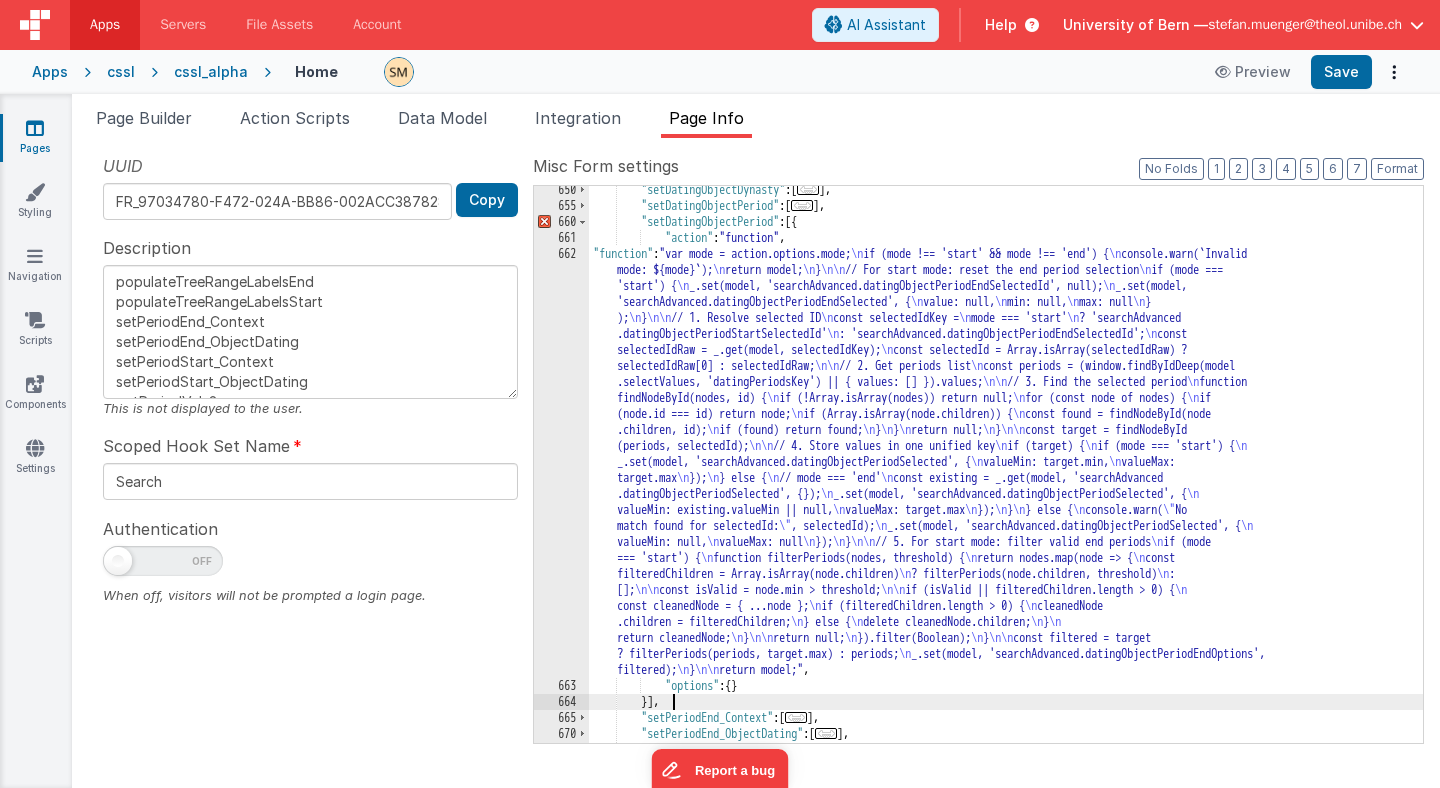 scroll, scrollTop: 2095, scrollLeft: 0, axis: vertical 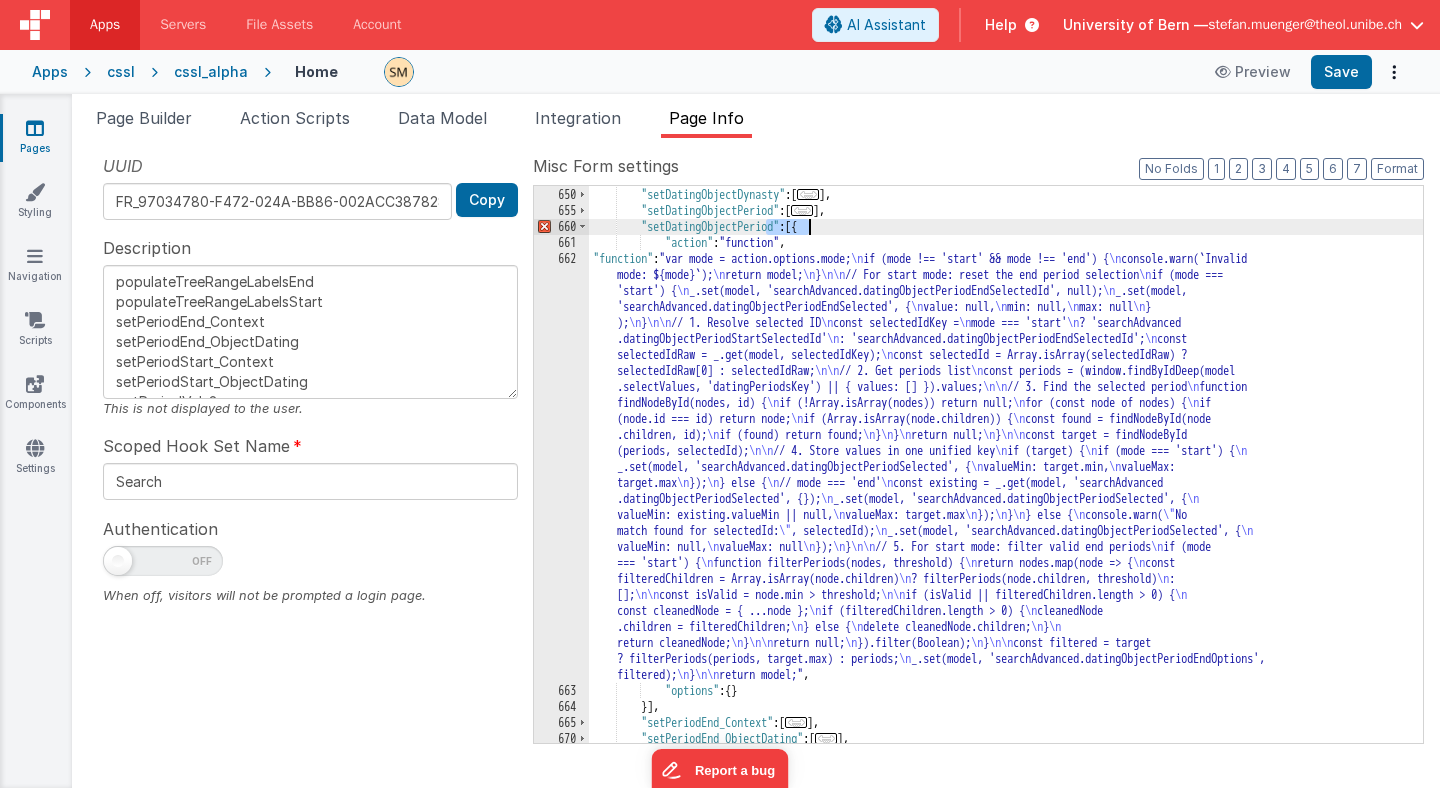 drag, startPoint x: 767, startPoint y: 226, endPoint x: 809, endPoint y: 230, distance: 42.190044 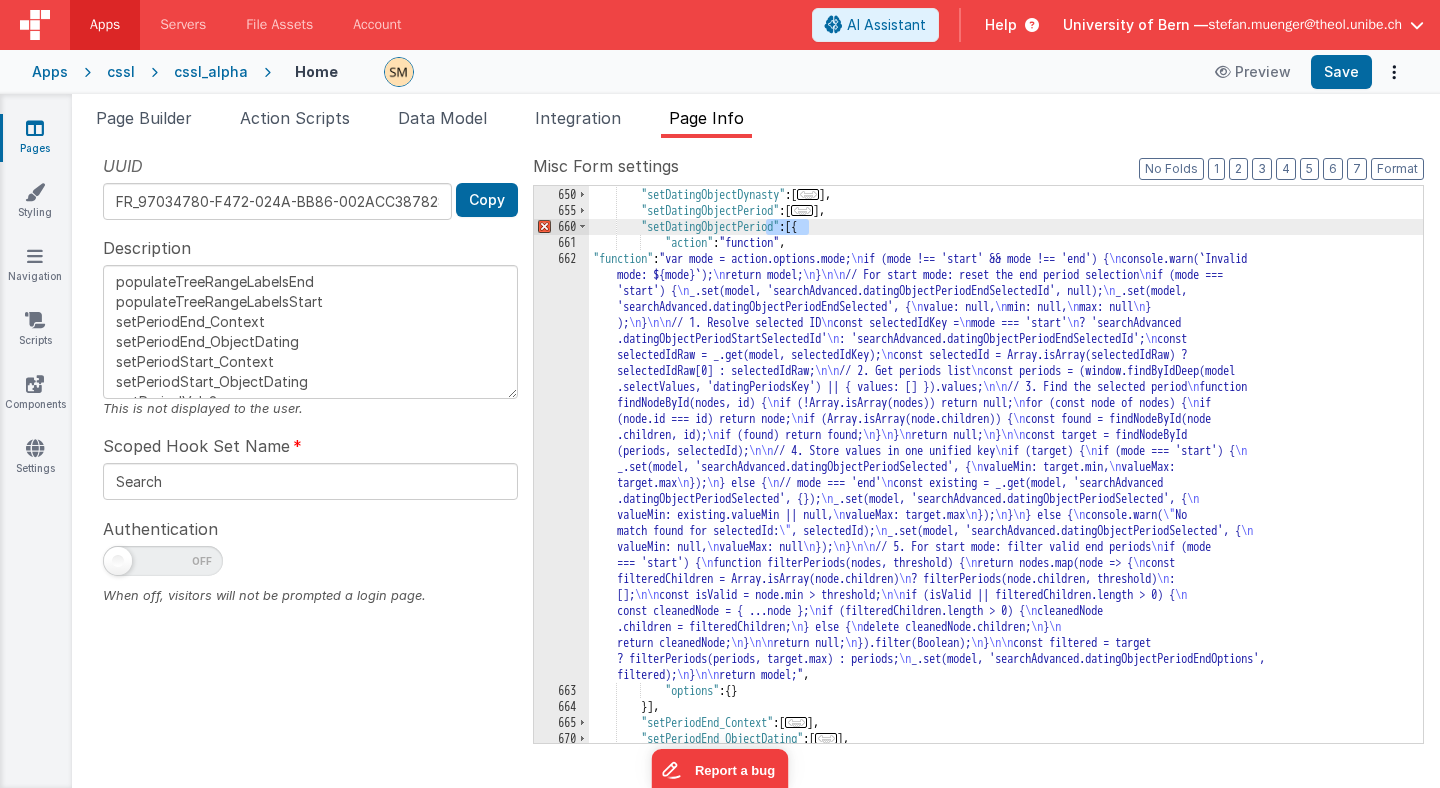 type on "populateTreeRangeLabelsEnd
populateTreeRangeLabelsStart
setPeriodEnd_Context
setPeriodEnd_ObjectDating
setPeriodStart_Context
setPeriodStart_ObjectDating
getPeriodVals2" 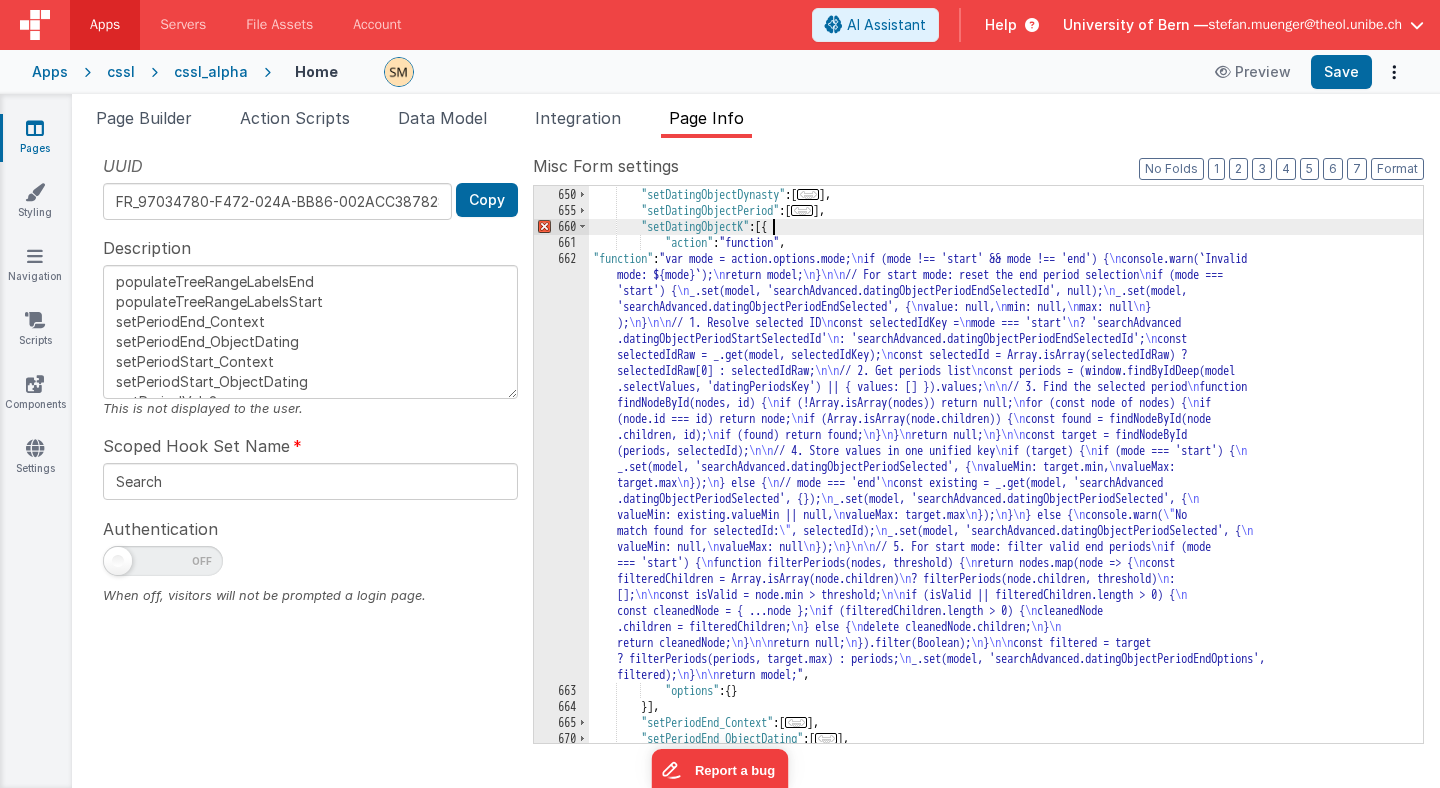 type on "populateTreeRangeLabelsEnd
populateTreeRangeLabelsStart
setPeriodEnd_Context
setPeriodEnd_ObjectDating
setPeriodStart_Context
setPeriodStart_ObjectDating
getPeriodVals2" 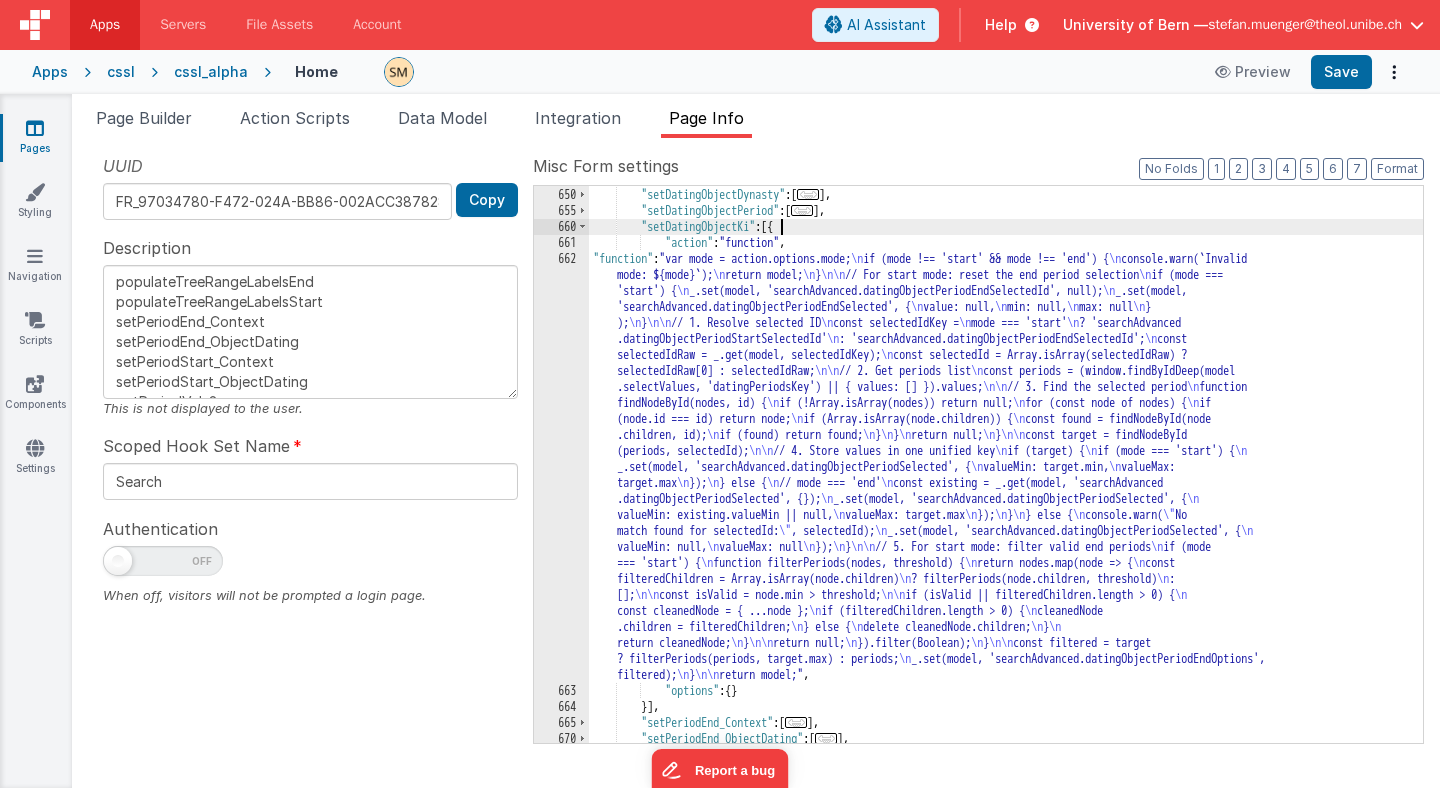 type on "populateTreeRangeLabelsEnd
populateTreeRangeLabelsStart
setPeriodEnd_Context
setPeriodEnd_ObjectDating
setPeriodStart_Context
setPeriodStart_ObjectDating
getPeriodVals2" 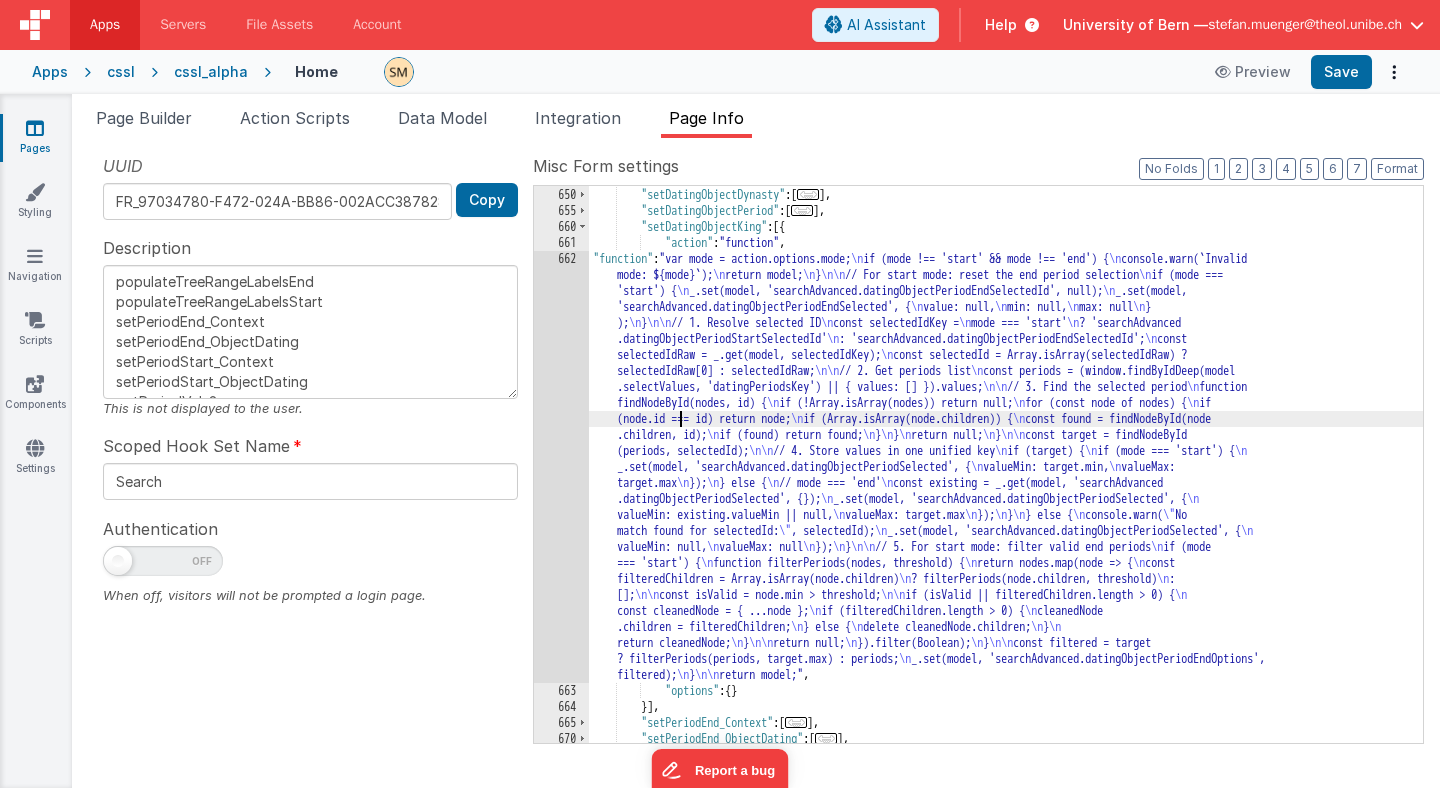 click on ""searchUpdateSearchNameFM" :  [ ... ] ,           "setDatingObjectDynasty" :  [ ... ] ,           "setDatingObjectPeriod" :  [ ... ] ,           "setDatingObjectKing" :  [{                "action" :  "function" , "function" :  "var mode = action.options.mode; \n if (mode !== 'start' && mode !== 'end') { \n   console.warn(`Invalid       mode: ${mode}`); \n   return model; \n } \n\n // For start mode: reset the end period selection \n if (mode ===       'start') { \n   _.set(model, 'searchAdvanced.datingObjectPeriodEndSelectedId', null); \n   _.set(model,       'searchAdvanced.datingObjectPeriodEndSelected', { \n     value: null, \n     min: null, \n     max: null \n   }      ); \n } \n\n // 1. Resolve selected ID \n const selectedIdKey = \n   mode === 'start' \n     ? 'searchAdvanced      .datingObjectPeriodStartSelectedId' \n     : 'searchAdvanced.datingObjectPeriodEndSelectedId'; \n const       selectedIdRaw = _.get(model, selectedIdKey); \n      \n\n \n      \n\n \n" at bounding box center (1006, 465) 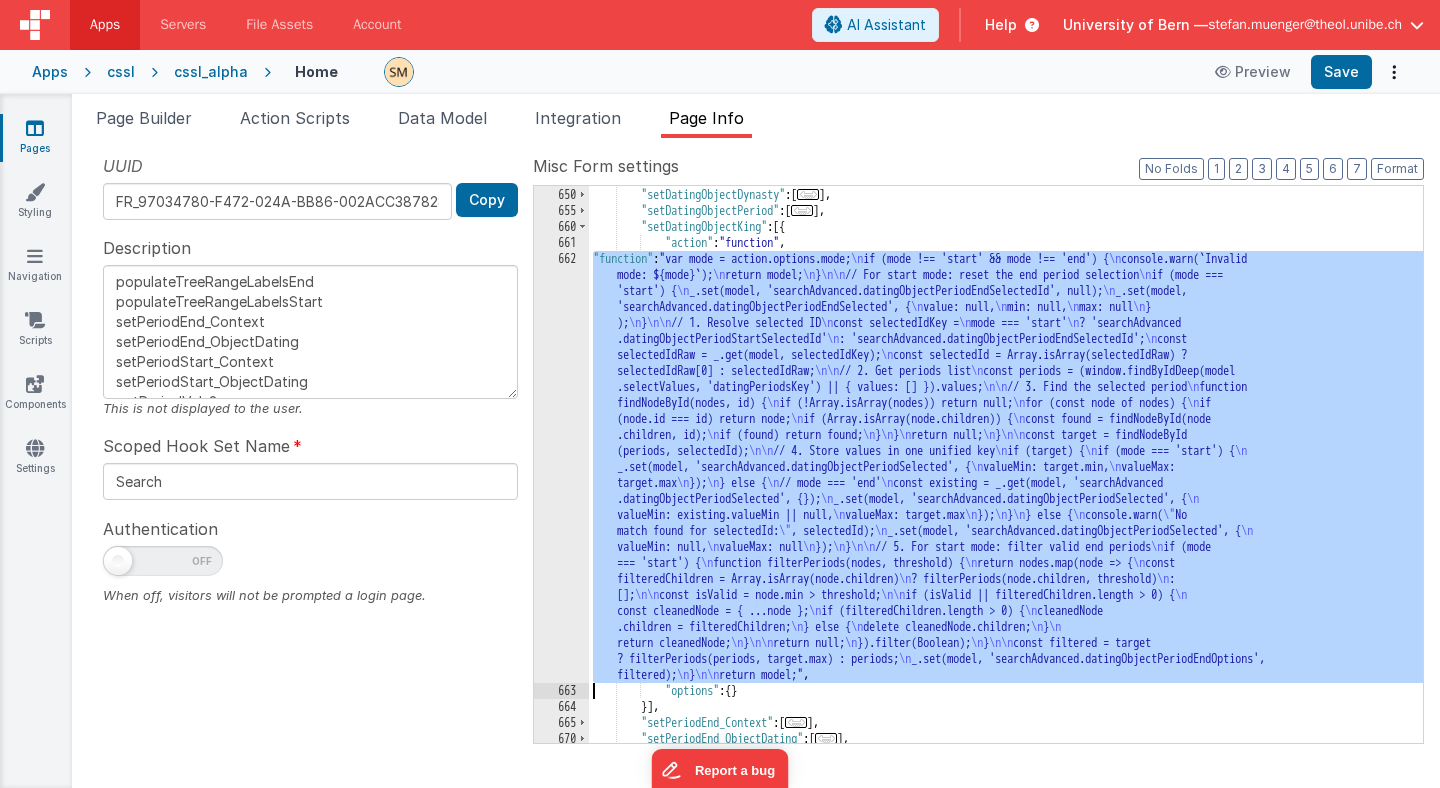 click on "662" at bounding box center (561, 467) 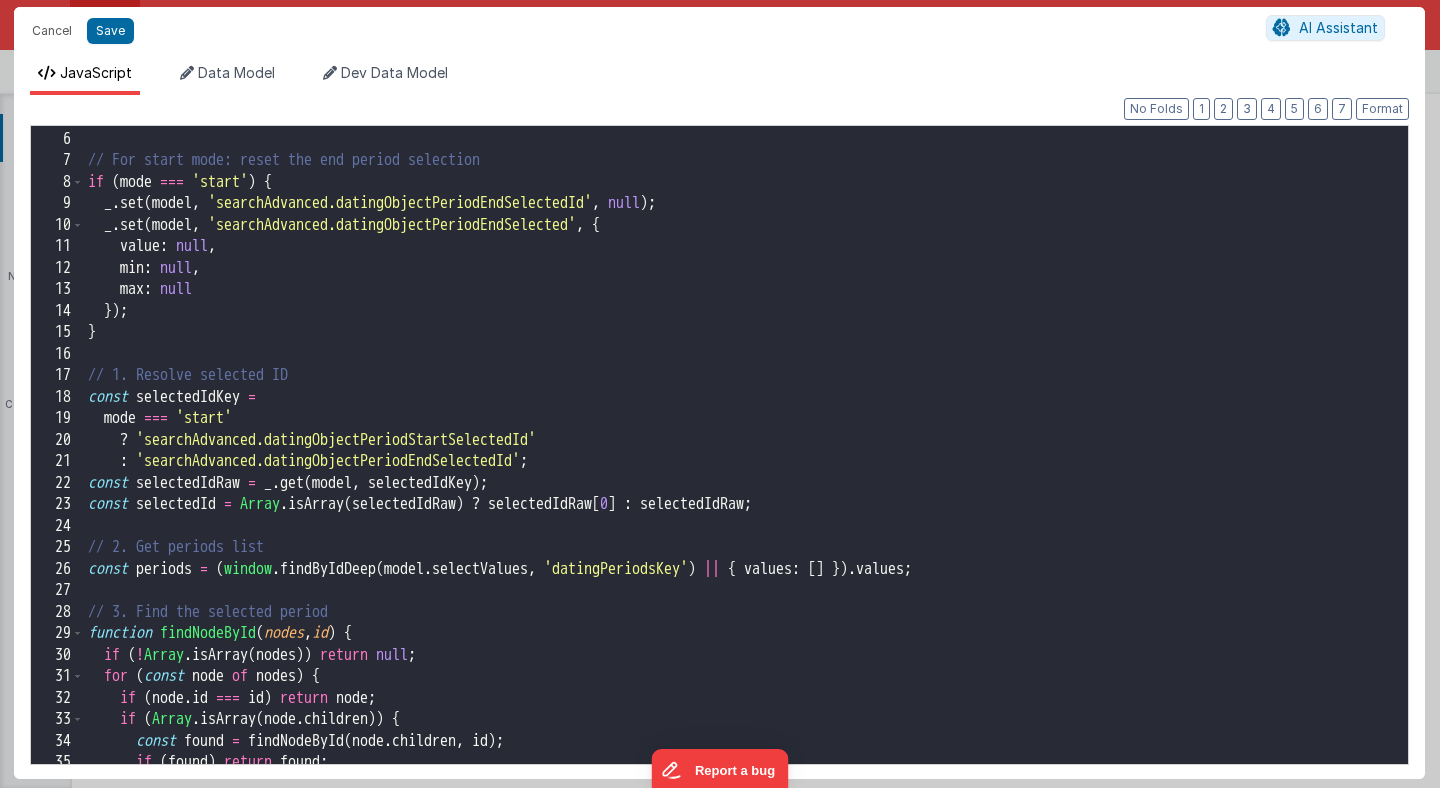 scroll, scrollTop: 115, scrollLeft: 0, axis: vertical 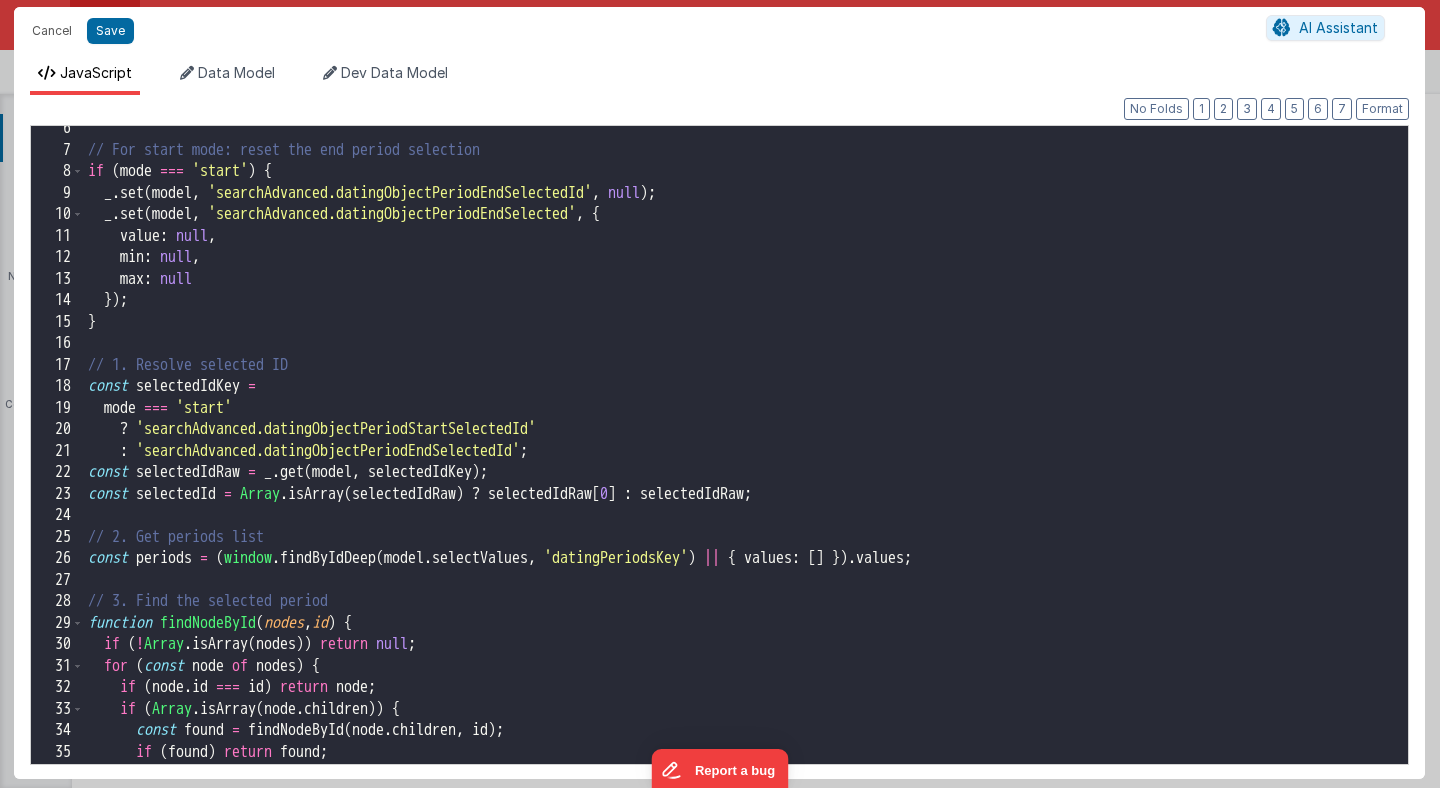 click on "// For start mode: reset the end period selection if   ( mode   ===   'start' )   {    _ . set ( model ,   'searchAdvanced.datingObjectPeriodEndSelectedId' ,   null ) ;    _ . set ( model ,   'searchAdvanced.datingObjectPeriodEndSelected' ,   {      value :   null ,      min :   null ,      max :   null    }) ; } // 1. Resolve selected ID const   selectedIdKey   =    mode   ===   'start'      ?   'searchAdvanced.datingObjectPeriodStartSelectedId'      :   'searchAdvanced.datingObjectPeriodEndSelectedId' ; const   selectedIdRaw   =   _ . get ( model ,   selectedIdKey ) ; const   selectedId   =   Array . isArray ( selectedIdRaw )   ?   selectedIdRaw [ 0 ]   :   selectedIdRaw ; // 2. Get periods list const   periods   =   ( window . findByIdDeep ( model . selectValues ,   'datingPeriodsKey' )   ||   {   values :   [ ]   }) . values ; // 3. Find the selected period function   findNodeById ( nodes ,  id )   {    if   ( ! Array . isArray ( nodes ))   return   null ;    for   ( const   node   of   nodes )   {" at bounding box center (746, 458) 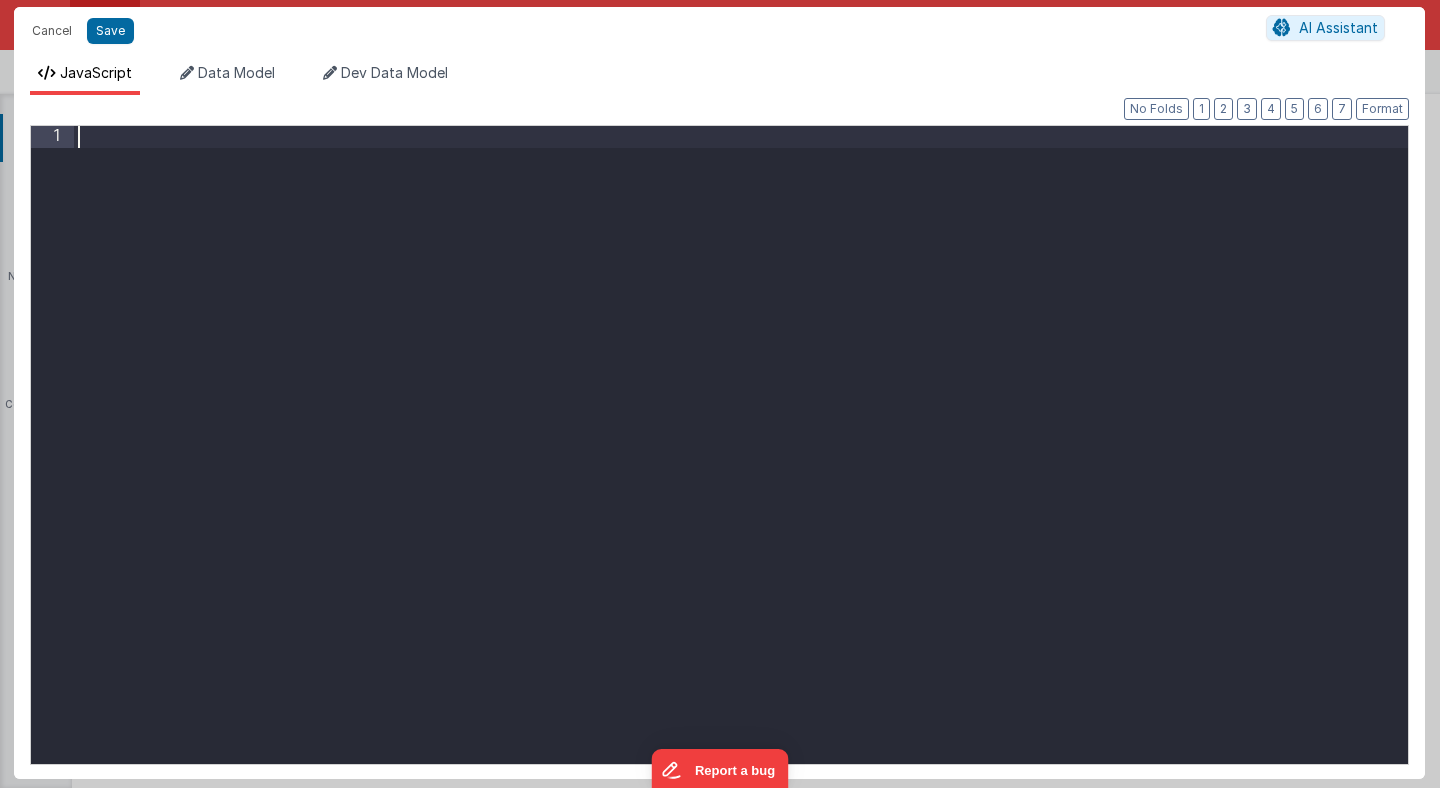 scroll, scrollTop: 1383, scrollLeft: 0, axis: vertical 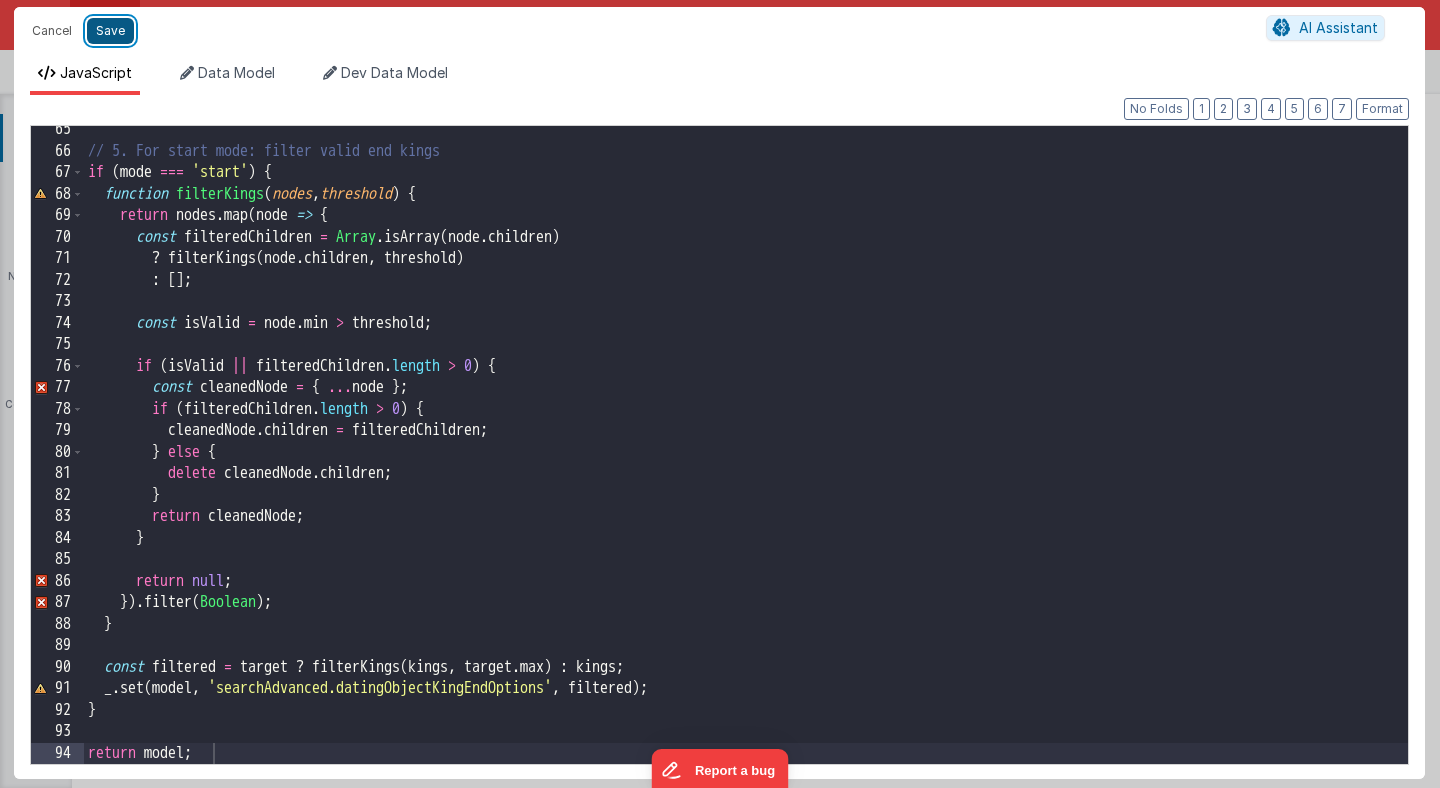 click on "Save" at bounding box center (110, 31) 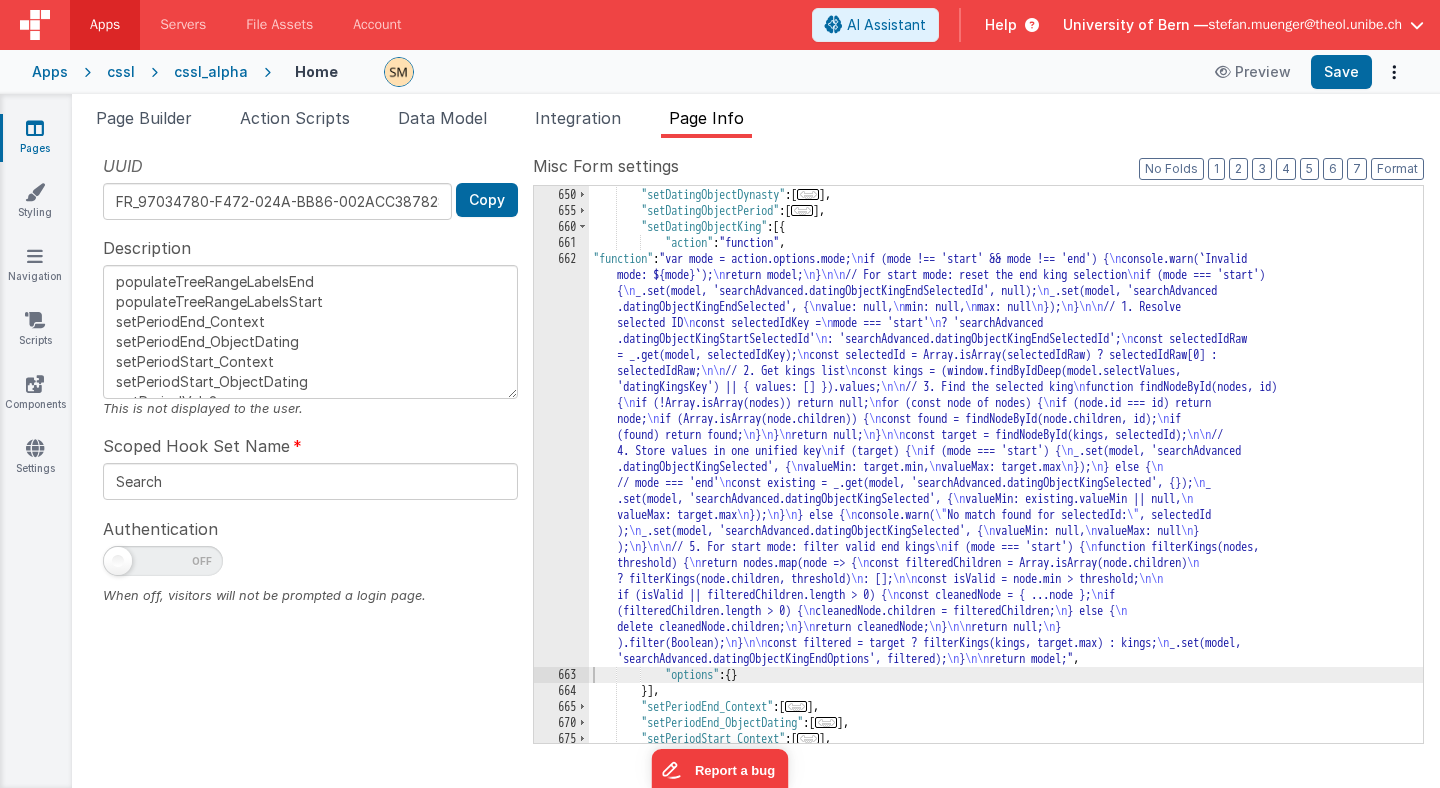 click on ""setDatingObjectKing" :[{                "action" :  "function" , "function" :  "var mode = action.options.mode;
if (mode !== 'start' && mode !== 'end') {
console.warn(`Invalid       mode: ${mode}`);
return model;
}
// For start mode: reset the end king selection
if (mode === 'start')       {
_.set(model, 'searchAdvanced.datingObjectKingEndSelectedId', null);
_.set(model, 'searchAdvanced      .datingObjectKingEndSelected', {
value: null,
min: null,
max: null
});
}
// 1. Resolve       selected ID
const selectedIdKey =
mode === 'start'
? 'searchAdvanced      .datingObjectKingStartSelectedId'
: 'searchAdvanced.datingObjectKingEndSelectedId';
const selectedIdRaw       = _.get(model, selectedIdKey);
selectedIdRaw;" at bounding box center [1006, 465] 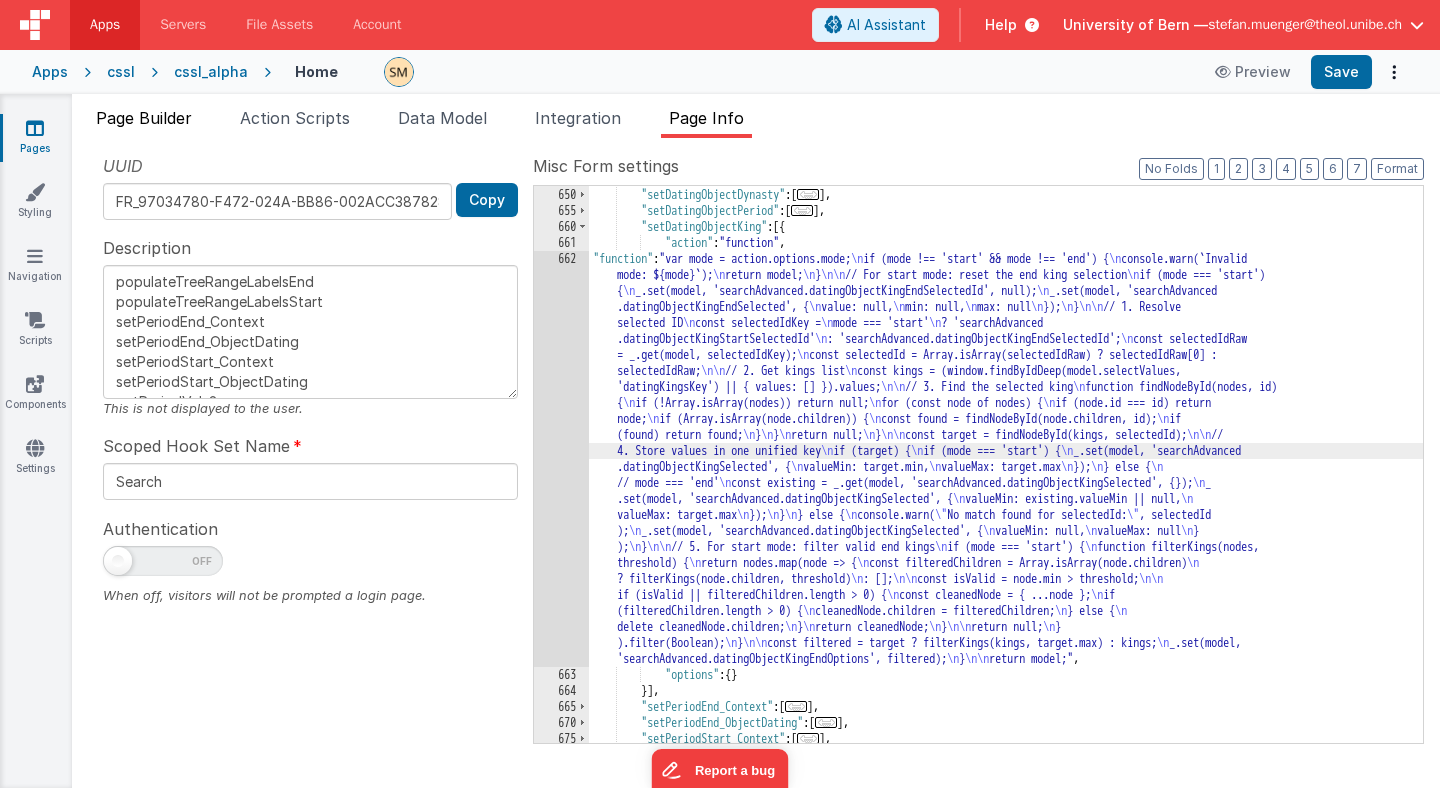 click on "Page Builder" at bounding box center (144, 118) 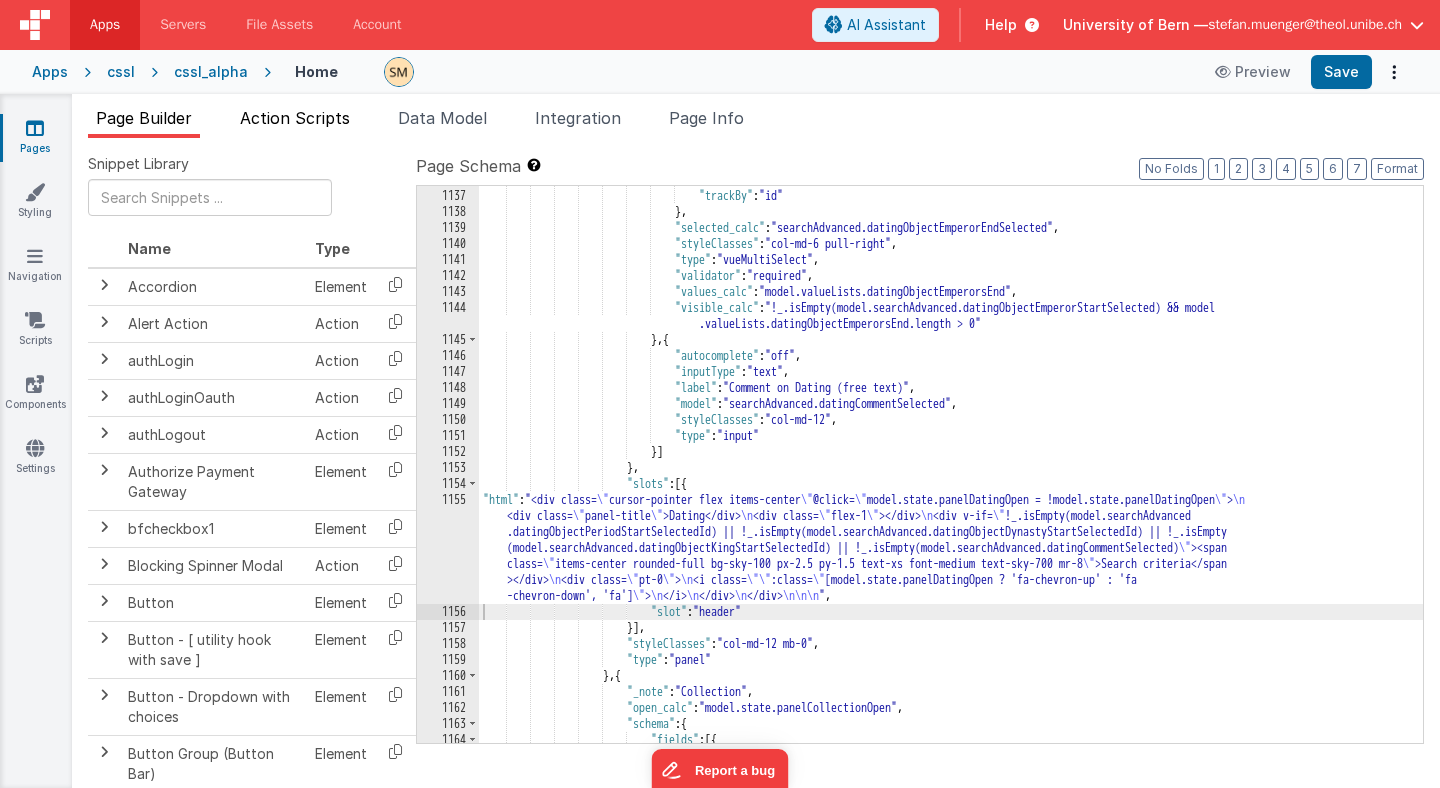 click on "Action Scripts" at bounding box center [295, 118] 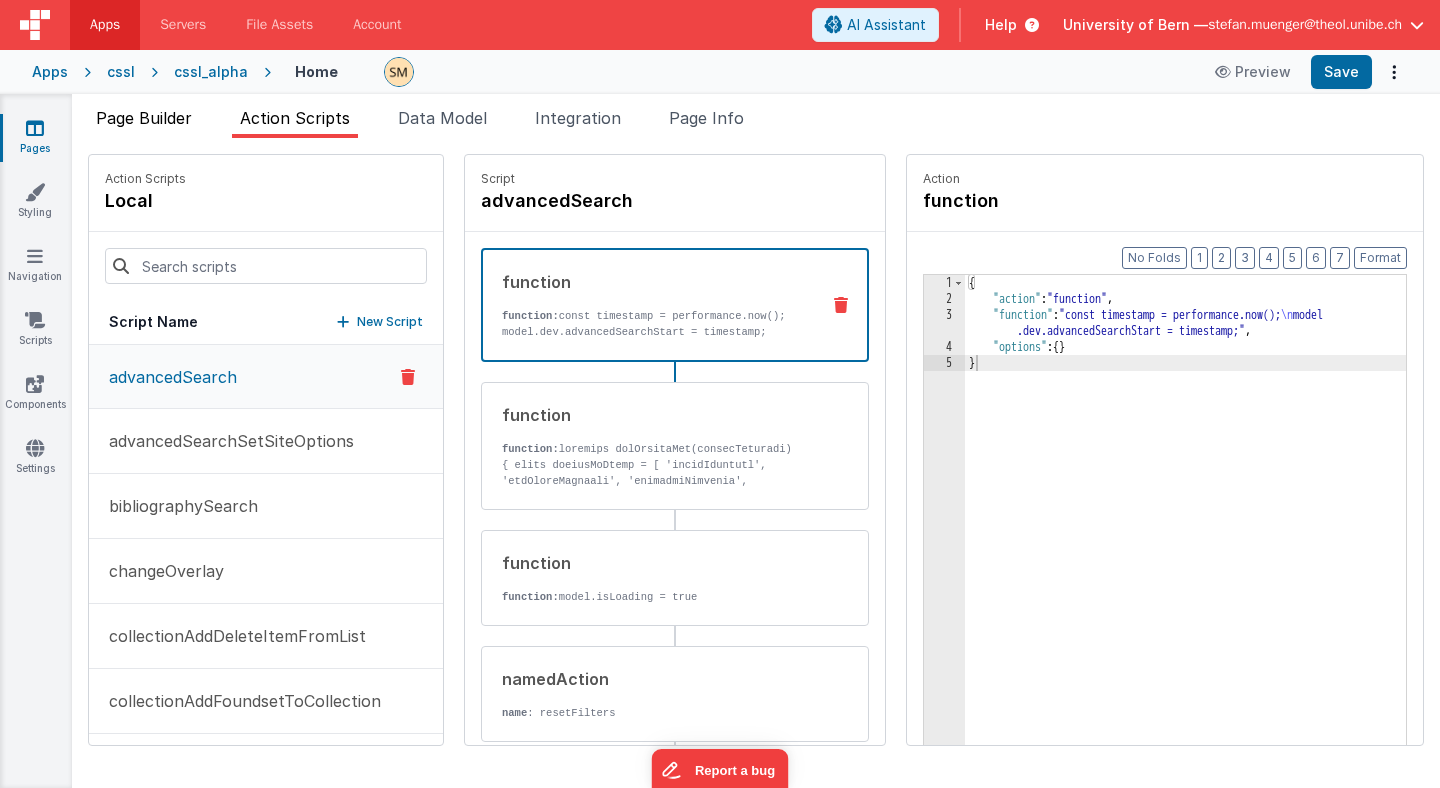 click on "Page Builder" at bounding box center [144, 118] 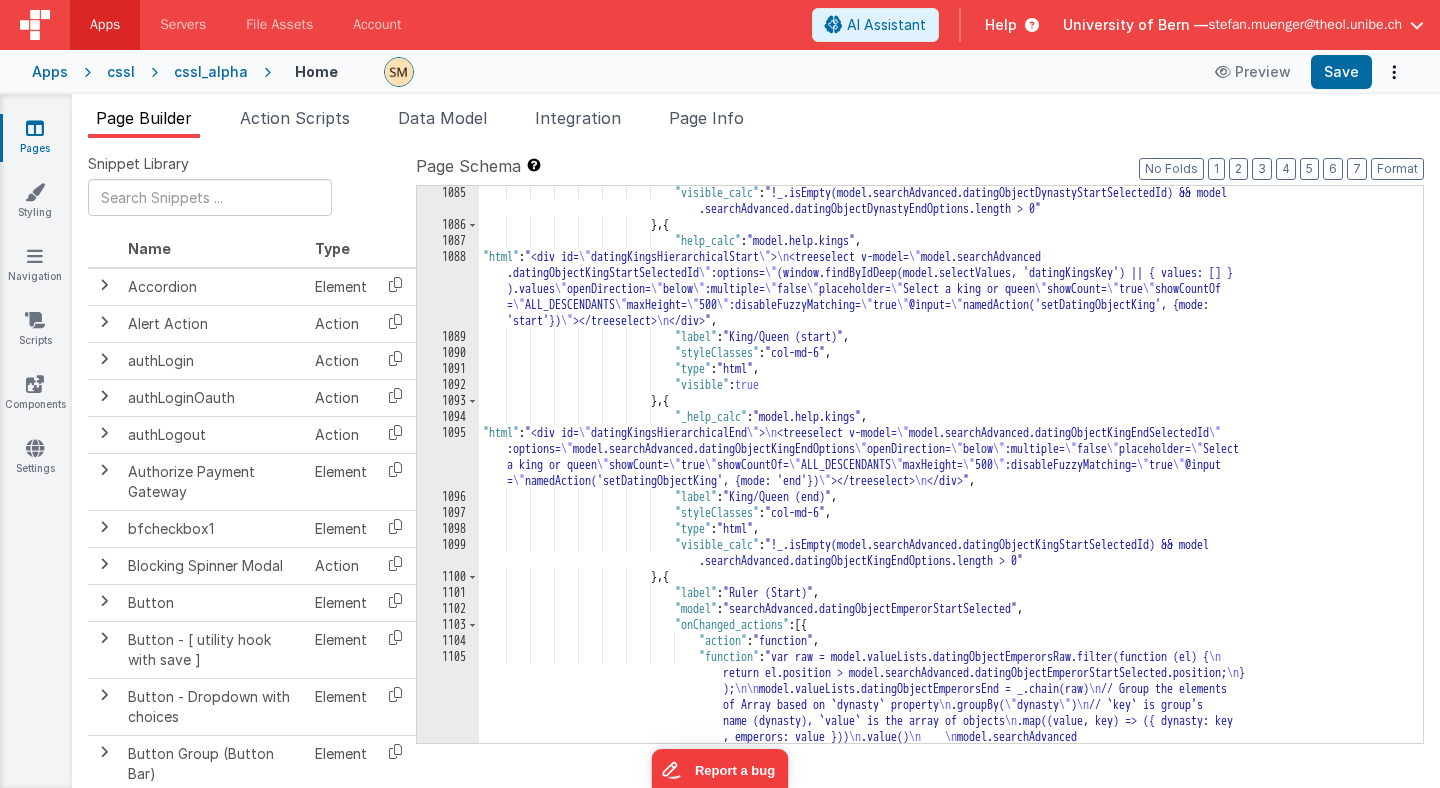 scroll, scrollTop: 17969, scrollLeft: 0, axis: vertical 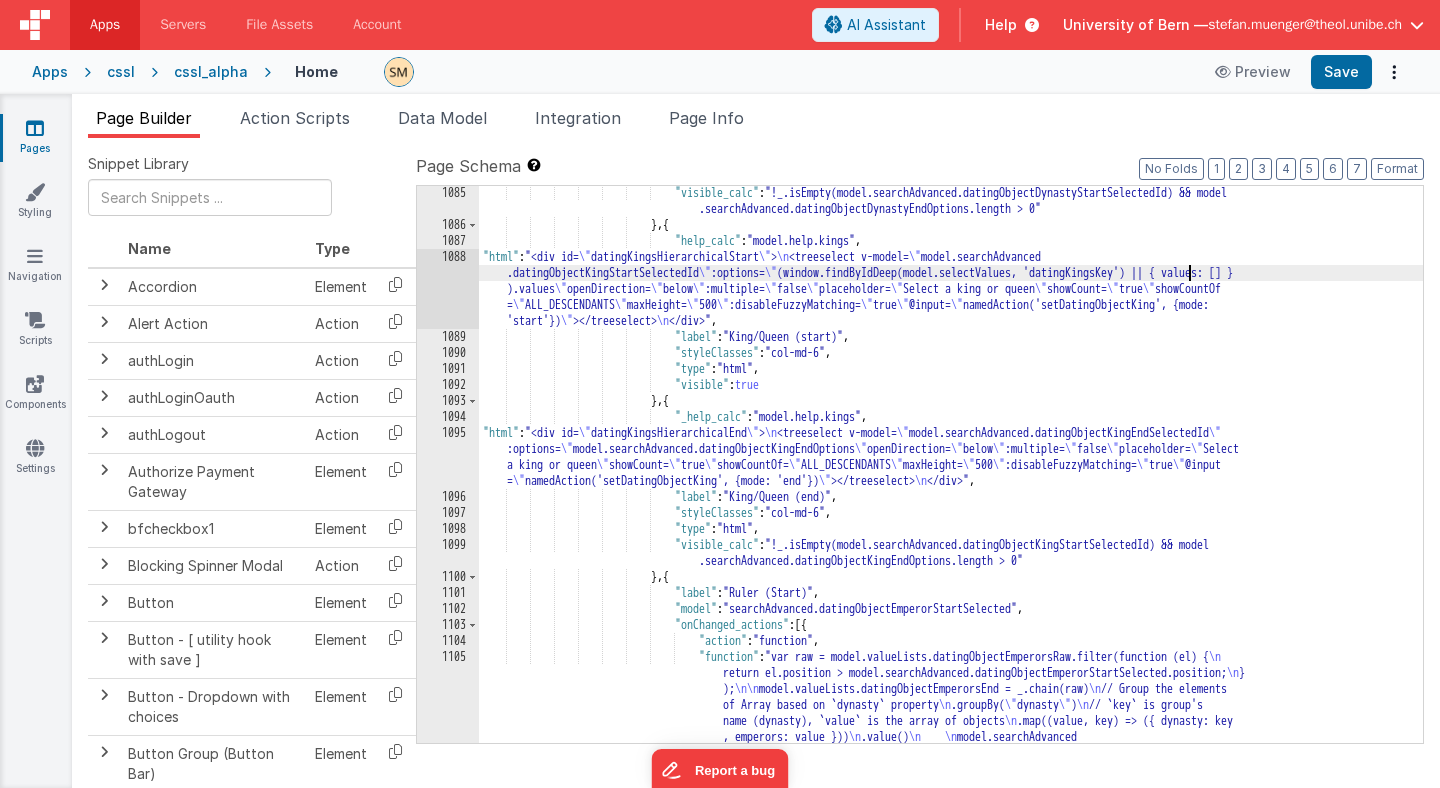 click on ""html" :  "<div id= \" datingKingsHierarchicalStart \" > \n     <treeselect v-model= \" model.searchAdvanced      .datingObjectKingStartSelectedId \"  :options= \" (window.findByIdDeep(model.selectValues, 'datingKingsKey') || { values: [] }      ).values \"  openDirection= \" below \"  :multiple= \" false \"  placeholder= \" Select a king or queen \"  showCount= \" true \"  showCountOf      = \" ALL_DESCENDANTS \"  maxHeight= \" 500 \"  :disableFuzzyMatching= \" true \"  @input= \" namedAction('setDatingObjectKing', {mode:       'start'}) \" > </treeselect> \n </div>" ," at bounding box center [951, 535] 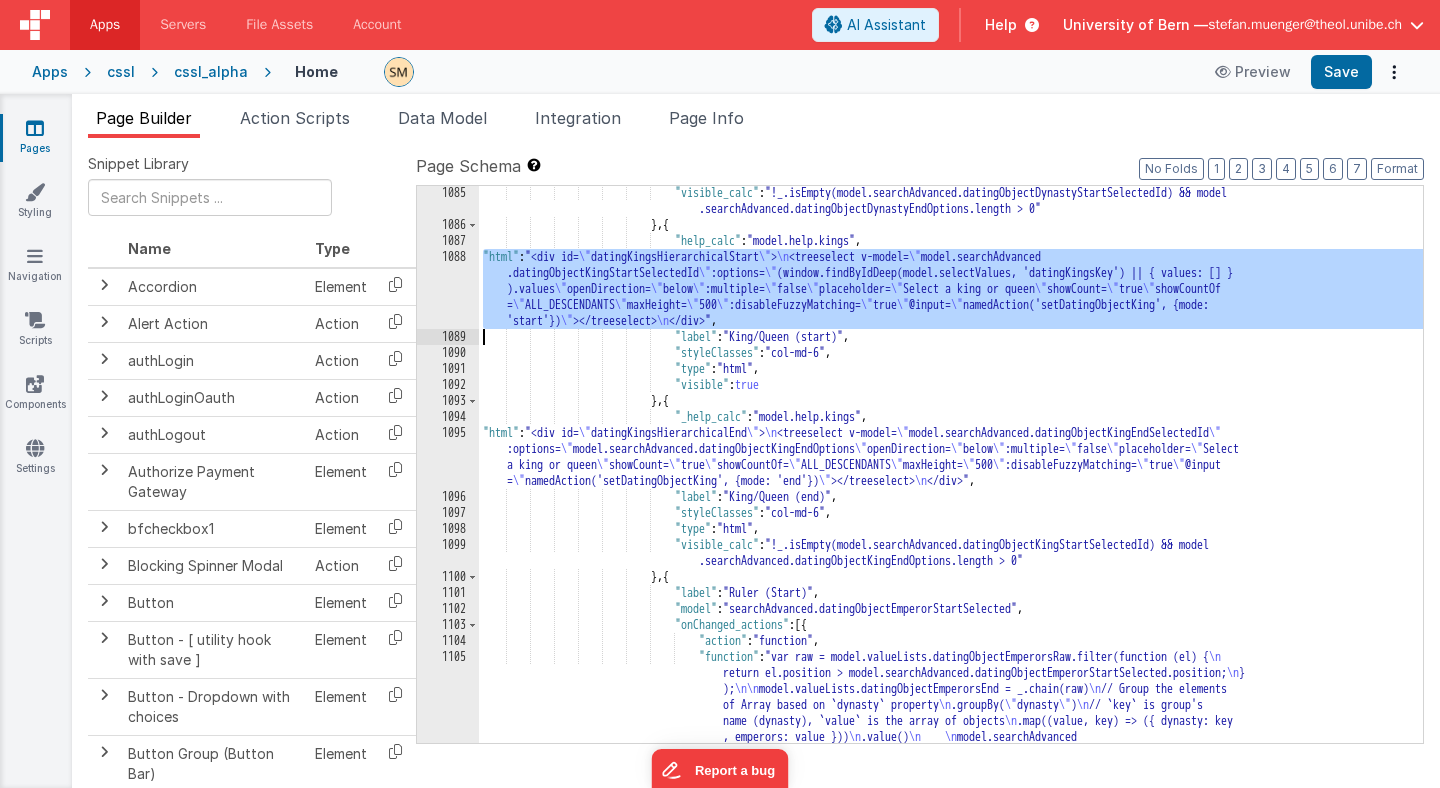 click on ""html" :  "<div id= \" datingKingsHierarchicalStart \" > \n     <treeselect v-model= \" model.searchAdvanced      .datingObjectKingStartSelectedId \"  :options= \" (window.findByIdDeep(model.selectValues, 'datingKingsKey') || { values: [] }      ).values \"  openDirection= \" below \"  :multiple= \" false \"  placeholder= \" Select a king or queen \"  showCount= \" true \"  showCountOf      = \" ALL_DESCENDANTS \"  maxHeight= \" 500 \"  :disableFuzzyMatching= \" true \"  @input= \" namedAction('setDatingObjectKing', {mode:       'start'}) \" > </treeselect> \n </div>" ," at bounding box center (951, 535) 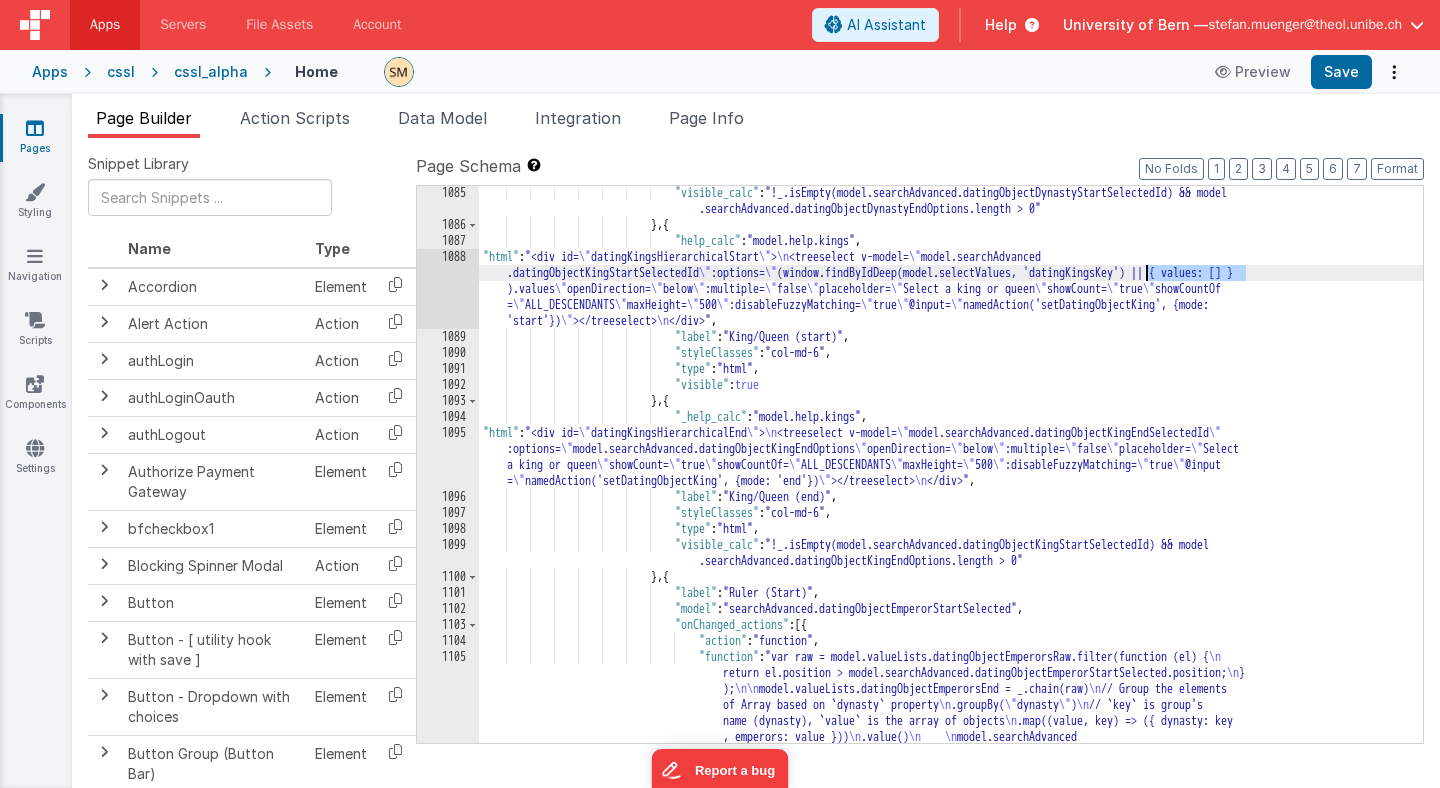 click on ""html" :  "<div id= \" datingKingsHierarchicalStart \" > \n     <treeselect v-model= \" model.searchAdvanced      .datingObjectKingStartSelectedId \"  :options= \" (window.findByIdDeep(model.selectValues, 'datingKingsKey') || { values: [] }      ).values \"  openDirection= \" below \"  :multiple= \" false \"  placeholder= \" Select a king or queen \"  showCount= \" true \"  showCountOf      = \" ALL_DESCENDANTS \"  maxHeight= \" 500 \"  :disableFuzzyMatching= \" true \"  @input= \" namedAction('setDatingObjectKing', {mode:       'start'}) \" > </treeselect> \n </div>" ," at bounding box center (951, 535) 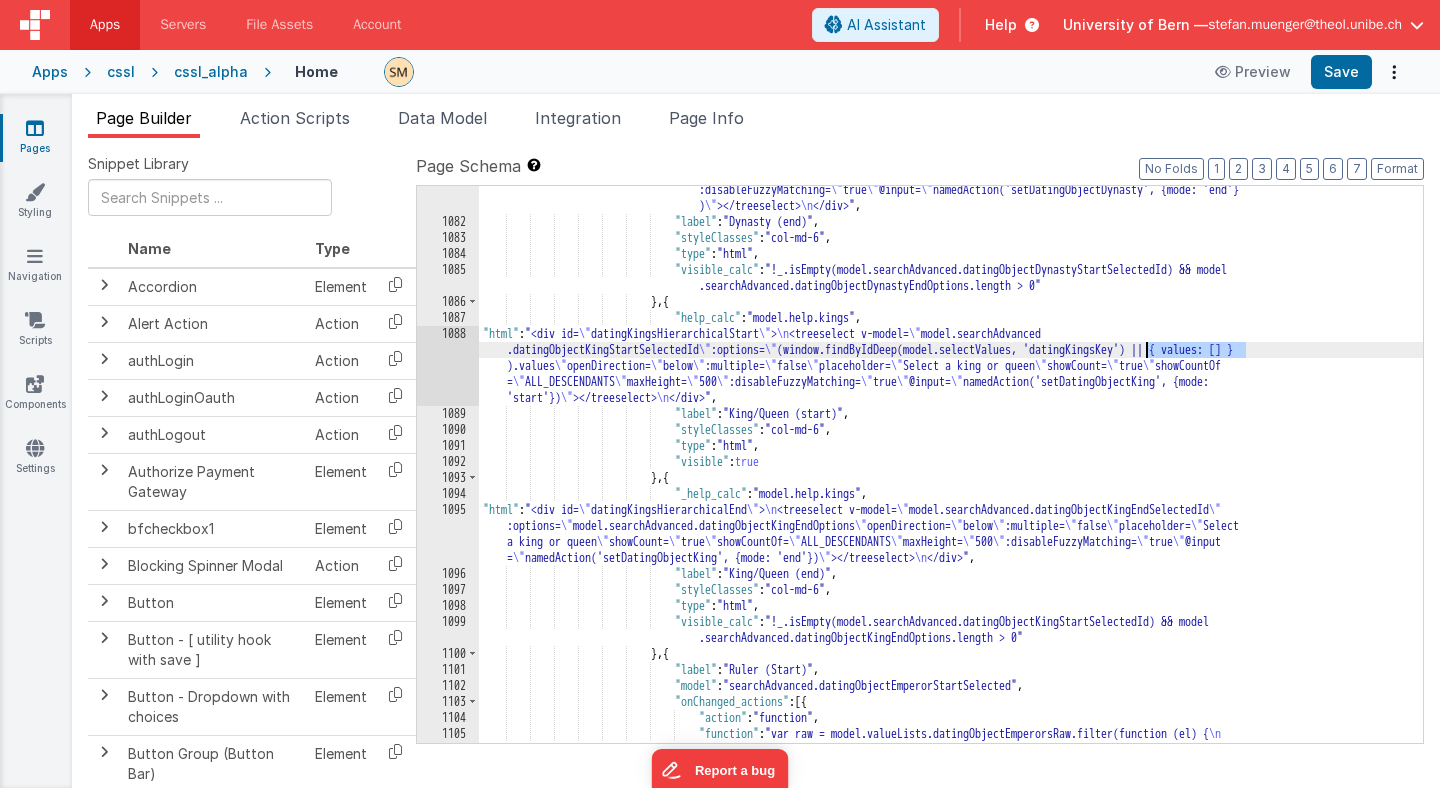scroll, scrollTop: 17907, scrollLeft: 0, axis: vertical 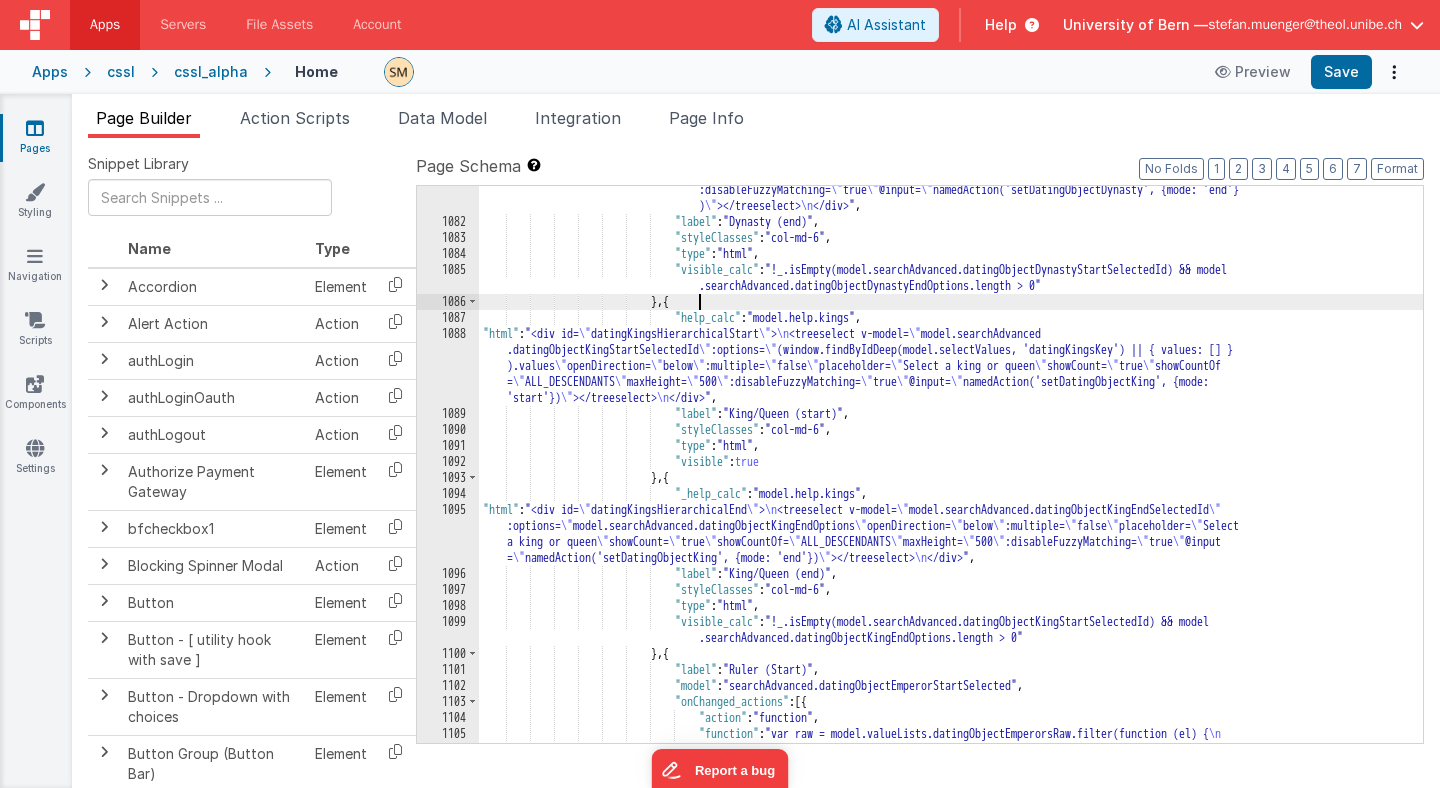 click on ""html" :  "<div id= \" datingDynastiesHierarchicalEnd \" > \n     <treeselect v-model= \" model                                      .searchAdvanced.datingObjectDynastyEndSelectedId \"  :options= \" model.searchAdvanced                                      .datingObjectDynastyEndOptions \"  openDirection= \" below \"  :multiple= \" false \"  placeholder                                      = \" Select a dynasty \"  showCount= \" true \"  showCountOf= \" ALL_DESCENDANTS \"  maxHeight= \" 500 \"                                        :disableFuzzyMatching= \" true \"  @input= \" namedAction('setDatingObjectDynasty', {mode: 'end'}                                      ) \" ></treeselect> \n </div>" ,                                         "label" :  "Dynasty (end)" ," at bounding box center (951, 500) 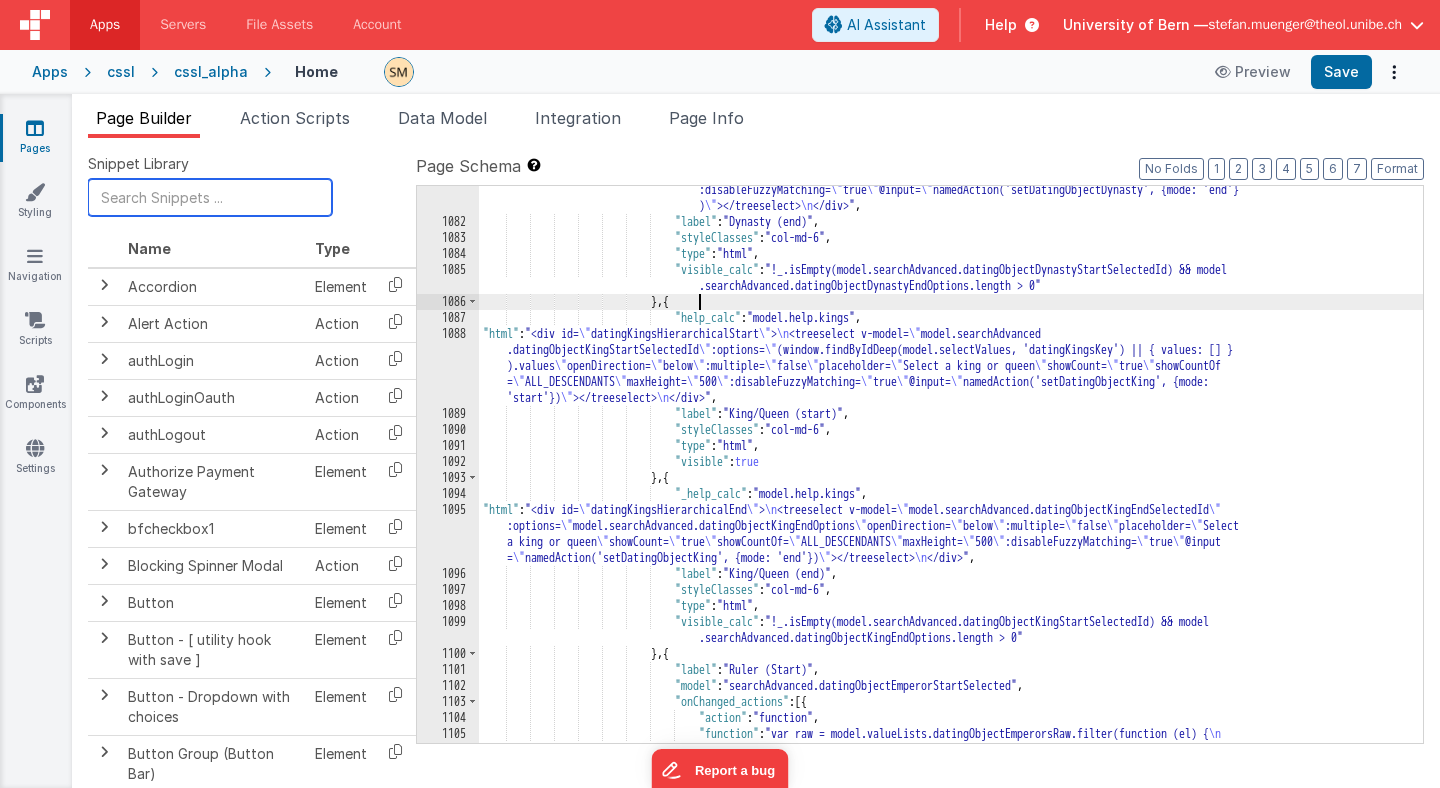 click at bounding box center [210, 197] 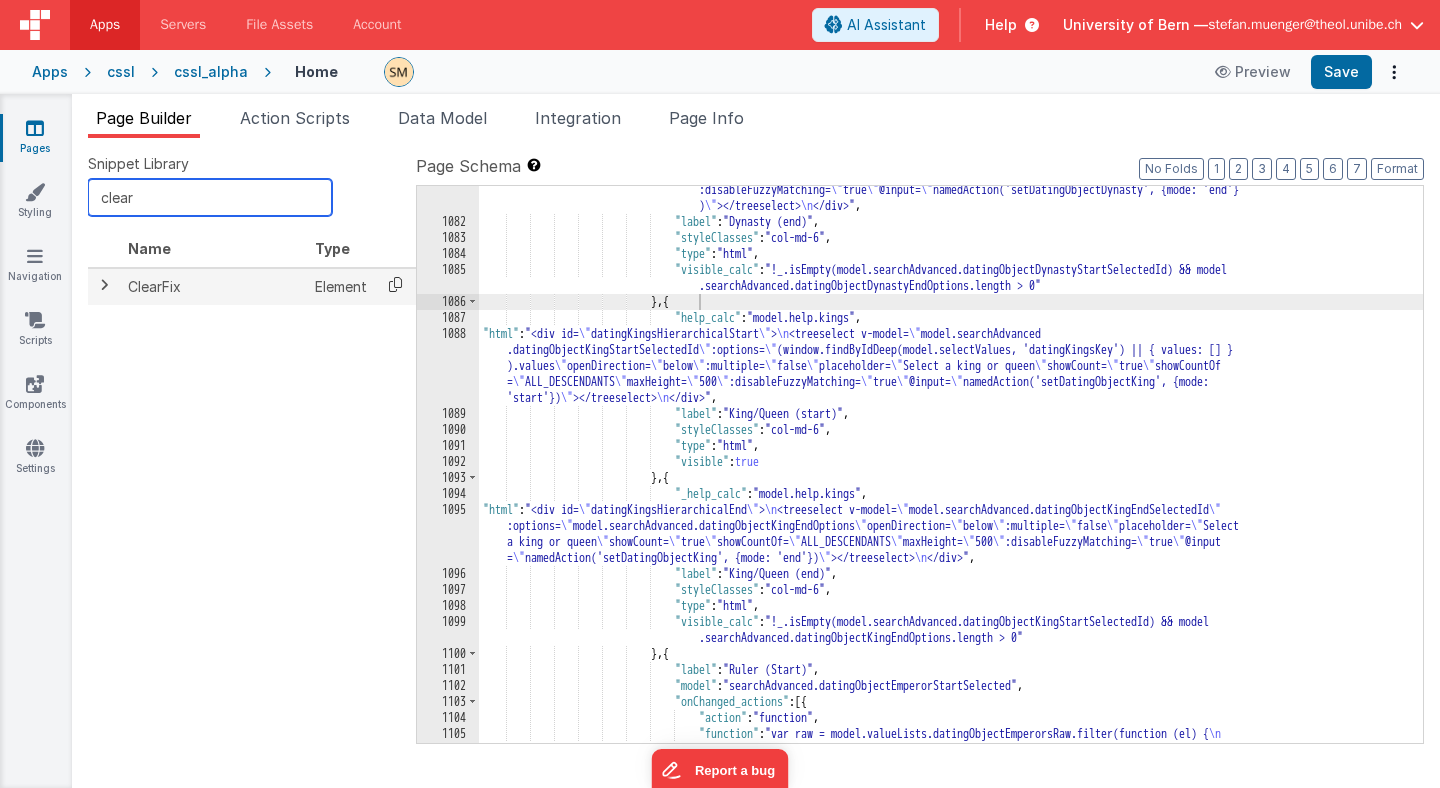 type on "clear" 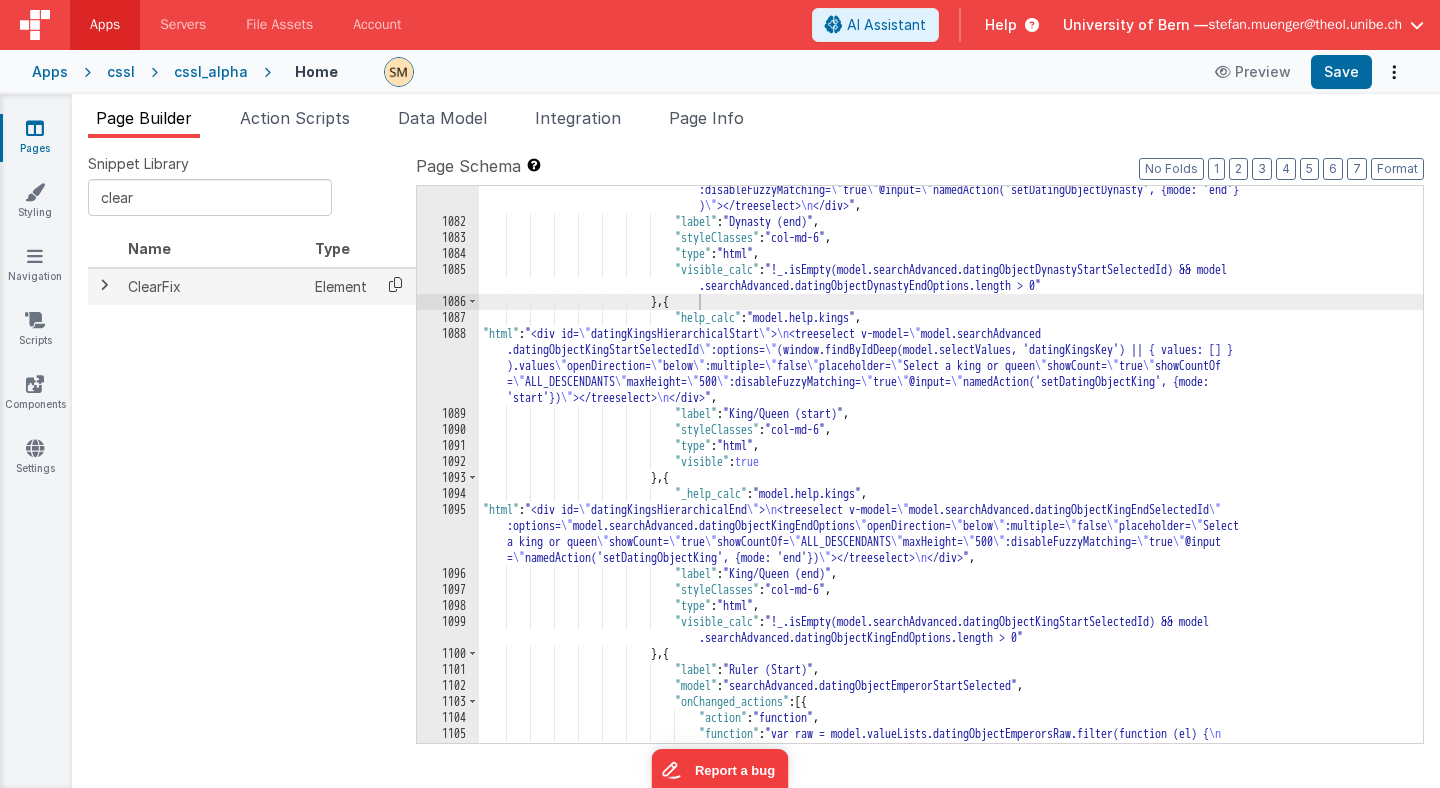 click at bounding box center (395, 284) 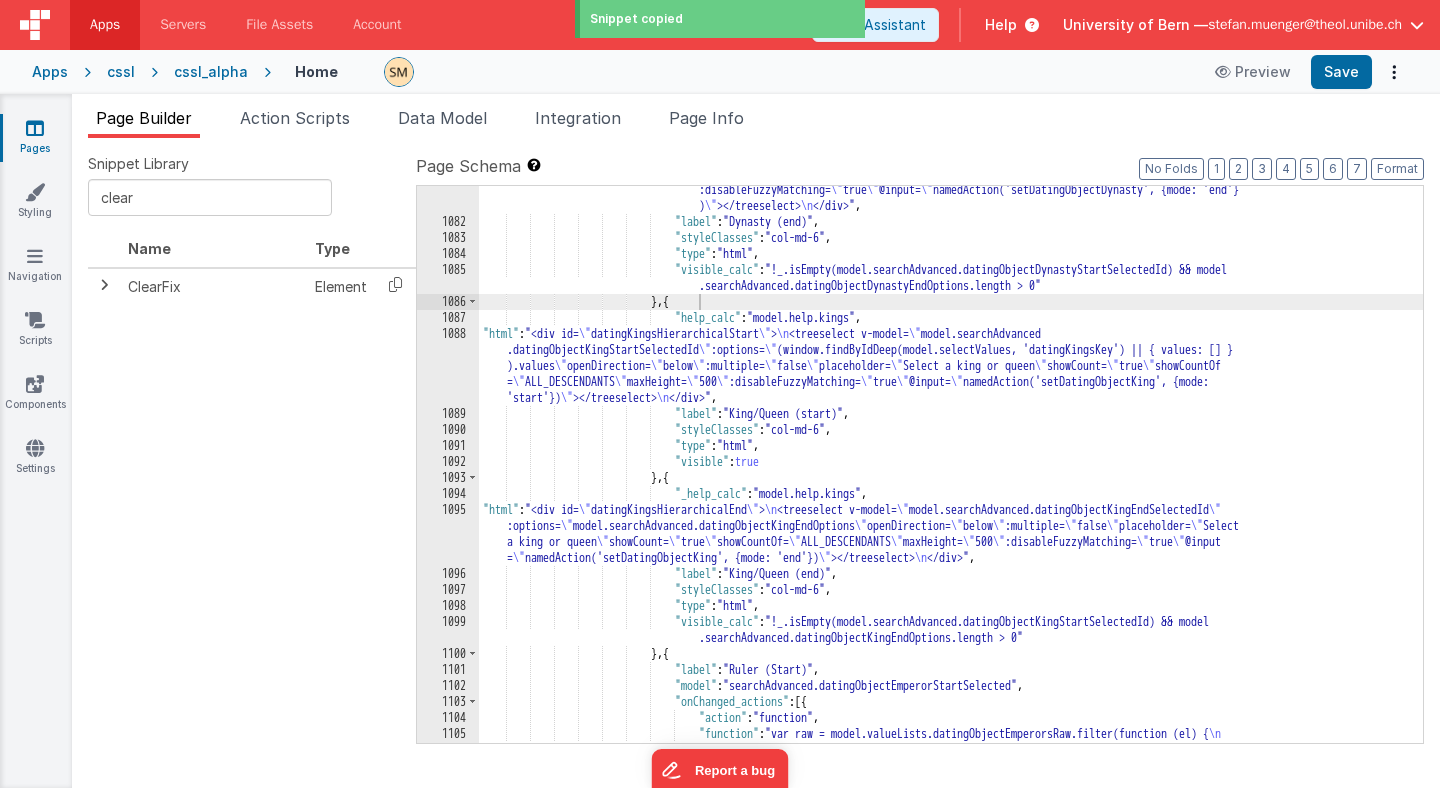 click on ""html" :  "<div id= \" datingDynastiesHierarchicalEnd \" > \n     <treeselect v-model= \" model                                      .searchAdvanced.datingObjectDynastyEndSelectedId \"  :options= \" model.searchAdvanced                                      .datingObjectDynastyEndOptions \"  openDirection= \" below \"  :multiple= \" false \"  placeholder                                      = \" Select a dynasty \"  showCount= \" true \"  showCountOf= \" ALL_DESCENDANTS \"  maxHeight= \" 500 \"                                        :disableFuzzyMatching= \" true \"  @input= \" namedAction('setDatingObjectDynasty', {mode: 'end'}                                      ) \" ></treeselect> \n </div>" ,                                         "label" :  "Dynasty (end)" ," at bounding box center (951, 500) 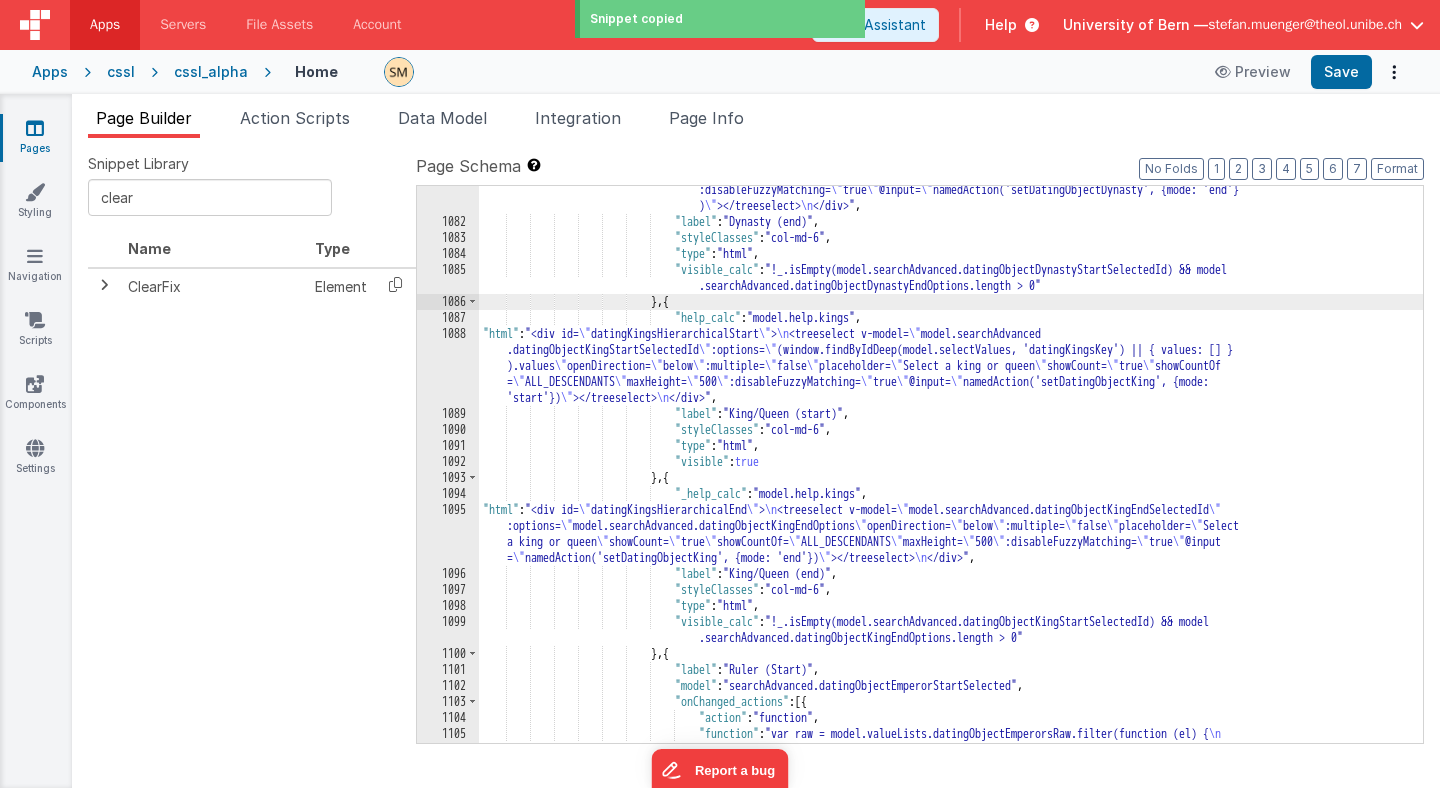 paste 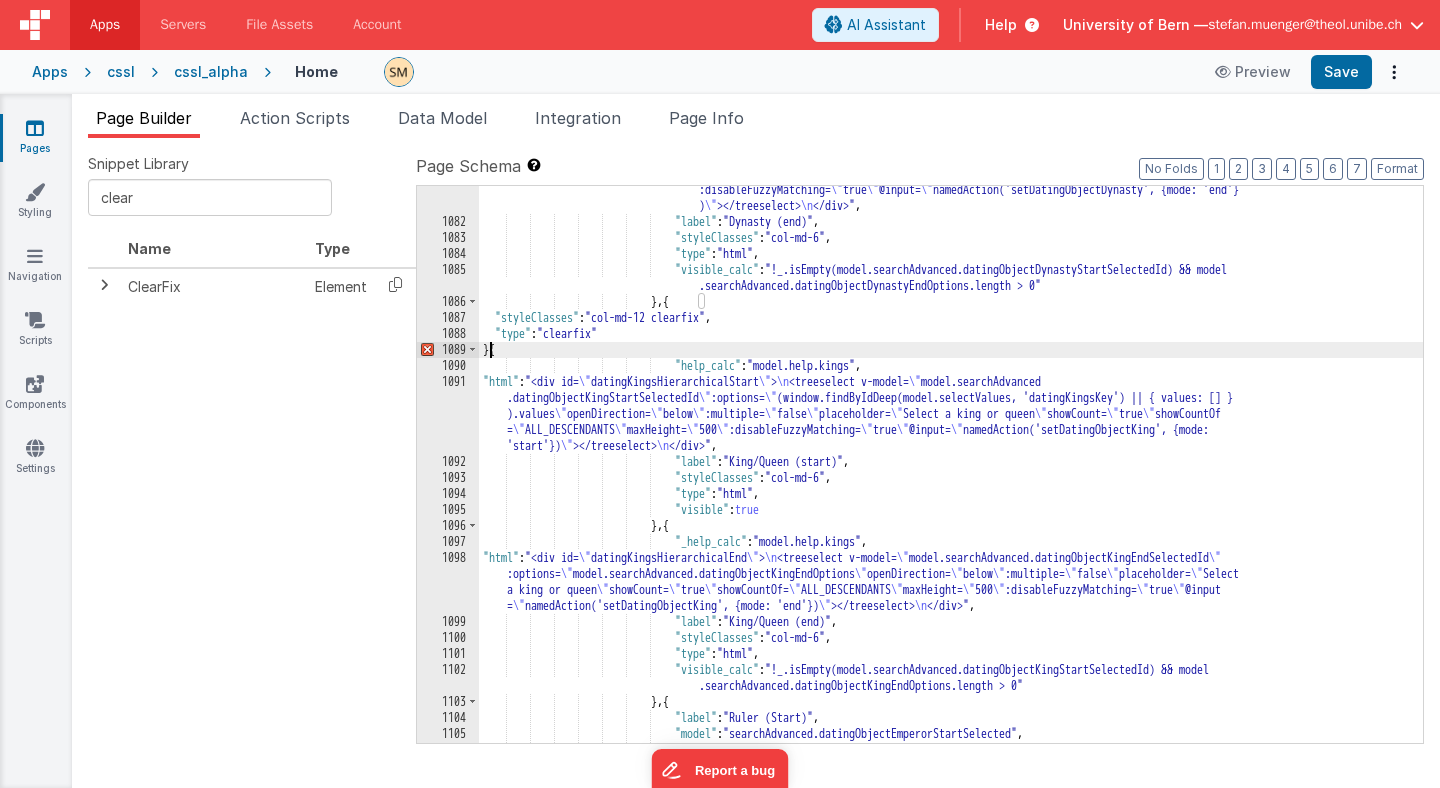 type 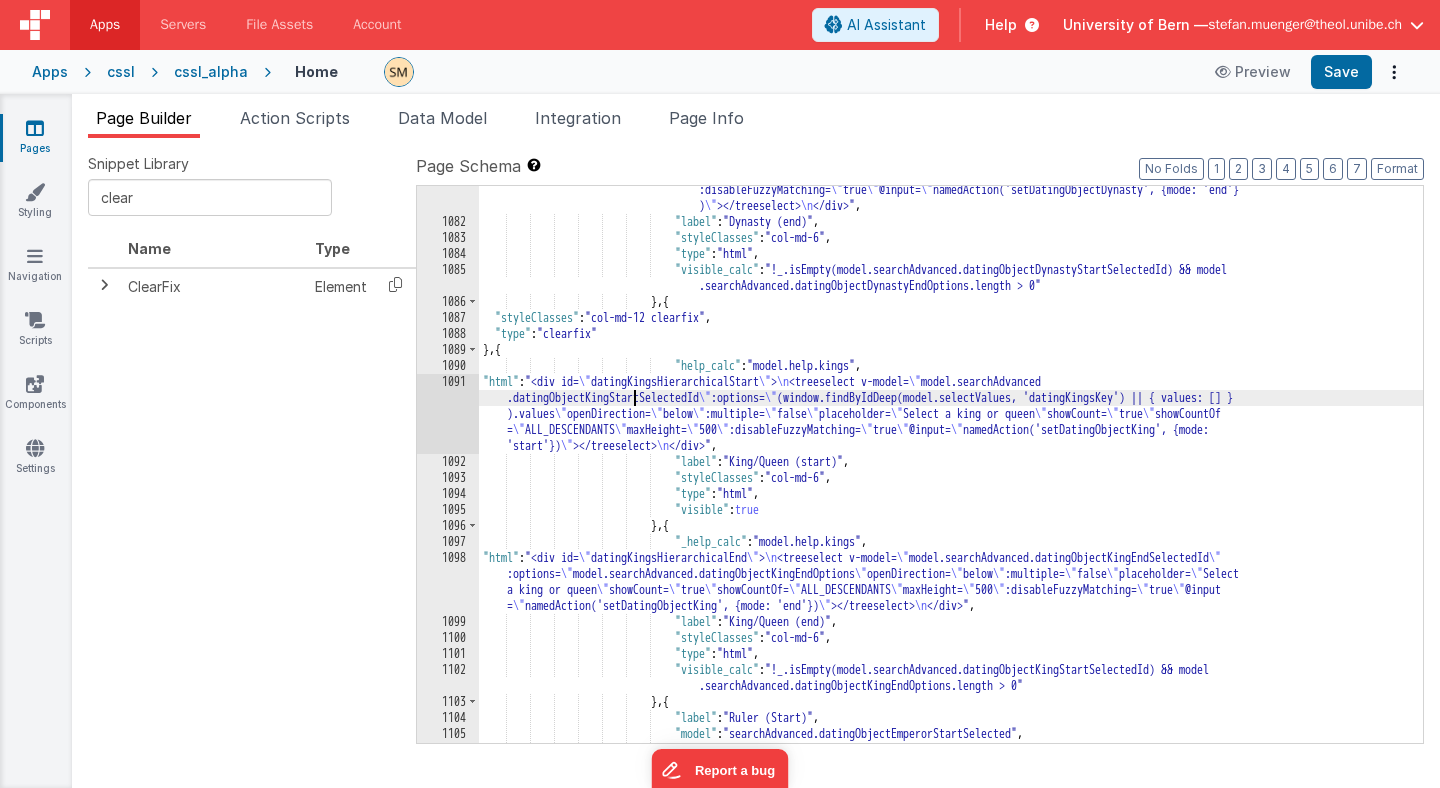 click on ""html" :  "<div id= \" datingDynastiesHierarchicalEnd \" > \n     <treeselect v-model= \" model                                      .searchAdvanced.datingObjectDynastyEndSelectedId \"  :options= \" model.searchAdvanced                                      .datingObjectDynastyEndOptions \"  openDirection= \" below \"  :multiple= \" false \"  placeholder                                      = \" Select a dynasty \"  showCount= \" true \"  showCountOf= \" ALL_DESCENDANTS \"  maxHeight= \" 500 \"                                        :disableFuzzyMatching= \" true \"  @input= \" namedAction('setDatingObjectDynasty', {mode: 'end'}                                      ) \" ></treeselect> \n </div>" ,                                         "label" :  "Dynasty (end)" ," at bounding box center (951, 452) 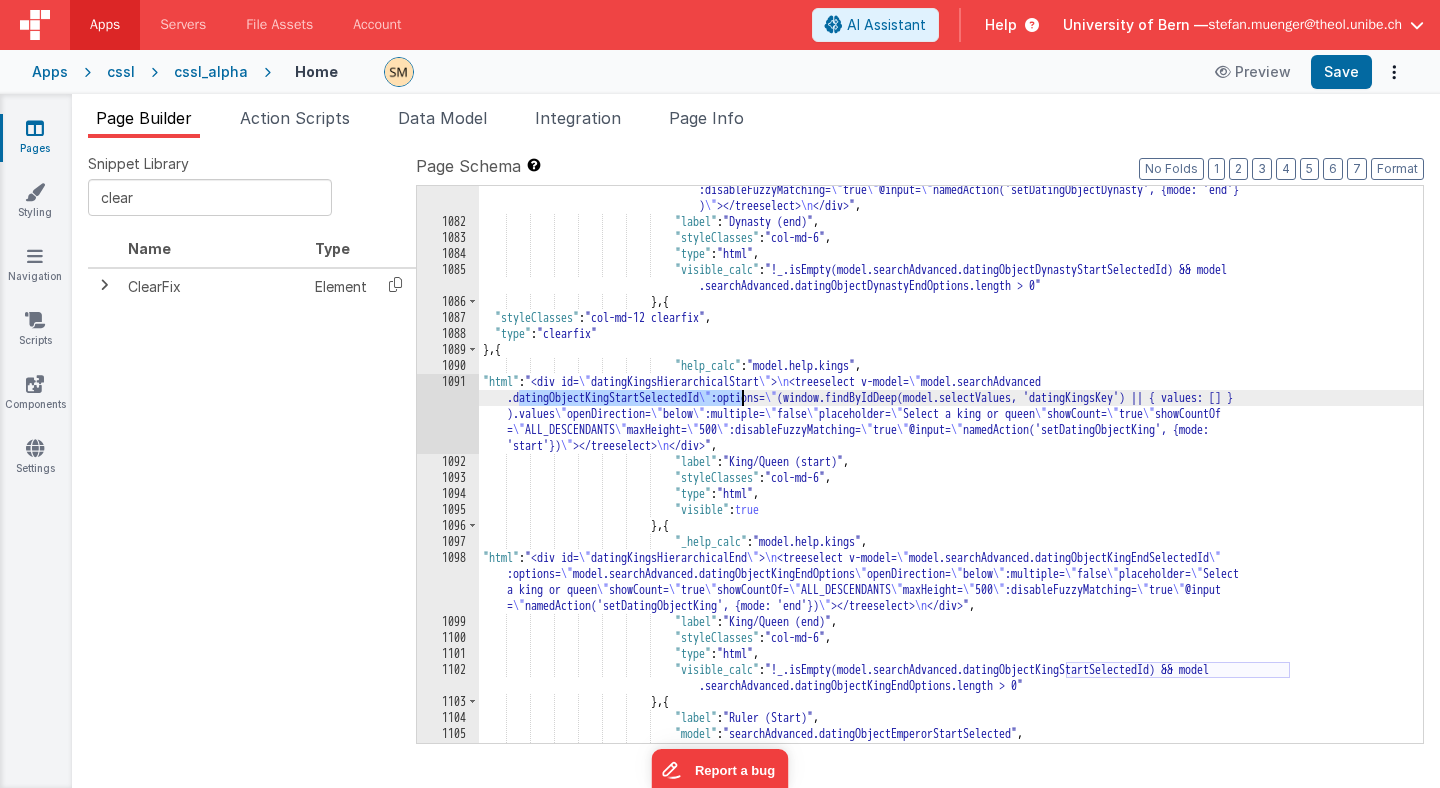 click on ""html" :  "<div id= \" datingDynastiesHierarchicalEnd \" > \n     <treeselect v-model= \" model                                      .searchAdvanced.datingObjectDynastyEndSelectedId \"  :options= \" model.searchAdvanced                                      .datingObjectDynastyEndOptions \"  openDirection= \" below \"  :multiple= \" false \"  placeholder                                      = \" Select a dynasty \"  showCount= \" true \"  showCountOf= \" ALL_DESCENDANTS \"  maxHeight= \" 500 \"                                        :disableFuzzyMatching= \" true \"  @input= \" namedAction('setDatingObjectDynasty', {mode: 'end'}                                      ) \" ></treeselect> \n </div>" ,                                         "label" :  "Dynasty (end)" ," at bounding box center (951, 452) 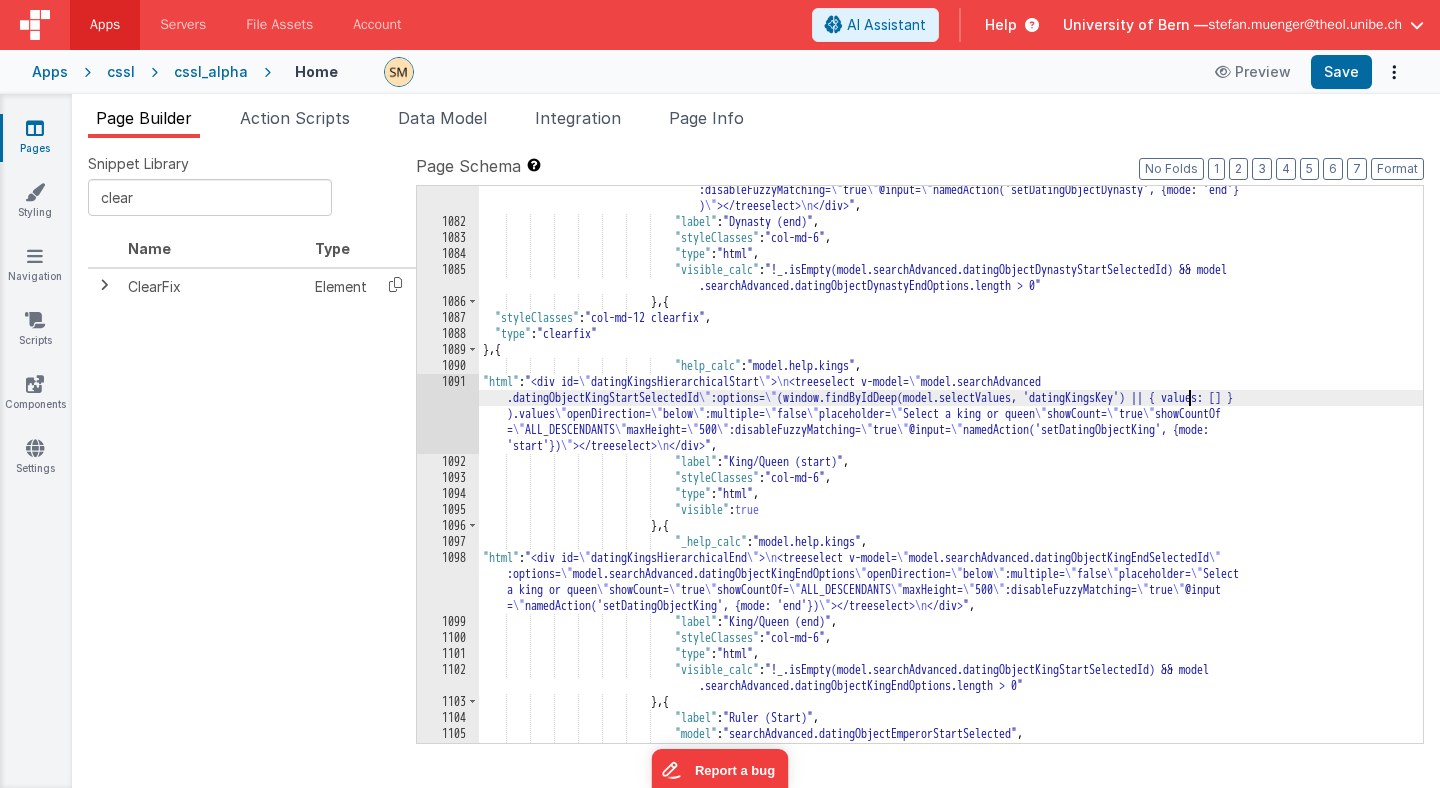 click on ""html" :  "<div id= \" datingDynastiesHierarchicalEnd \" > \n     <treeselect v-model= \" model                                      .searchAdvanced.datingObjectDynastyEndSelectedId \"  :options= \" model.searchAdvanced                                      .datingObjectDynastyEndOptions \"  openDirection= \" below \"  :multiple= \" false \"  placeholder                                      = \" Select a dynasty \"  showCount= \" true \"  showCountOf= \" ALL_DESCENDANTS \"  maxHeight= \" 500 \"                                        :disableFuzzyMatching= \" true \"  @input= \" namedAction('setDatingObjectDynasty', {mode: 'end'}                                      ) \" ></treeselect> \n </div>" ,                                         "label" :  "Dynasty (end)" ," at bounding box center [951, 452] 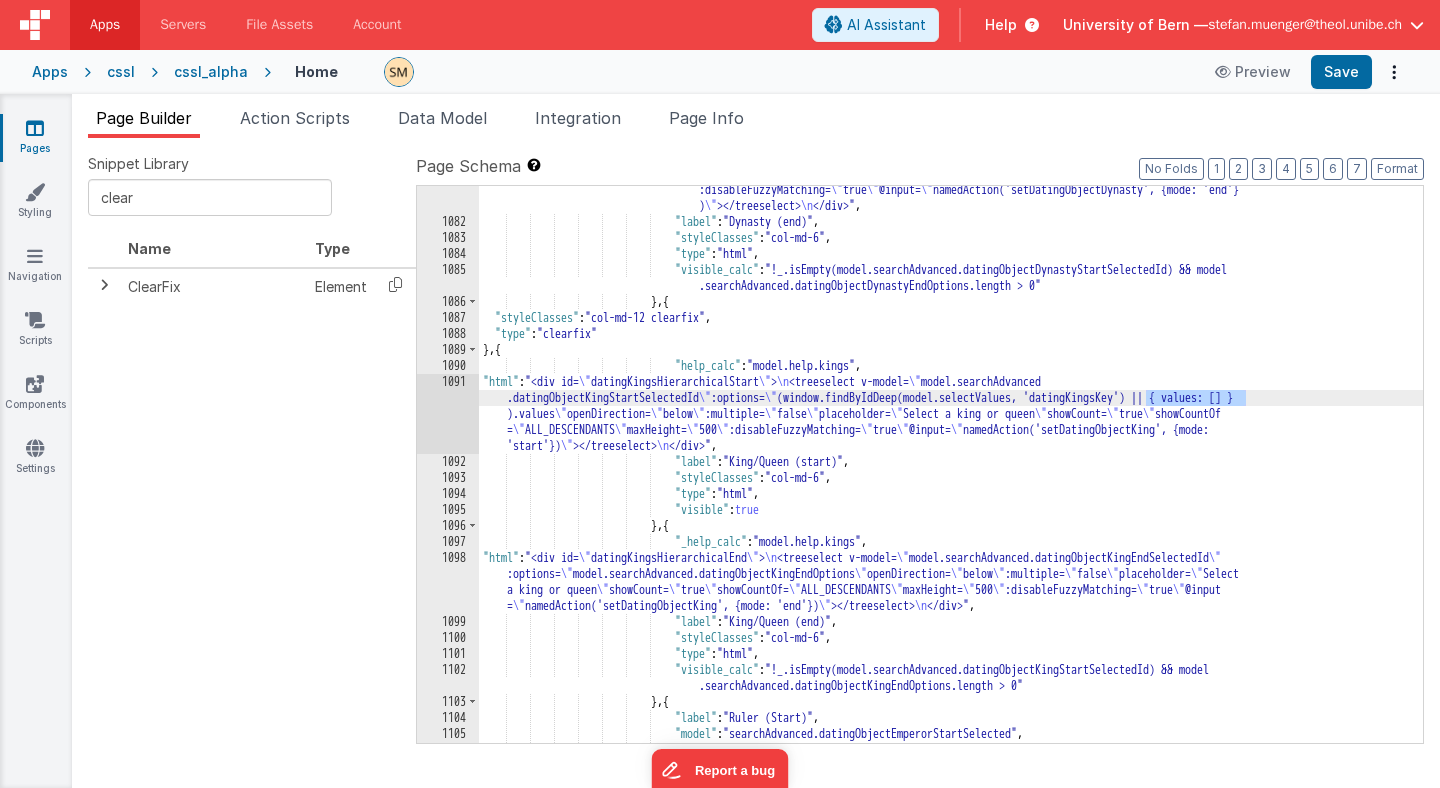 click on "1091" at bounding box center (448, 414) 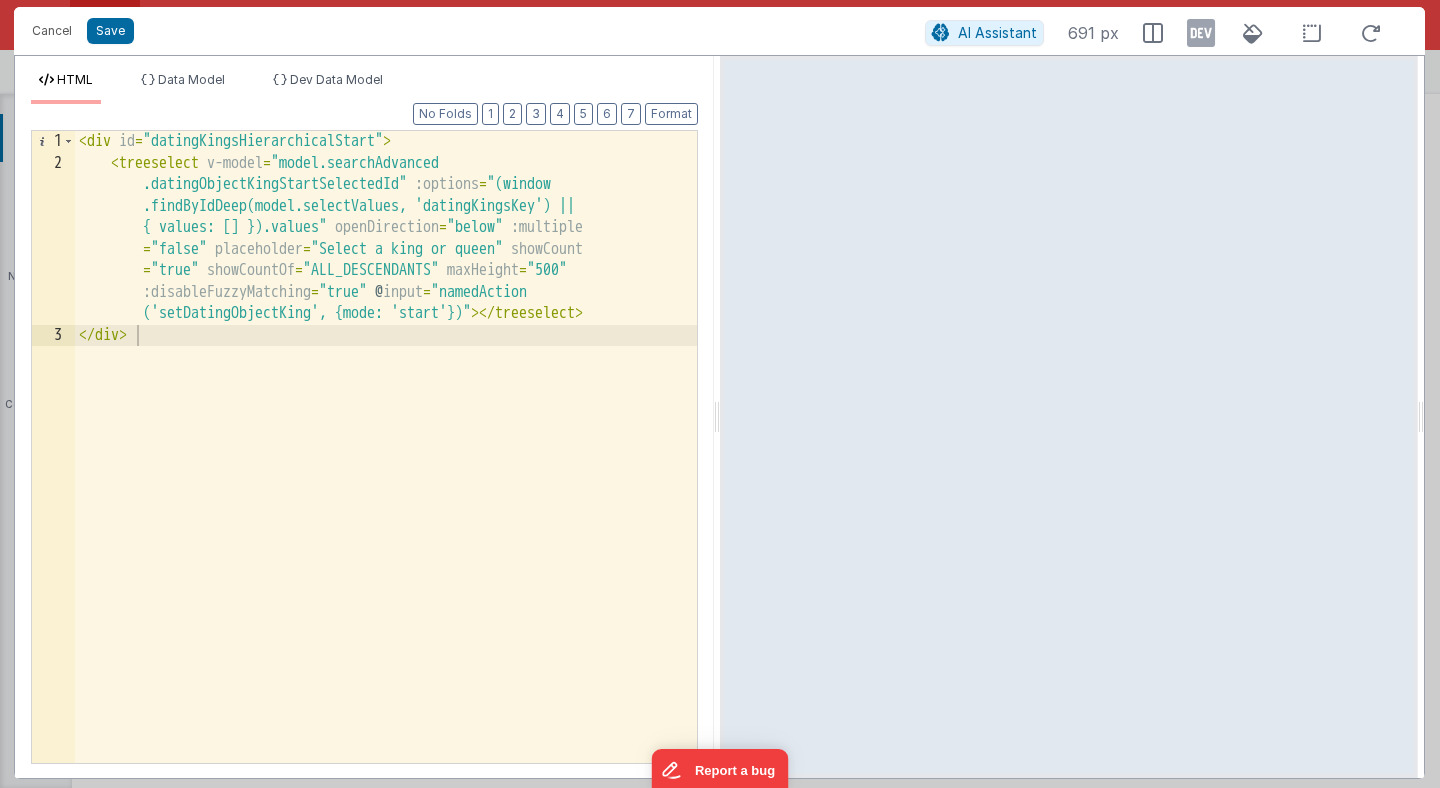 click on "< div   id = "datingKingsHierarchicalStart" >      < treeselect   v-model = "model.searchAdvanced          .datingObjectKingStartSelectedId"   :options = "(window          .findByIdDeep(model.selectValues, 'datingKingsKey') ||           { values: [] }).values"   openDirection = "below"   :multiple          = "false"   placeholder = "Select a king or queen"   showCount          = "true"   showCountOf = "ALL_DESCENDANTS"   maxHeight = "500"            :disableFuzzyMatching = "true"   @ input = "namedAction          ('setDatingObjectKing', {mode: 'start'})" > </ treeselect > </ div >" at bounding box center (386, 468) 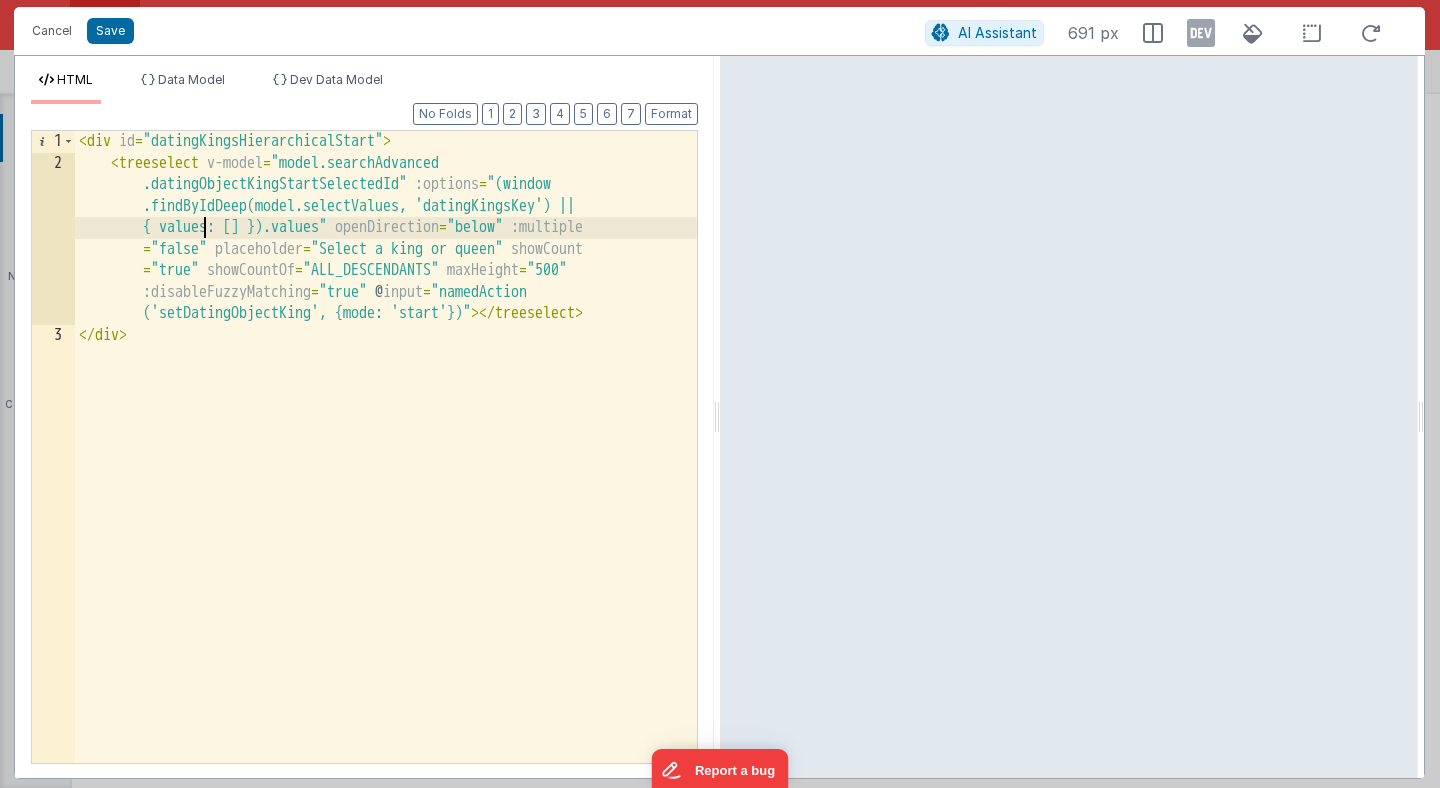 click on "< div   id = "datingKingsHierarchicalStart" >      < treeselect   v-model = "model.searchAdvanced          .datingObjectKingStartSelectedId"   :options = "(window          .findByIdDeep(model.selectValues, 'datingKingsKey') ||           { values: [] }).values"   openDirection = "below"   :multiple          = "false"   placeholder = "Select a king or queen"   showCount          = "true"   showCountOf = "ALL_DESCENDANTS"   maxHeight = "500"            :disableFuzzyMatching = "true"   @ input = "namedAction          ('setDatingObjectKing', {mode: 'start'})" > </ treeselect > </ div >" at bounding box center (386, 468) 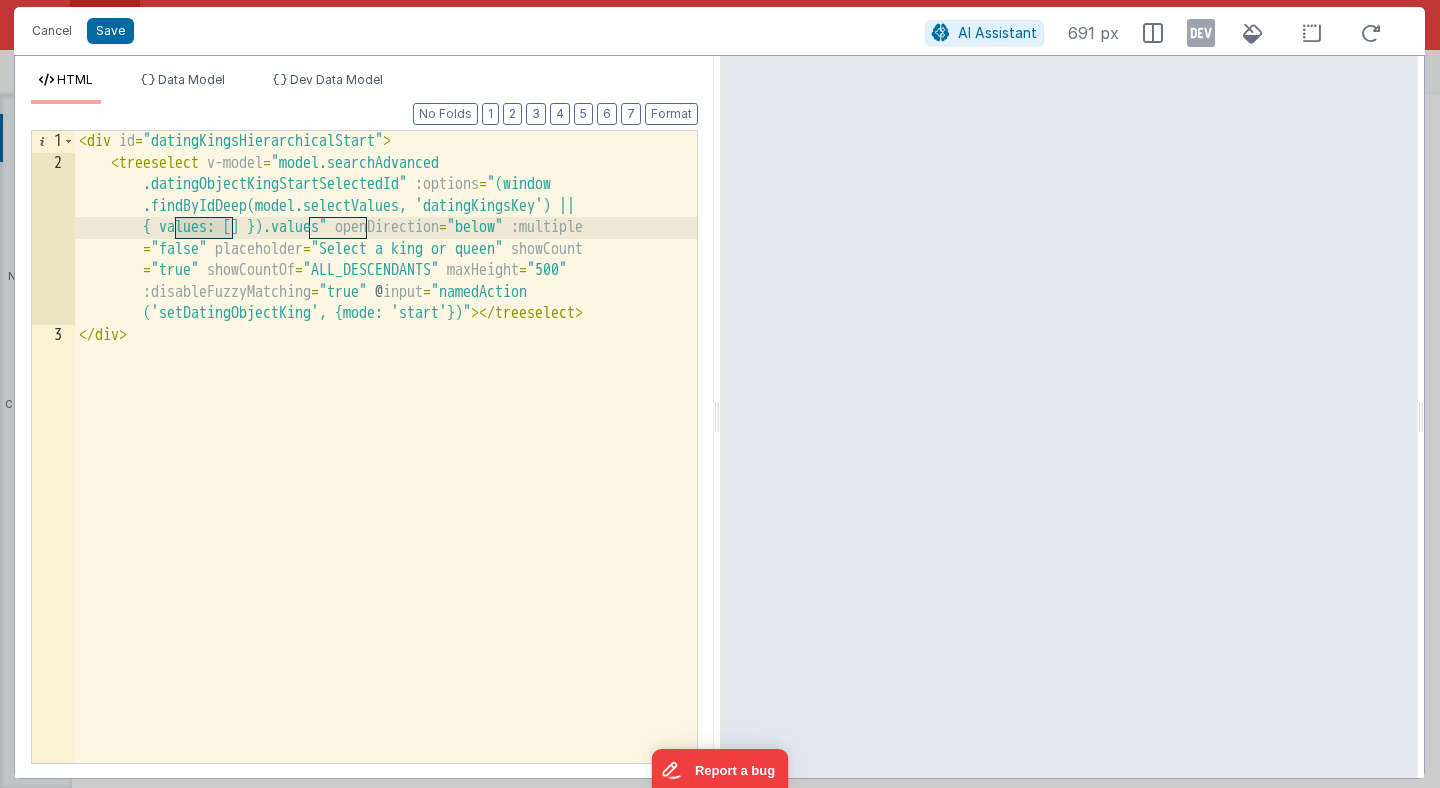 click on "< div   id = "datingKingsHierarchicalStart" >      < treeselect   v-model = "model.searchAdvanced          .datingObjectKingStartSelectedId"   :options = "(window          .findByIdDeep(model.selectValues, 'datingKingsKey') ||           { values: [] }).values"   openDirection = "below"   :multiple          = "false"   placeholder = "Select a king or queen"   showCount          = "true"   showCountOf = "ALL_DESCENDANTS"   maxHeight = "500"            :disableFuzzyMatching = "true"   @ input = "namedAction          ('setDatingObjectKing', {mode: 'start'})" > </ treeselect > </ div >" at bounding box center [386, 468] 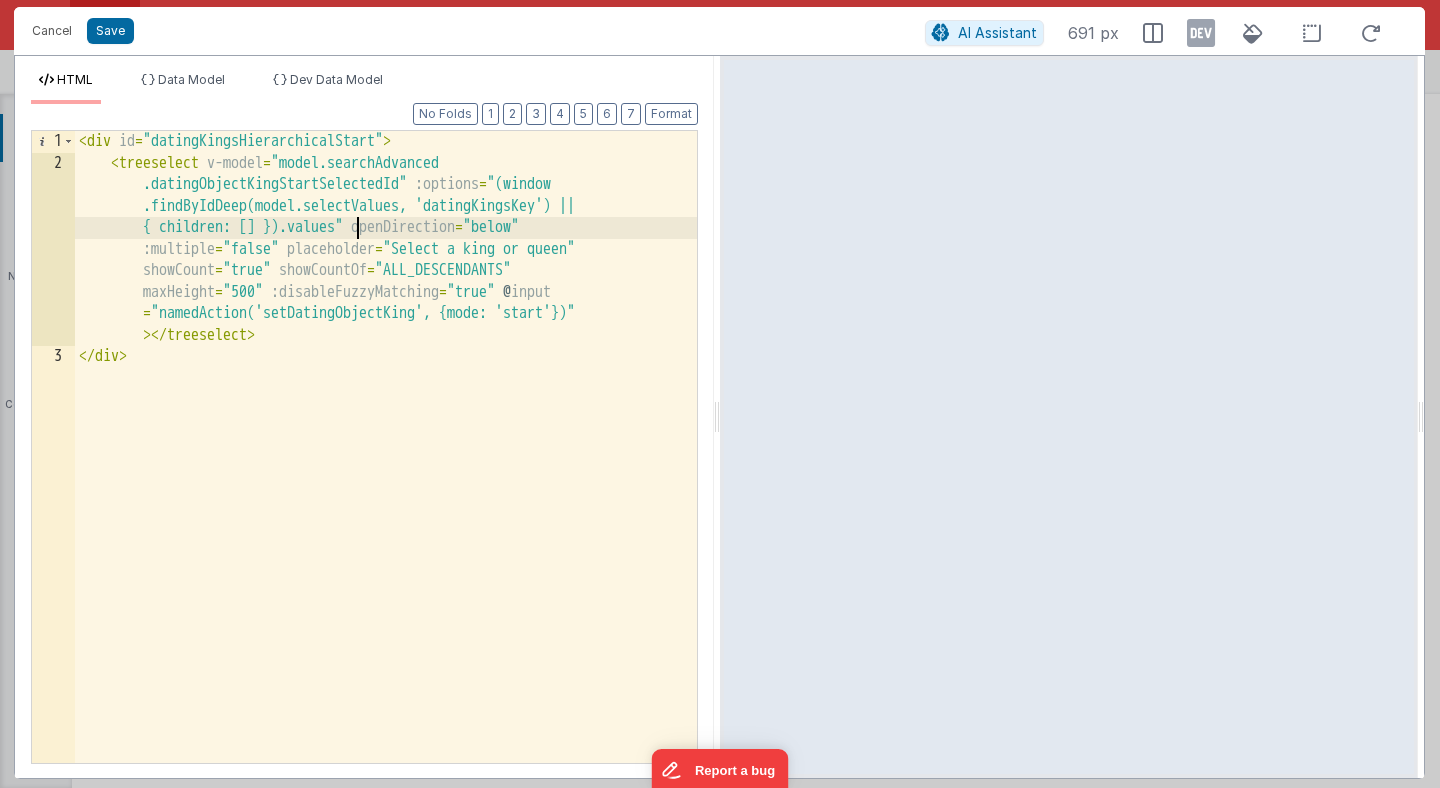 click on "< div   id = "datingKingsHierarchicalStart" >      < treeselect   v-model = "model.searchAdvanced          .datingObjectKingStartSelectedId"   :options = "(window          .findByIdDeep(model.selectValues, 'datingKingsKey') ||           { children: [] }).values"   openDirection = "below"            :multiple = "false"   placeholder = "Select a king or queen"   showCount = "true"   showCountOf = "ALL_DESCENDANTS"            maxHeight = "500"   :disableFuzzyMatching = "true"   @ input          = "namedAction('setDatingObjectKing', {mode: 'start'})"          > </ treeselect > </ div >" at bounding box center (386, 468) 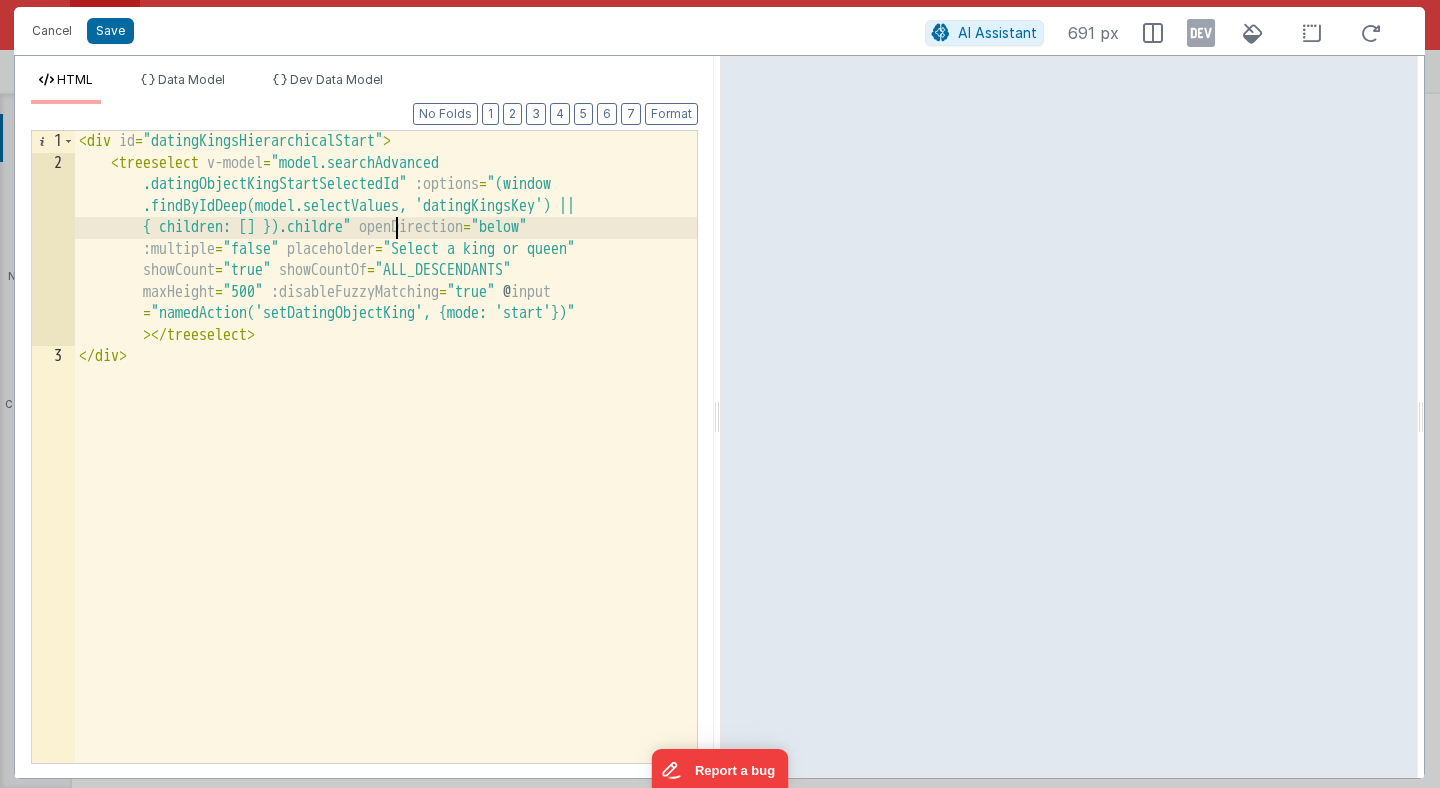 type 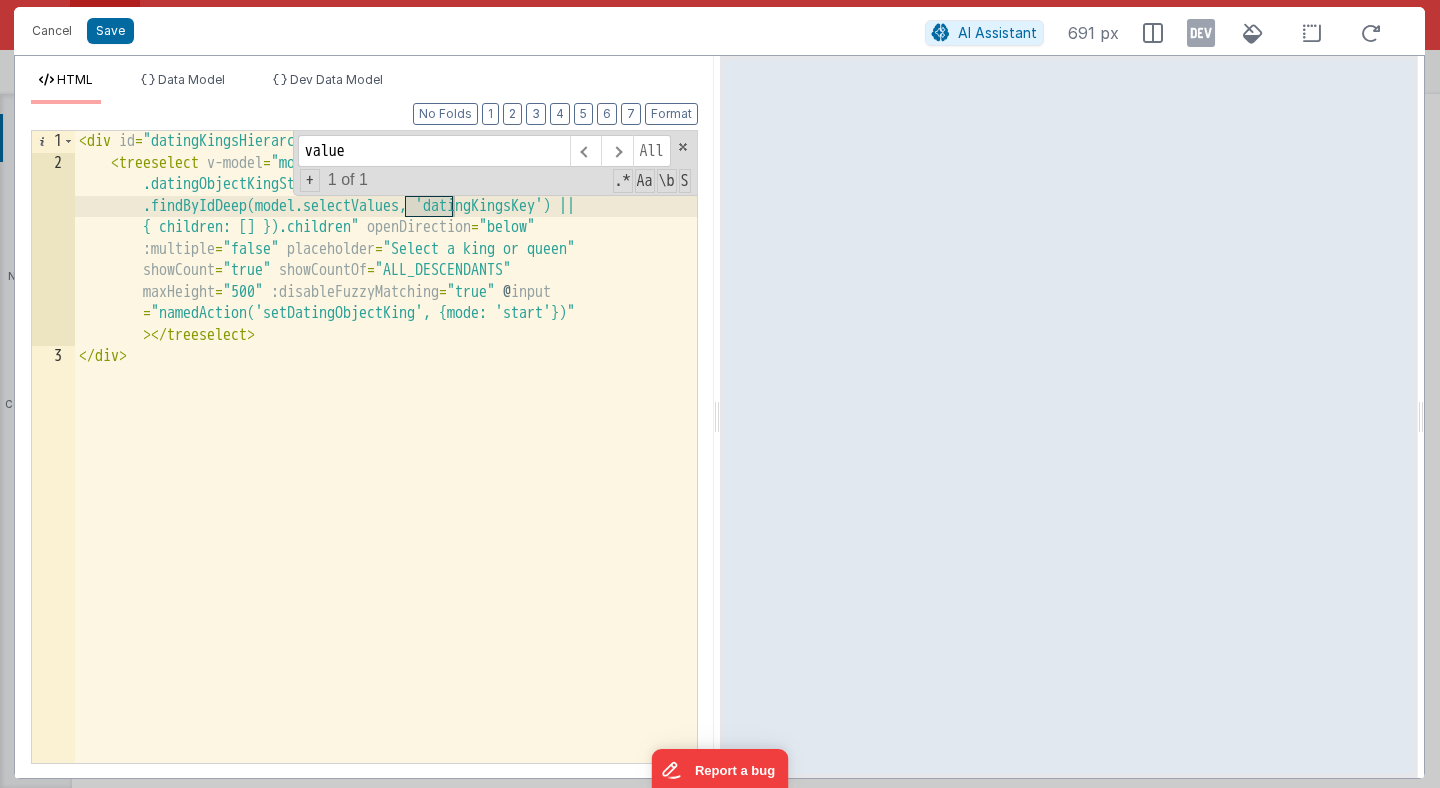 type on "value" 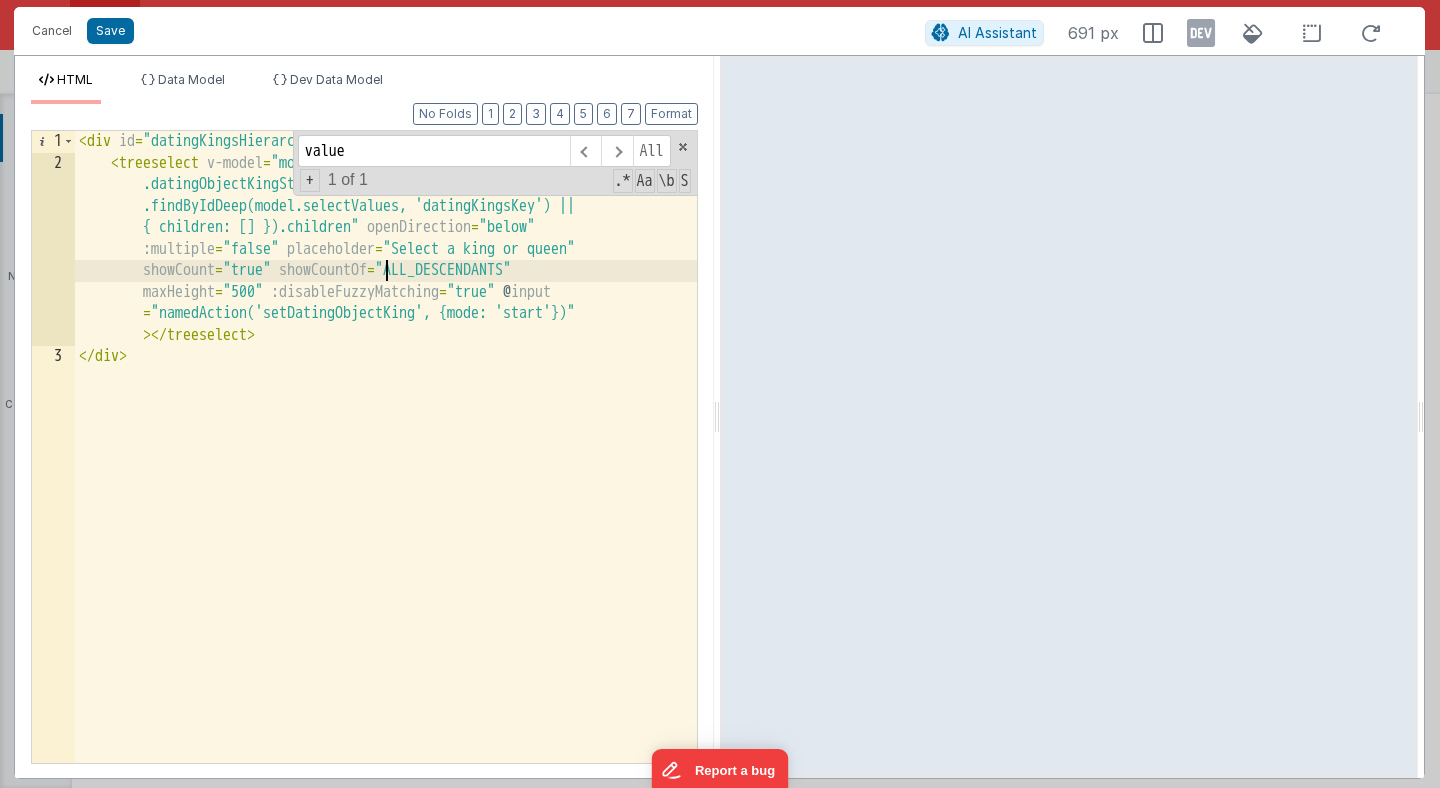 click on "< div   id = "datingKingsHierarchicalStart" >      < treeselect   v-model = "model.searchAdvanced          .datingObjectKingStartSelectedId"   :options = "(window          .findByIdDeep(model.selectValues, 'datingKingsKey') ||           { children: [] }).children"   openDirection = "below"            :multiple = "false"   placeholder = "Select a king or queen"            showCount = "true"   showCountOf = "ALL_DESCENDANTS"            maxHeight = "500"   :disableFuzzyMatching = "true"   @ input          = "namedAction('setDatingObjectKing', {mode: 'start'})"          > </ treeselect > </ div >" at bounding box center (386, 468) 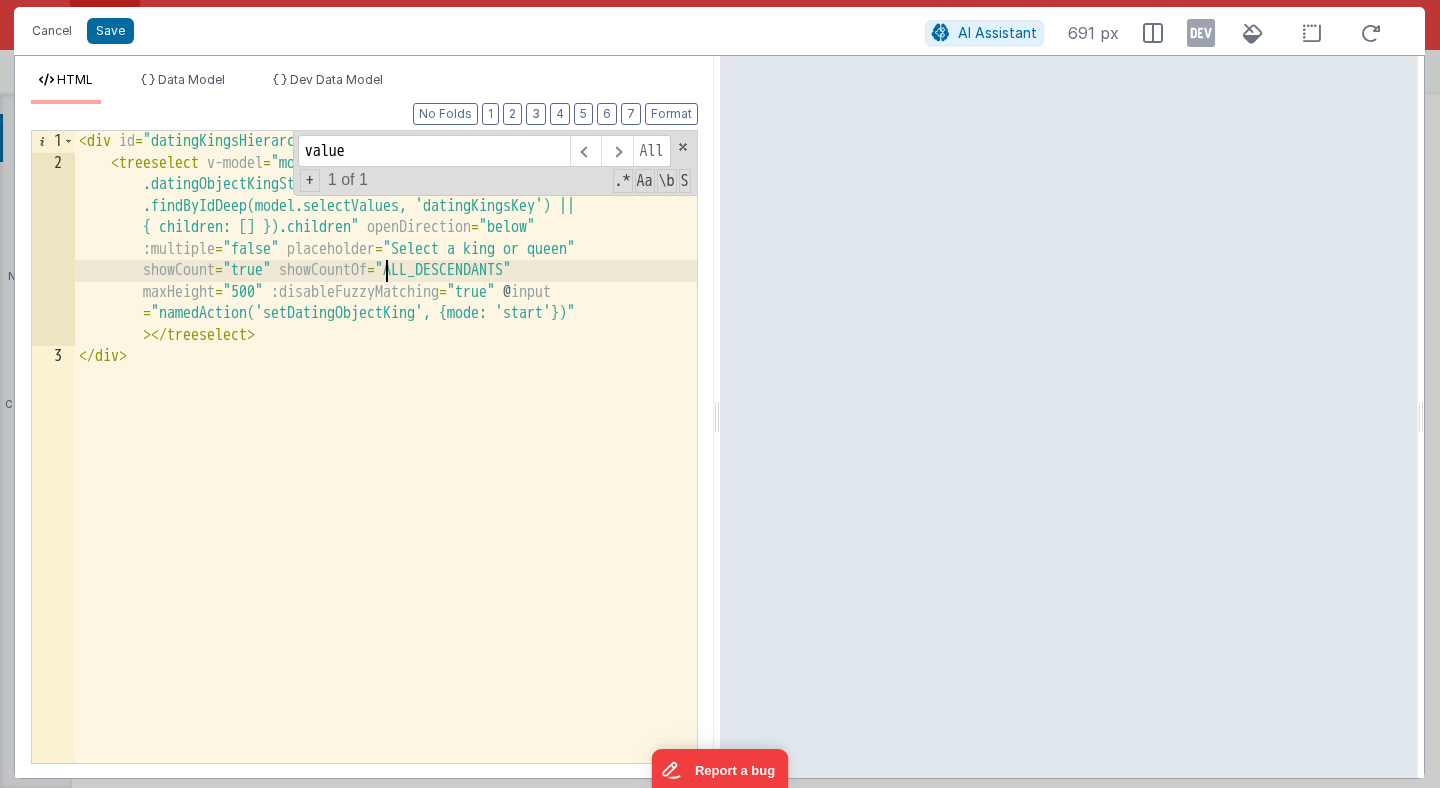 click on "< div   id = "datingKingsHierarchicalStart" >      < treeselect   v-model = "model.searchAdvanced          .datingObjectKingStartSelectedId"   :options = "(window          .findByIdDeep(model.selectValues, 'datingKingsKey') ||           { children: [] }).children"   openDirection = "below"            :multiple = "false"   placeholder = "Select a king or queen"            showCount = "true"   showCountOf = "ALL_DESCENDANTS"            maxHeight = "500"   :disableFuzzyMatching = "true"   @ input          = "namedAction('setDatingObjectKing', {mode: 'start'})"          > </ treeselect > </ div >" at bounding box center (386, 468) 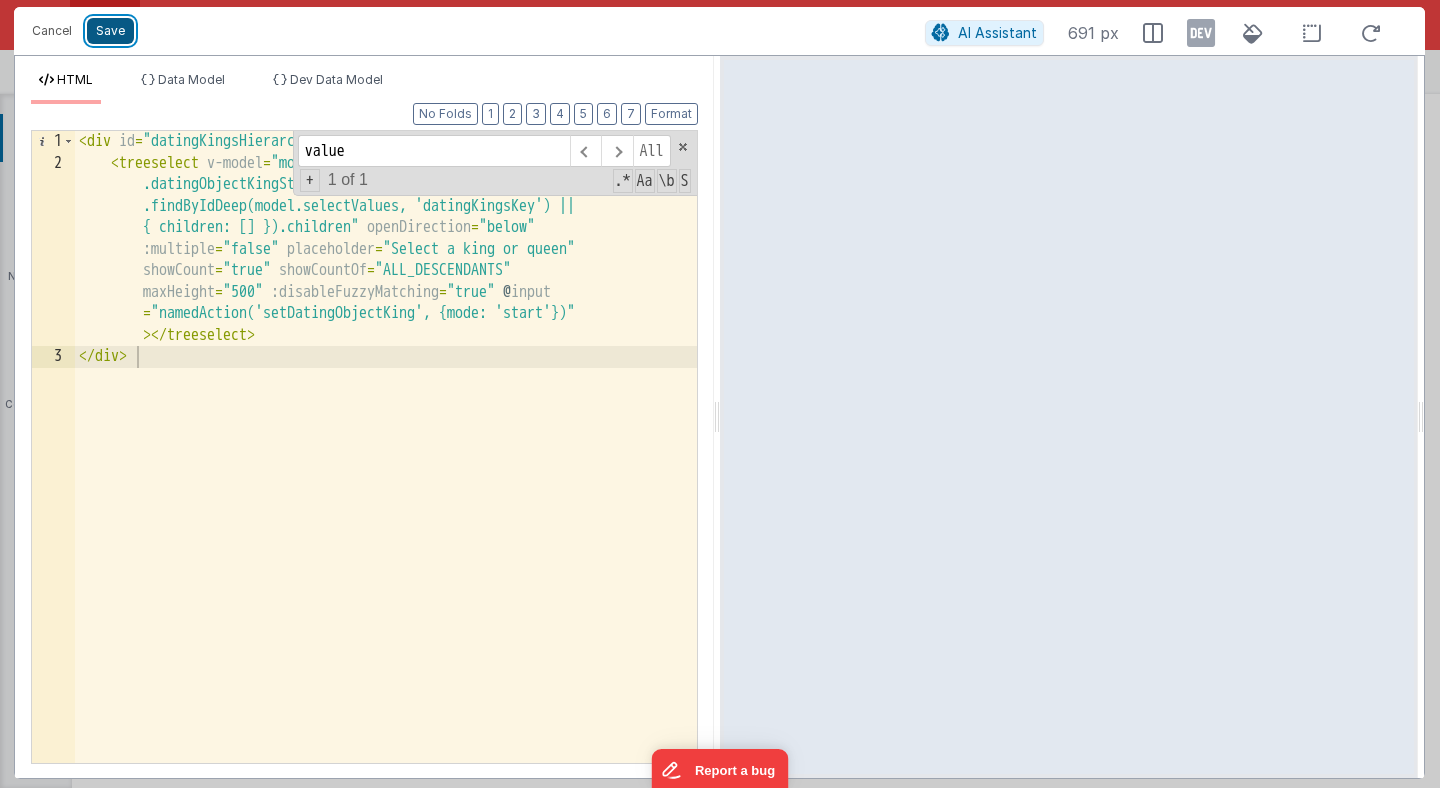click on "Save" at bounding box center (110, 31) 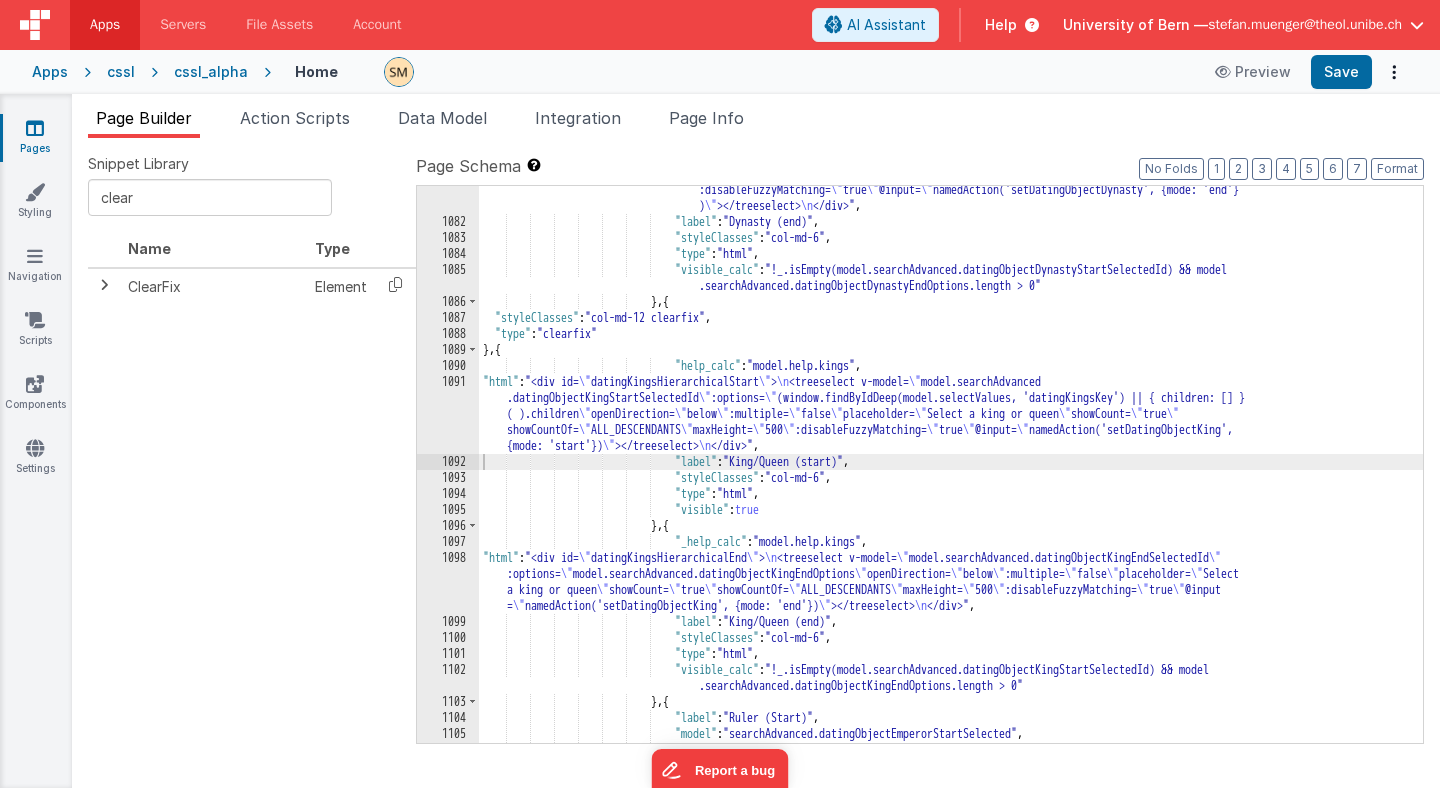 scroll, scrollTop: 17886, scrollLeft: 0, axis: vertical 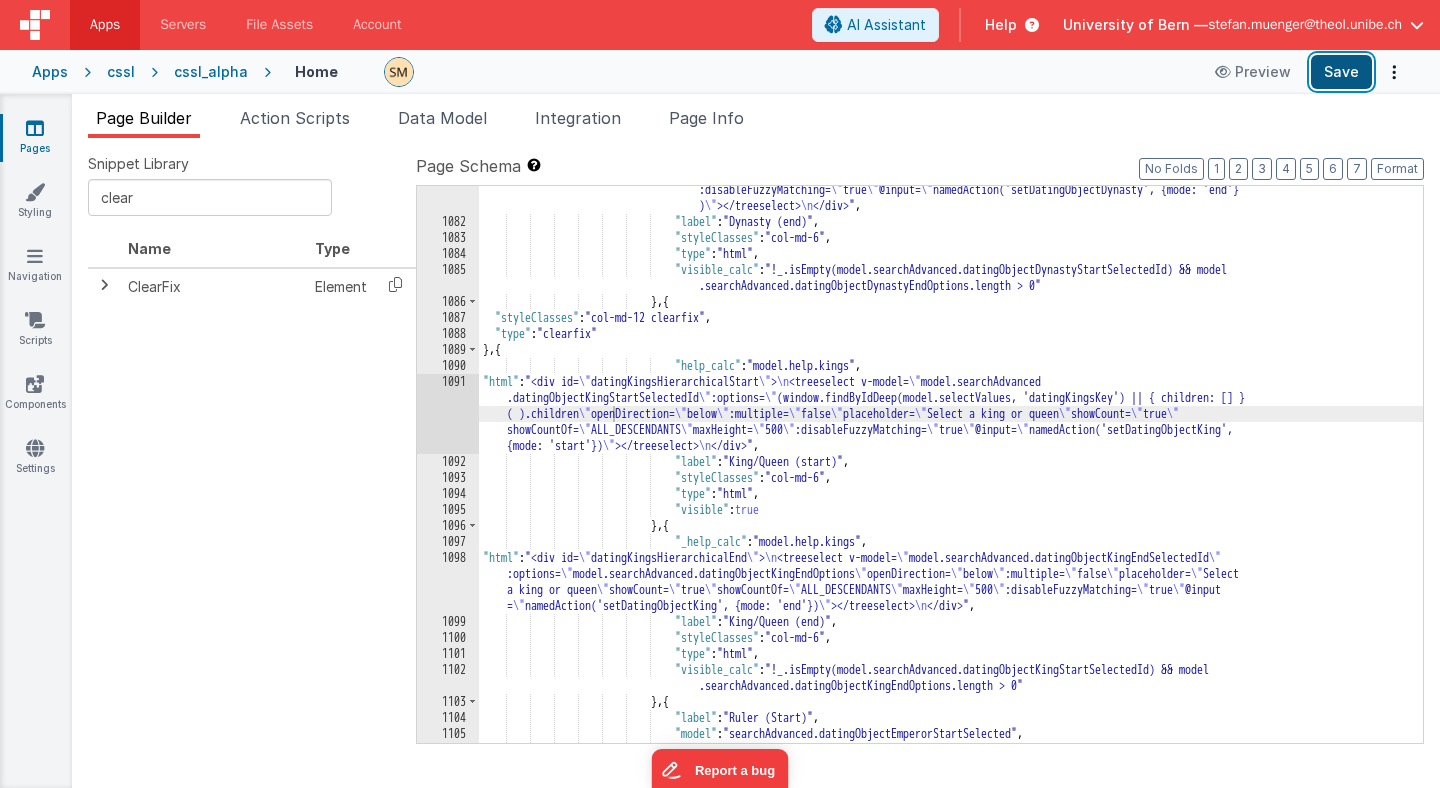 click on "Save" at bounding box center (1341, 72) 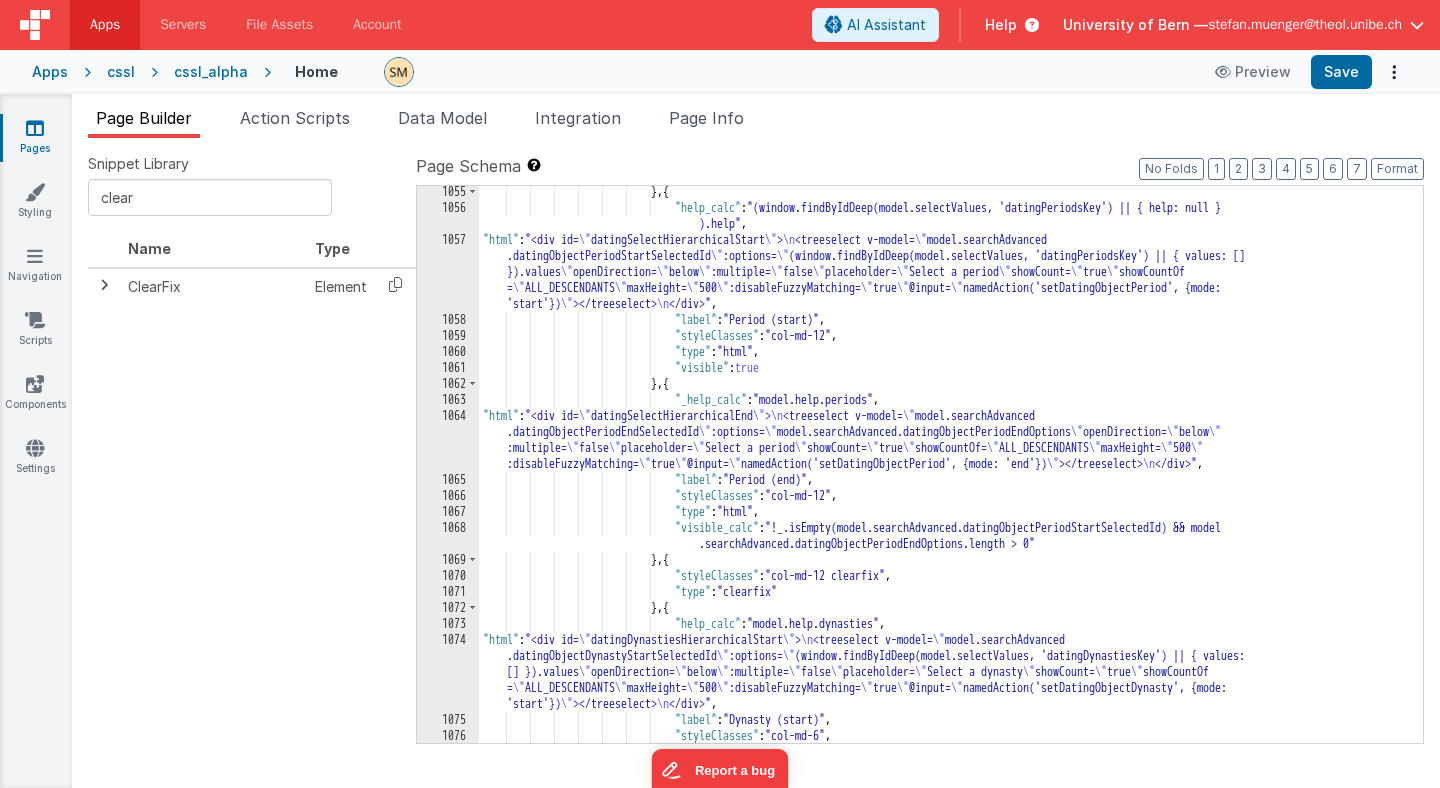 scroll, scrollTop: 17323, scrollLeft: 0, axis: vertical 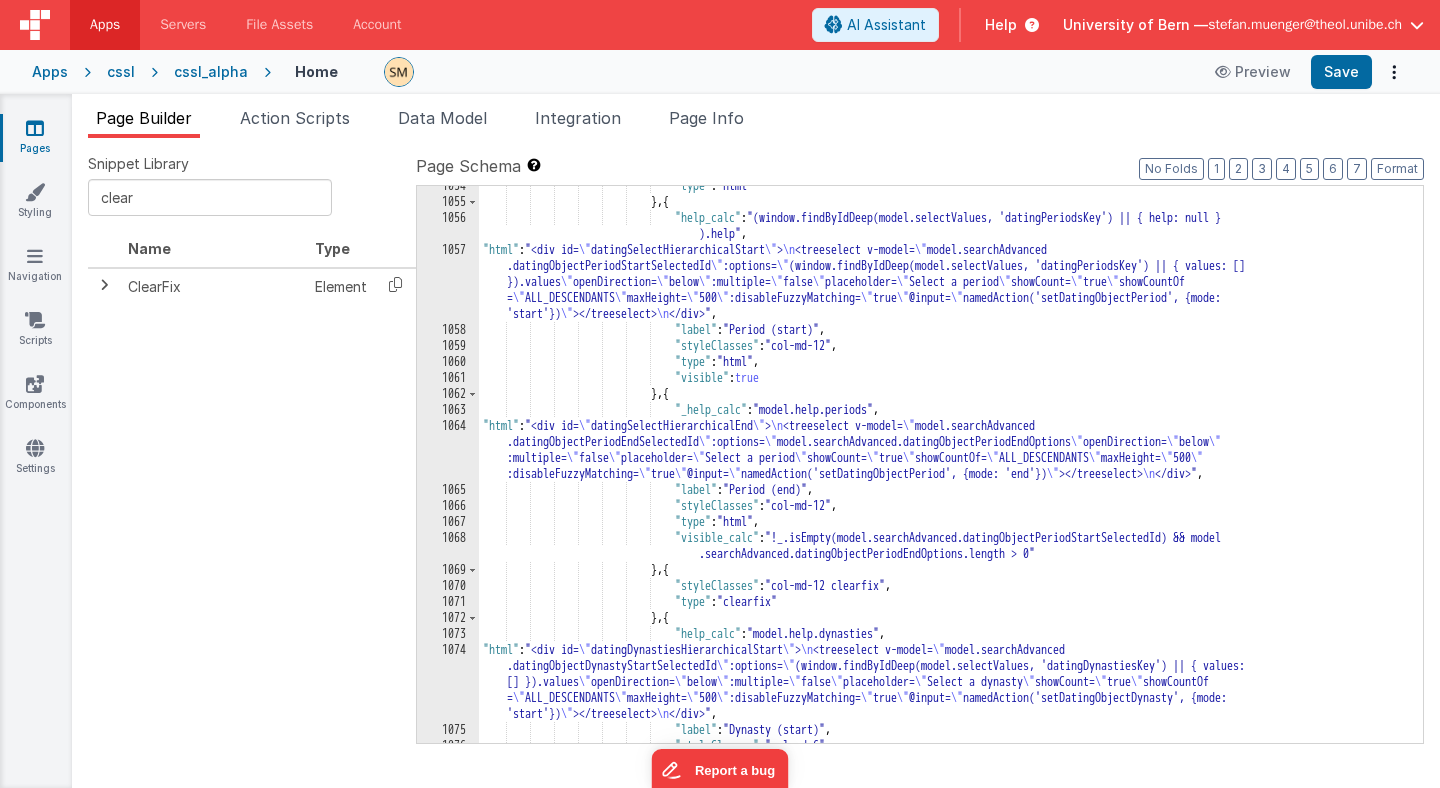 click on ""type" :  "html" ,                                         "help_calc" :  "(window.findByIdDeep(model.selectValues, 'datingPeriodsKey') || { help: null }                                      ).help" , "html" :  "<div id= \" datingSelectHierarchicalStart \" >
<treeselect v-model= \" model.searchAdvanced      .datingObjectPeriodStartSelectedId \"  :options= \" (window.findByIdDeep(model.selectValues, 'datingPeriodsKey') || { values: []       }).values \"  openDirection= \" below \"  :multiple= \" false \"  placeholder= \" Select a period \"  showCount= \" true \"  showCountOf      = \" ALL_DESCENDANTS \"  maxHeight= \" 500 \"  :disableFuzzyMatching= \" true \"  @input= \" namedAction('setDatingObjectPeriod', {mode:       'start'}) \" > </treeselect>
</div>" ,                                         "label" :  "Period (start)" ,                                         :  ," at bounding box center [951, 472] 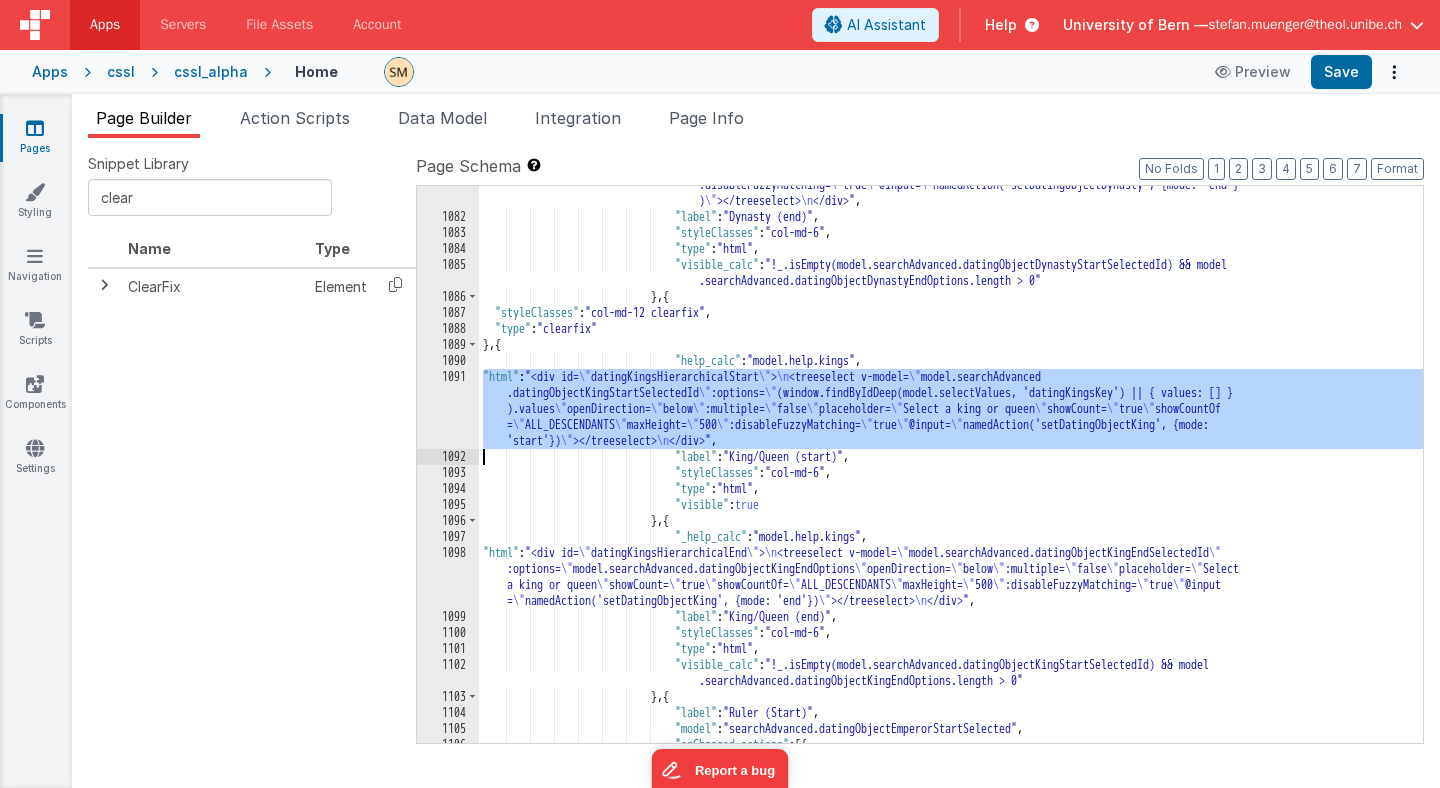 scroll, scrollTop: 17890, scrollLeft: 0, axis: vertical 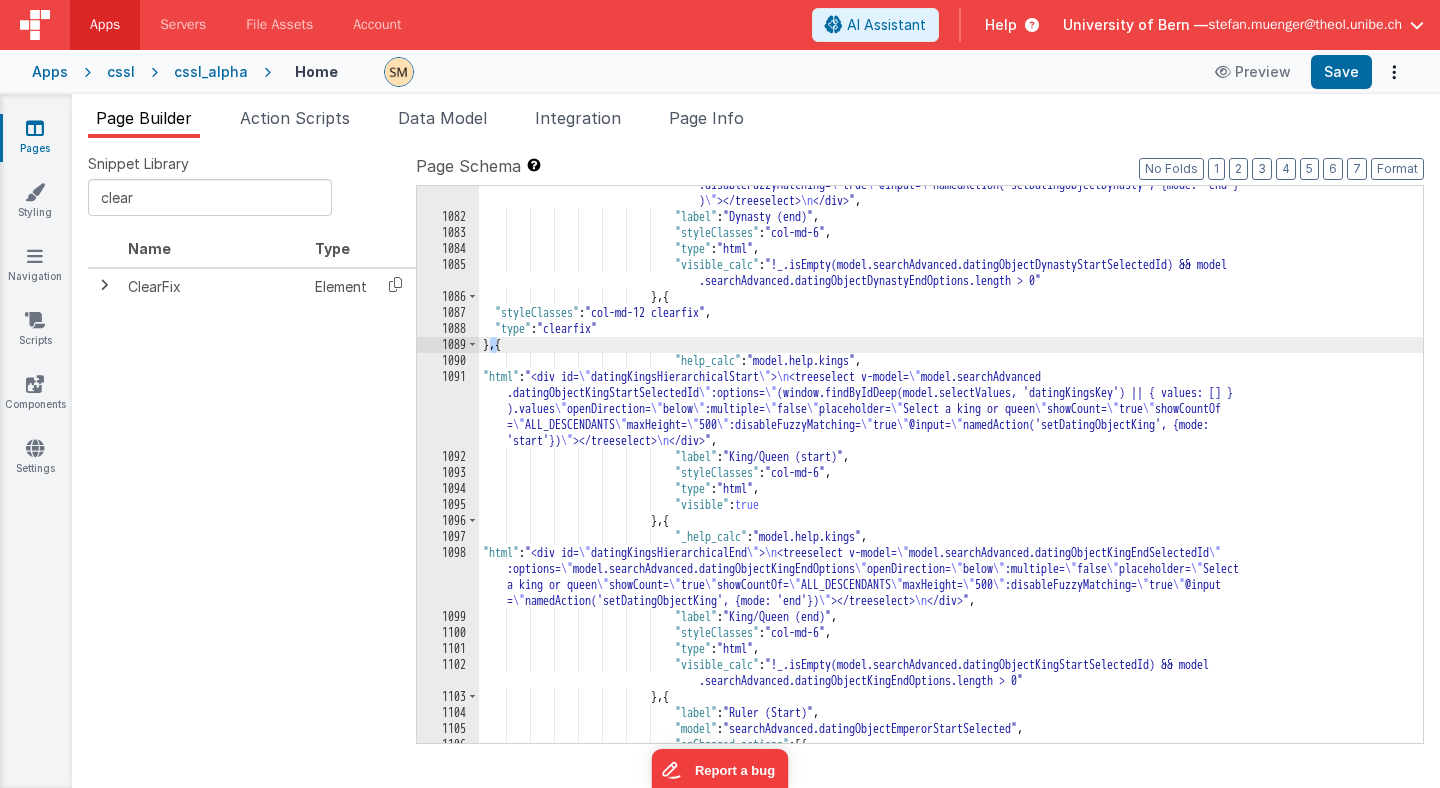 click on "1091" at bounding box center (448, 409) 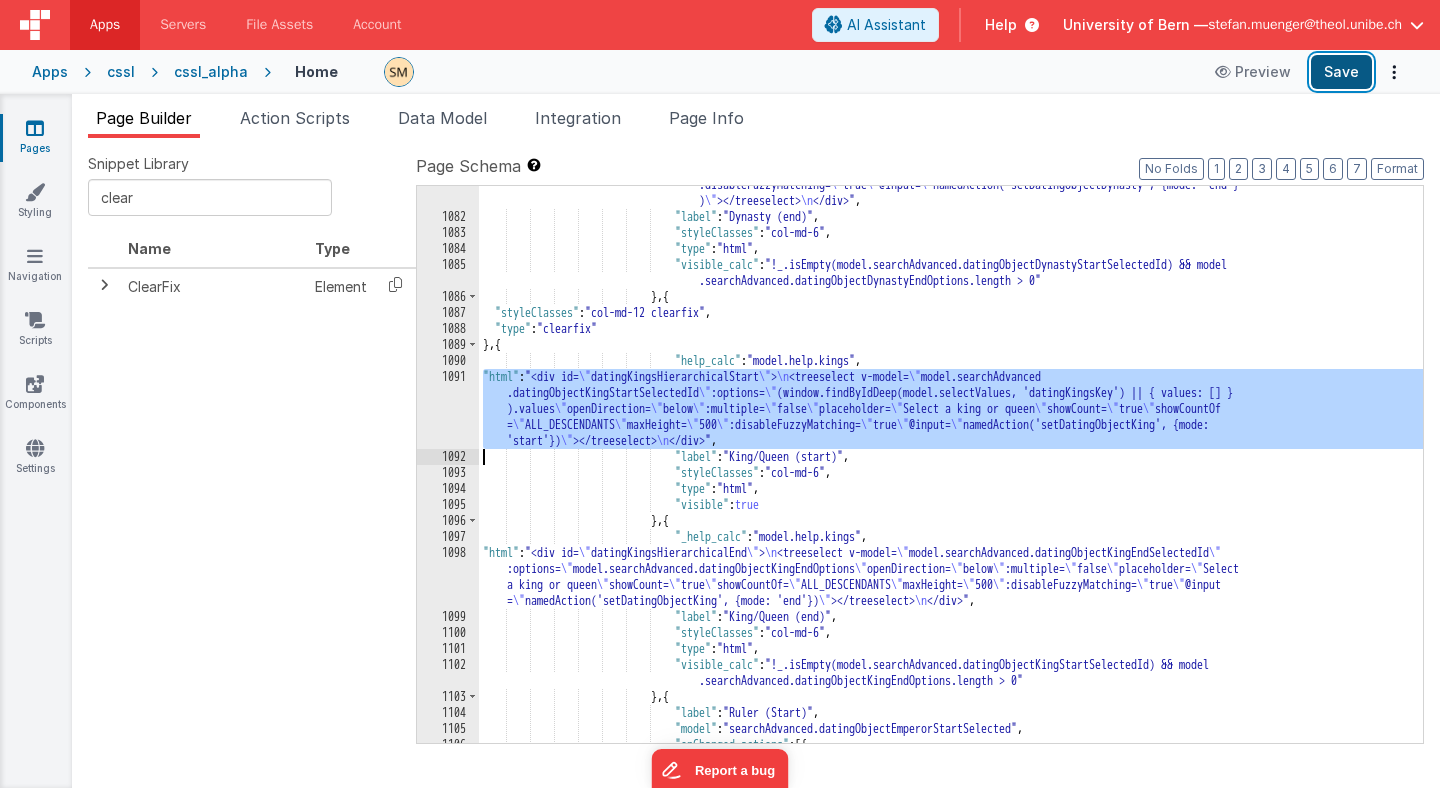 click on "Save" at bounding box center (1341, 72) 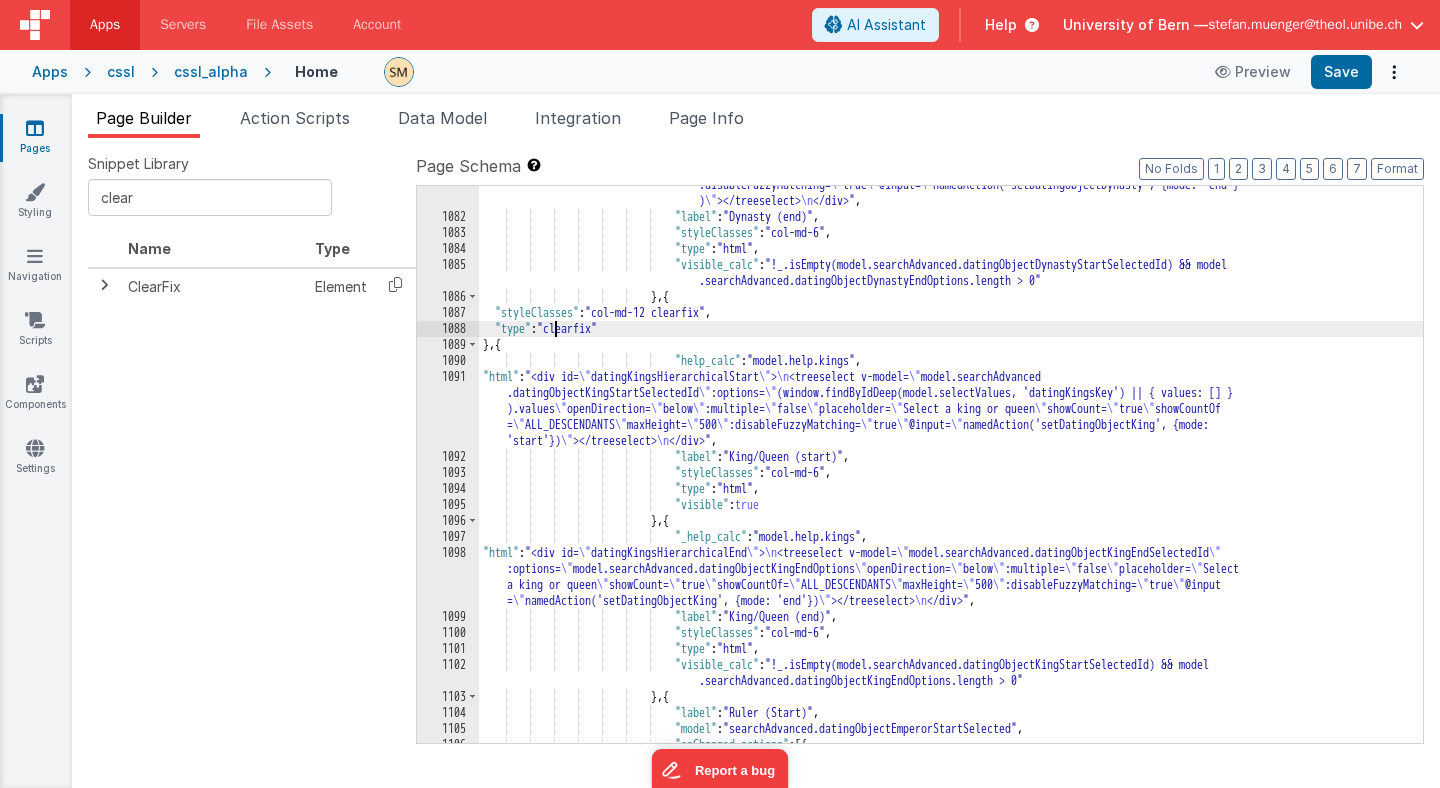 click on ""html" :  "<div id= \" datingDynastiesHierarchicalEnd \" > \n     <treeselect v-model= \" model                                      .searchAdvanced.datingObjectDynastyEndSelectedId \"  :options= \" model.searchAdvanced                                      .datingObjectDynastyEndOptions \"  openDirection= \" below \"  :multiple= \" false \"  placeholder                                      = \" Select a dynasty \"  showCount= \" true \"  showCountOf= \" ALL_DESCENDANTS \"  maxHeight= \" 500 \"                                        :disableFuzzyMatching= \" true \"  @input= \" namedAction('setDatingObjectDynasty', {mode: 'end'}                                      ) \" ></treeselect> \n </div>" ,                                         "label" :  "Dynasty (end)" ," at bounding box center [951, 447] 